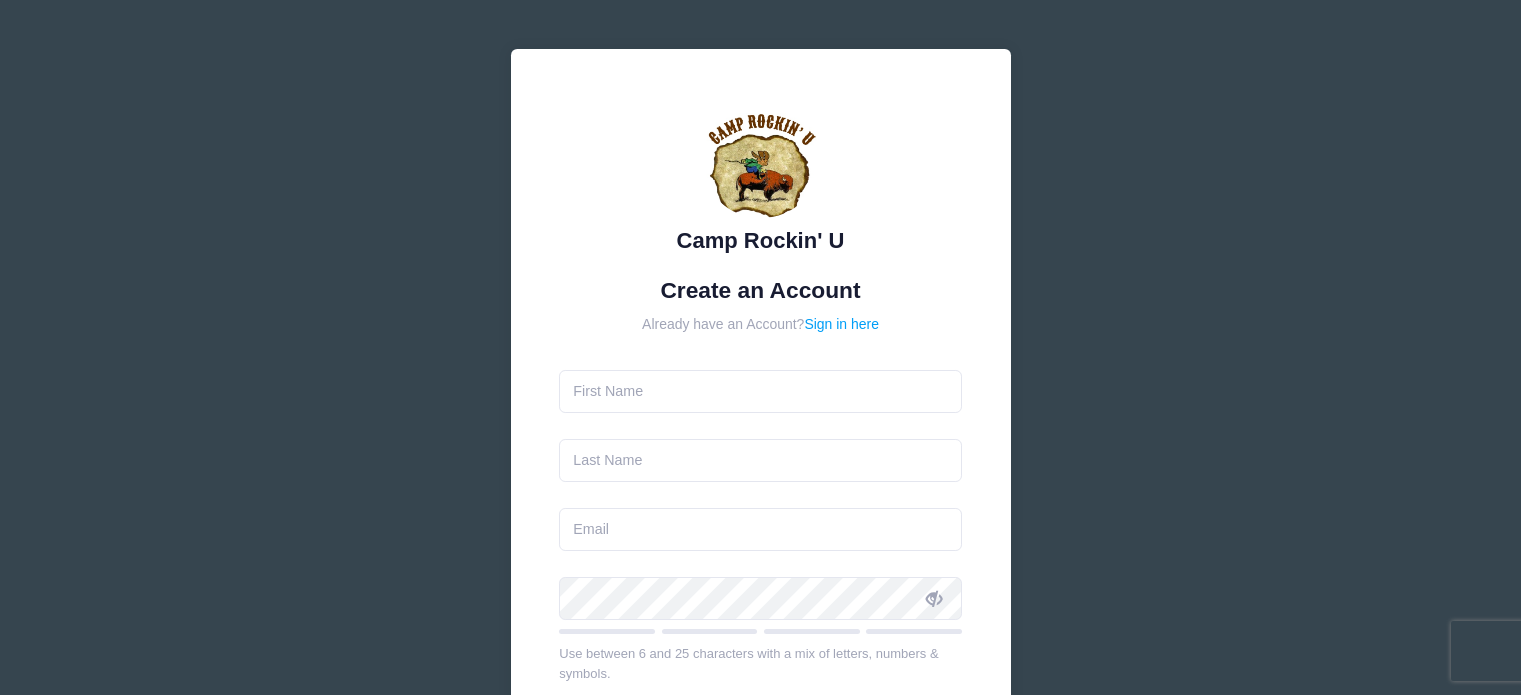 scroll, scrollTop: 0, scrollLeft: 0, axis: both 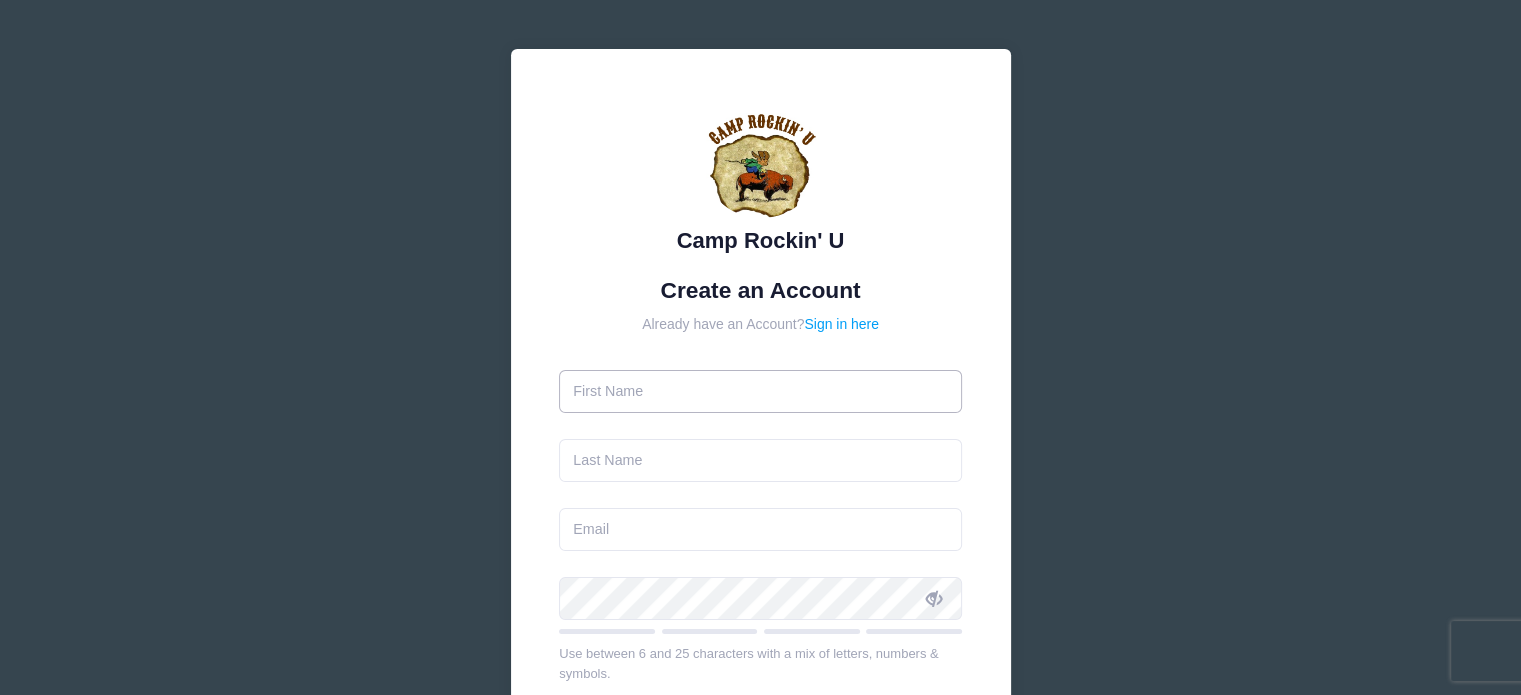 click at bounding box center (760, 391) 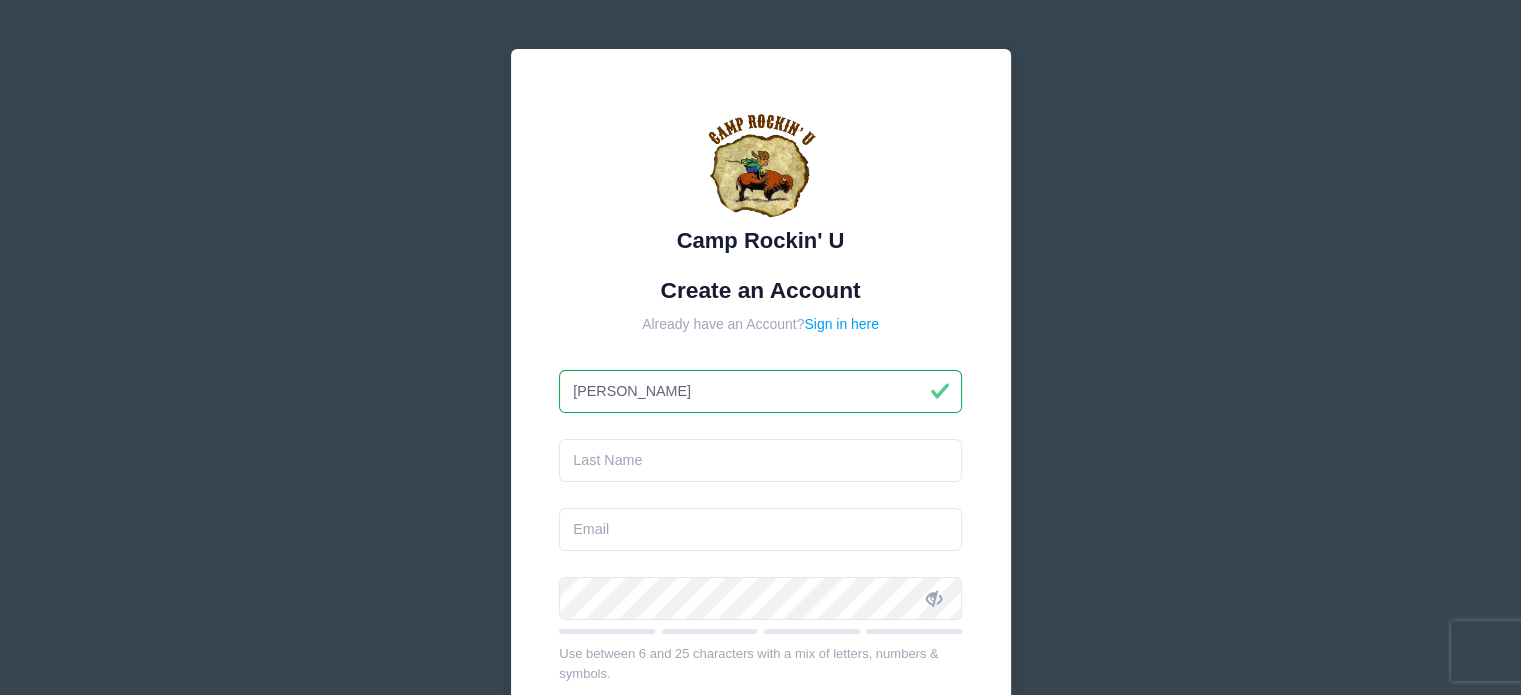 type on "[PERSON_NAME]" 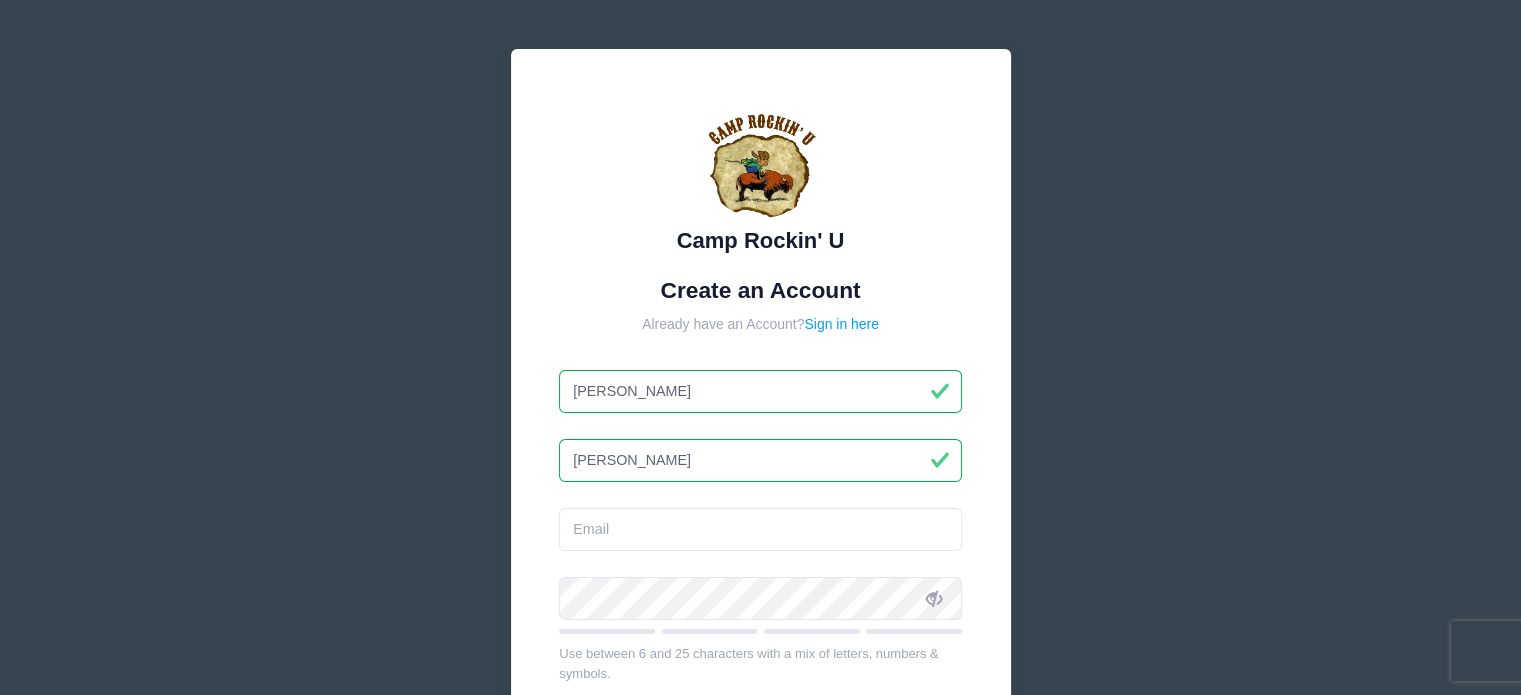 type on "Soto" 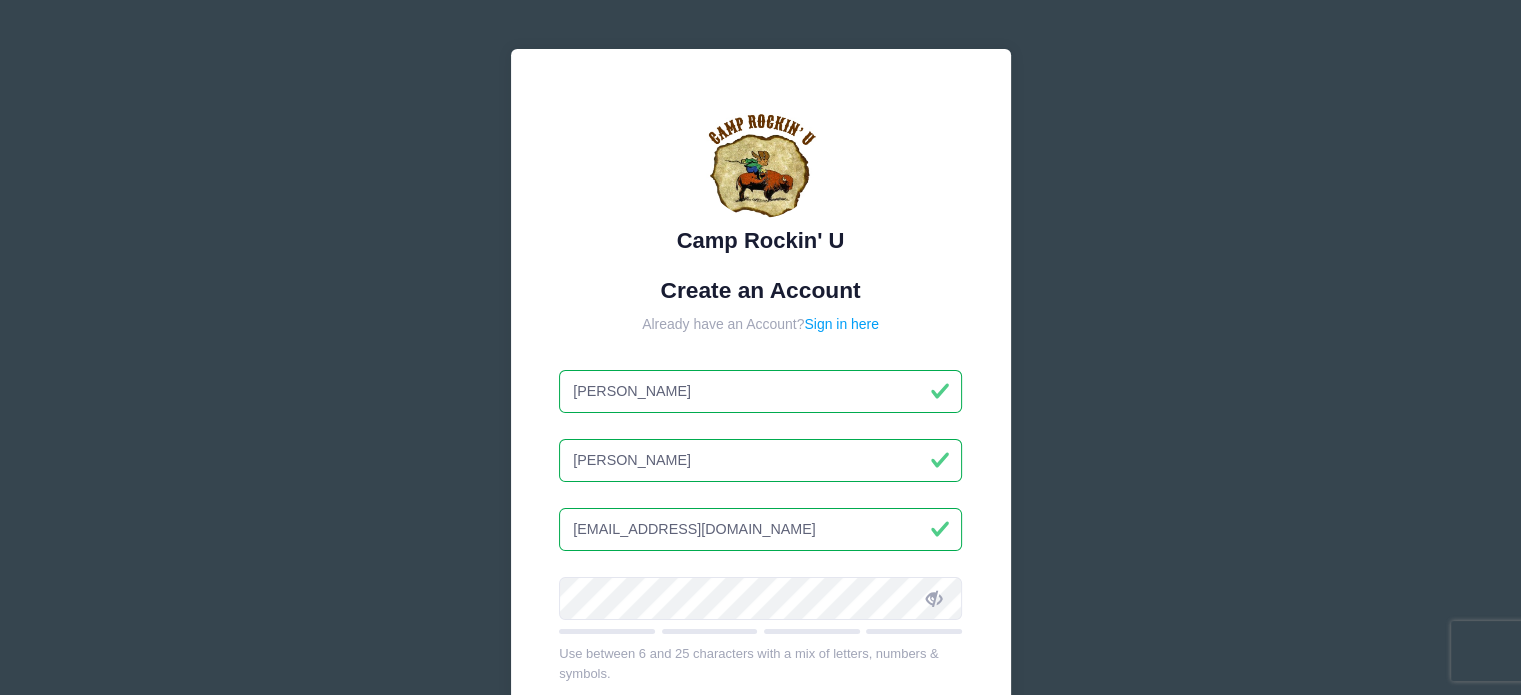 type on "D4m4g3d777@gmail.com" 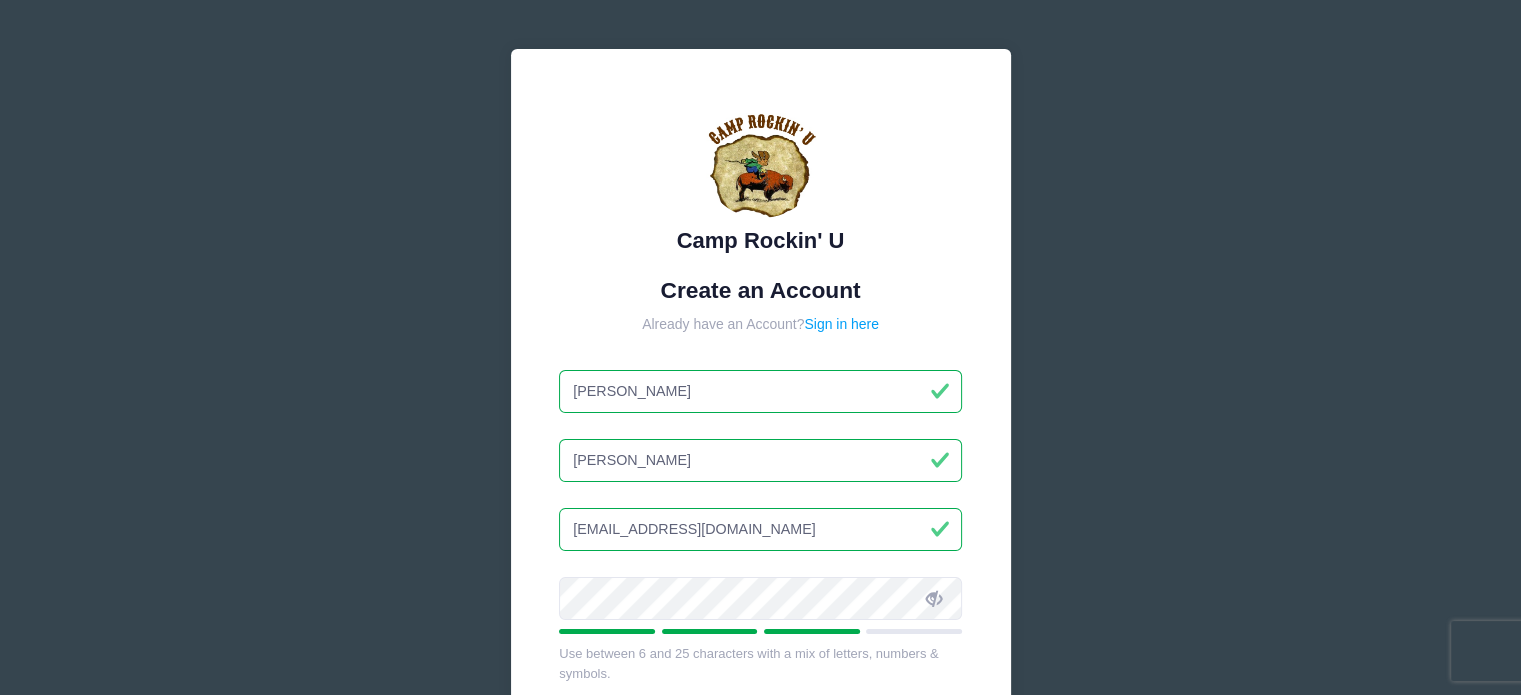 click at bounding box center [934, 599] 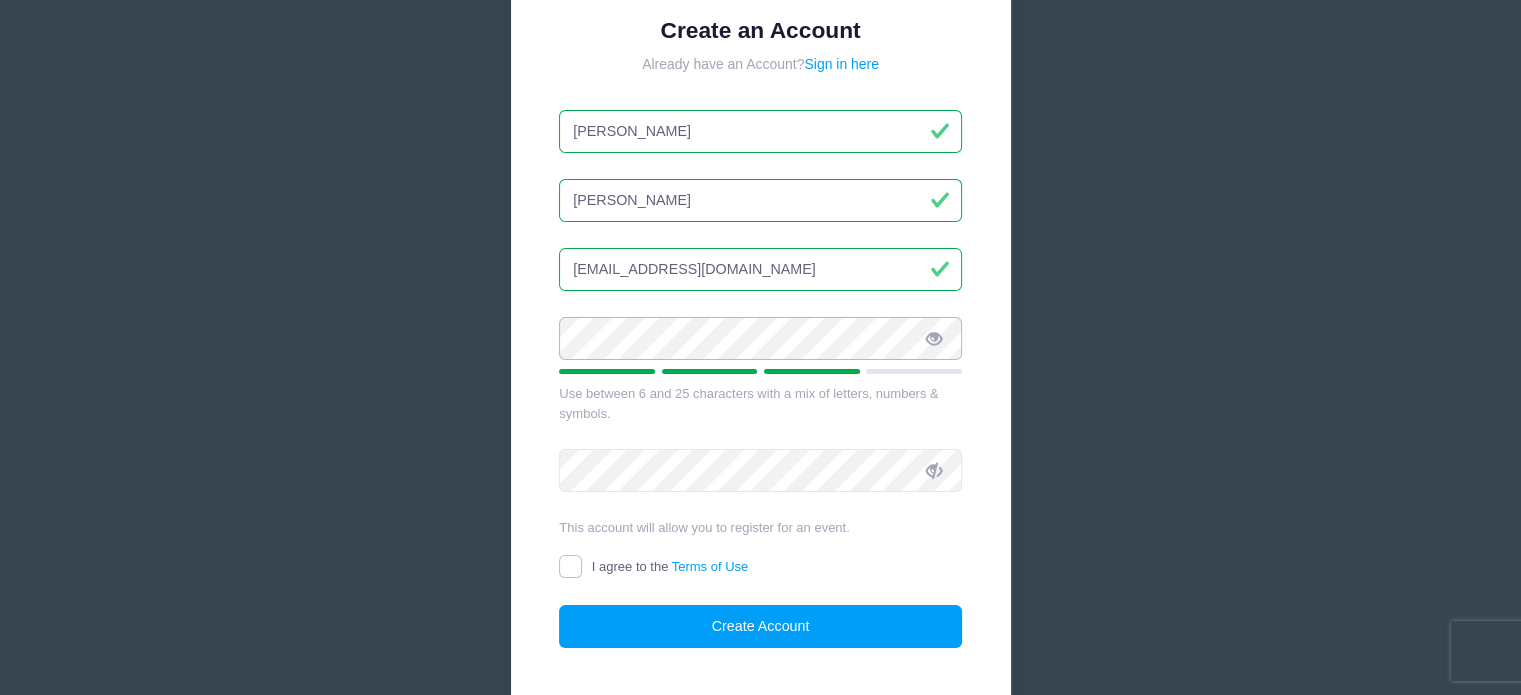 scroll, scrollTop: 260, scrollLeft: 0, axis: vertical 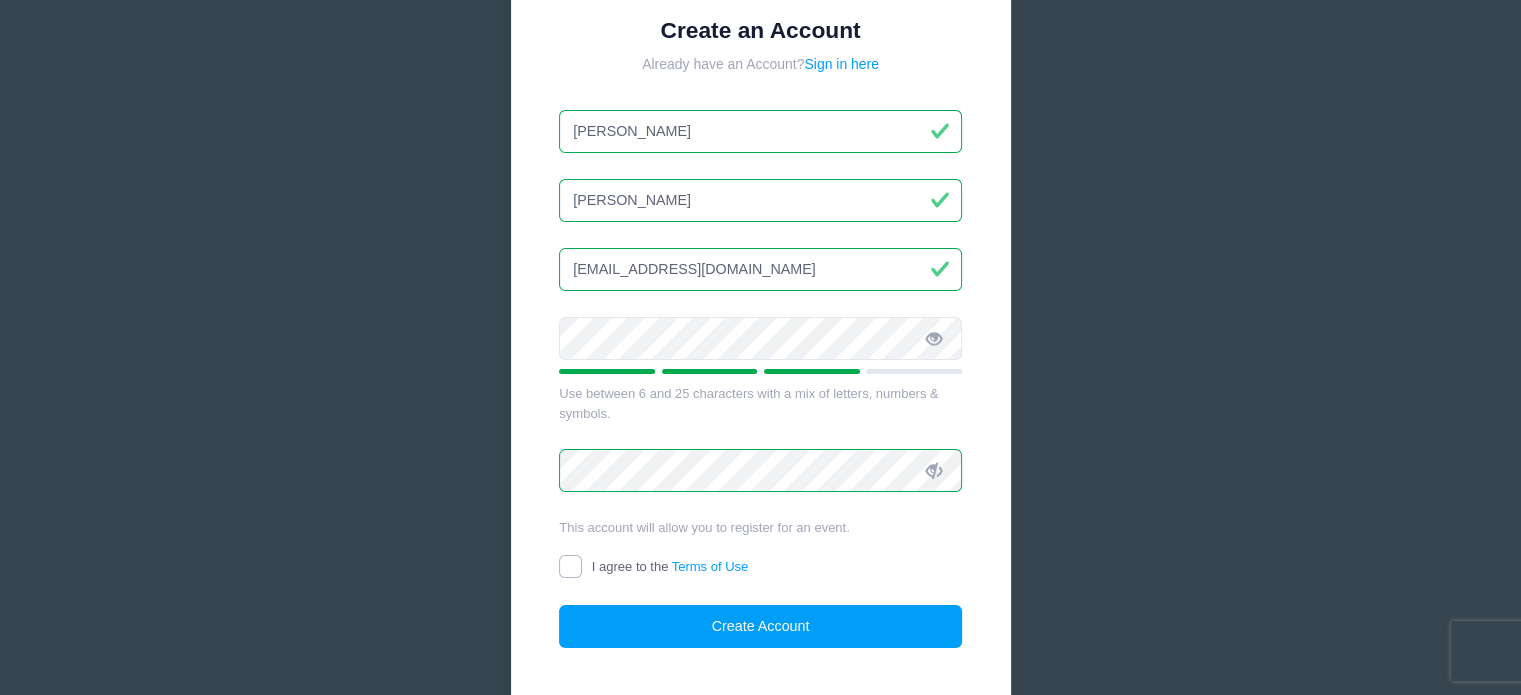 click on "I agree to the
Terms of Use" at bounding box center (570, 566) 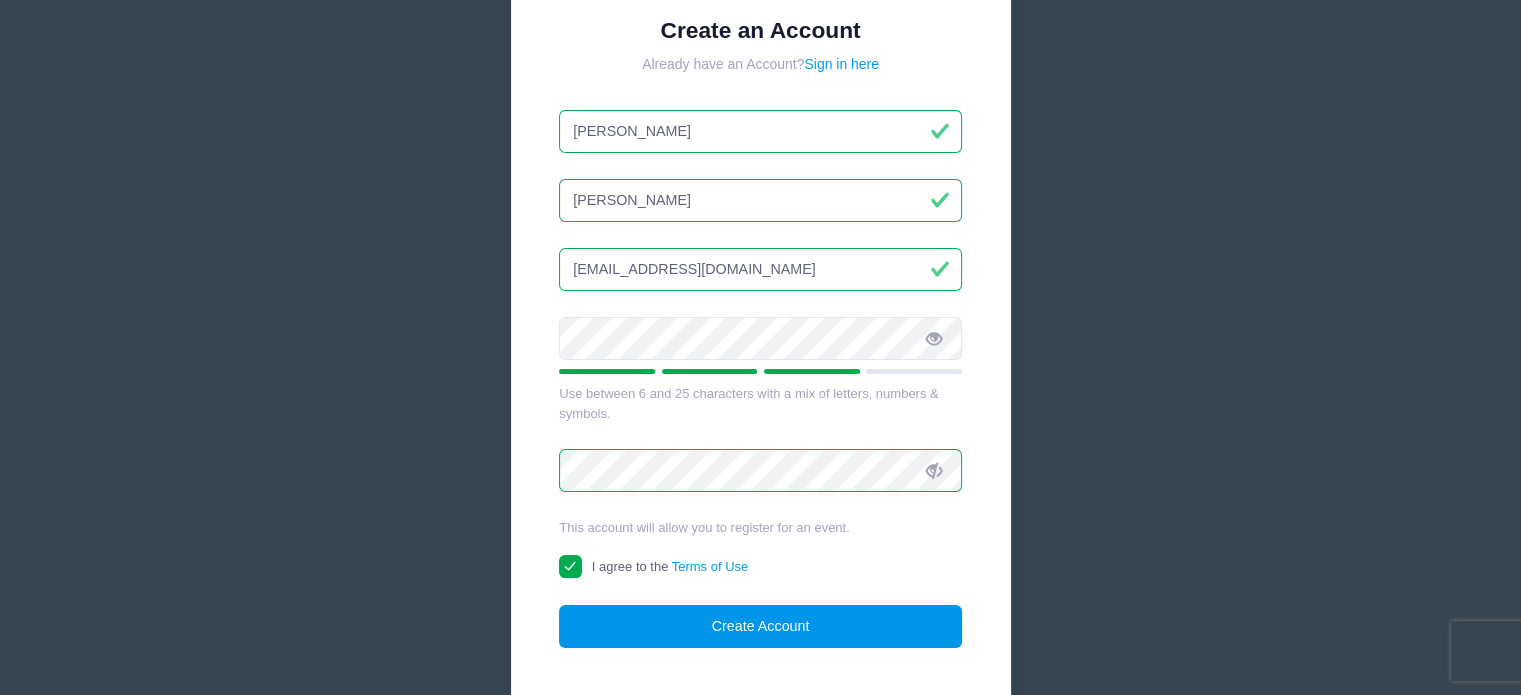 click on "Create Account" at bounding box center [760, 626] 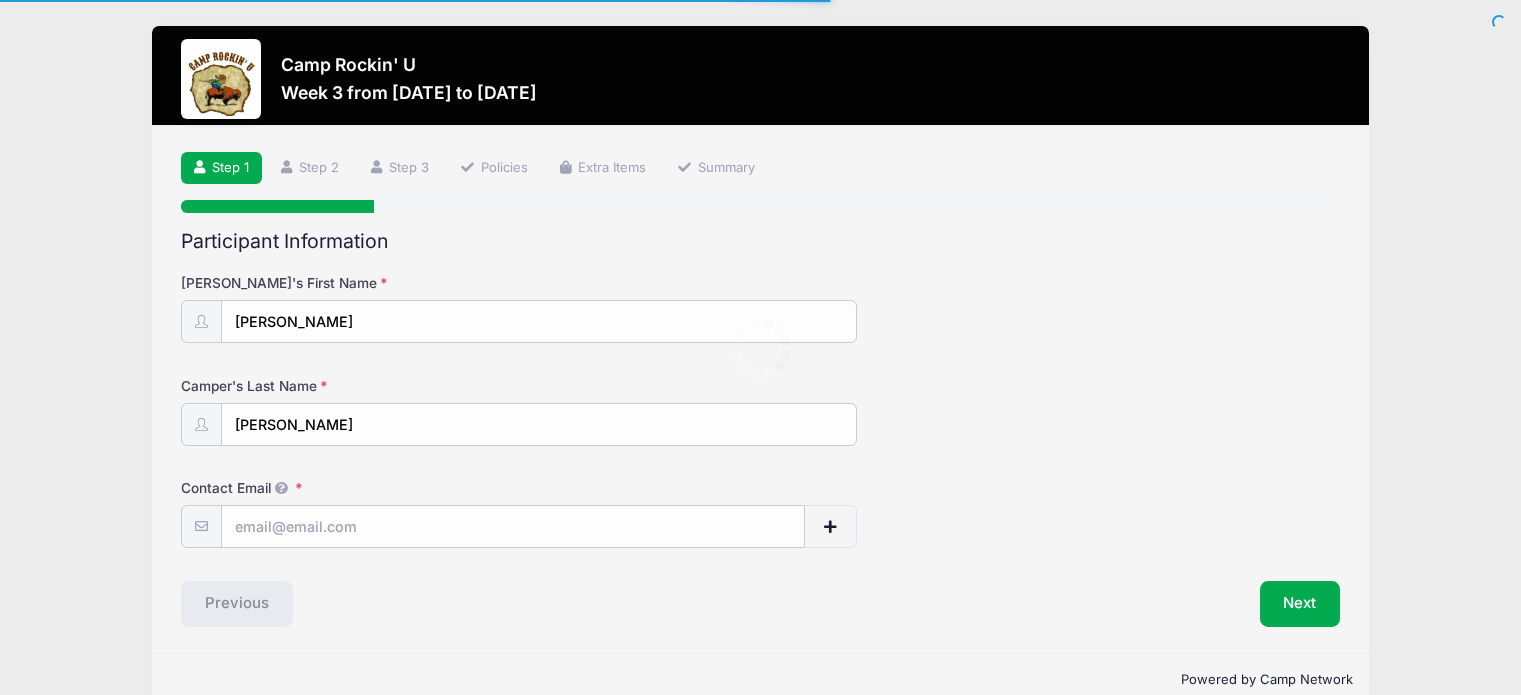 scroll, scrollTop: 0, scrollLeft: 0, axis: both 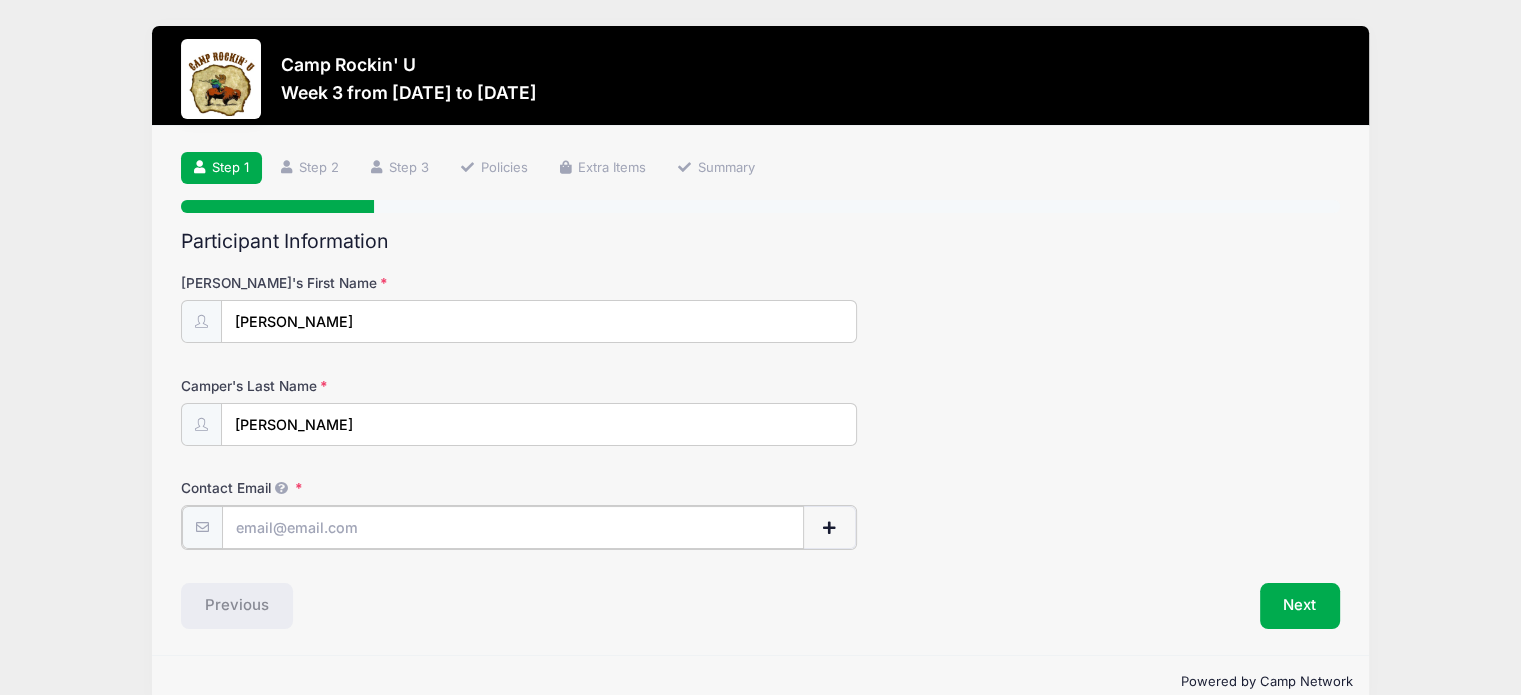 click on "Contact Email" at bounding box center (513, 527) 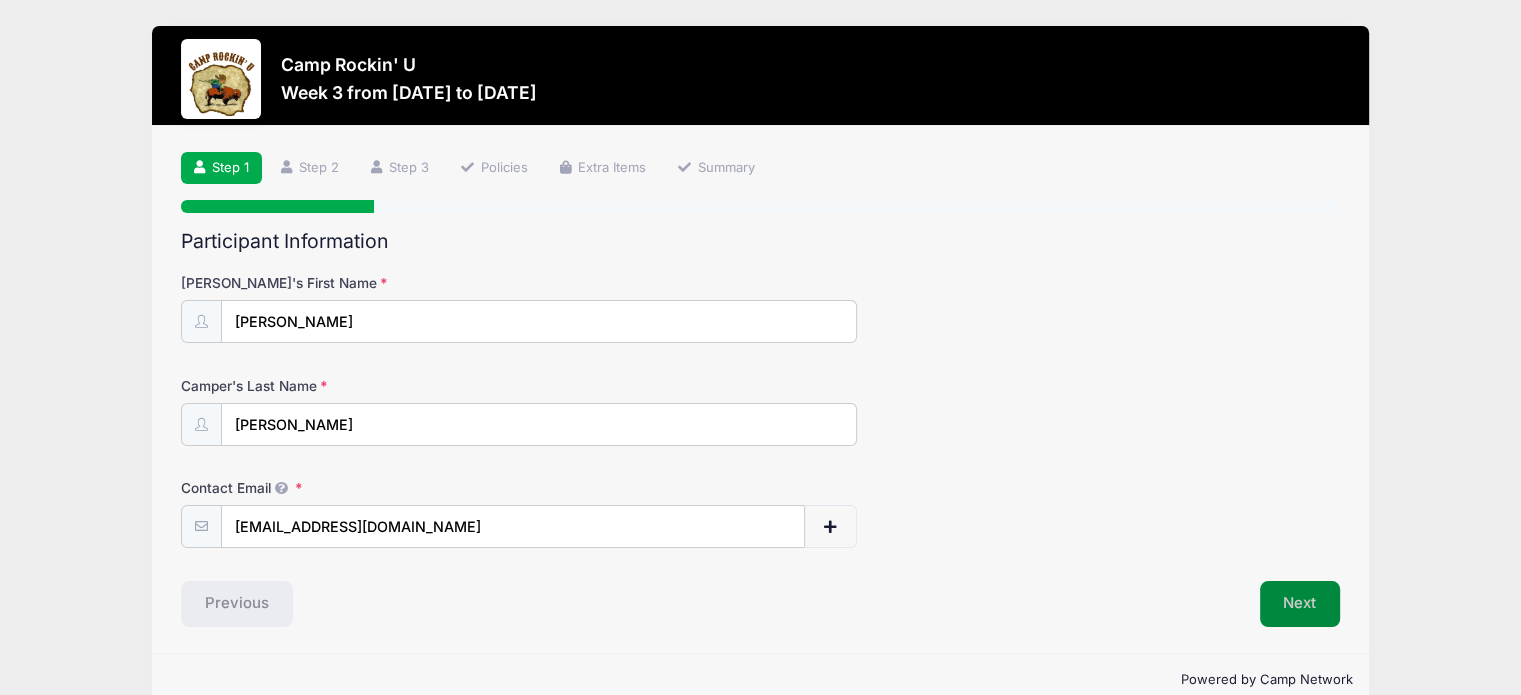 click on "Next" at bounding box center [1300, 604] 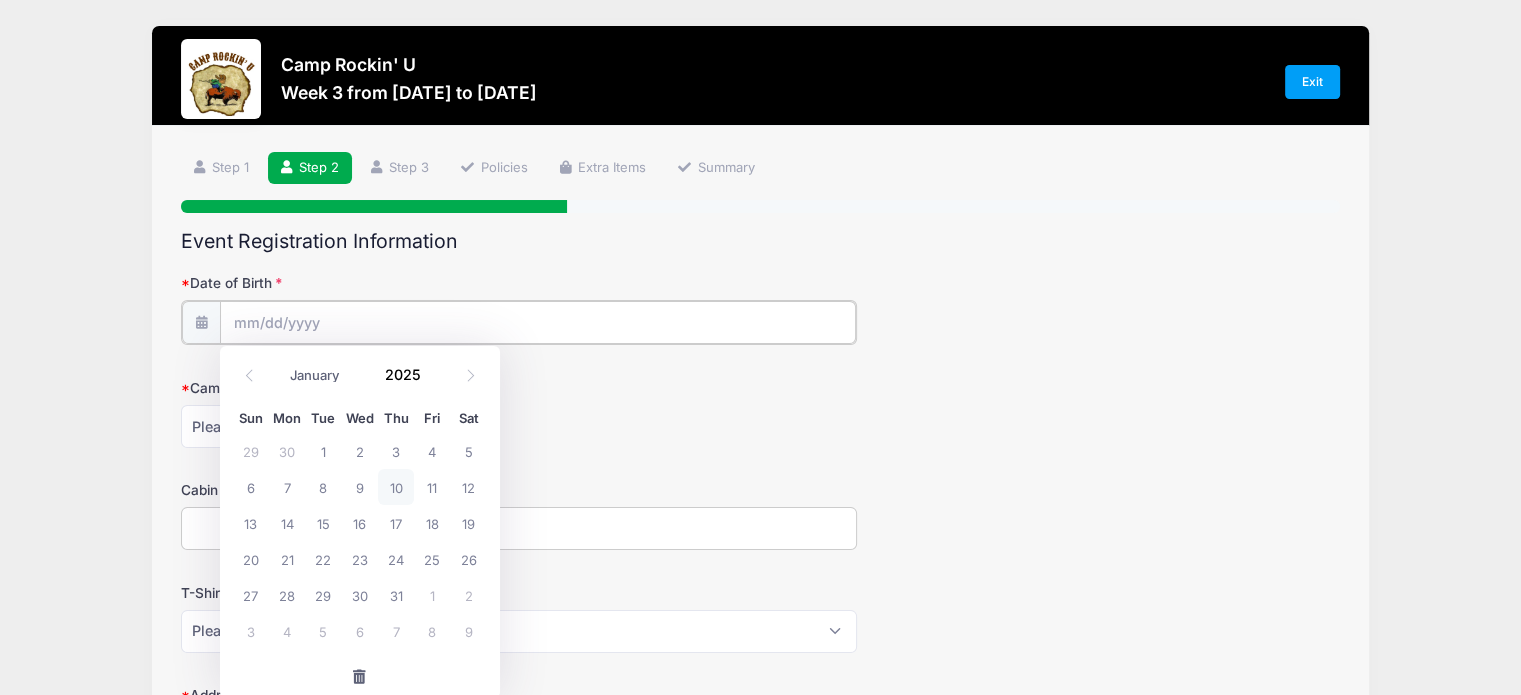 click on "Date of Birth" at bounding box center [538, 322] 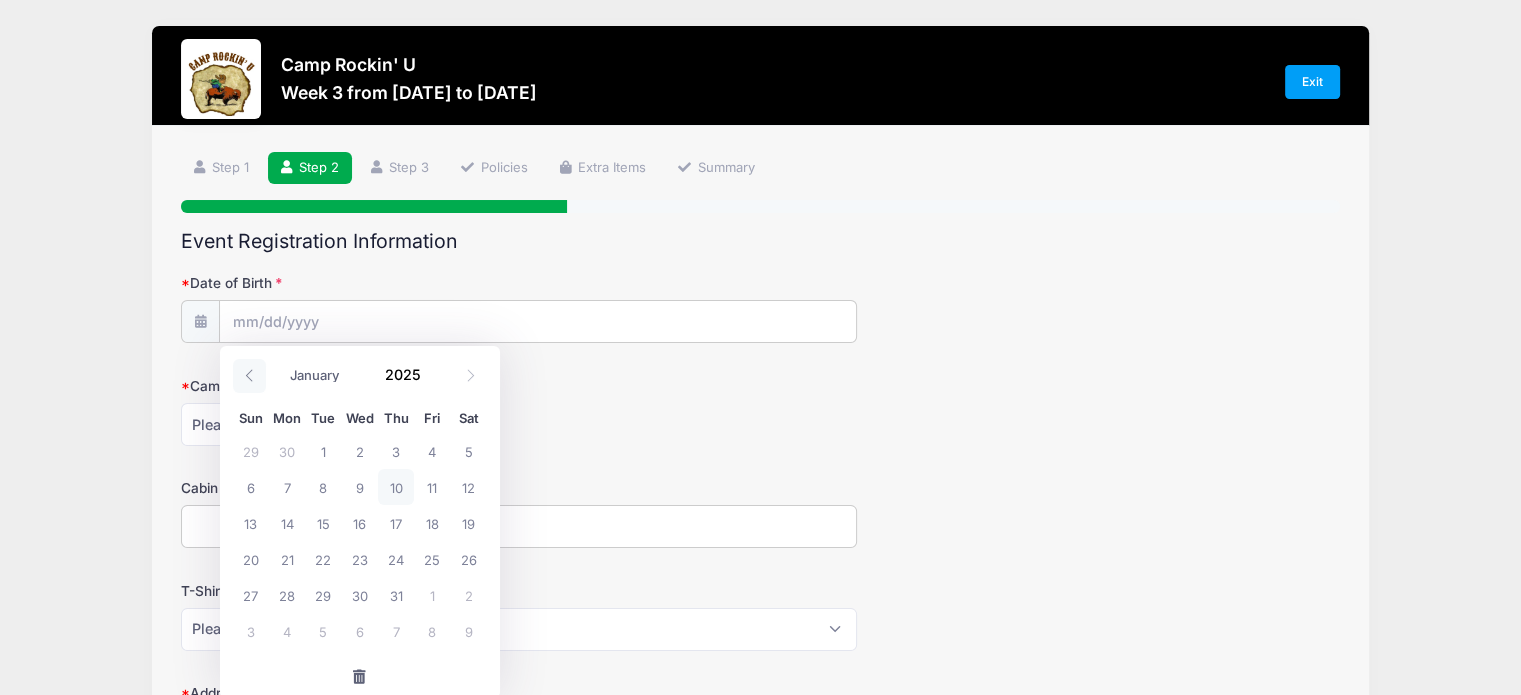click 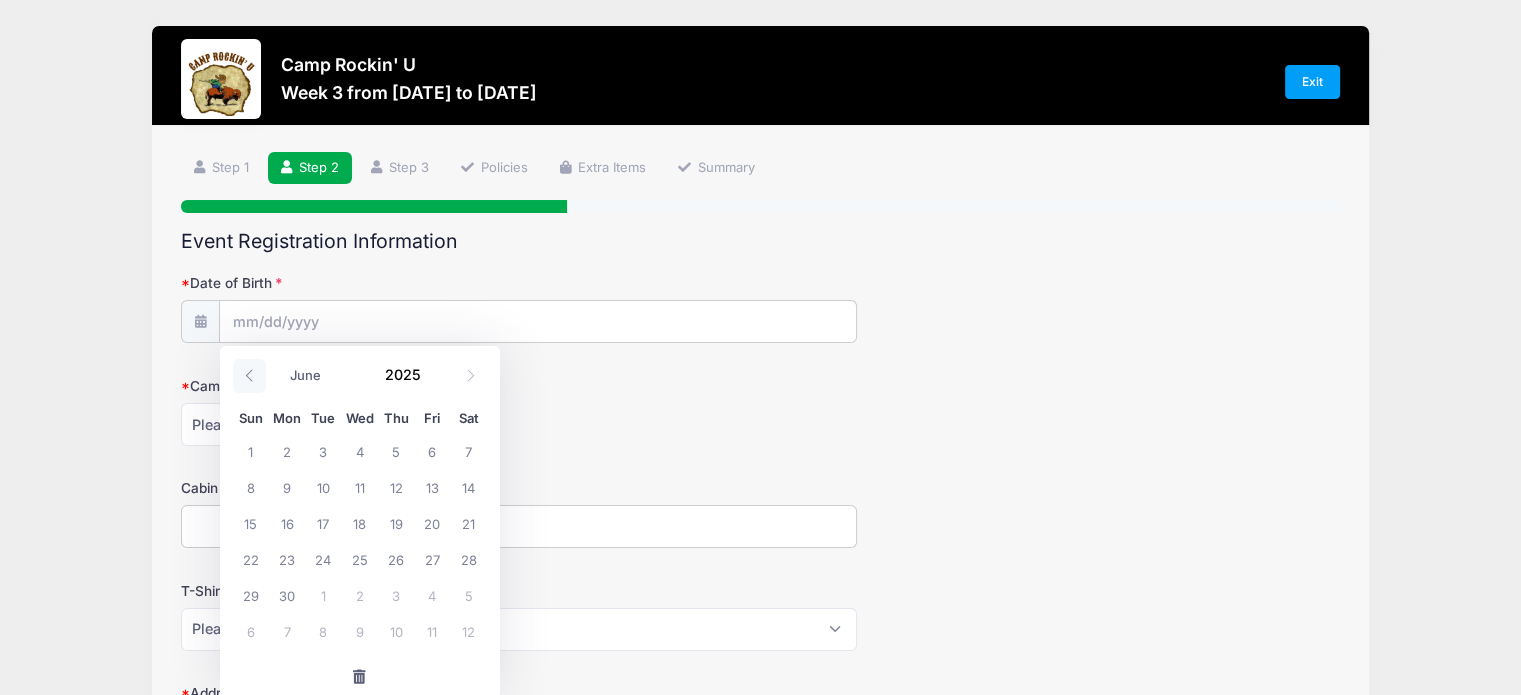 click 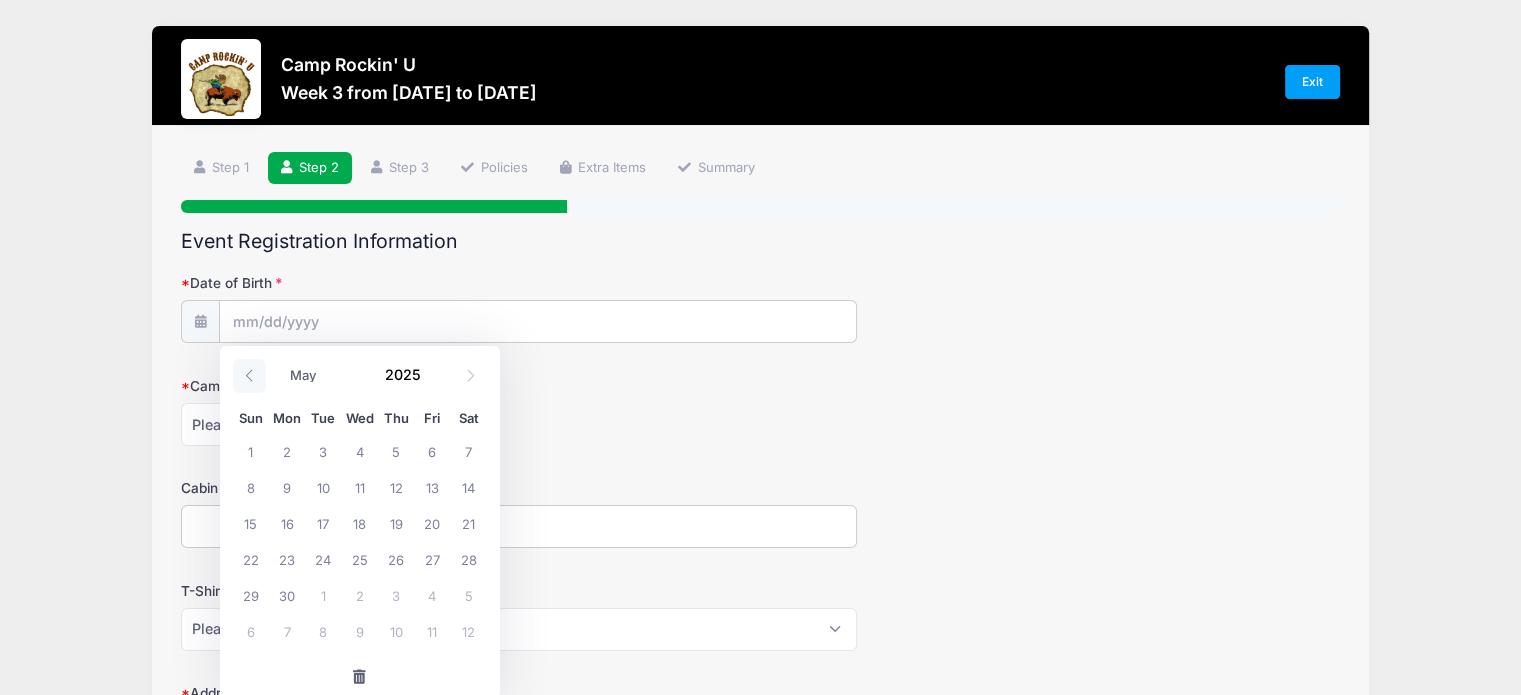 click 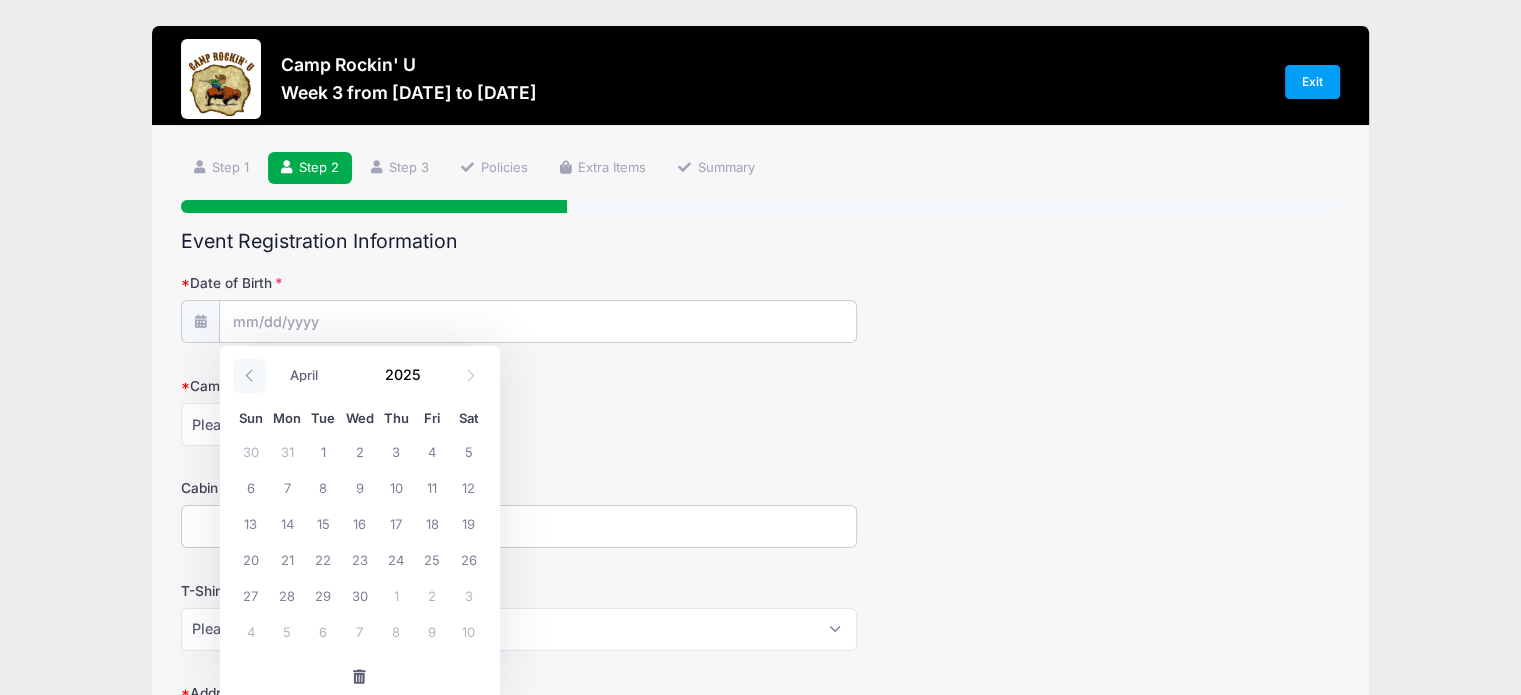 click 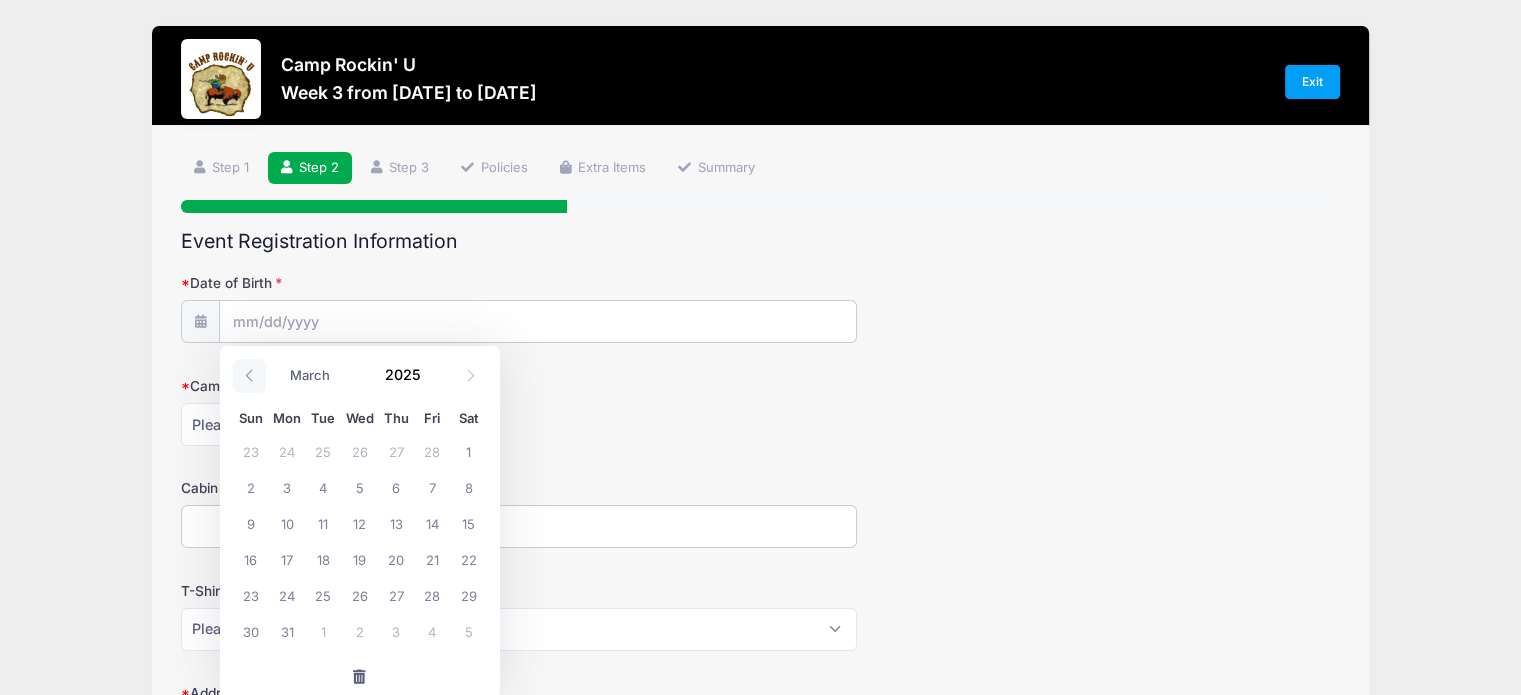 click 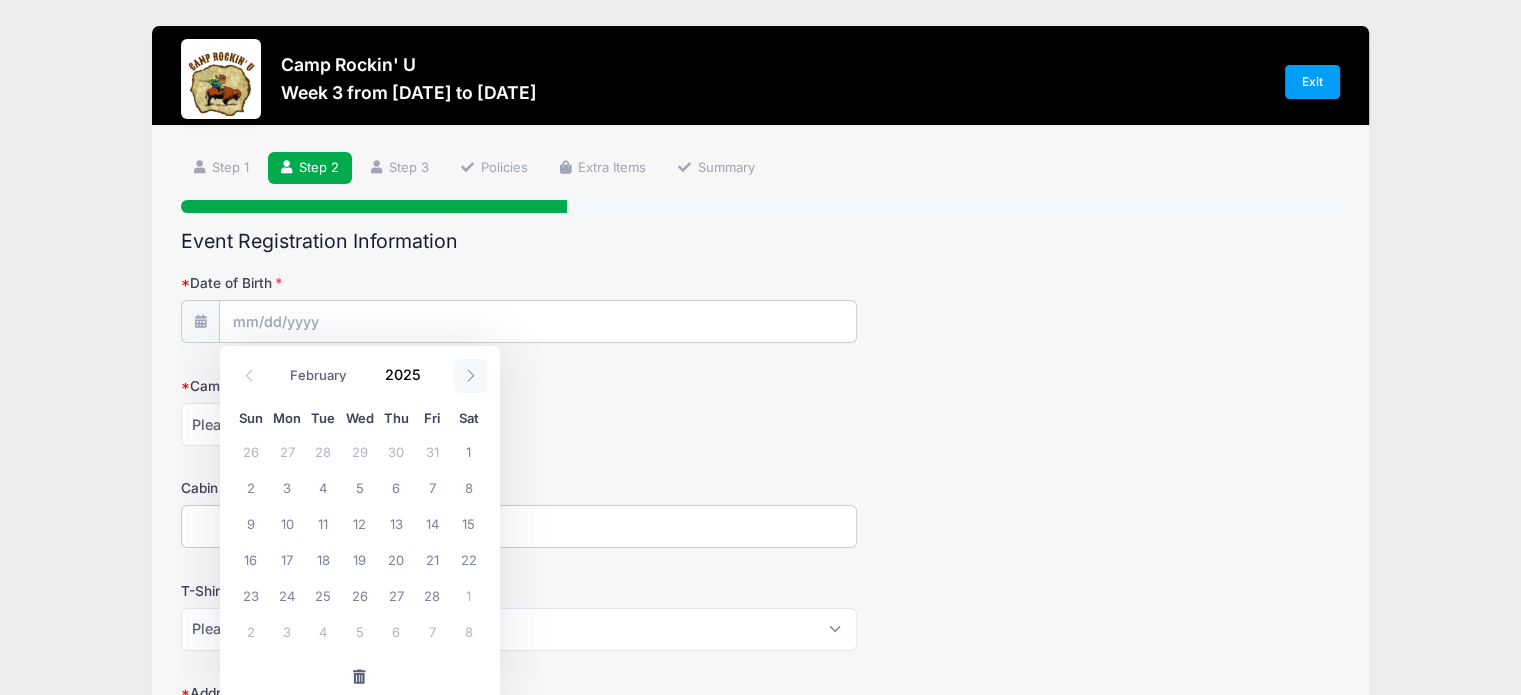 click at bounding box center [470, 376] 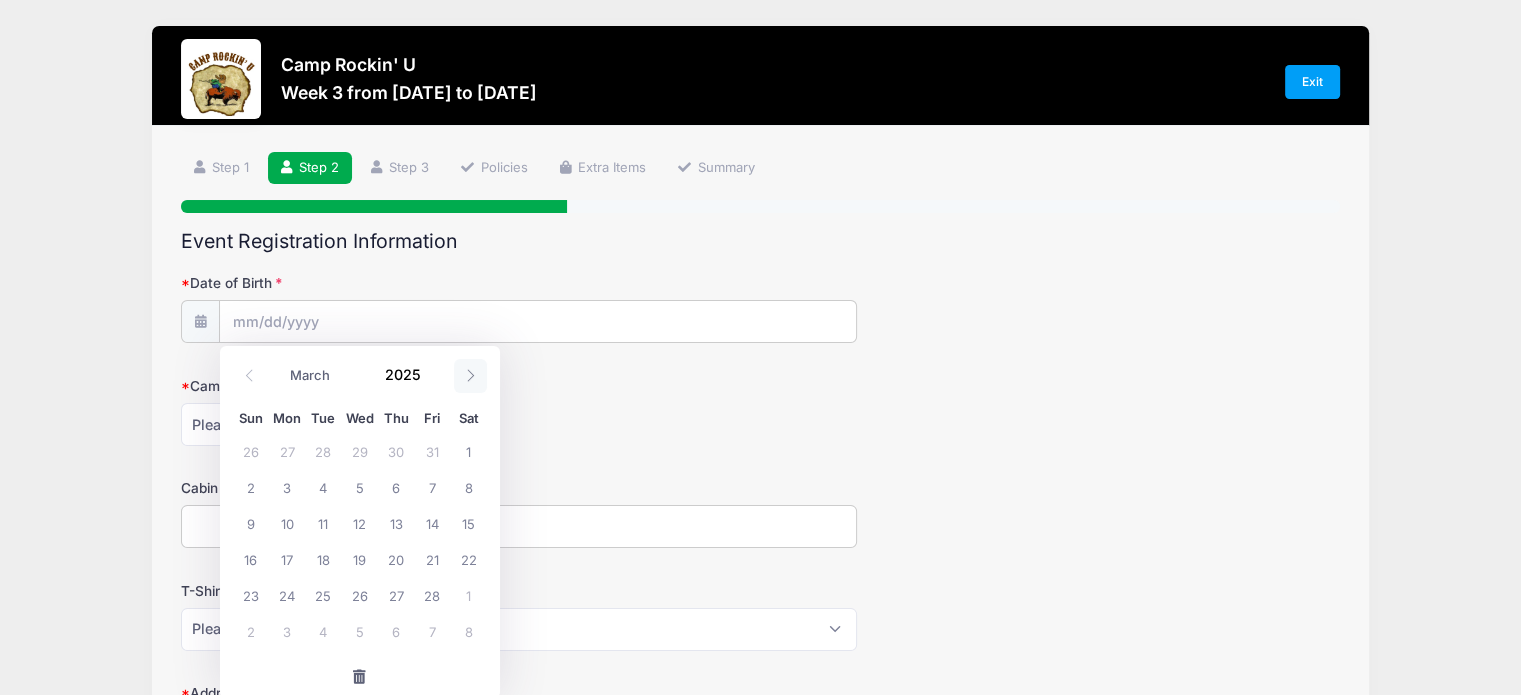 click at bounding box center [470, 376] 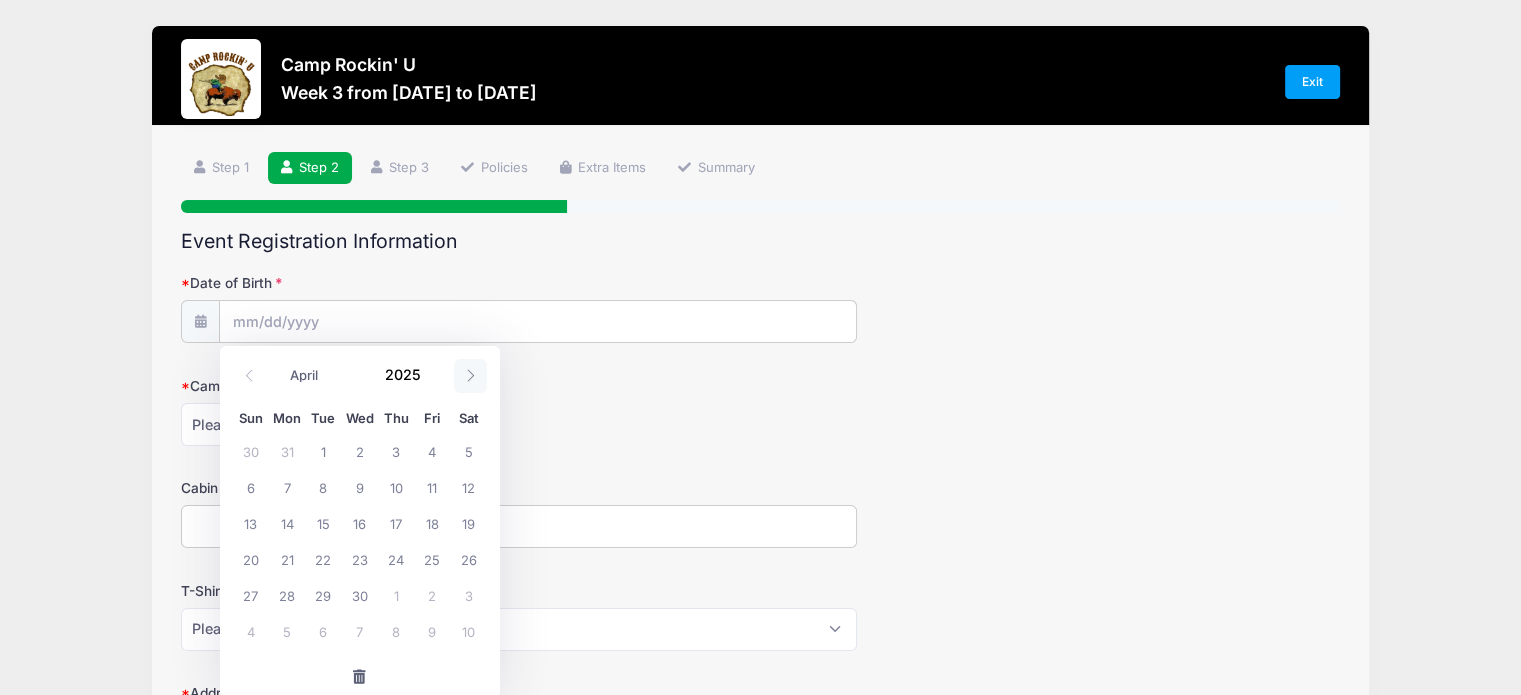 click at bounding box center [470, 376] 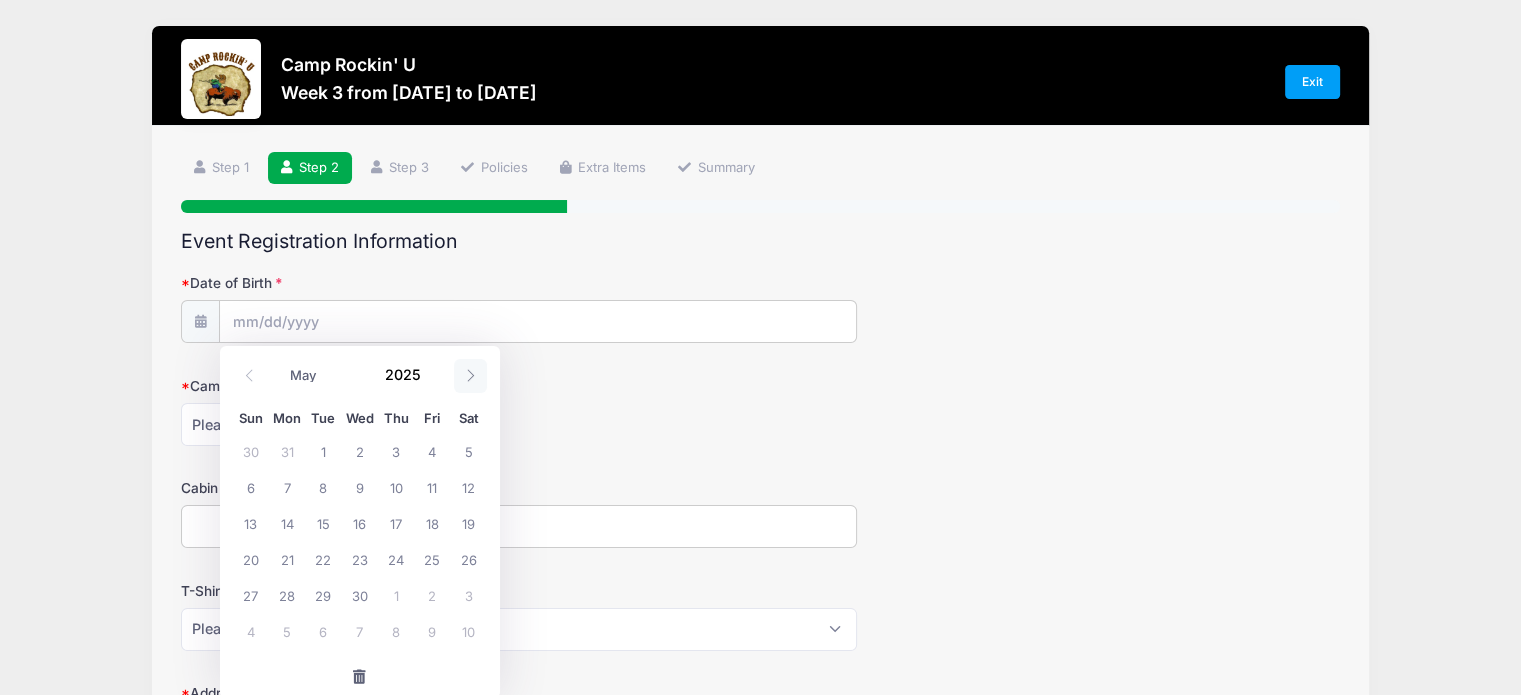 click at bounding box center (470, 376) 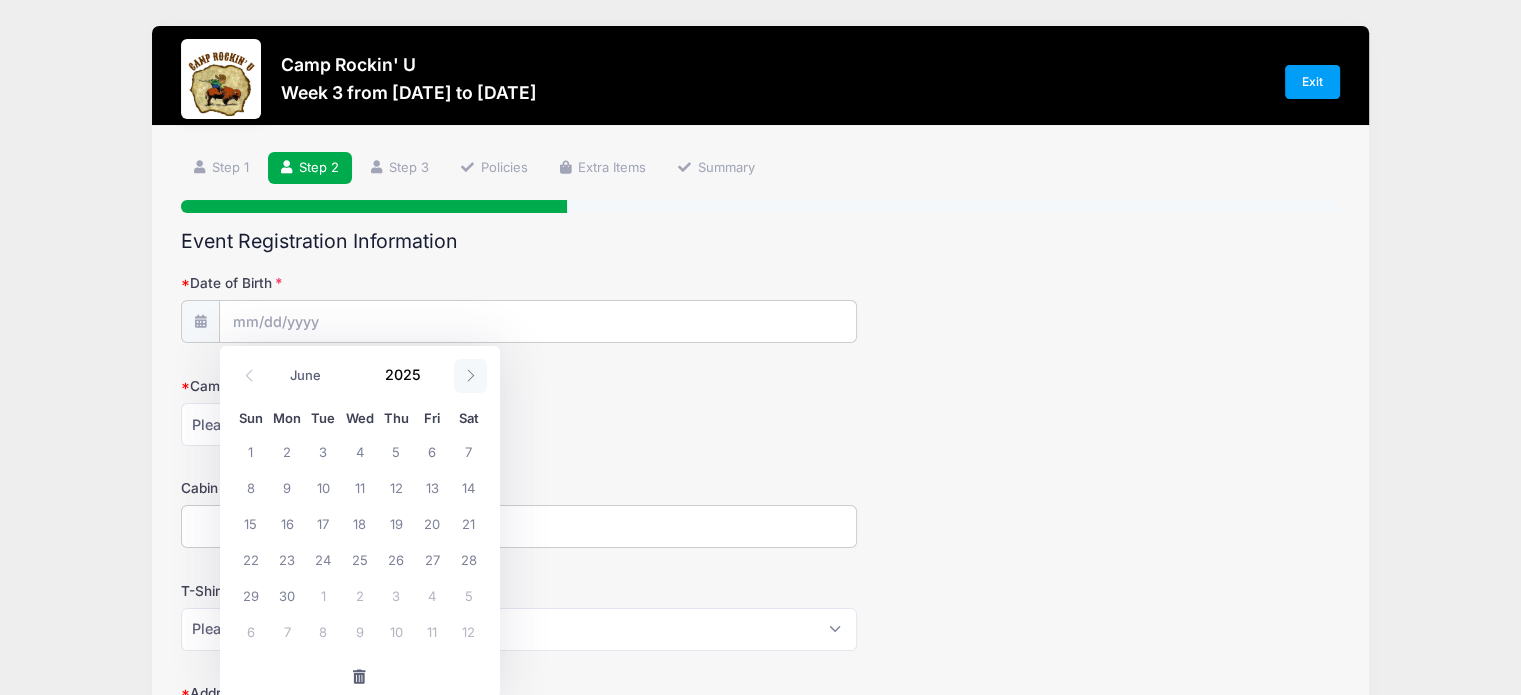 click at bounding box center (470, 376) 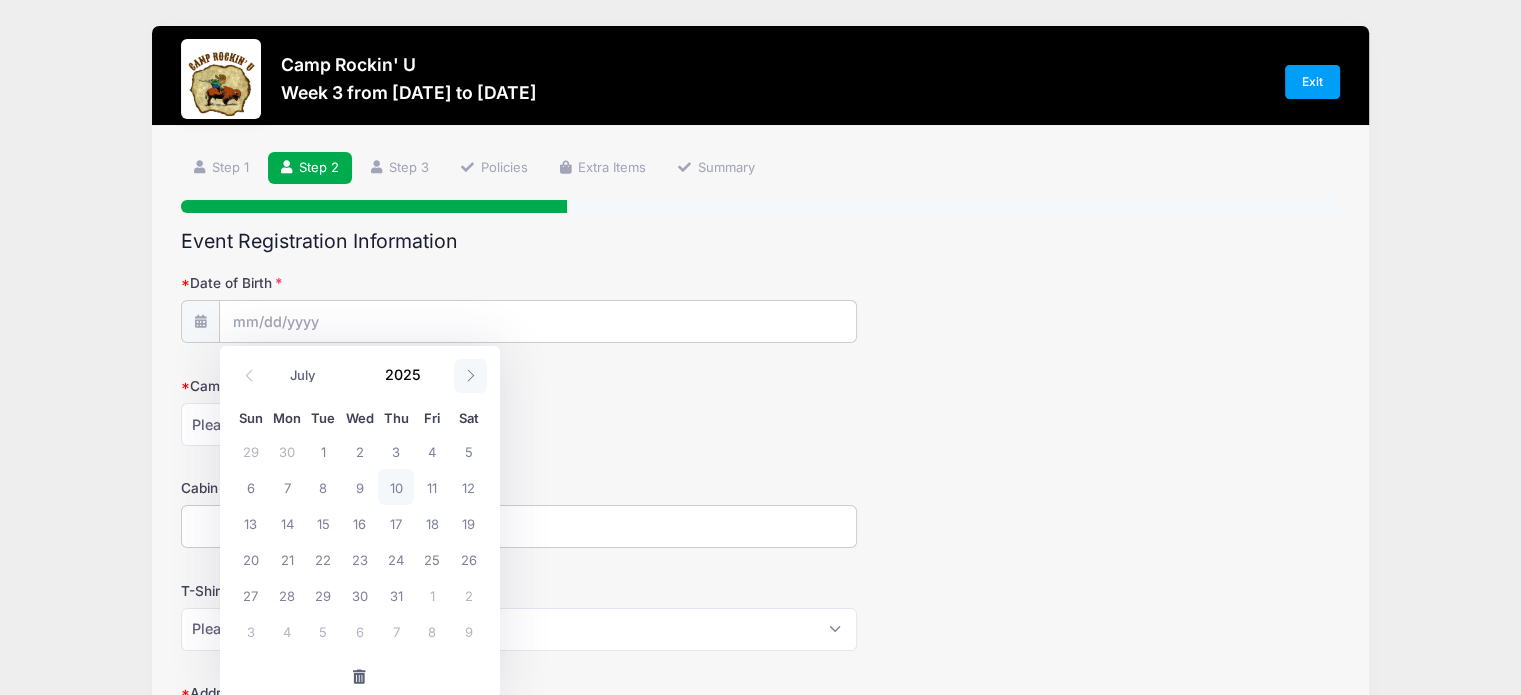 click at bounding box center [470, 376] 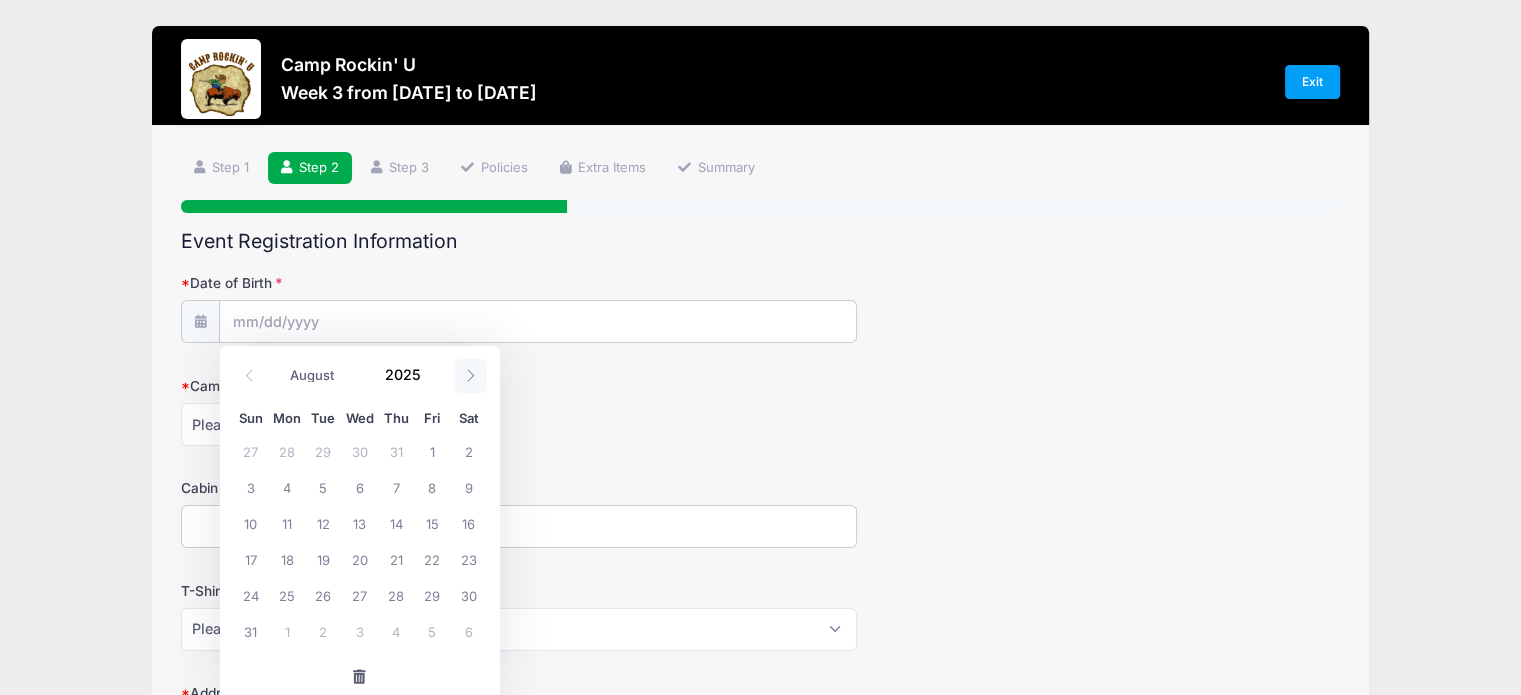 click at bounding box center [470, 376] 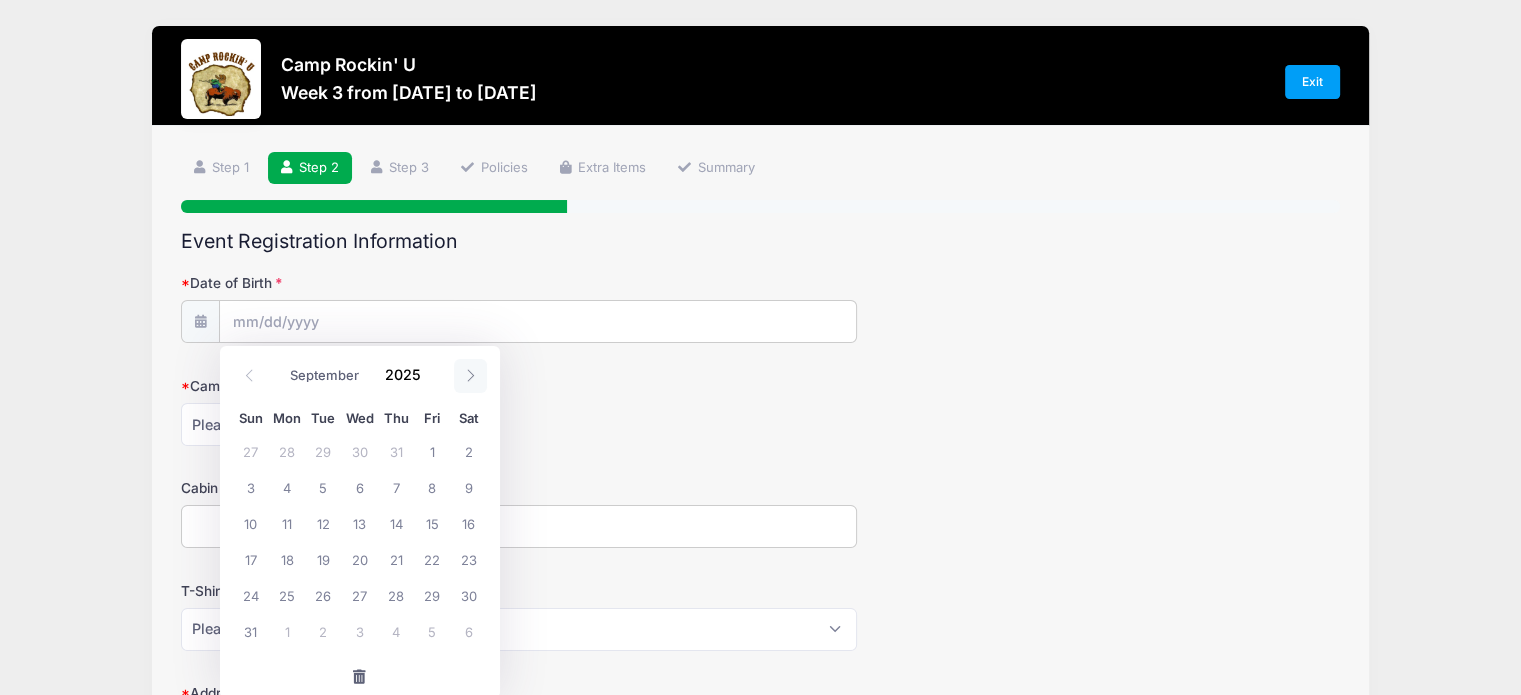 click at bounding box center (470, 376) 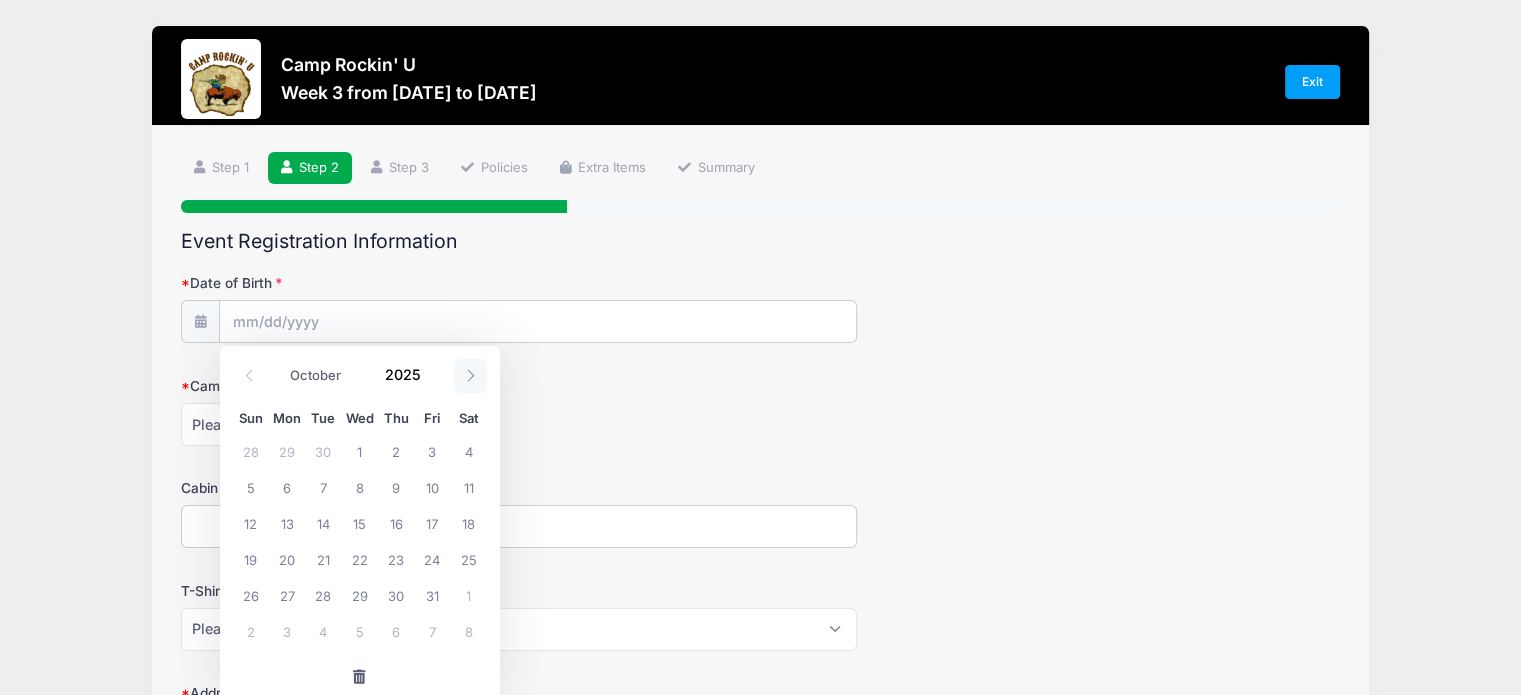 click at bounding box center (470, 376) 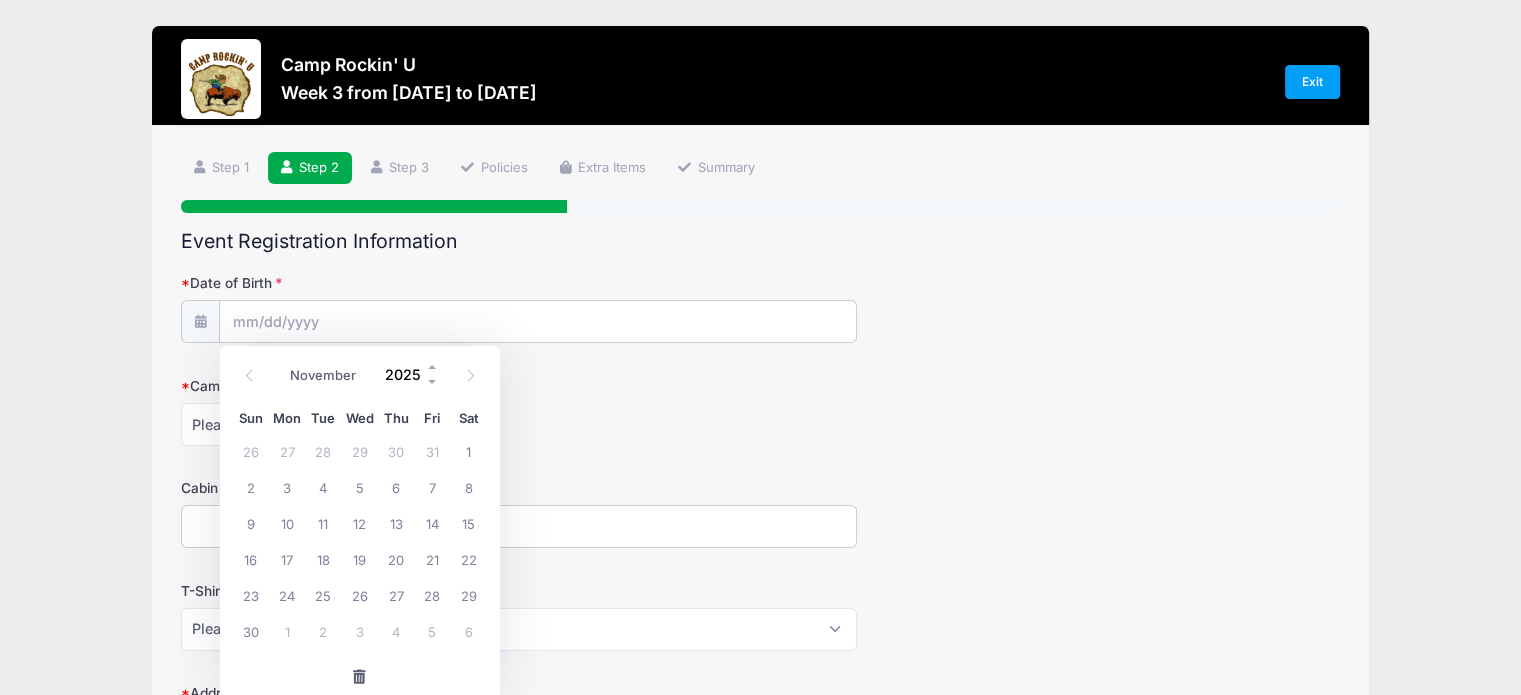 click on "2025" at bounding box center (407, 375) 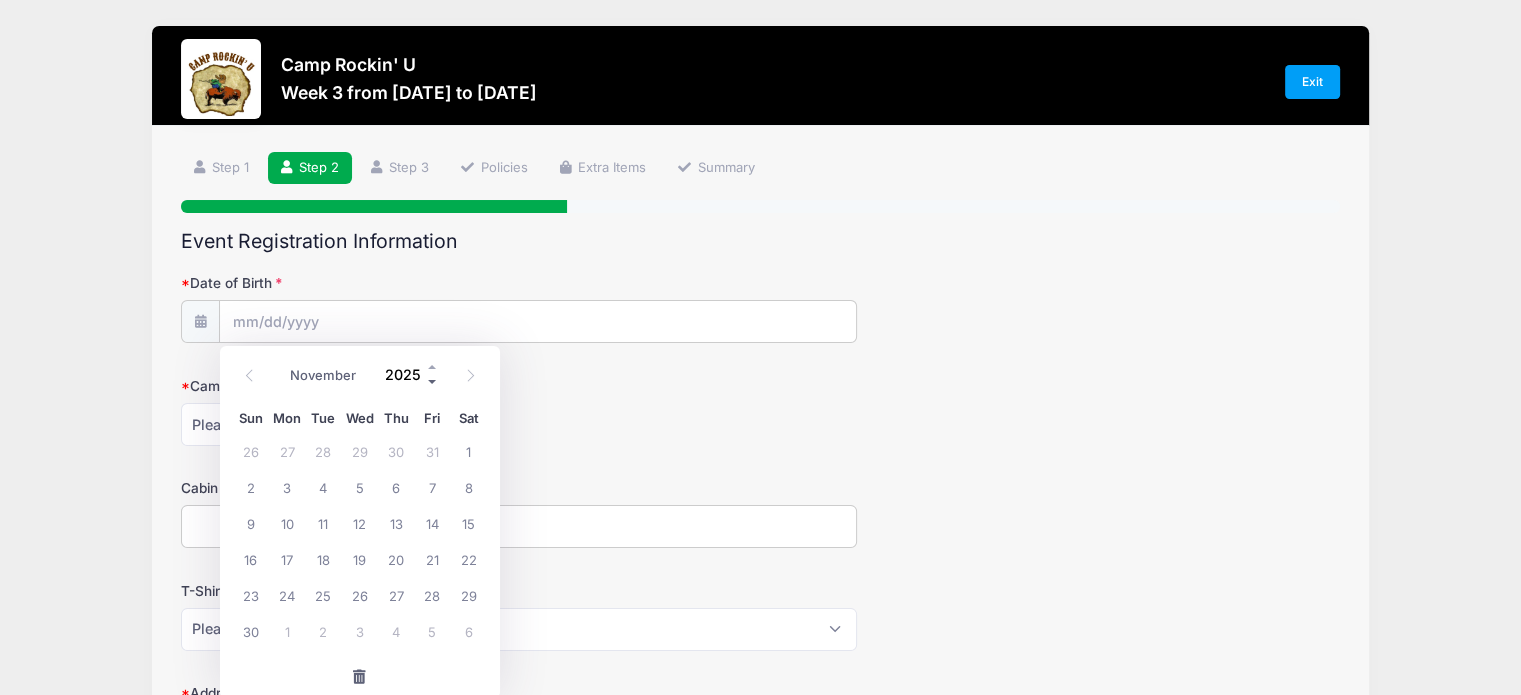 click at bounding box center (433, 382) 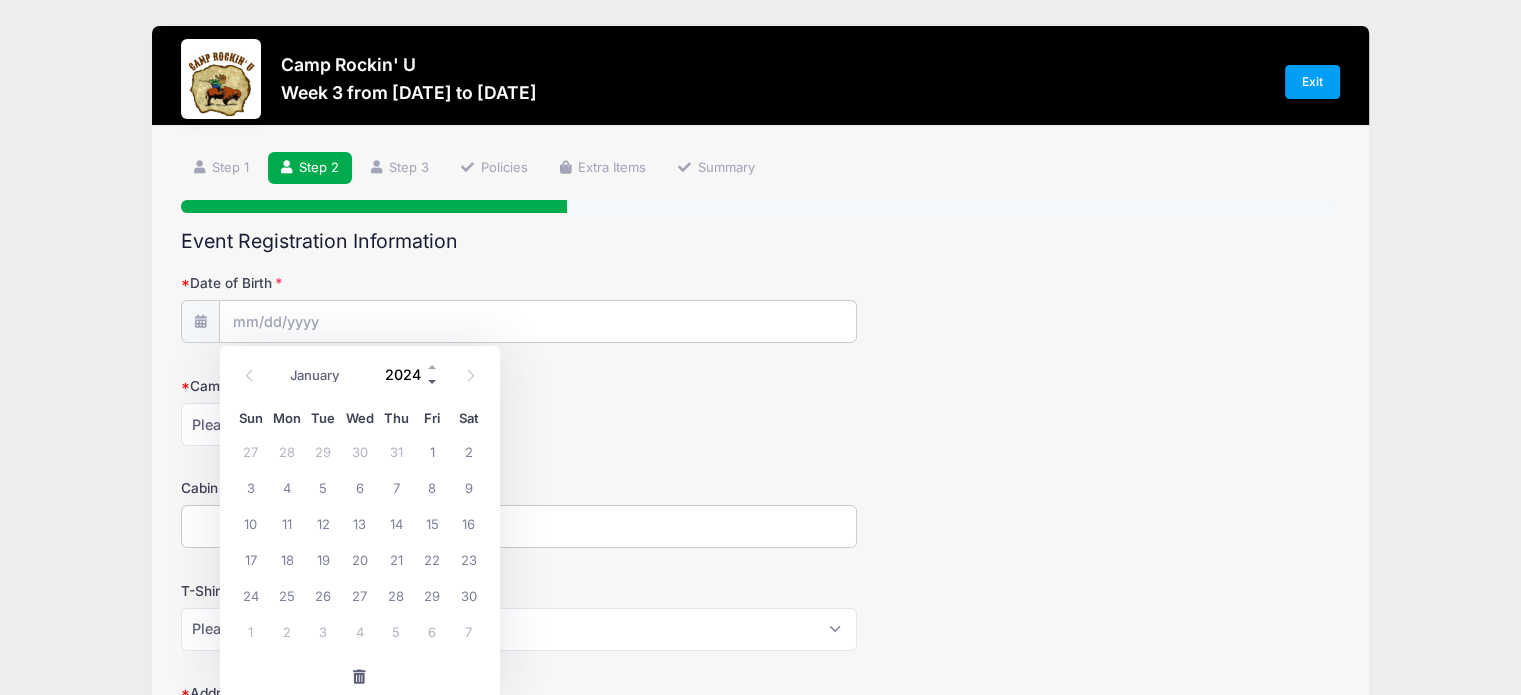 click at bounding box center (433, 382) 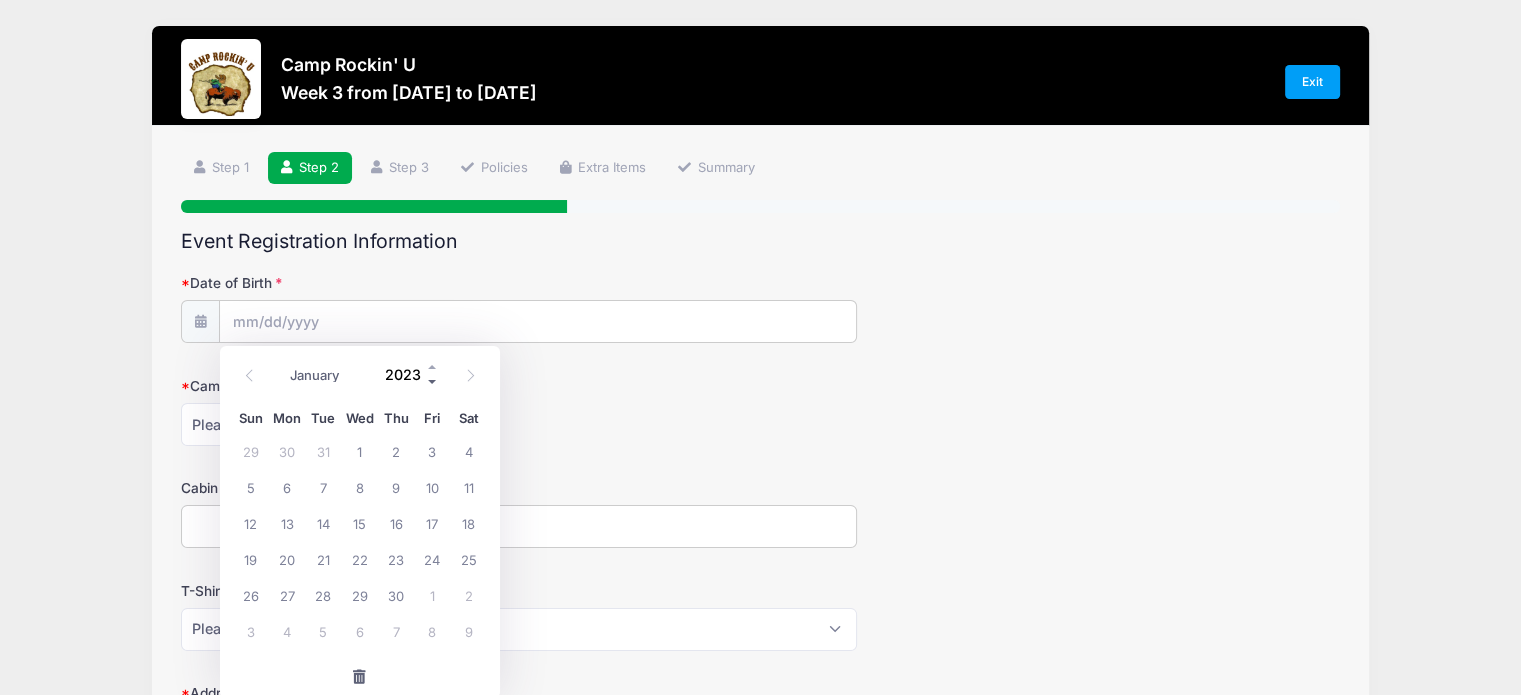 click at bounding box center (433, 382) 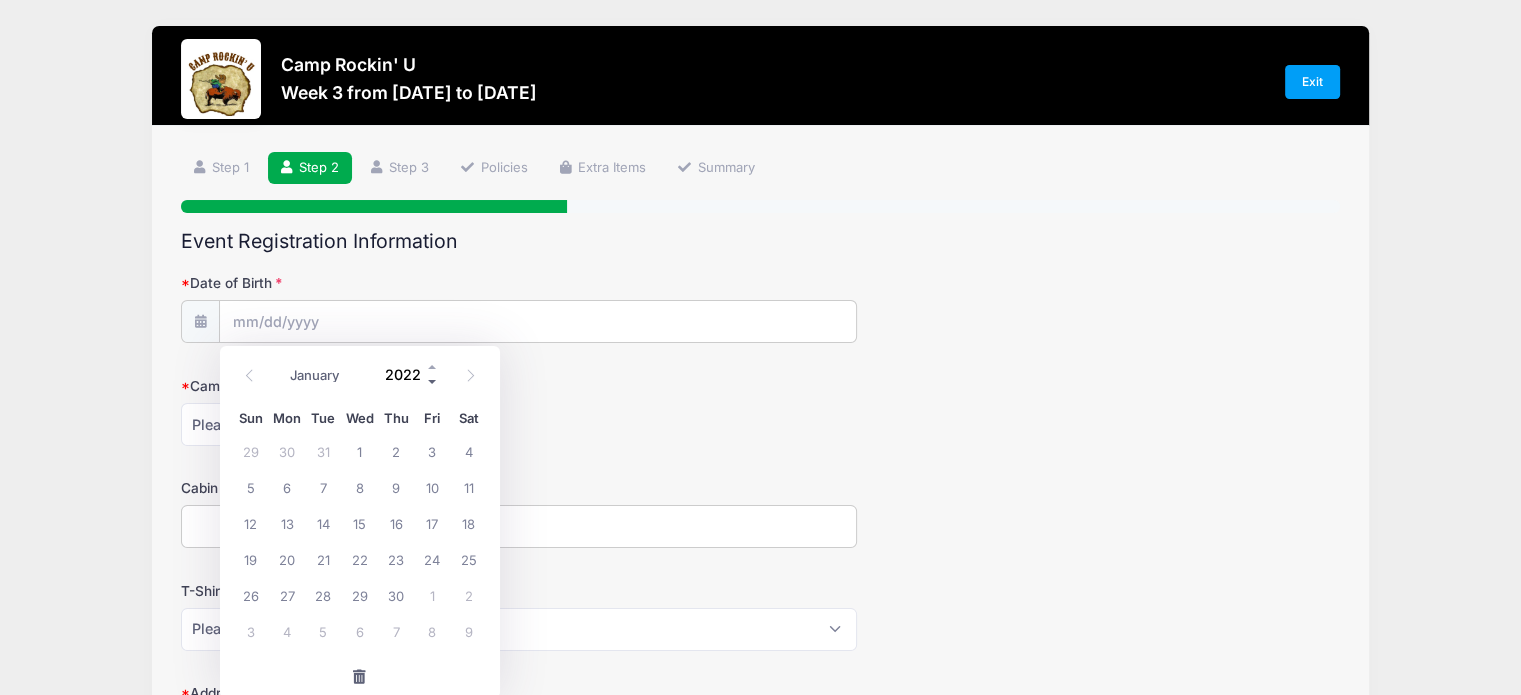 click at bounding box center (433, 382) 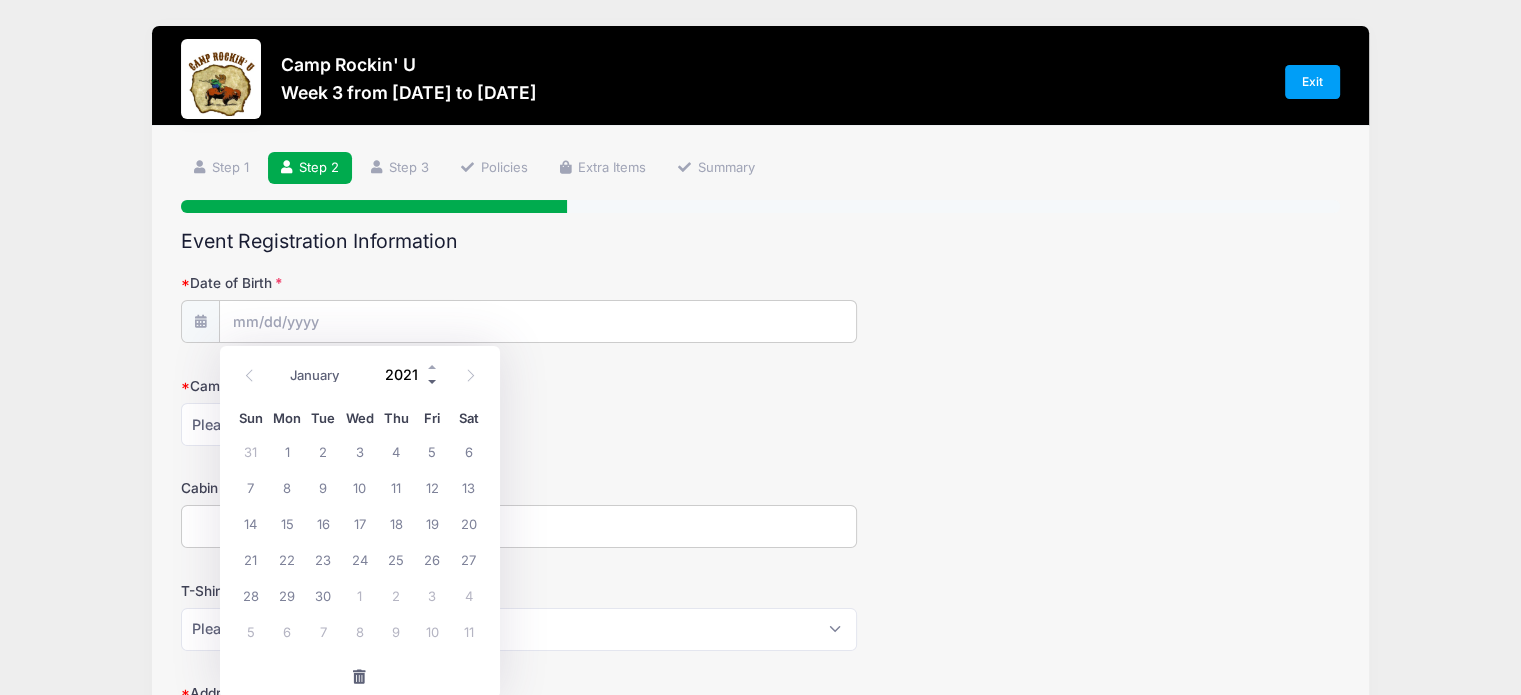 click at bounding box center (433, 382) 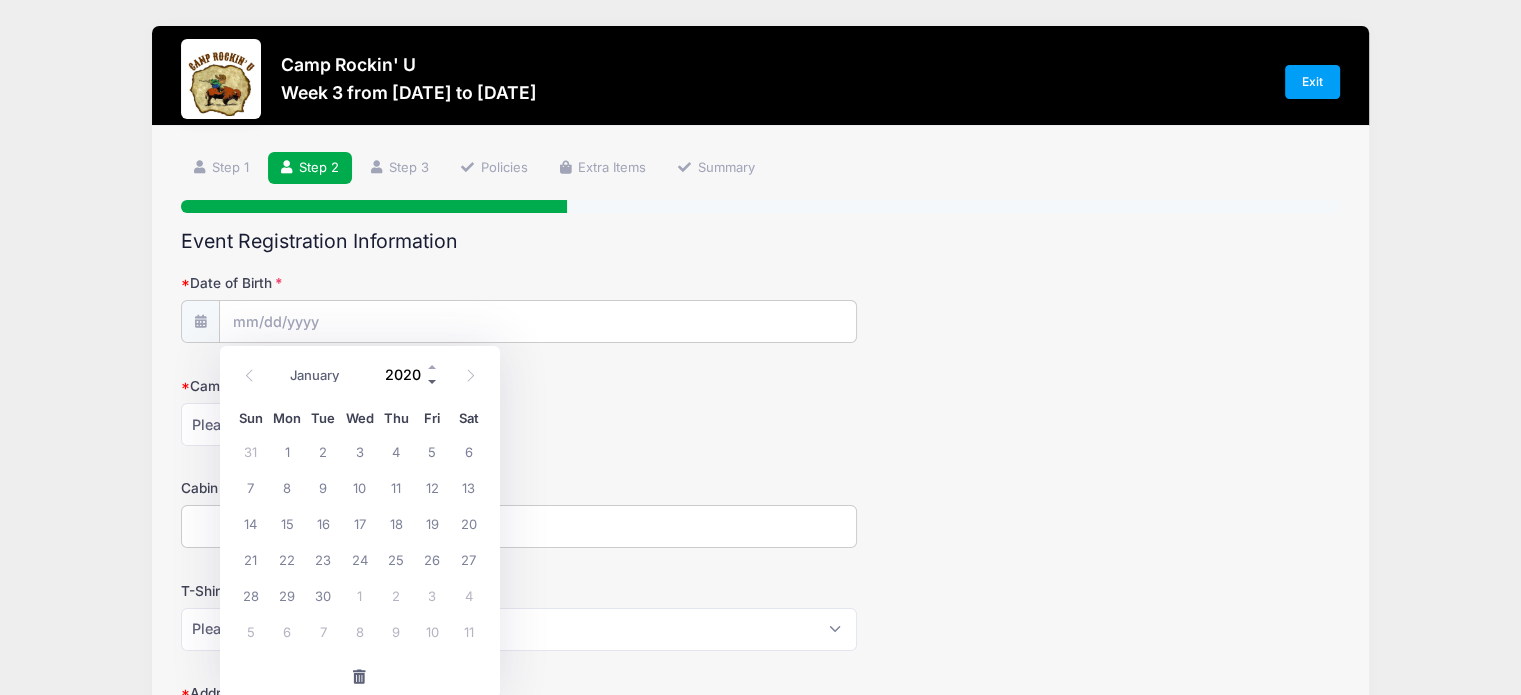 click at bounding box center (433, 382) 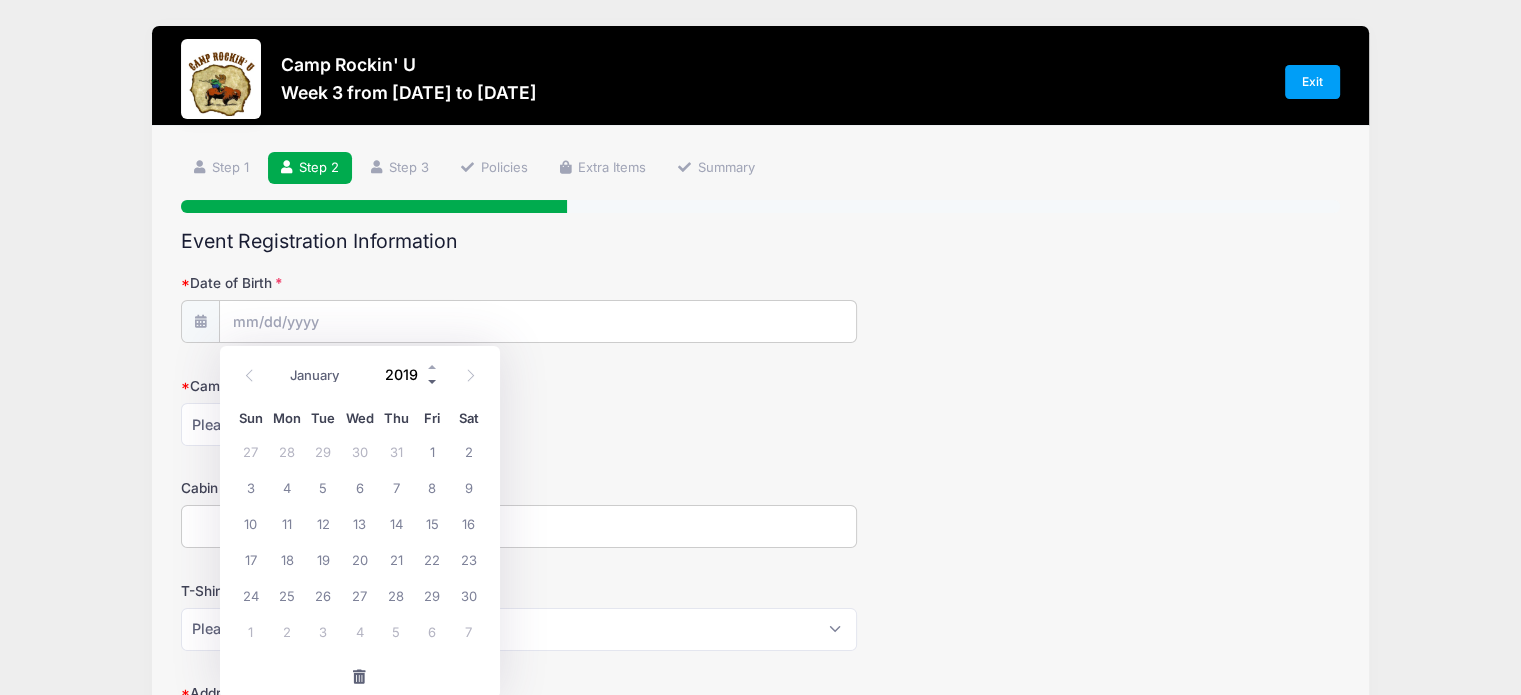 click at bounding box center [433, 382] 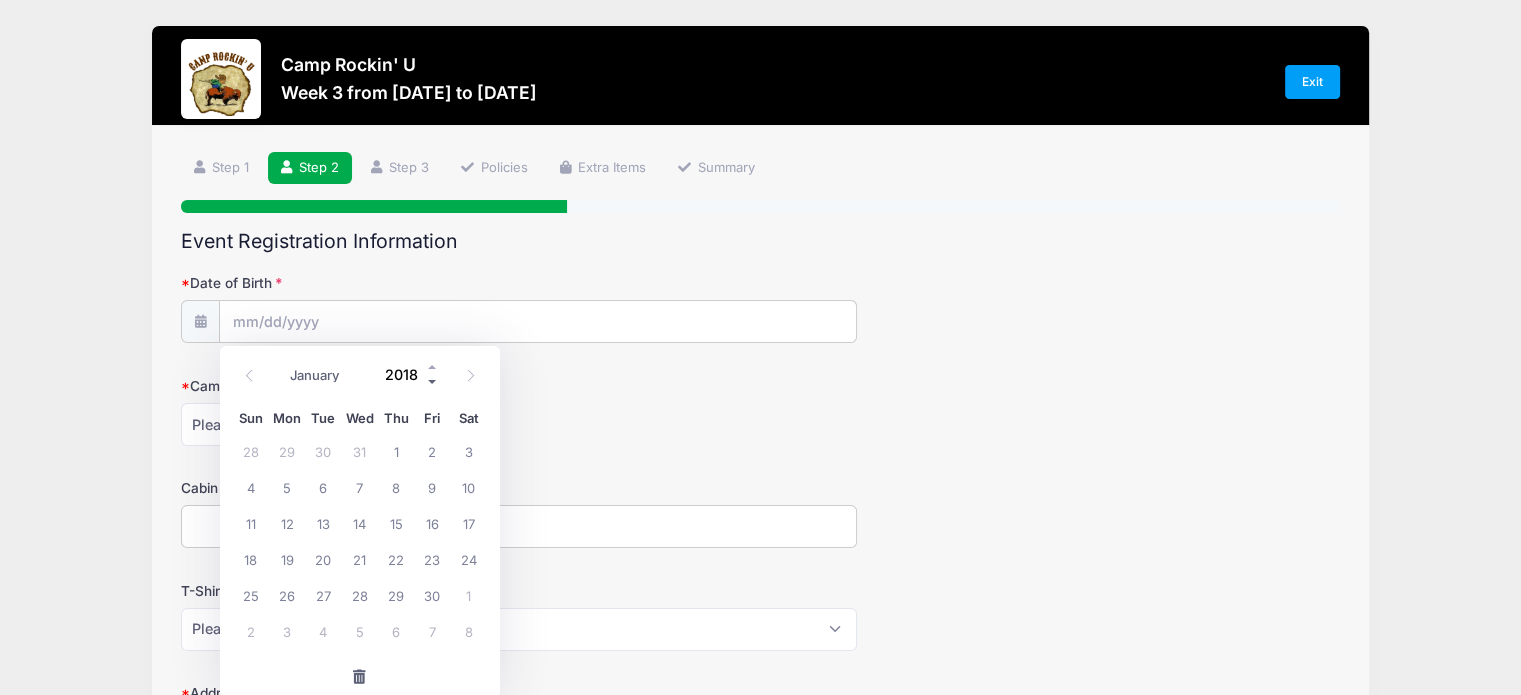 click at bounding box center (433, 382) 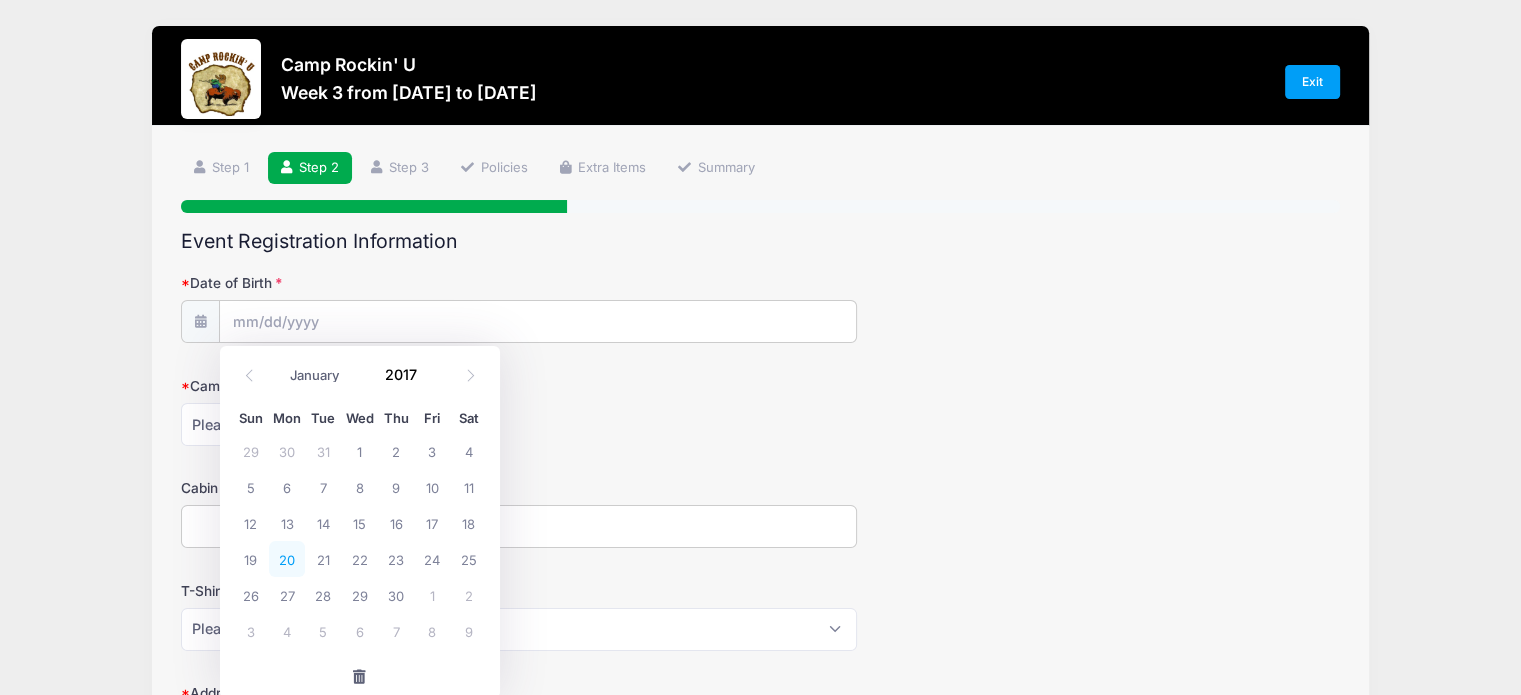 click on "20" at bounding box center [287, 559] 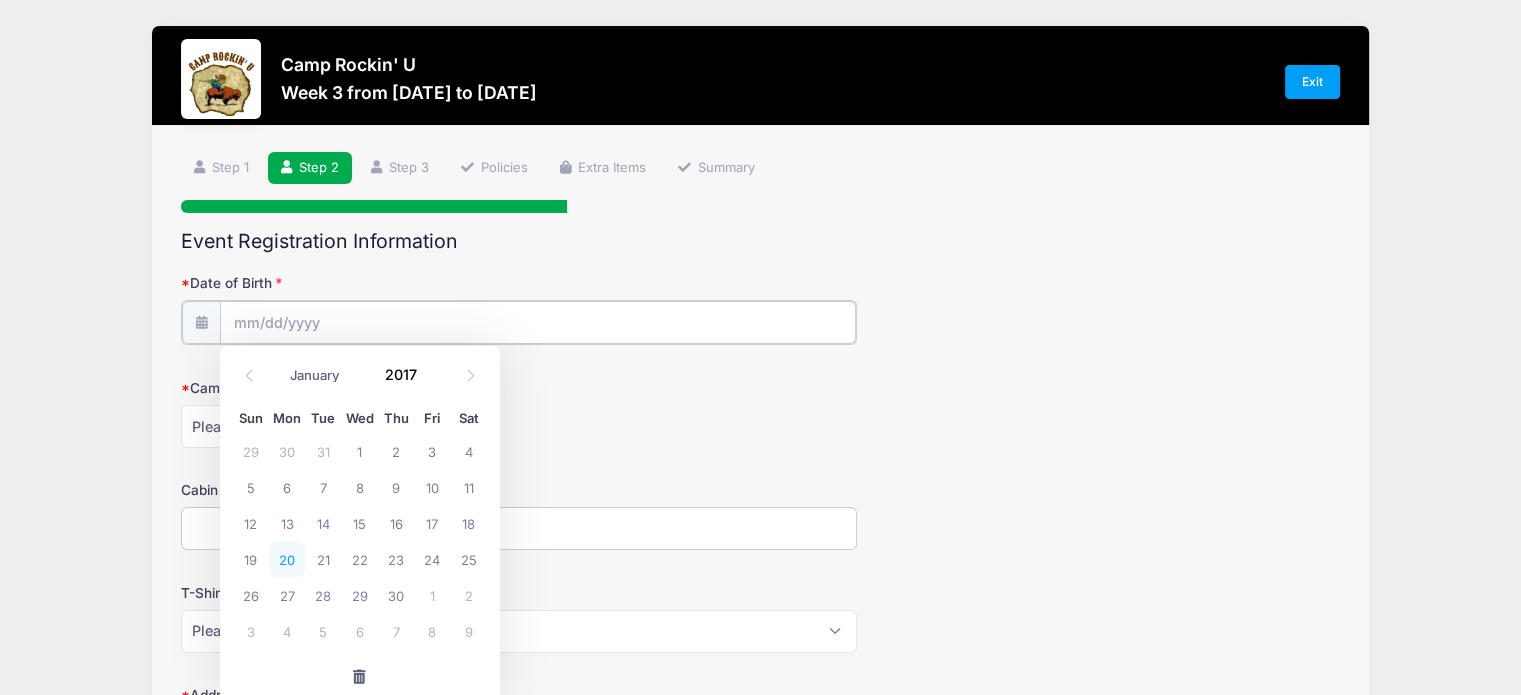 type on "[DATE]" 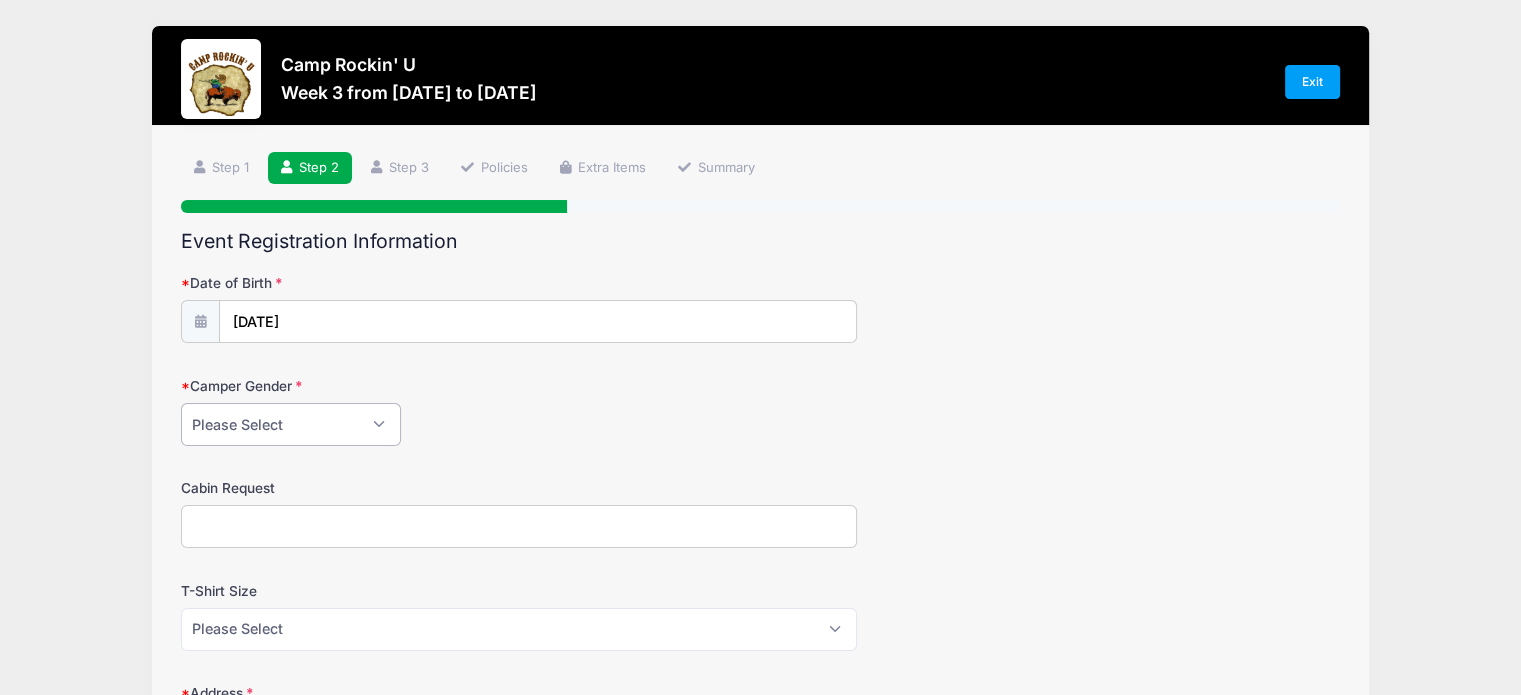 click on "Please Select Female
Male" at bounding box center [291, 424] 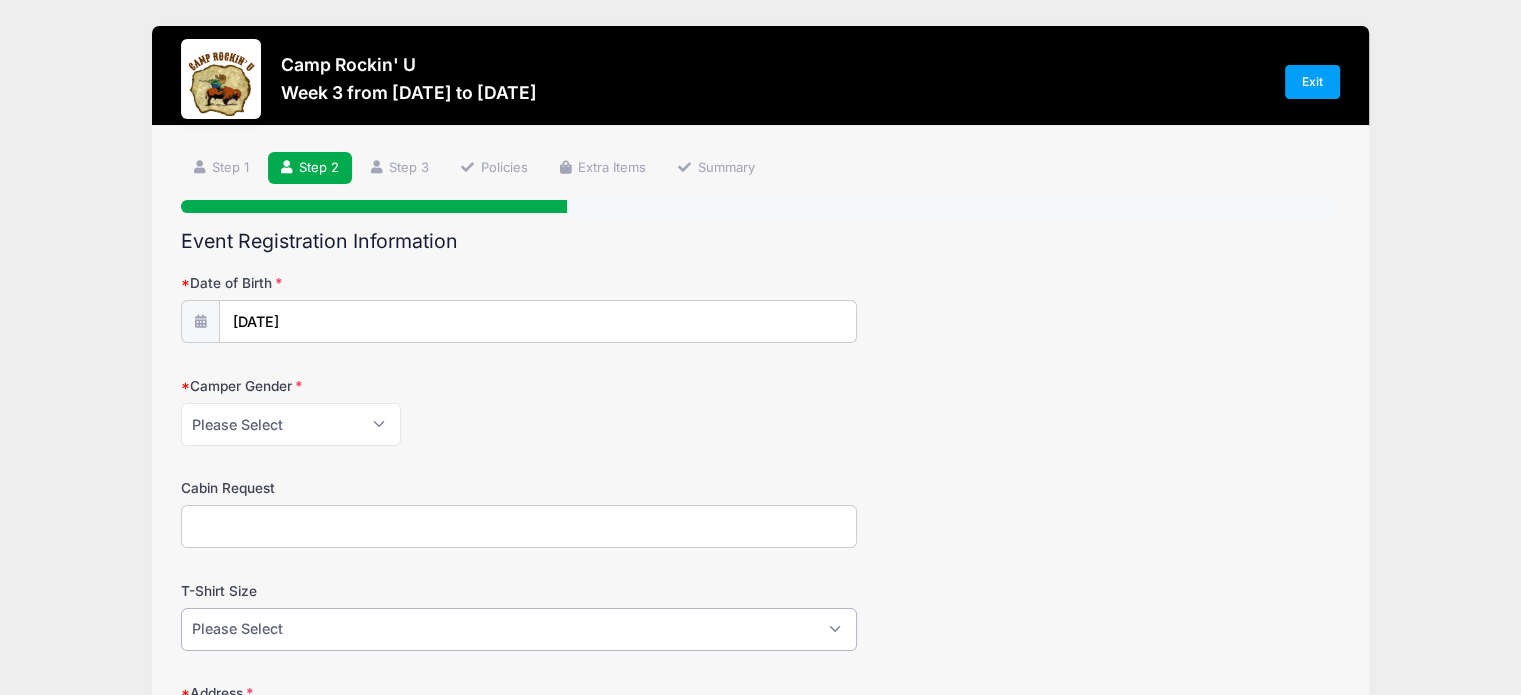 click on "Please Select Youth Sm
Youth M
Youth L
Adult Sm
Adult M
Adult L
Adult XL
Adult XXL" at bounding box center (519, 629) 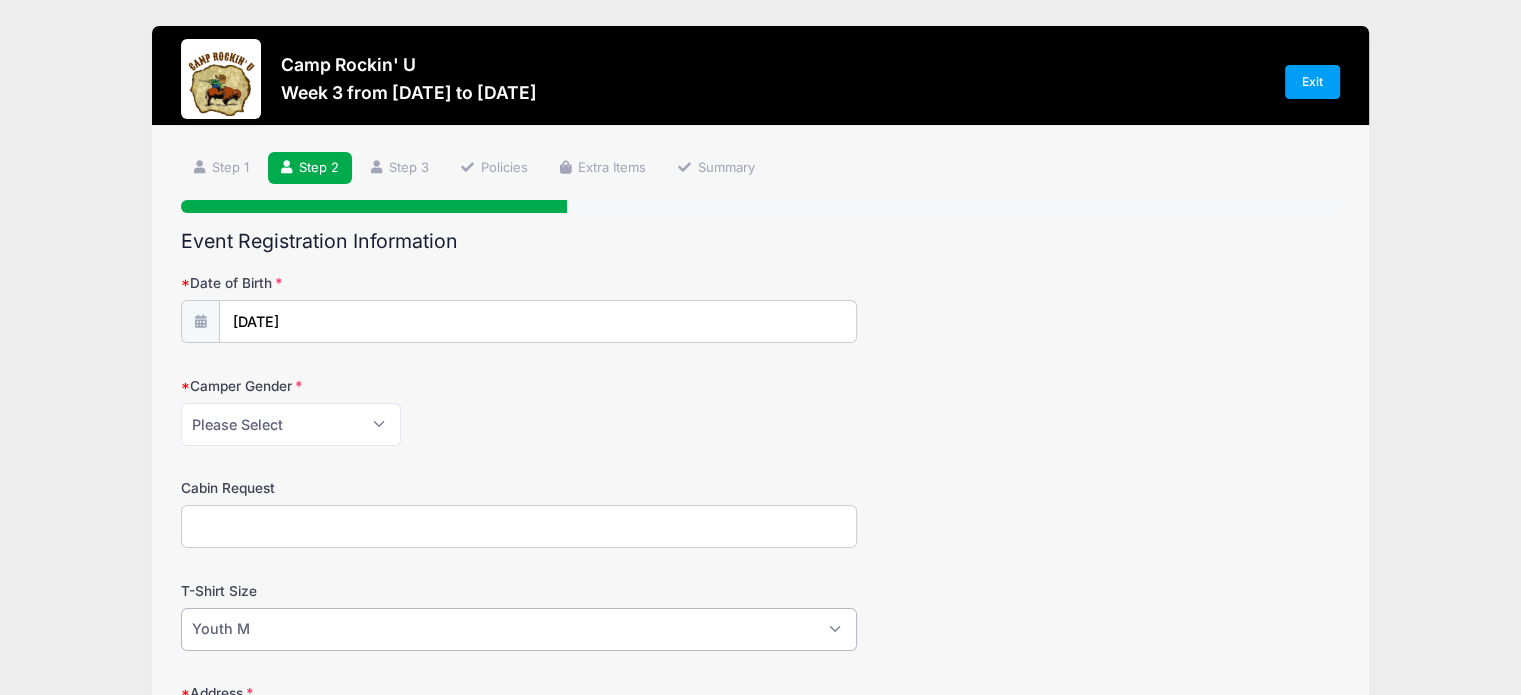 click on "Please Select Youth Sm
Youth M
Youth L
Adult Sm
Adult M
Adult L
Adult XL
Adult XXL" at bounding box center [519, 629] 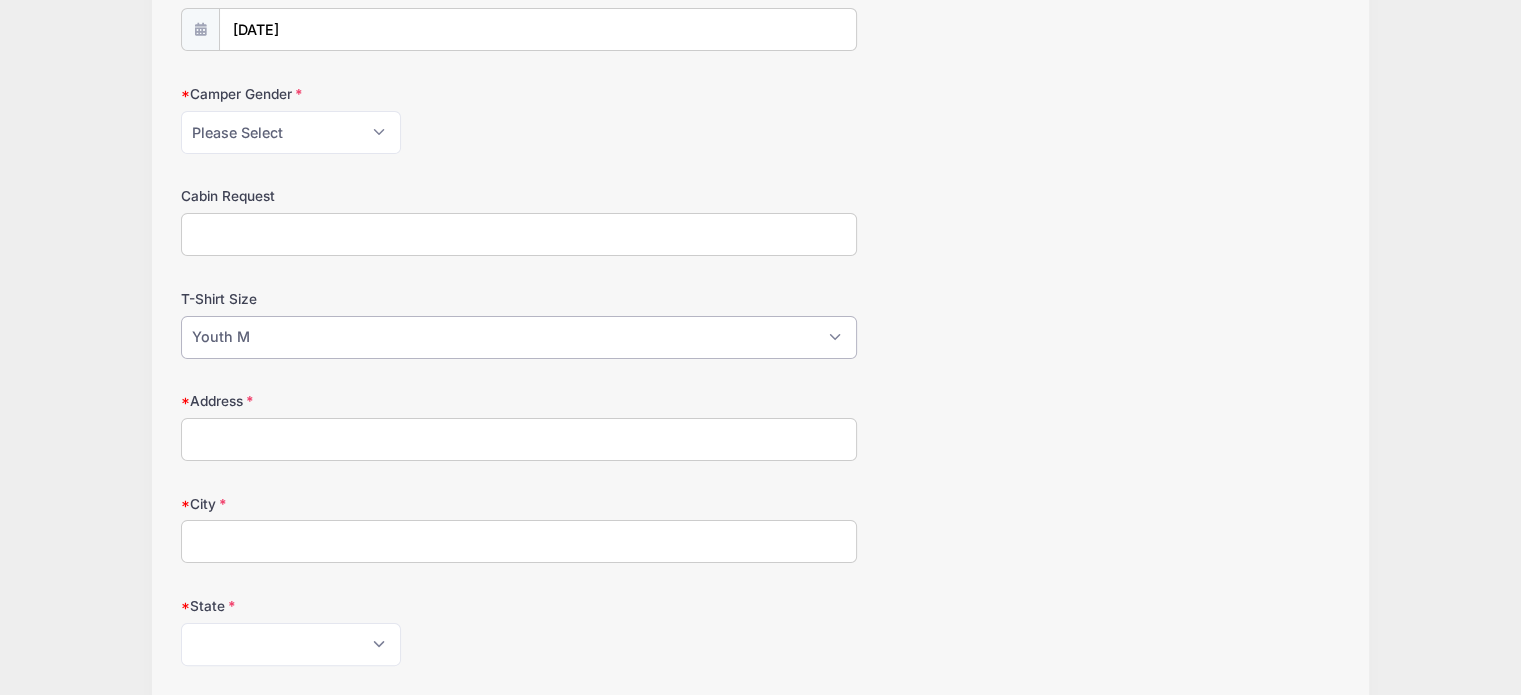 scroll, scrollTop: 335, scrollLeft: 0, axis: vertical 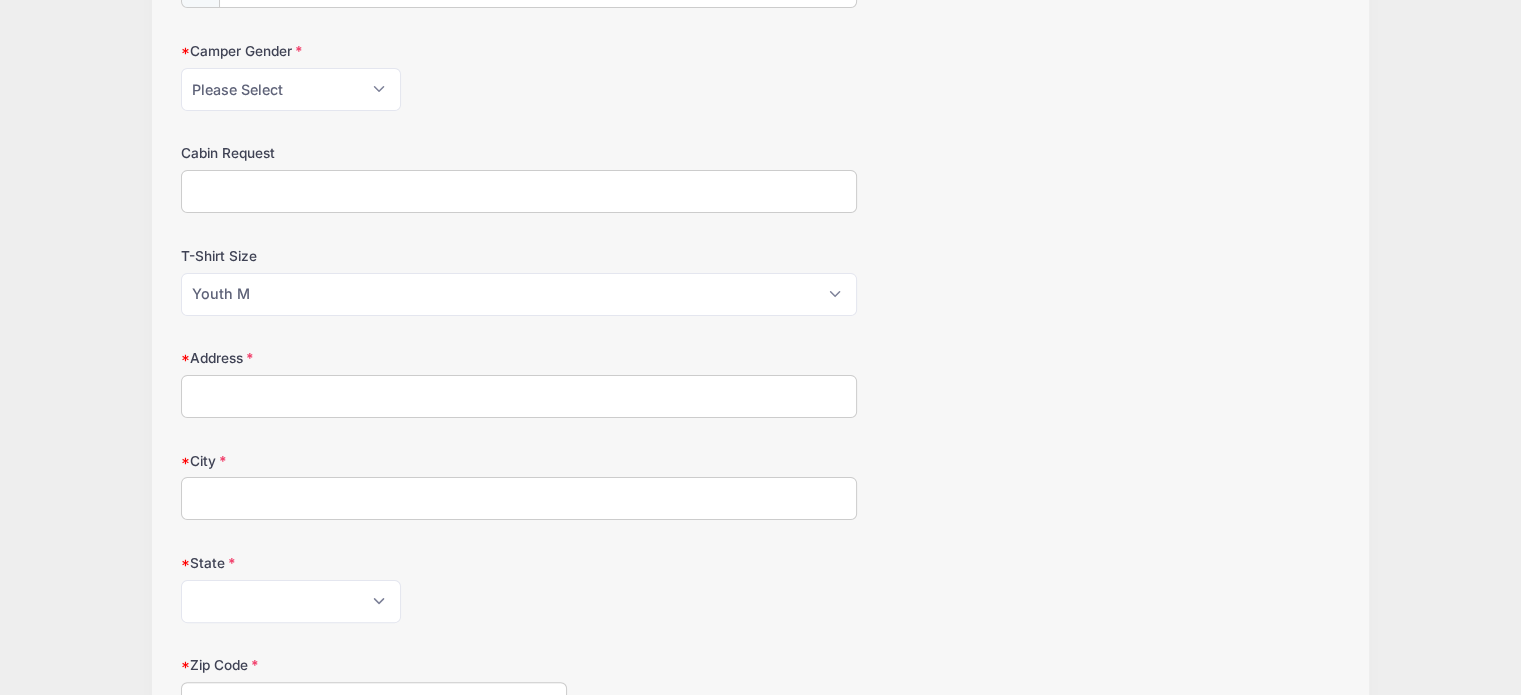 click on "Address" at bounding box center [519, 396] 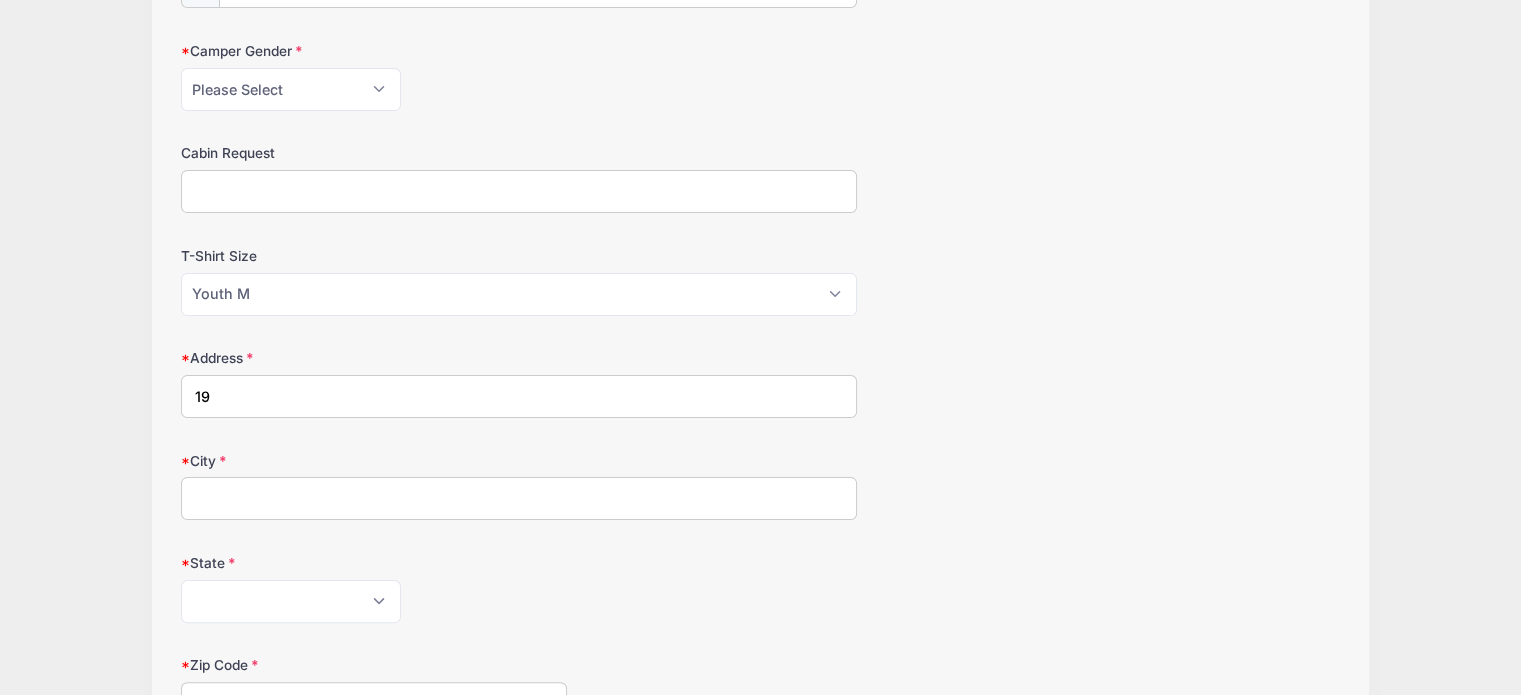 type on "[STREET_ADDRESS]" 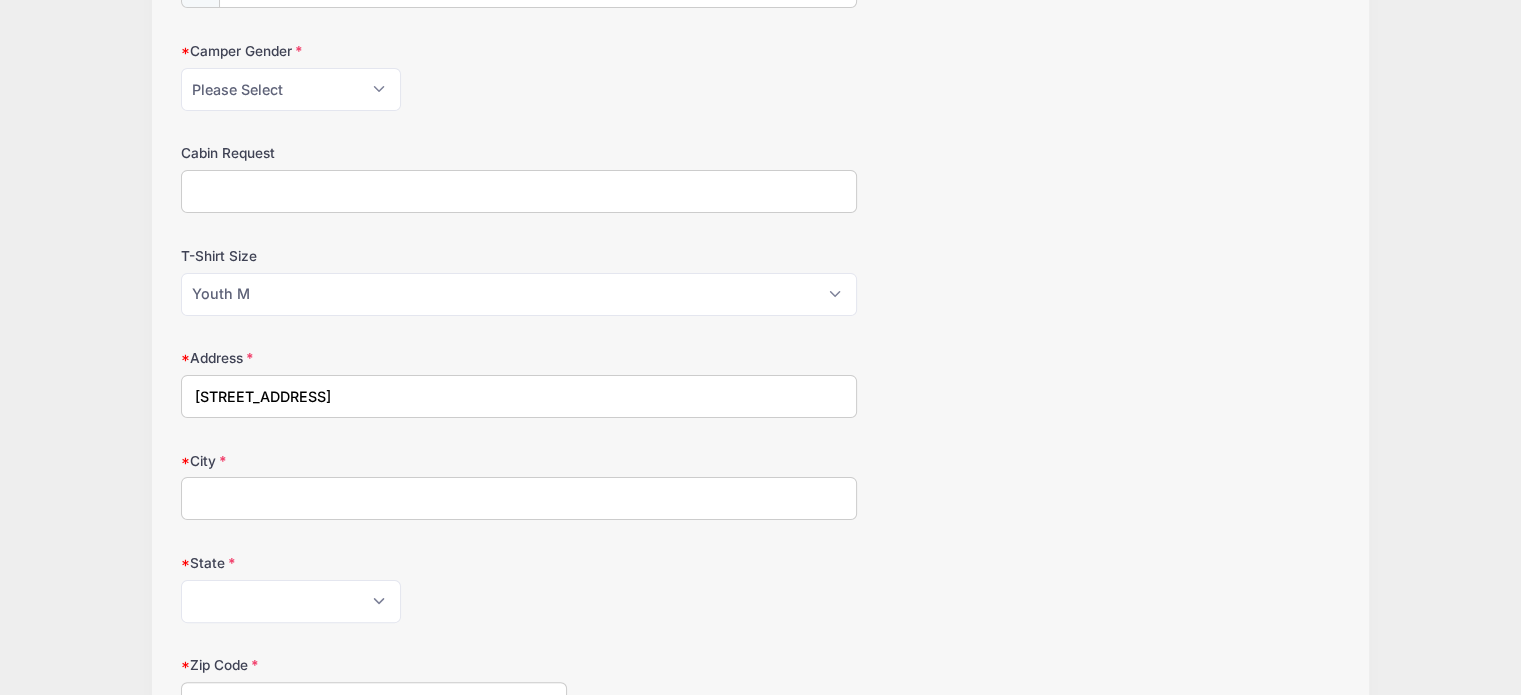 click on "City" at bounding box center (519, 498) 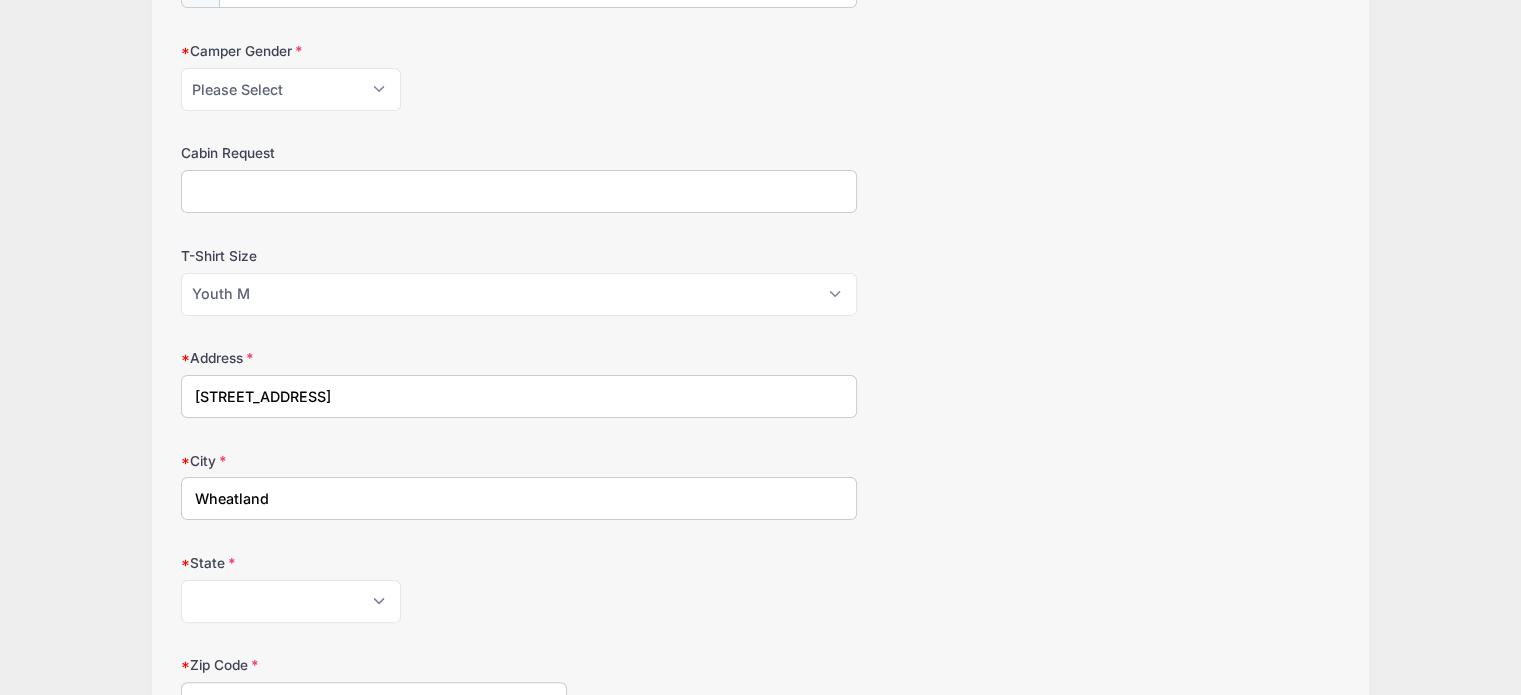 type on "Wheatland" 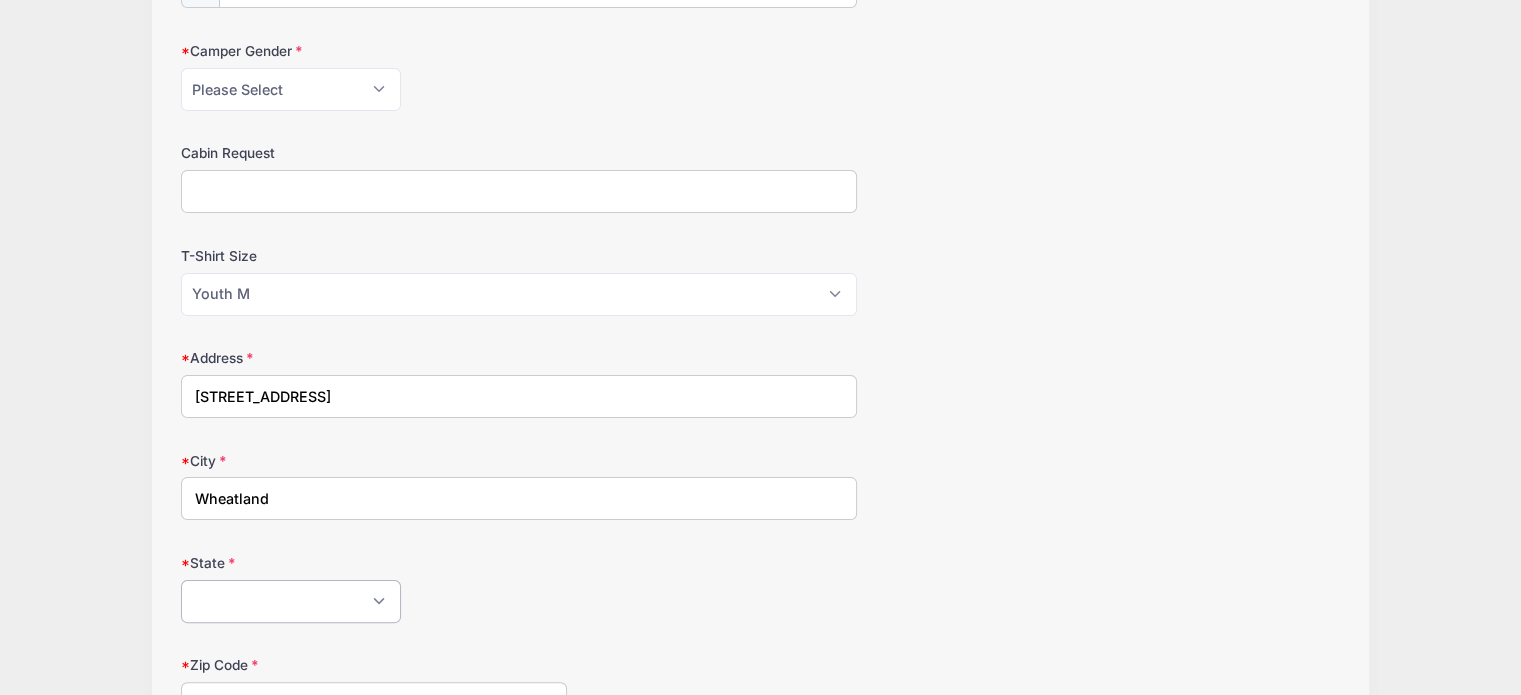 click on "Alabama Alaska American Samoa Arizona Arkansas Armed Forces Africa Armed Forces Americas Armed Forces Canada Armed Forces Europe Armed Forces Middle East Armed Forces Pacific California Colorado Connecticut Delaware District of Columbia Federated States Of Micronesia Florida Georgia Guam Hawaii Idaho Illinois Indiana Iowa Kansas Kentucky Louisiana Maine Marshall Islands Maryland Massachusetts Michigan Minnesota Mississippi Missouri Montana Nebraska Nevada New Hampshire New Jersey New Mexico New York North Carolina North Dakota Northern Mariana Islands Ohio Oklahoma Oregon Palau Pennsylvania Puerto Rico Rhode Island South Carolina South Dakota Tennessee Texas Utah Vermont Virgin Islands Virginia Washington West Virginia Wisconsin Wyoming Other-Canada Other" at bounding box center [291, 601] 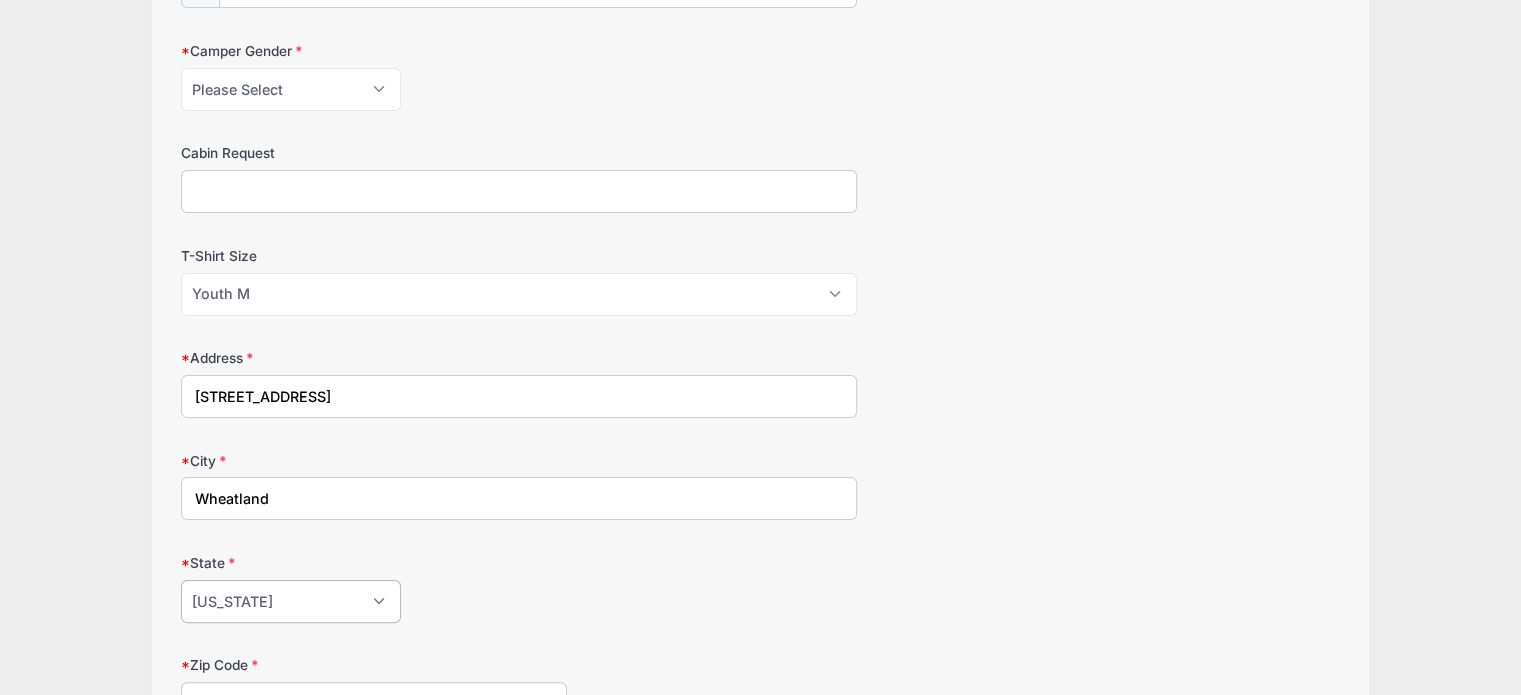 click on "Alabama Alaska American Samoa Arizona Arkansas Armed Forces Africa Armed Forces Americas Armed Forces Canada Armed Forces Europe Armed Forces Middle East Armed Forces Pacific California Colorado Connecticut Delaware District of Columbia Federated States Of Micronesia Florida Georgia Guam Hawaii Idaho Illinois Indiana Iowa Kansas Kentucky Louisiana Maine Marshall Islands Maryland Massachusetts Michigan Minnesota Mississippi Missouri Montana Nebraska Nevada New Hampshire New Jersey New Mexico New York North Carolina North Dakota Northern Mariana Islands Ohio Oklahoma Oregon Palau Pennsylvania Puerto Rico Rhode Island South Carolina South Dakota Tennessee Texas Utah Vermont Virgin Islands Virginia Washington West Virginia Wisconsin Wyoming Other-Canada Other" at bounding box center [291, 601] 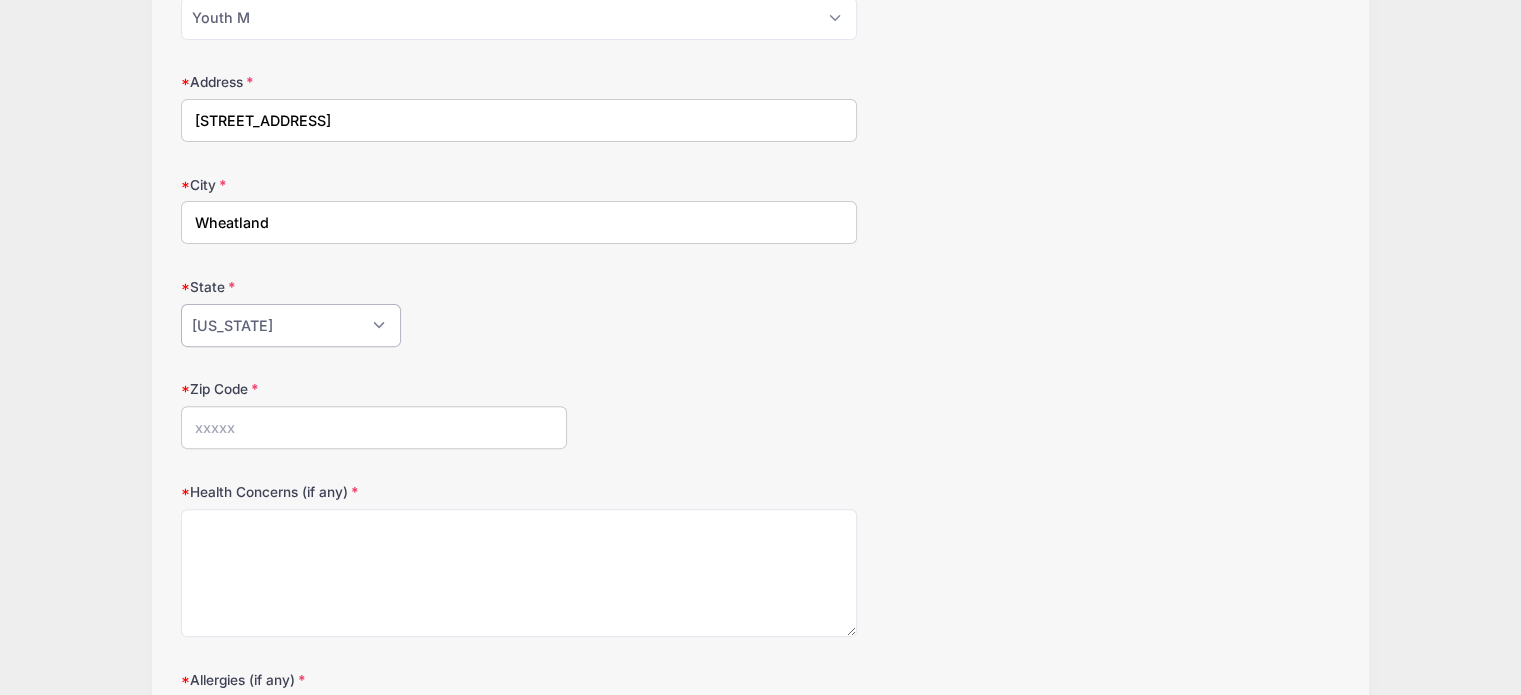 scroll, scrollTop: 612, scrollLeft: 0, axis: vertical 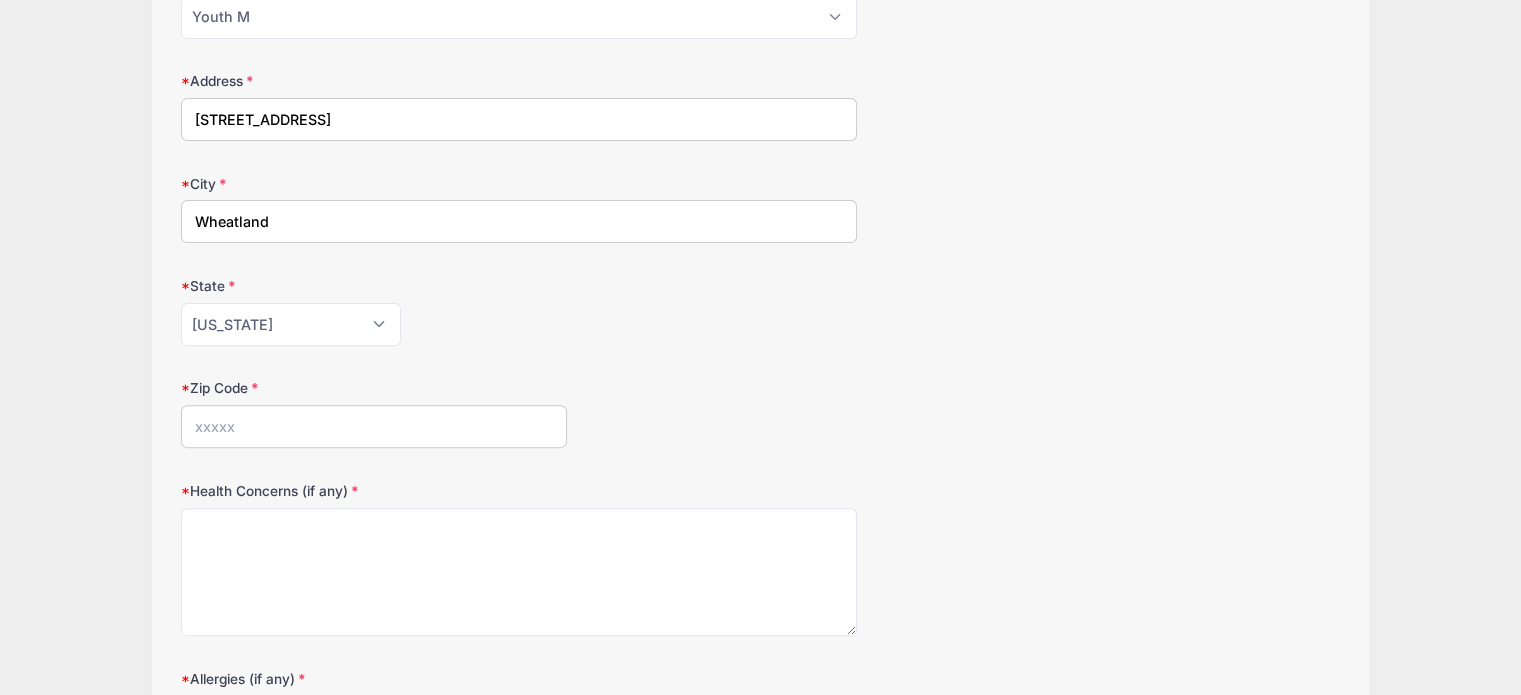 click on "Zip Code" at bounding box center [374, 426] 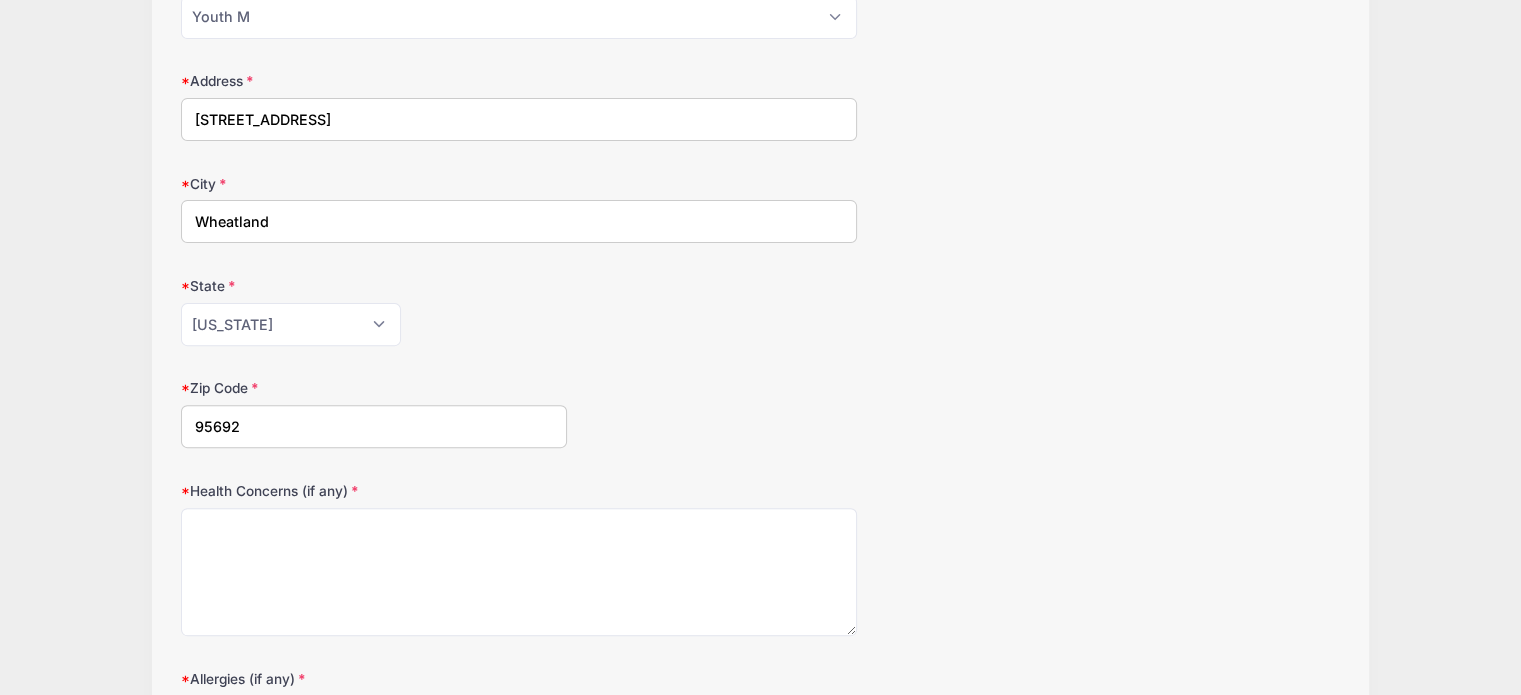 type on "95692" 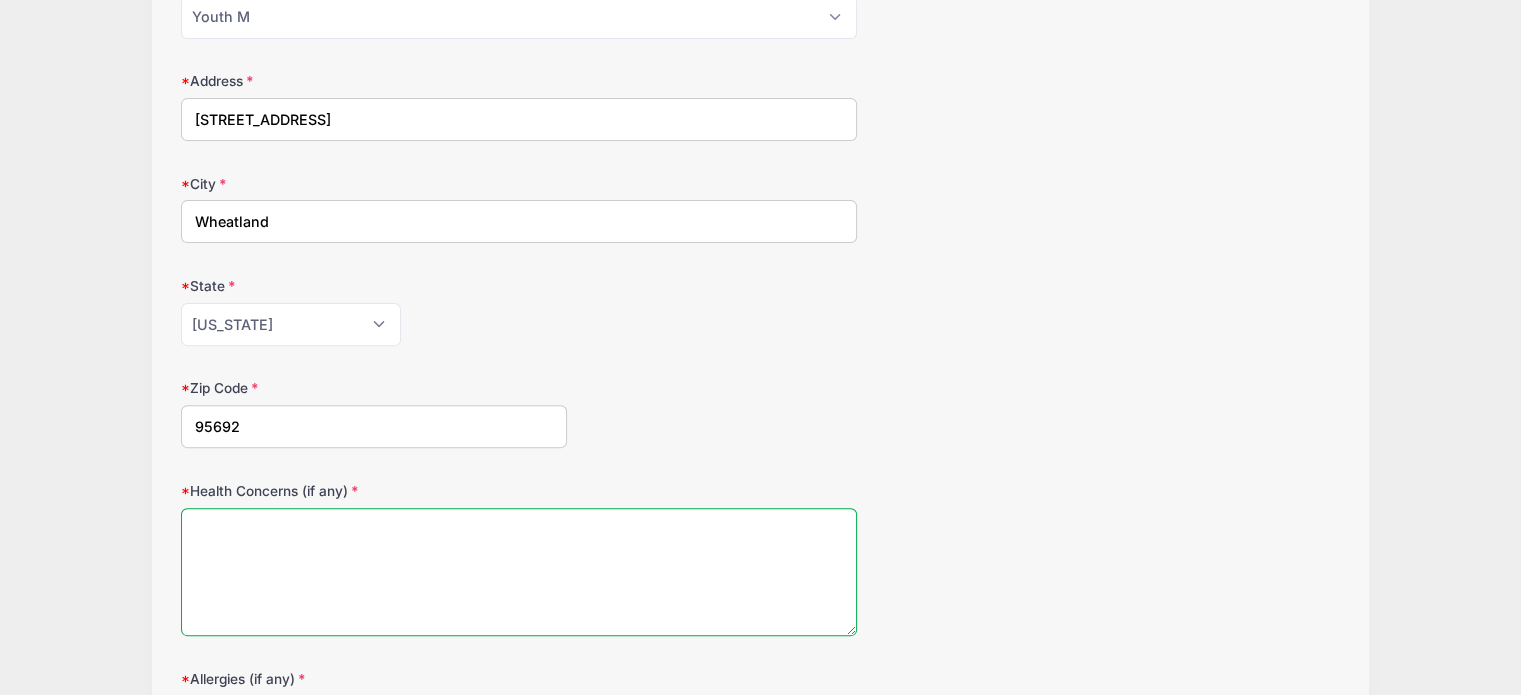 click on "Health Concerns (if any)" at bounding box center [519, 572] 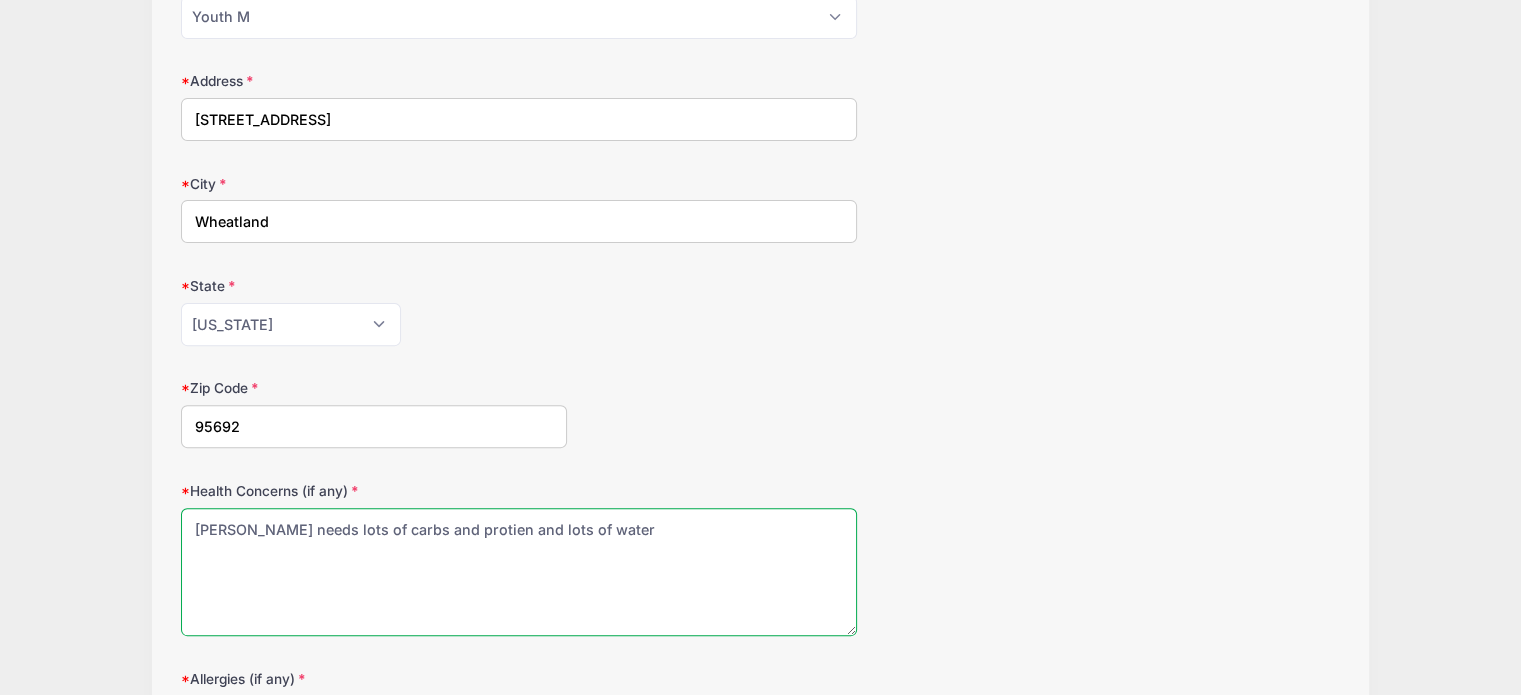click on "Dustin needs lots of carbs and protien and lots of water" at bounding box center (519, 572) 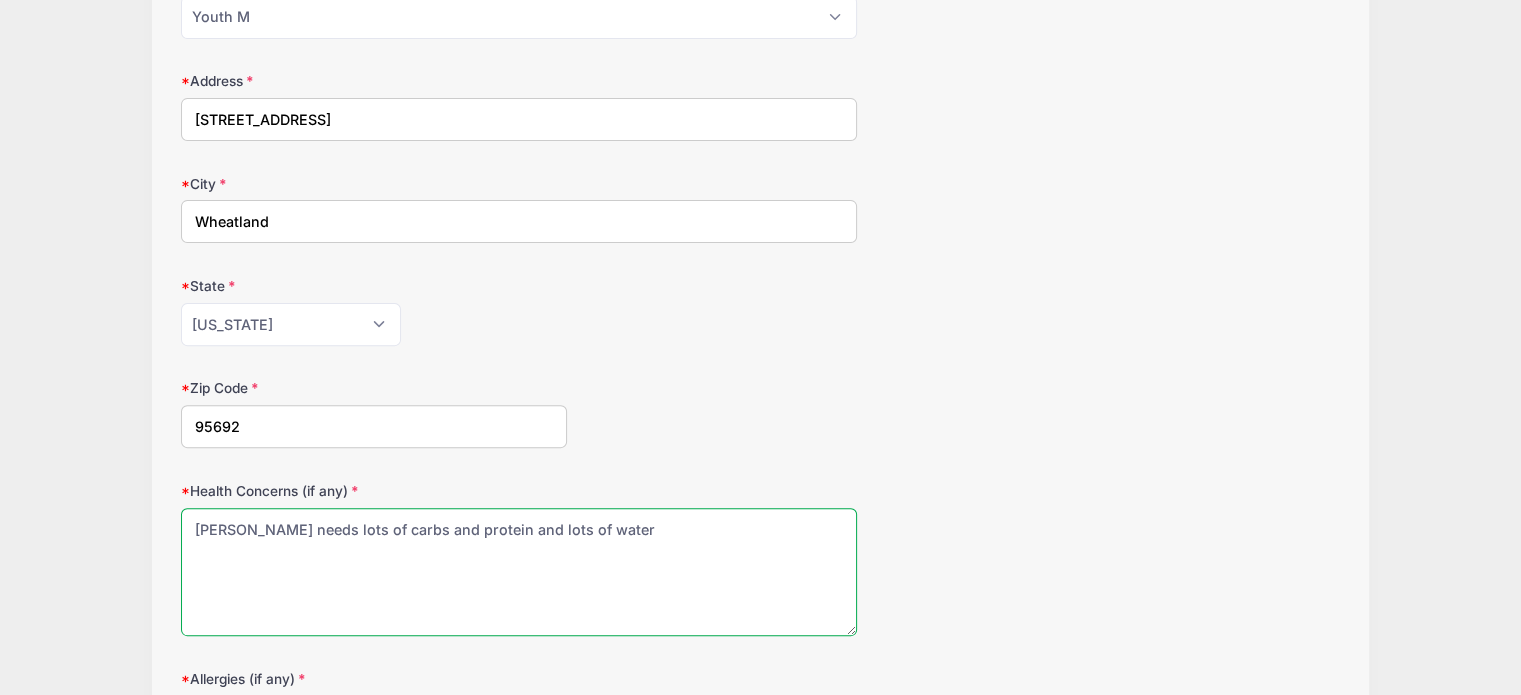 click on "Dustin needs lots of carbs and protein and lots of water" at bounding box center [519, 572] 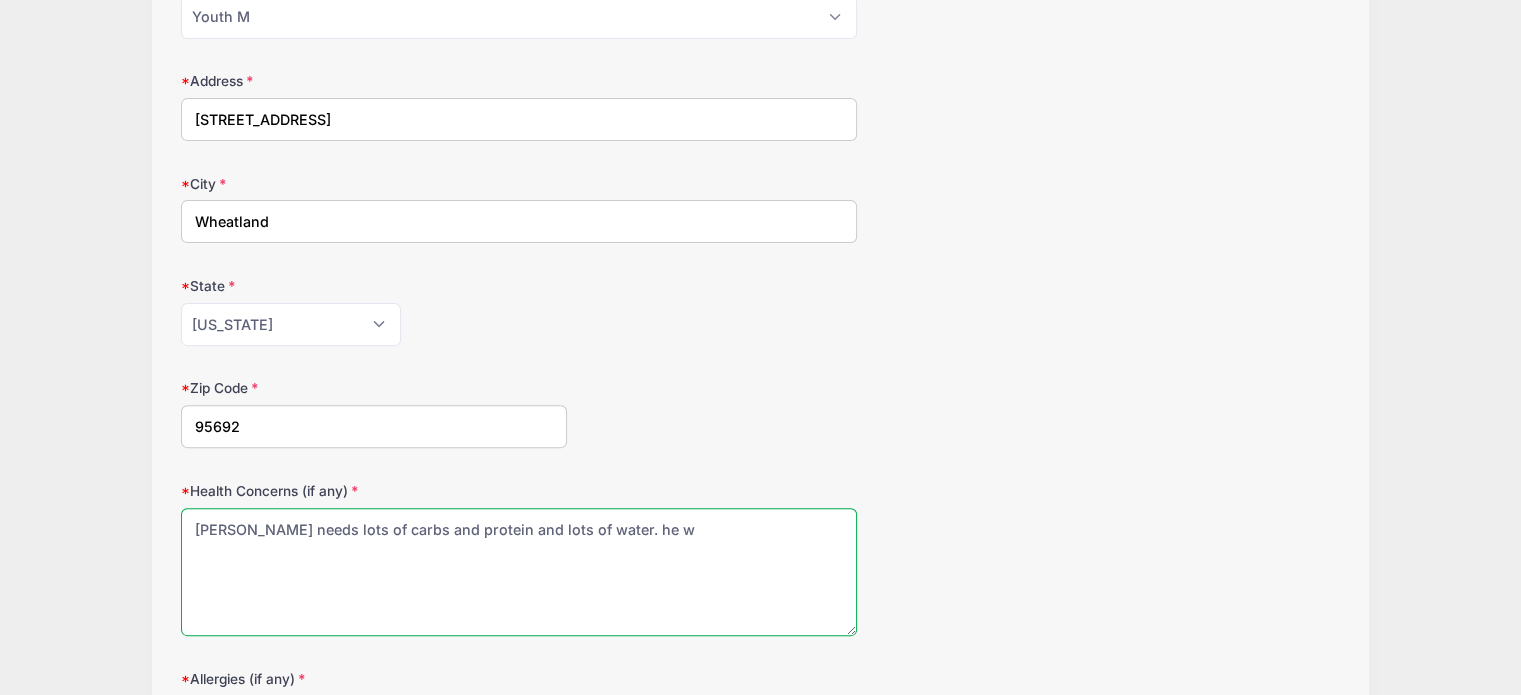 click on "Dustin needs lots of carbs and protein and lots of water. he w" at bounding box center [519, 572] 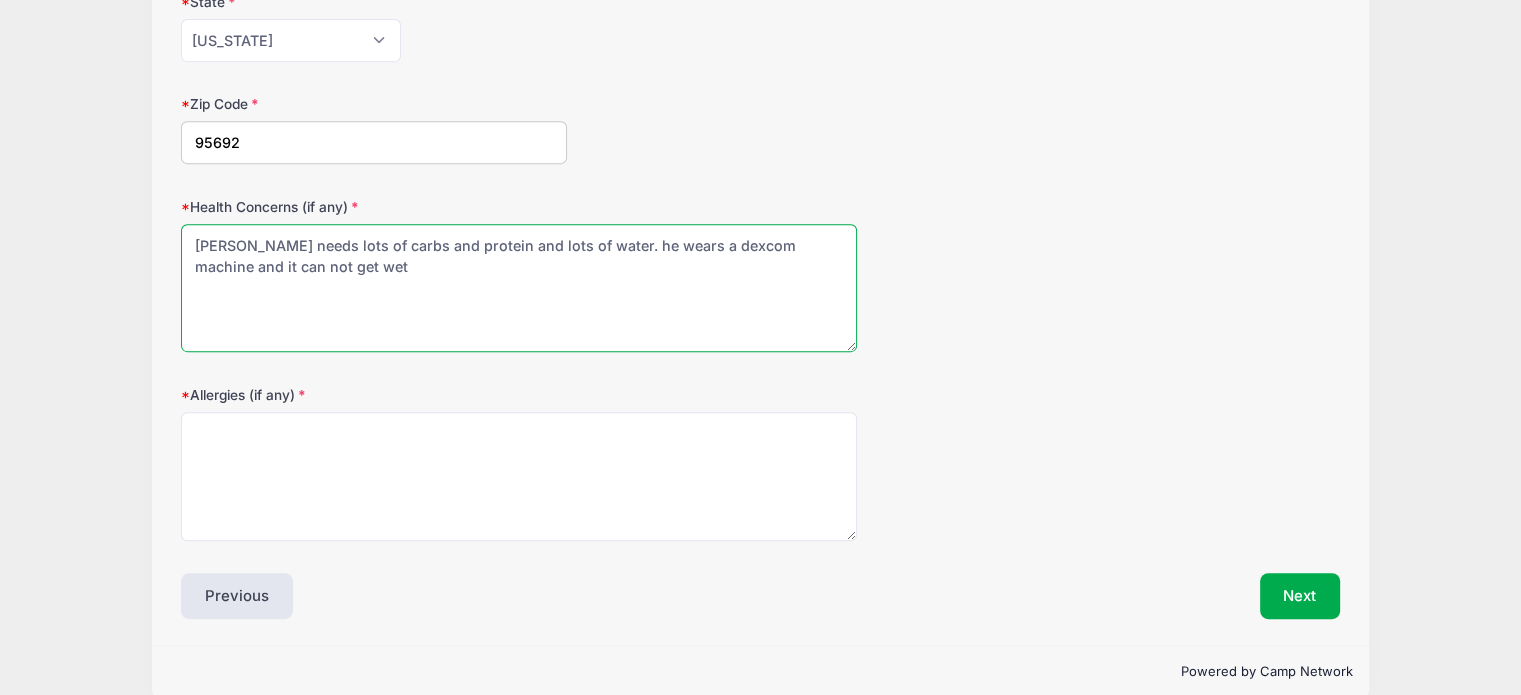 scroll, scrollTop: 897, scrollLeft: 0, axis: vertical 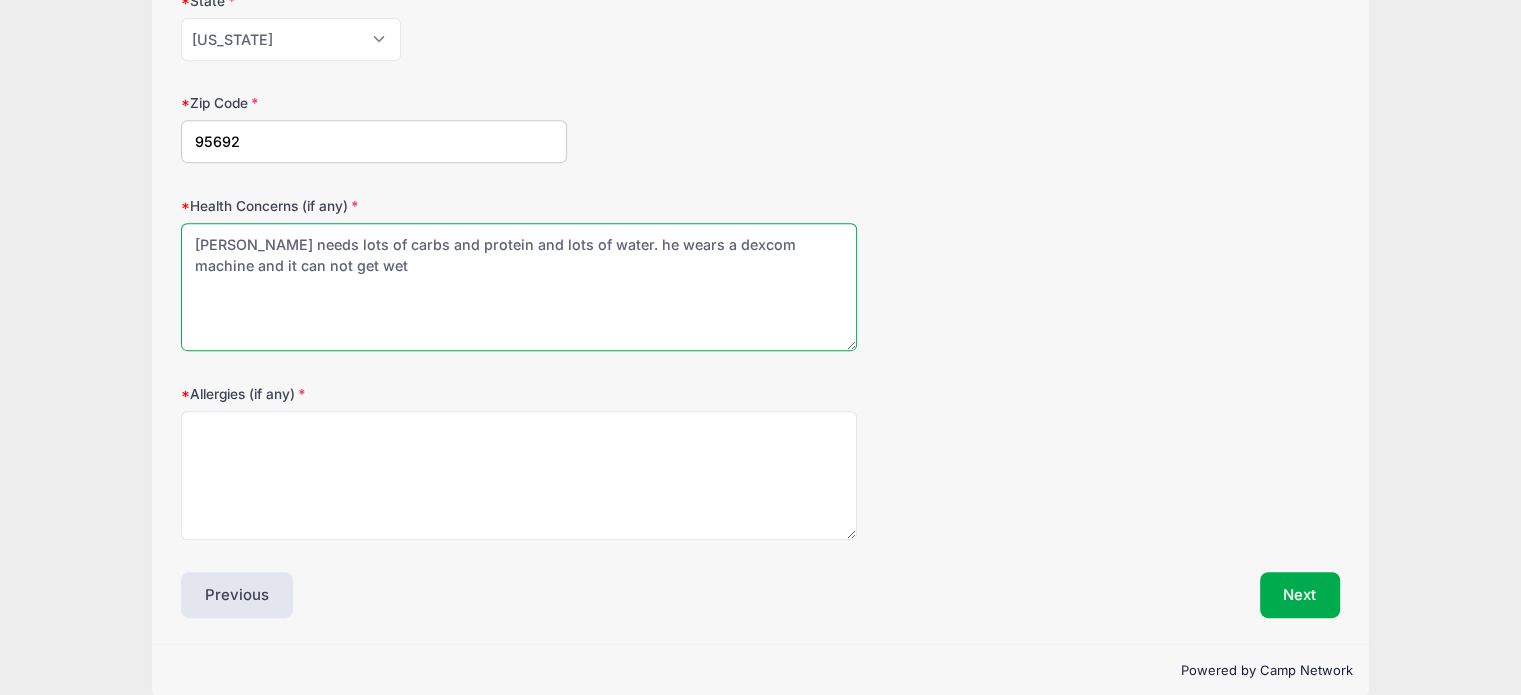 type on "[PERSON_NAME] needs lots of carbs and protein and lots of water. he wears a dexcom machine and it can not get wet" 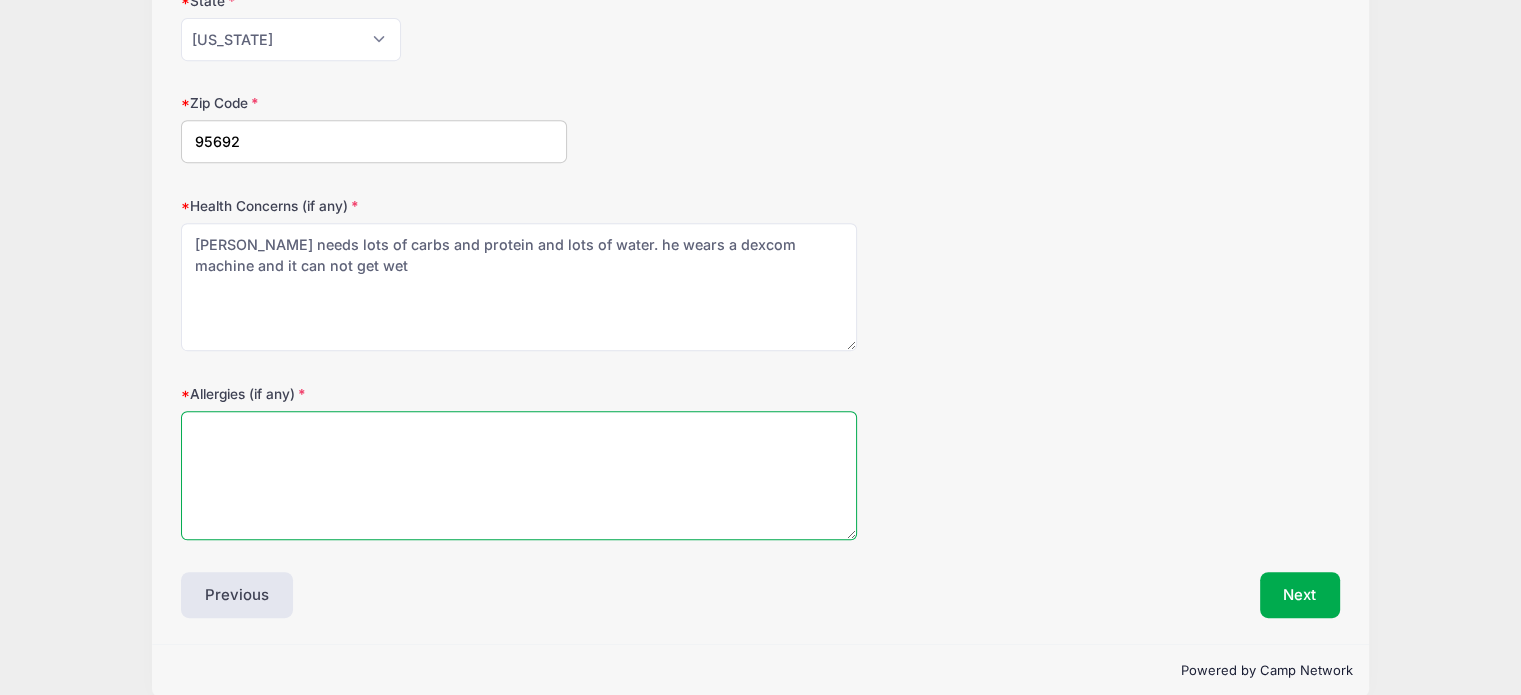 click on "Allergies (if any)" at bounding box center [519, 475] 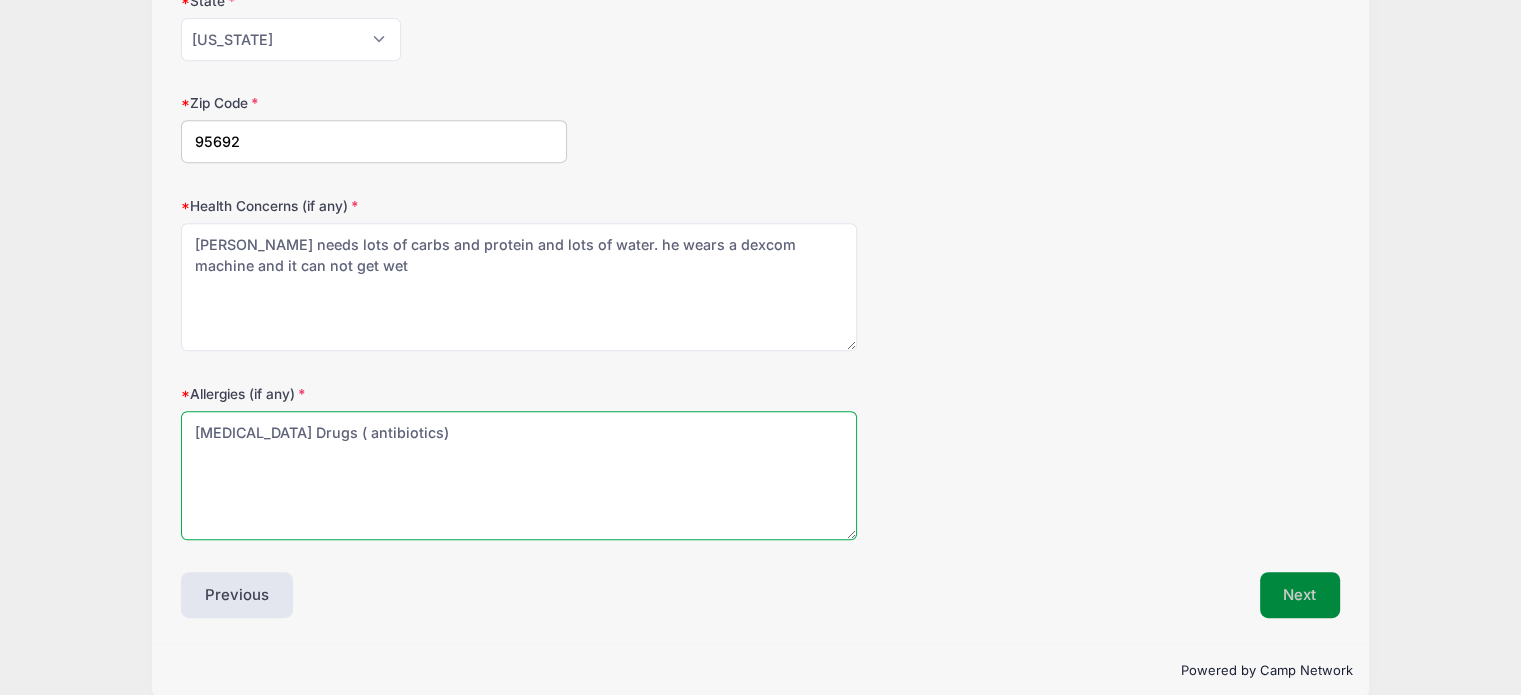 type on "[MEDICAL_DATA] Drugs ( antibiotics)" 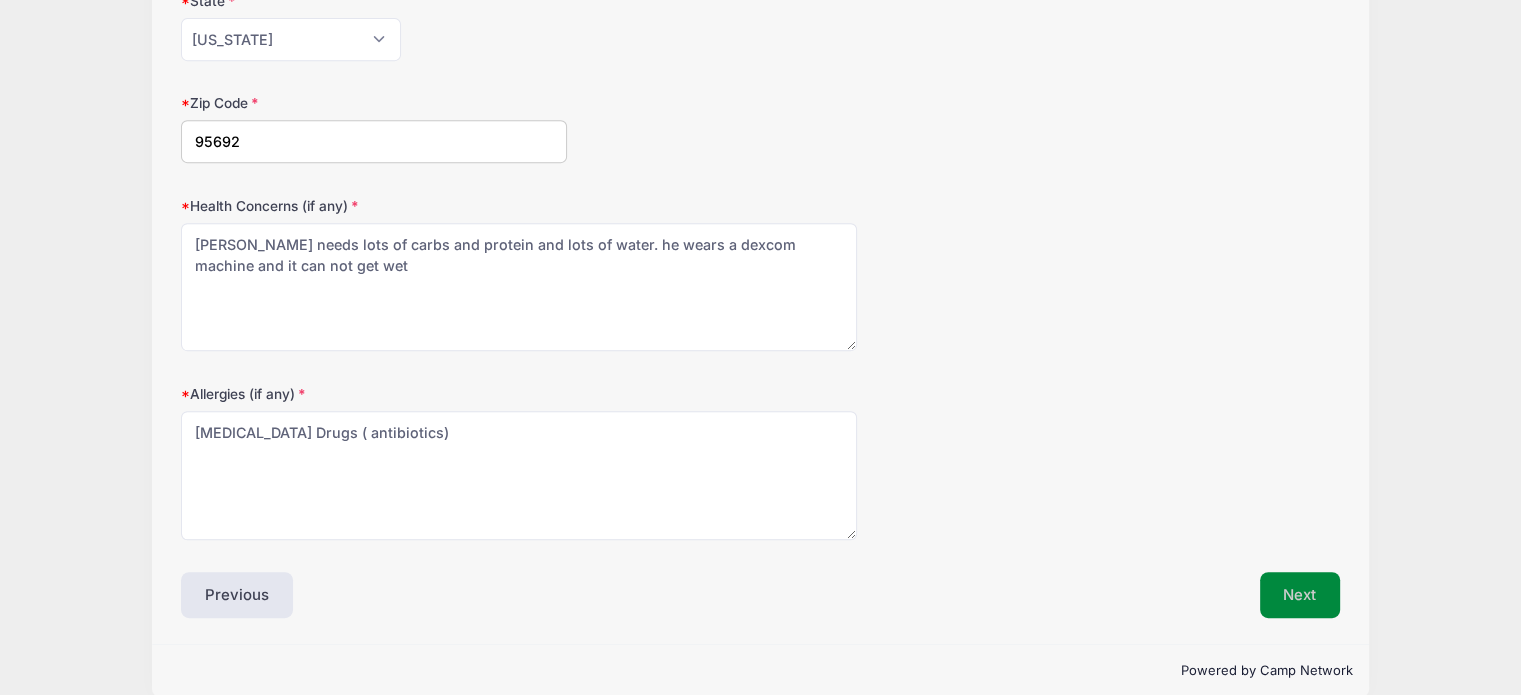 click on "Next" at bounding box center (1300, 595) 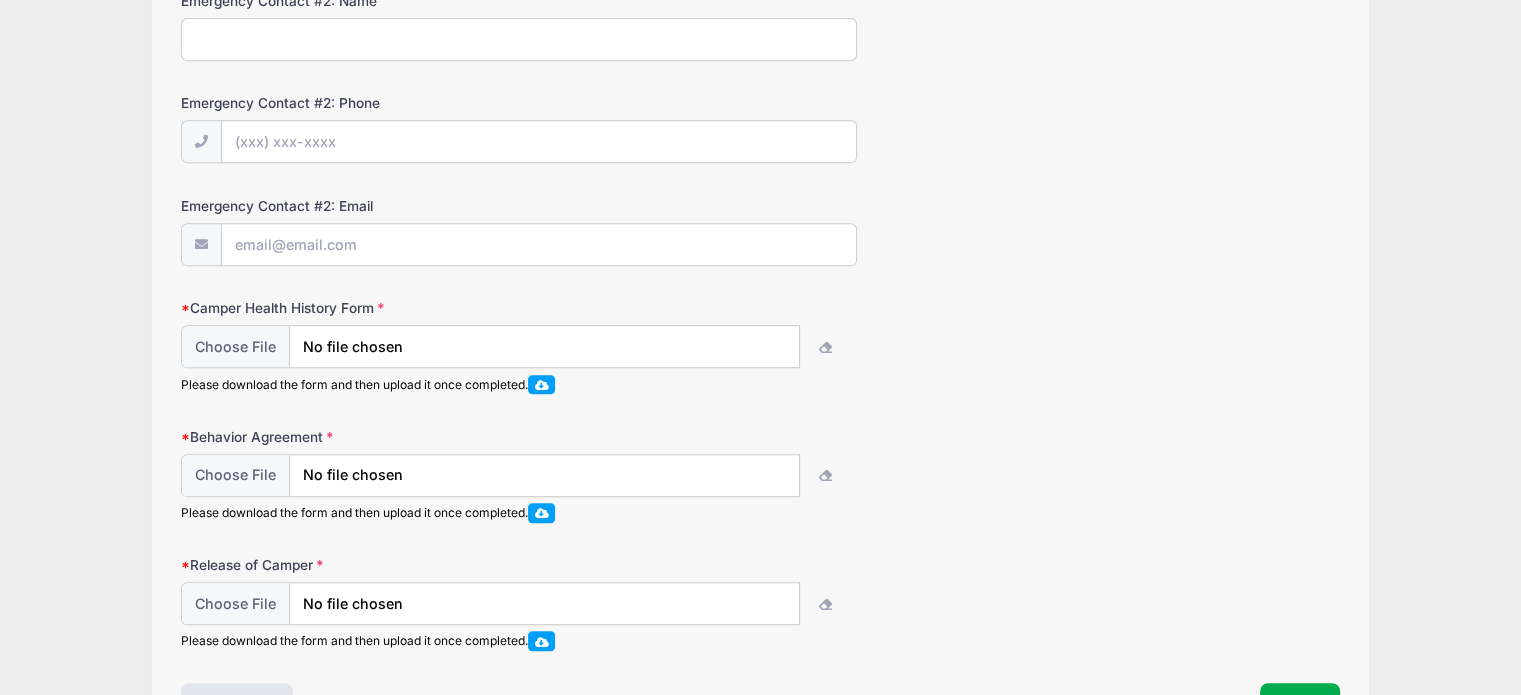 scroll, scrollTop: 42, scrollLeft: 0, axis: vertical 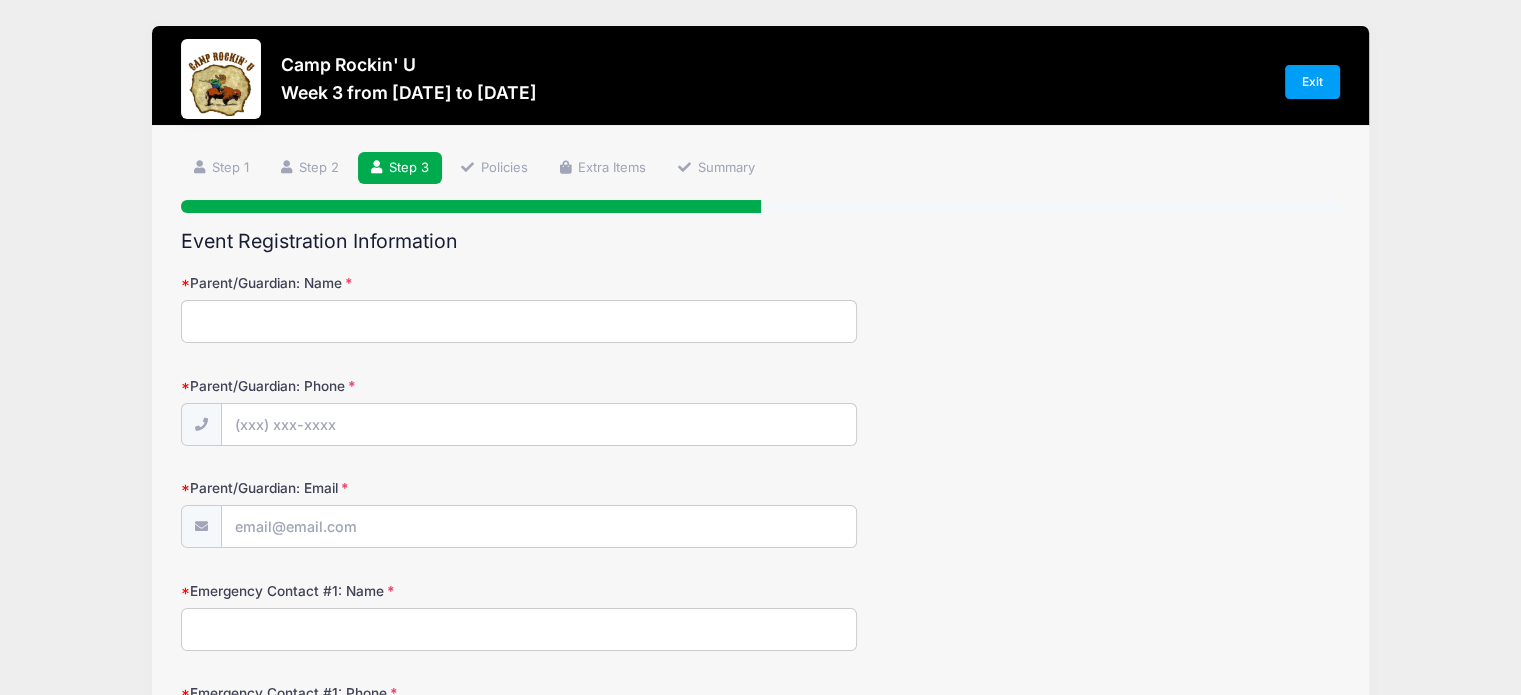 click on "Parent/Guardian: Name" at bounding box center (519, 321) 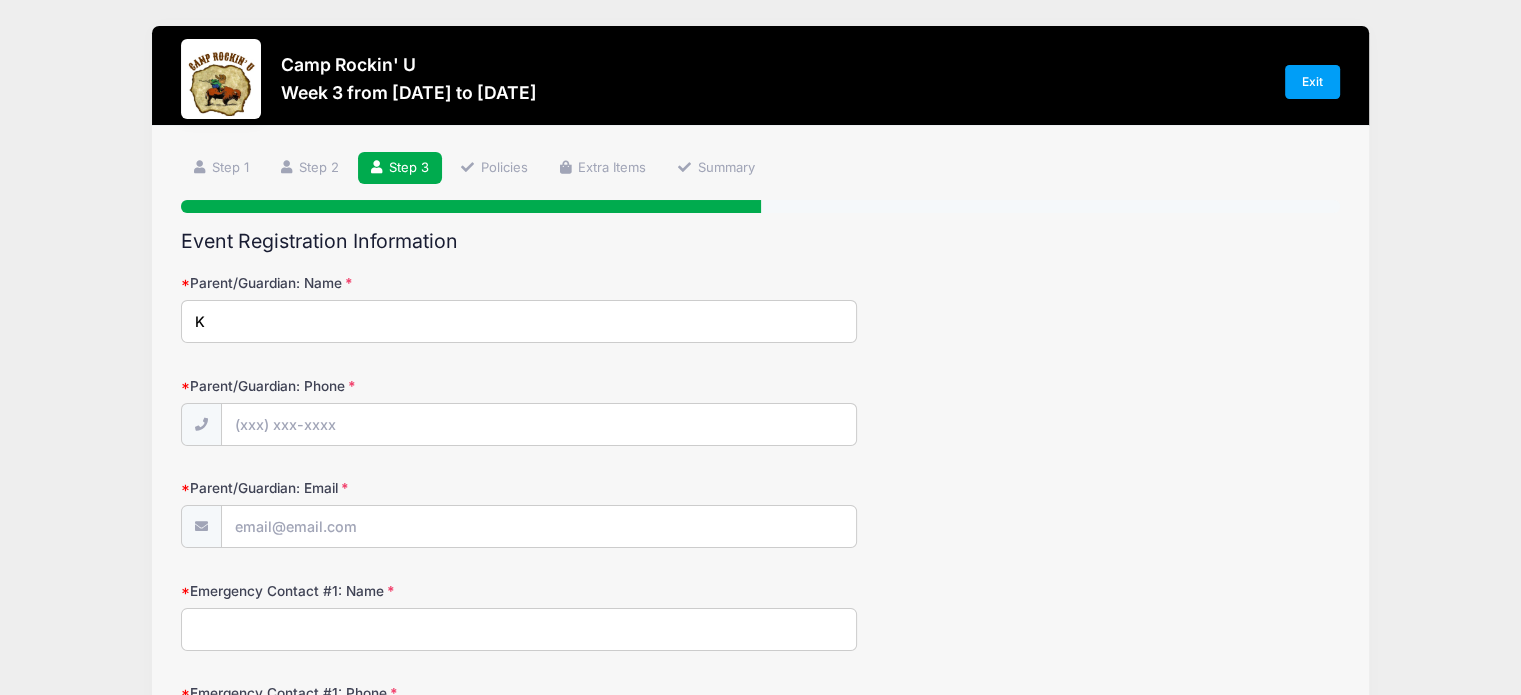 type on "[PERSON_NAME]" 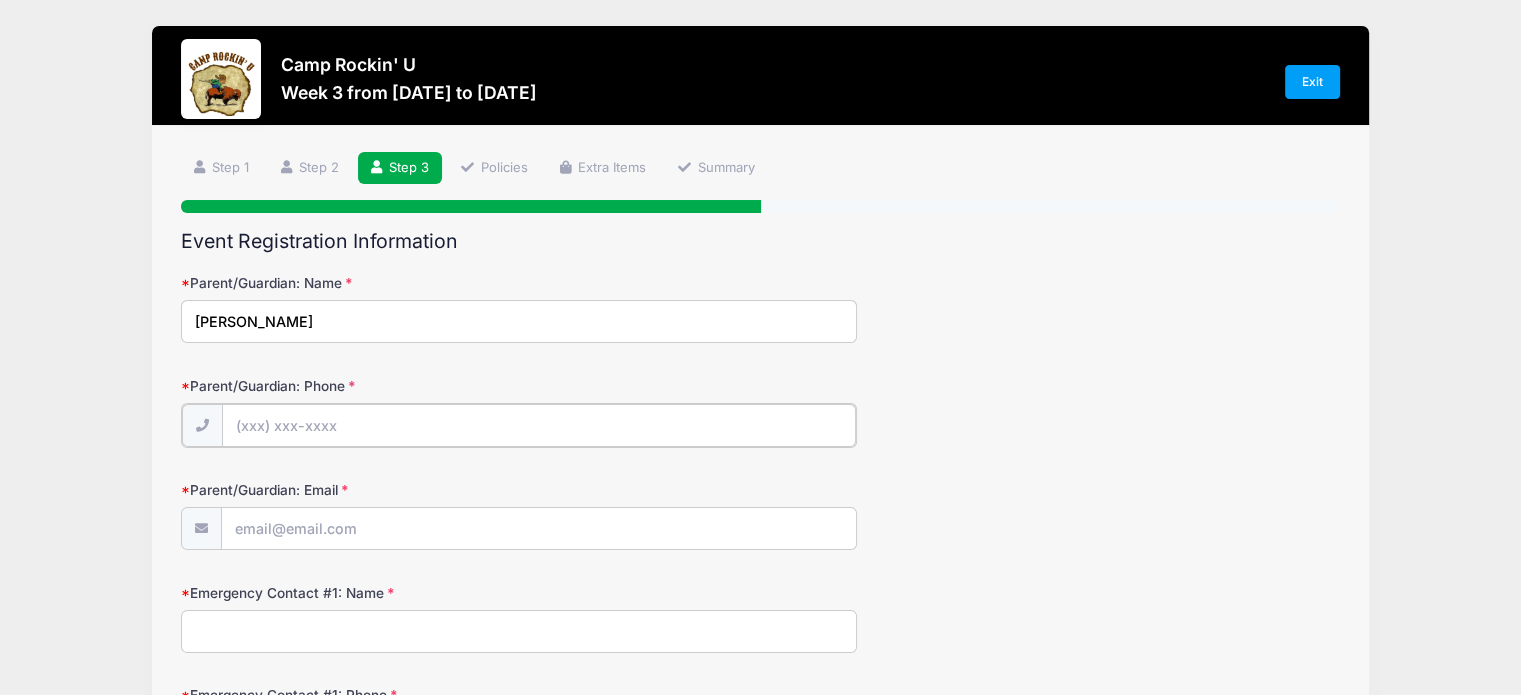 click on "Parent/Guardian: Phone" at bounding box center (539, 425) 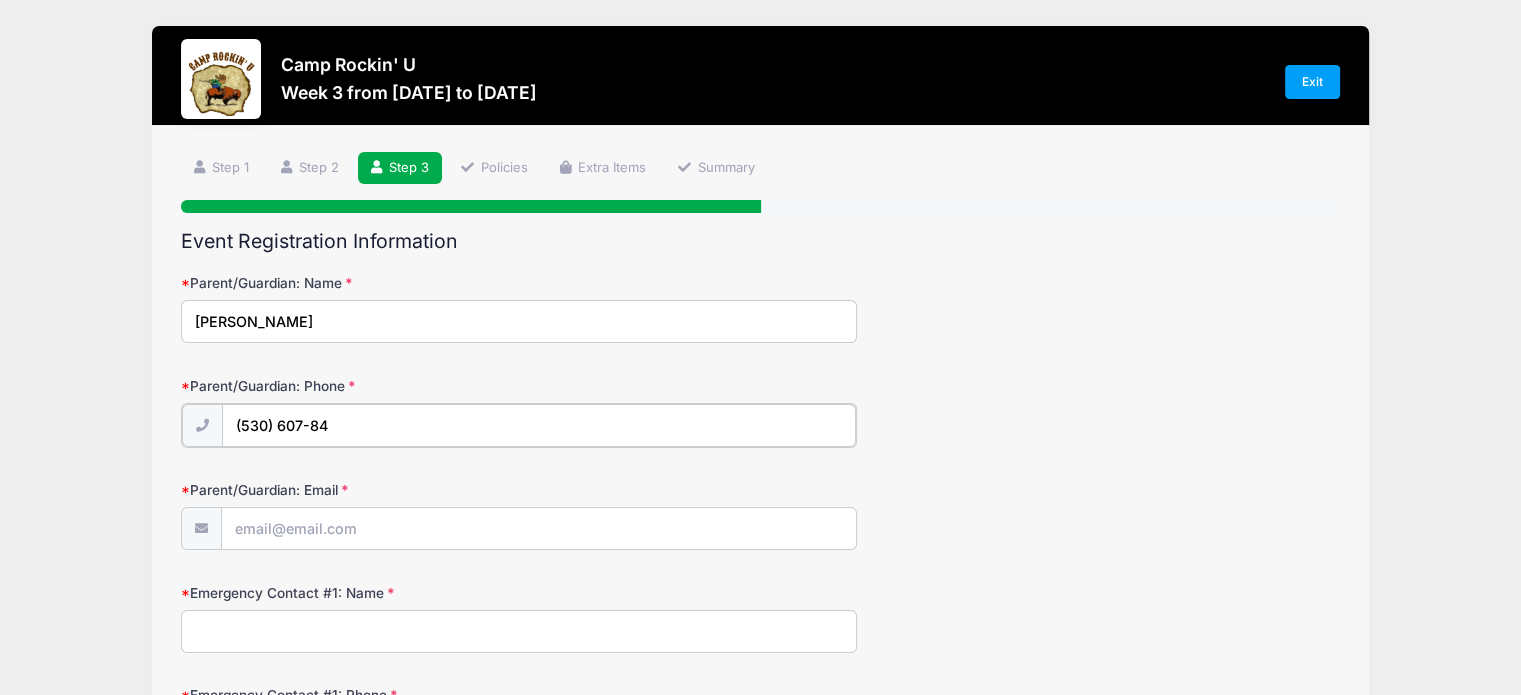 type on "[PHONE_NUMBER]" 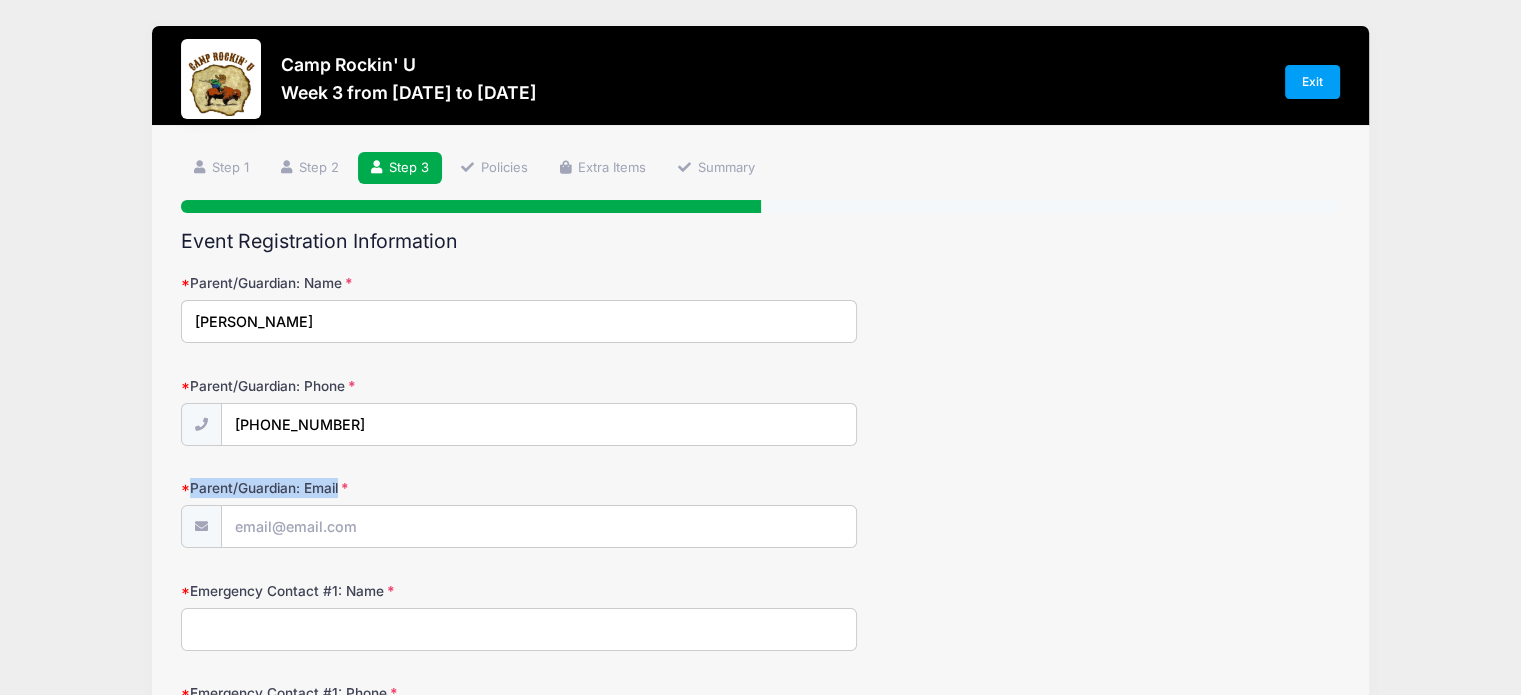 drag, startPoint x: 390, startPoint y: 472, endPoint x: 306, endPoint y: 530, distance: 102.0784 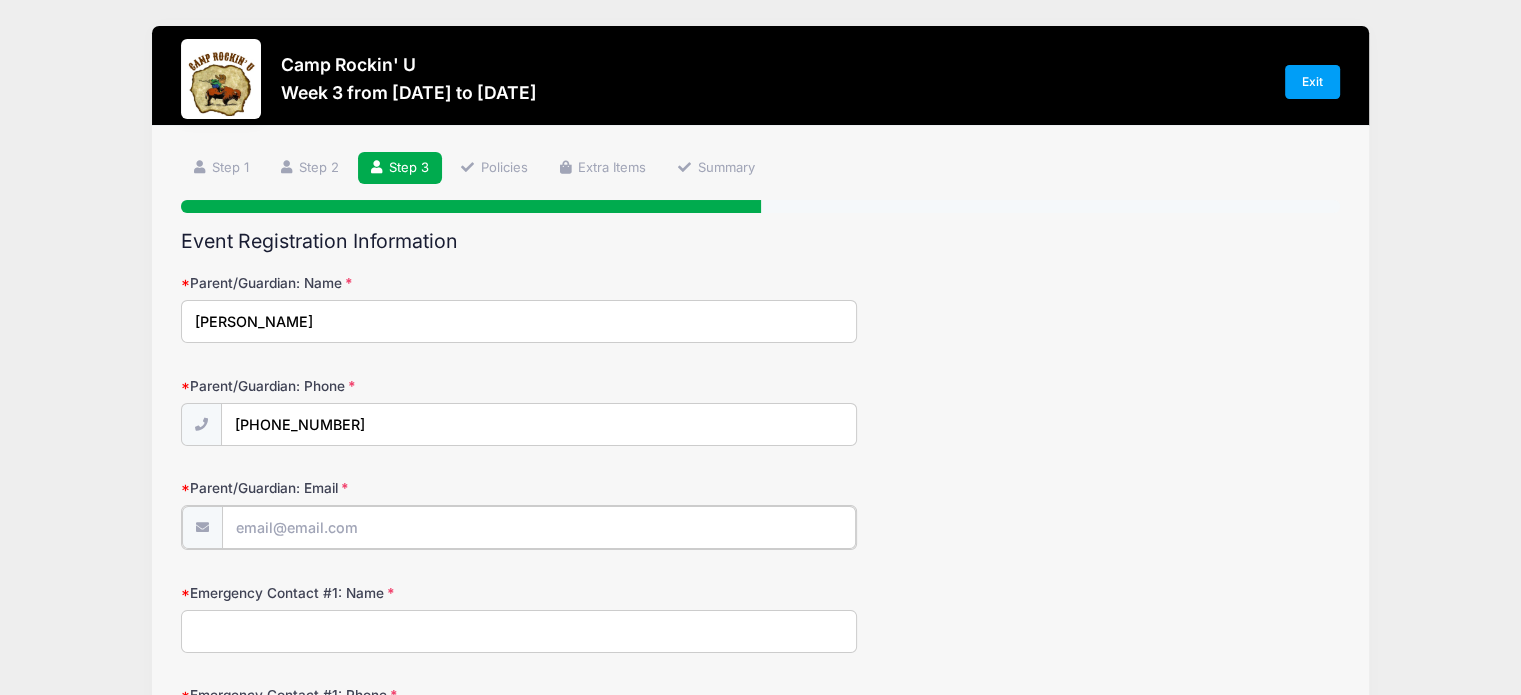 click on "Parent/Guardian: Email" at bounding box center (539, 527) 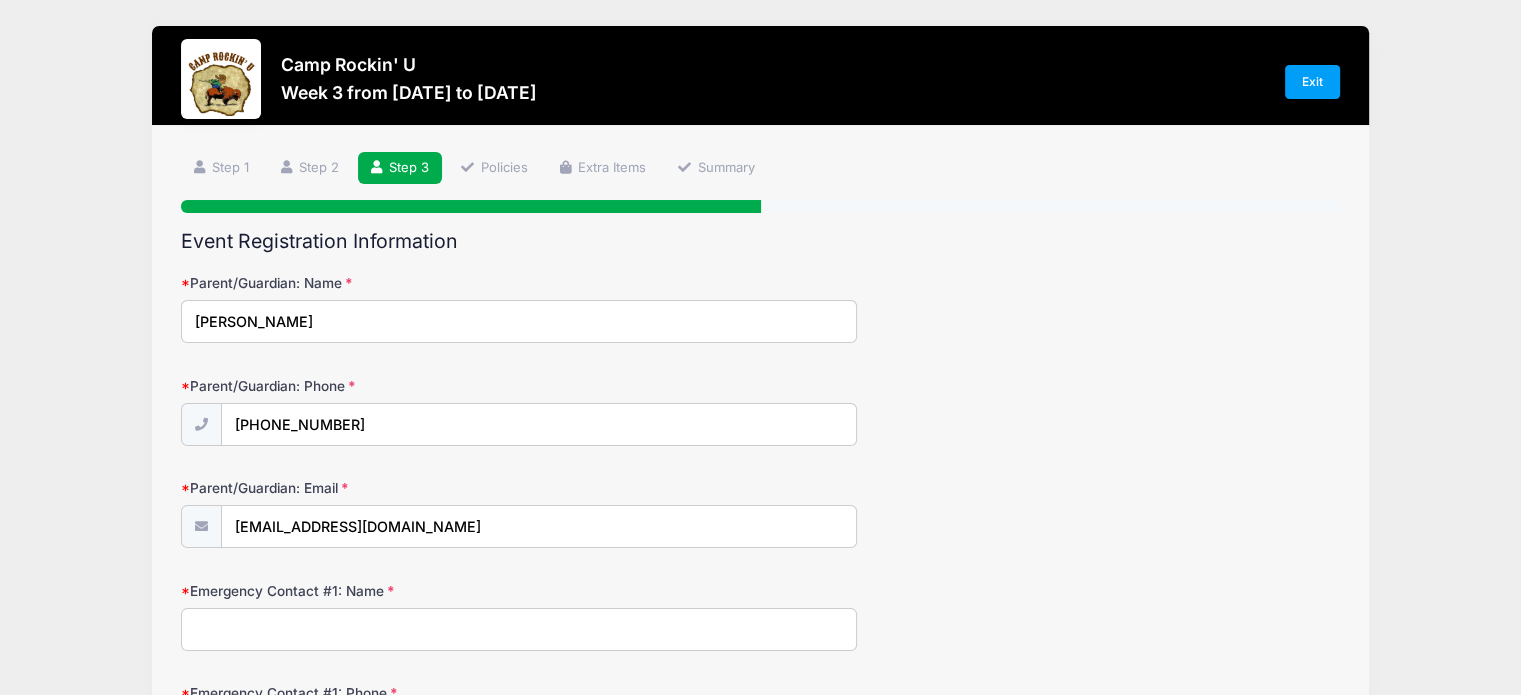 click on "Emergency Contact #1: Name" at bounding box center [519, 629] 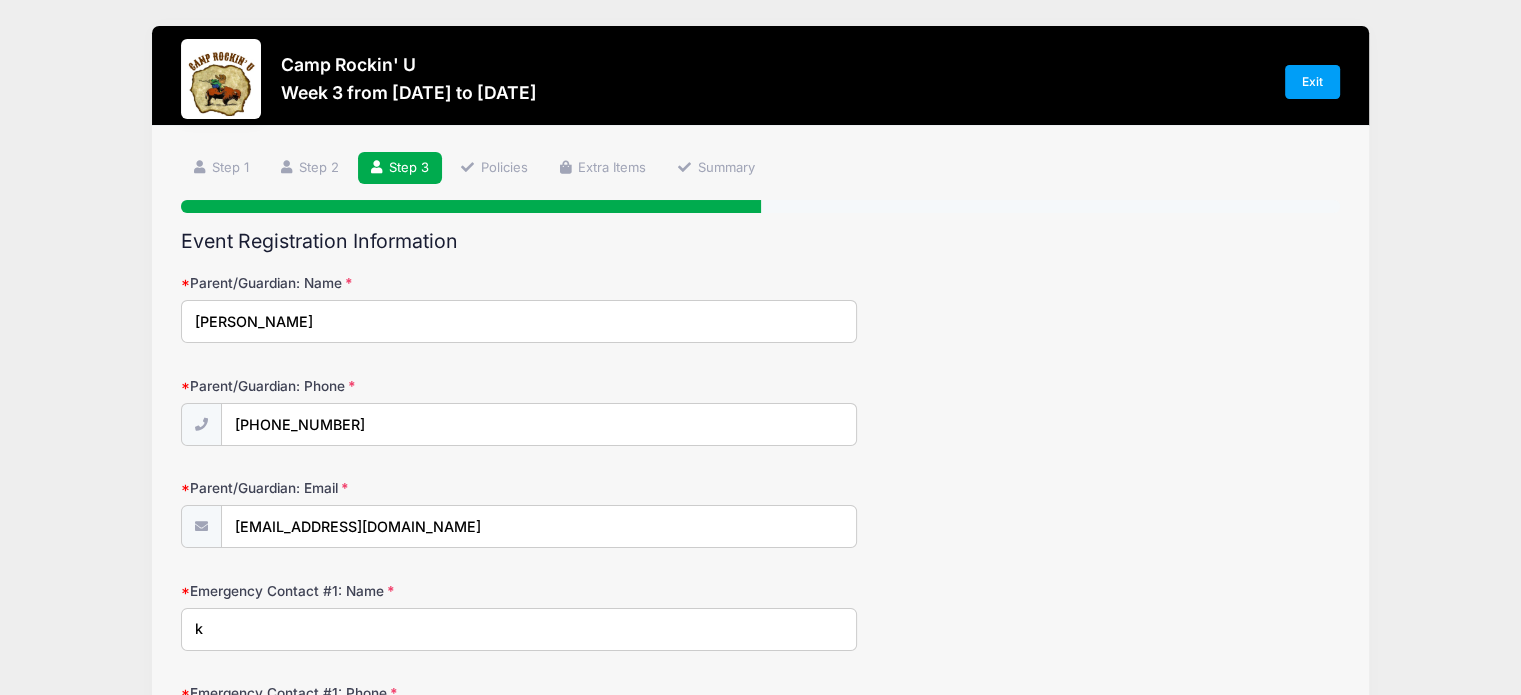 type on "[PERSON_NAME]" 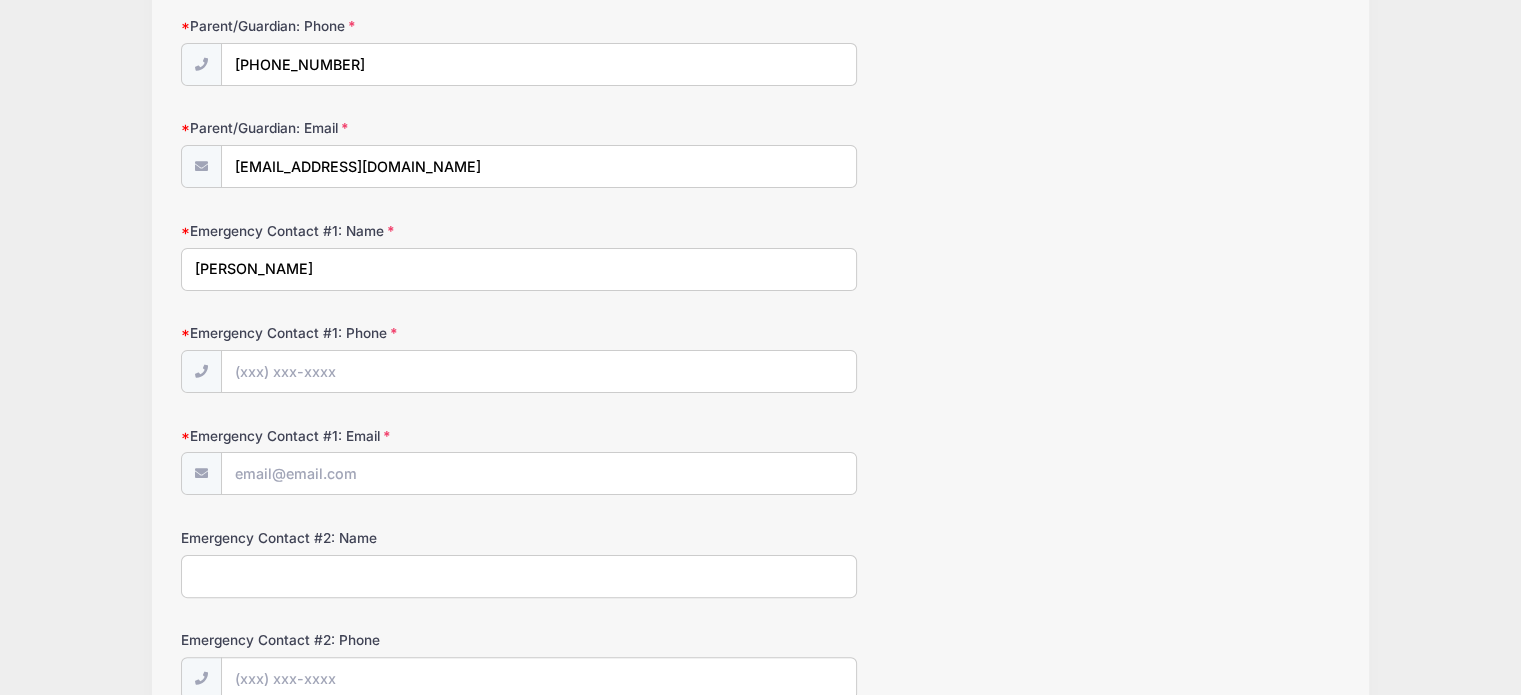 scroll, scrollTop: 362, scrollLeft: 0, axis: vertical 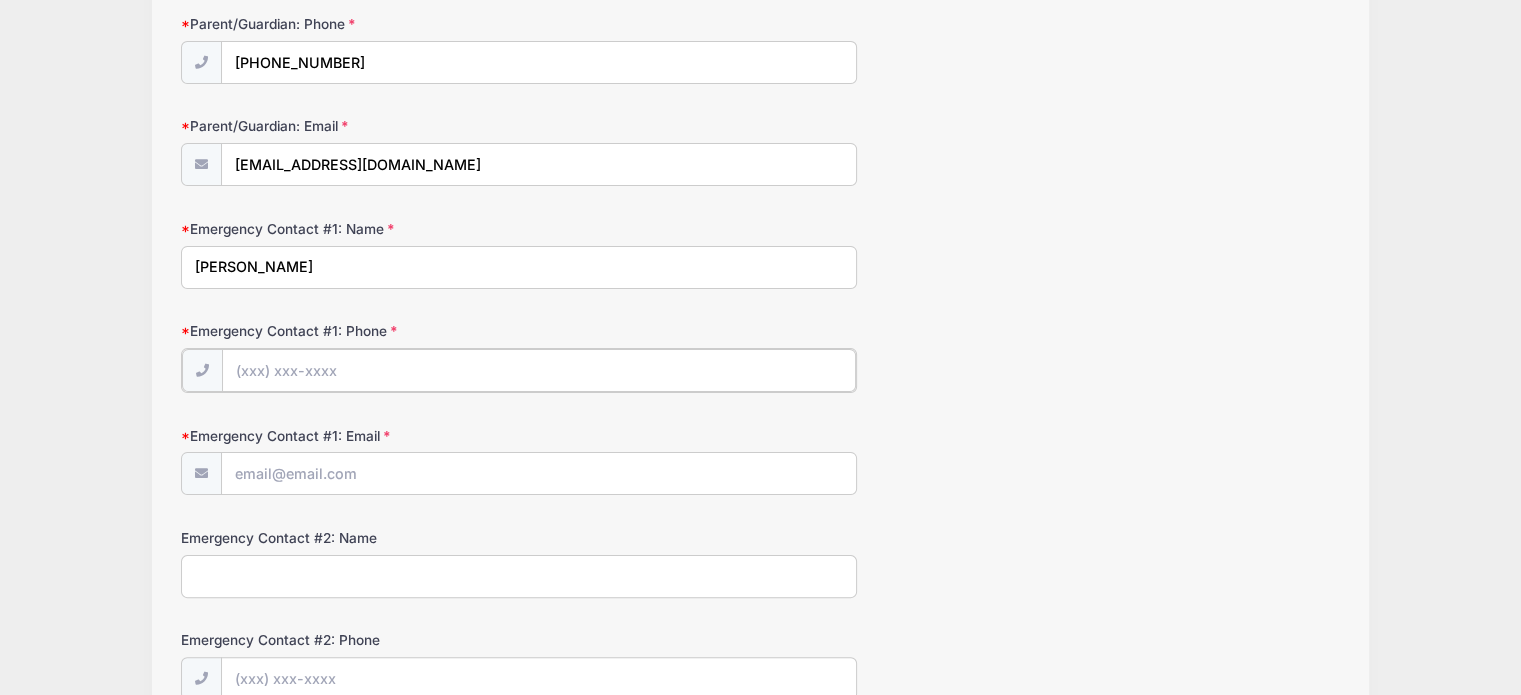 click on "Emergency Contact #1: Phone" at bounding box center (539, 370) 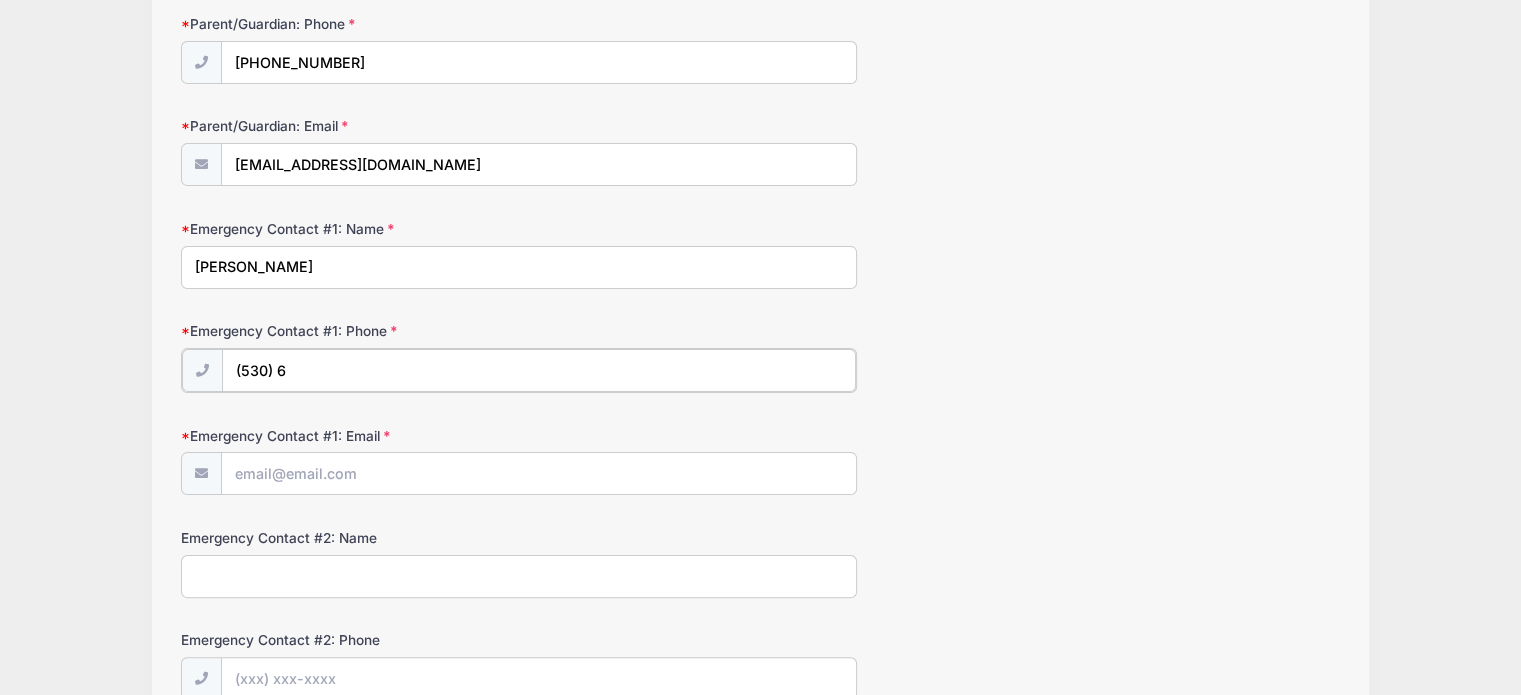type on "[PHONE_NUMBER]" 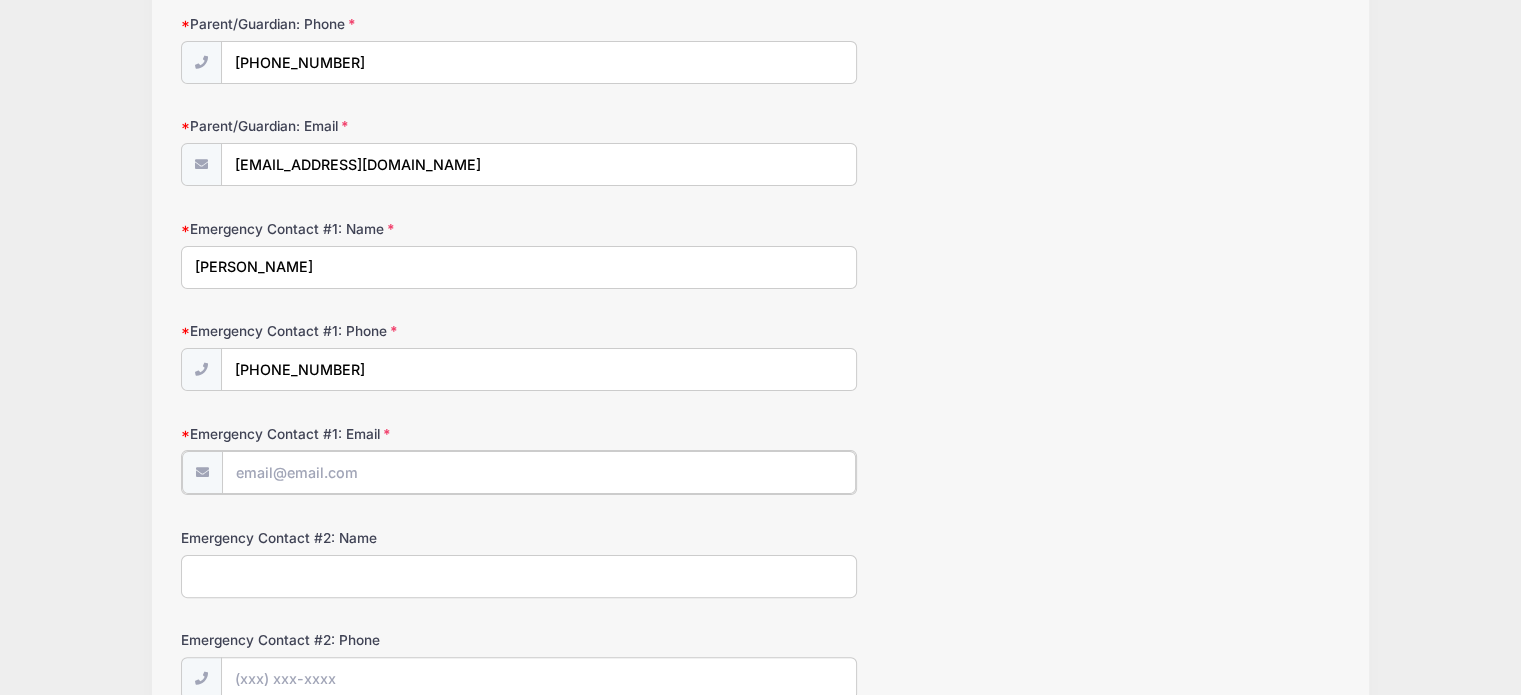 click on "Emergency Contact #1: Email" at bounding box center [539, 472] 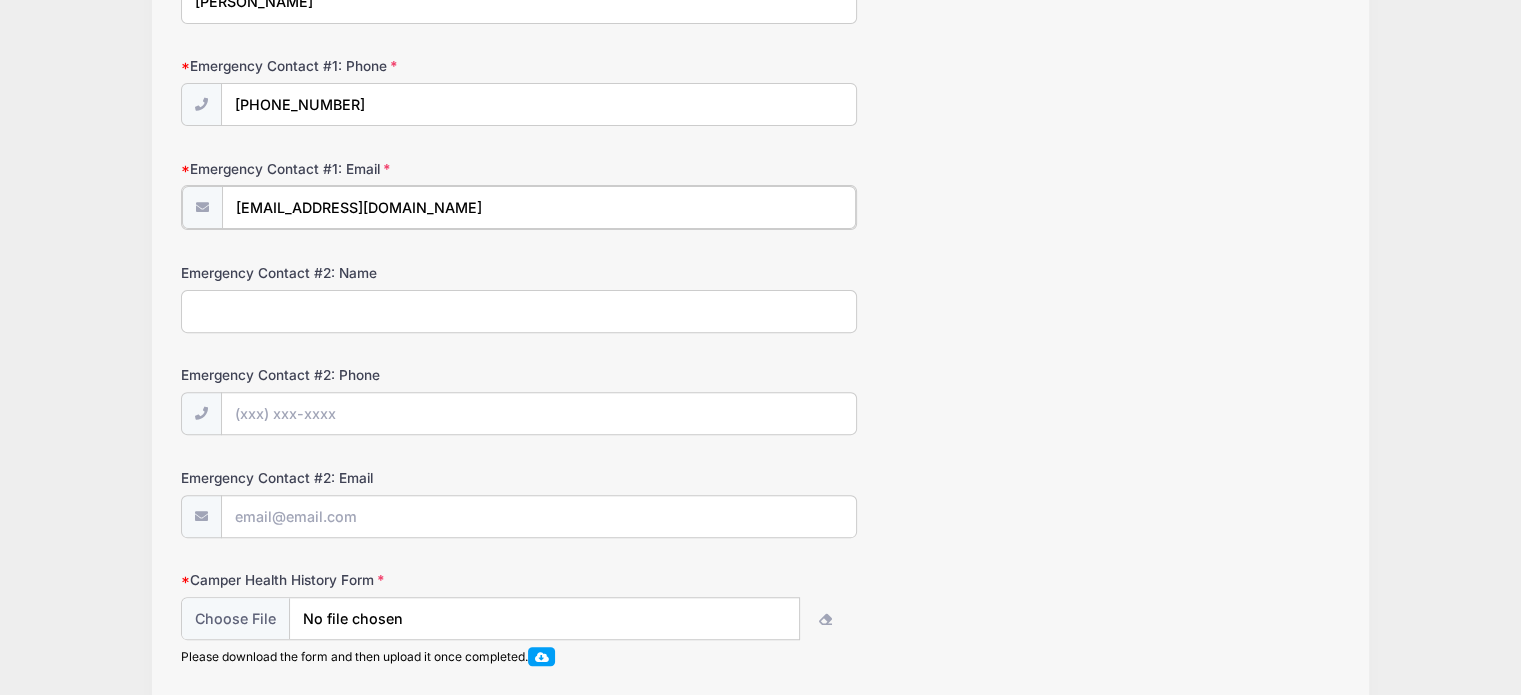 scroll, scrollTop: 628, scrollLeft: 0, axis: vertical 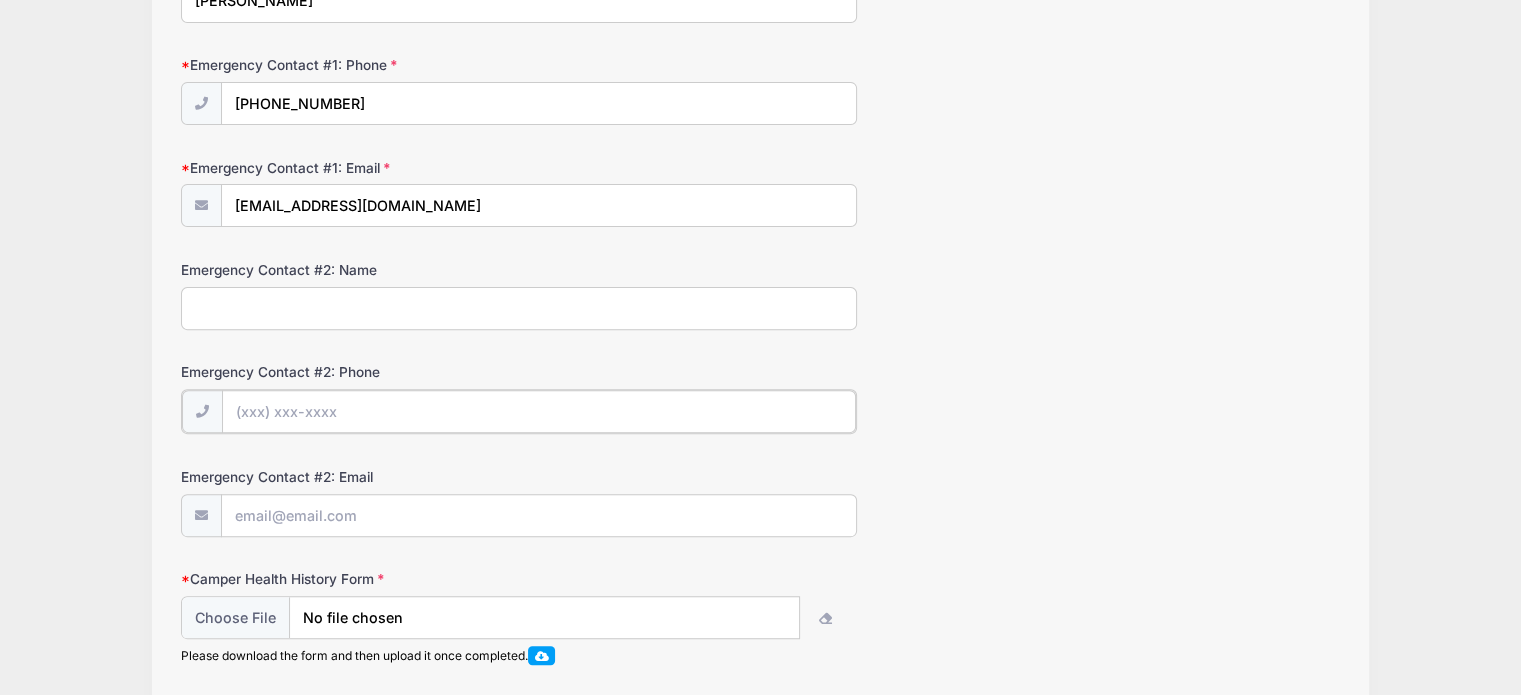 click on "Emergency Contact #2: Phone" at bounding box center [539, 411] 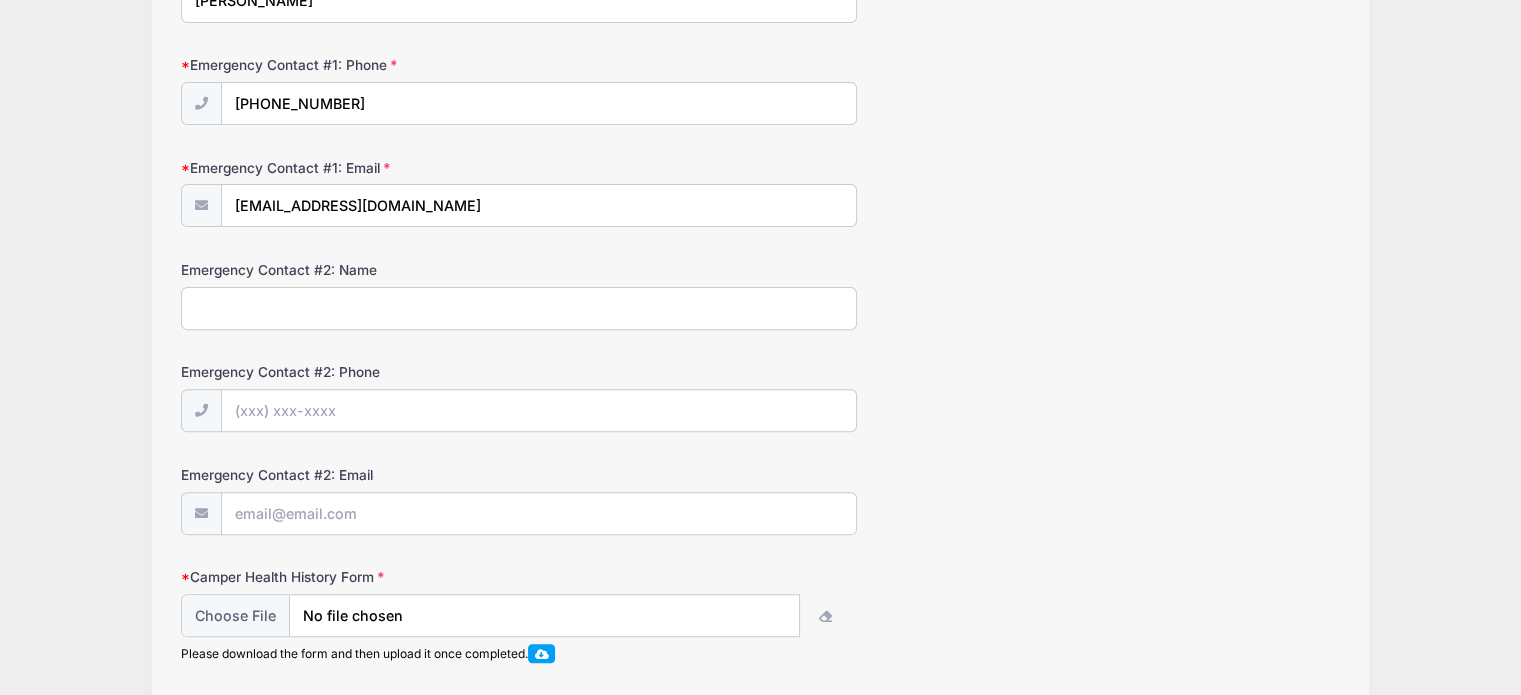 click on "Emergency Contact #2: Name" at bounding box center [519, 308] 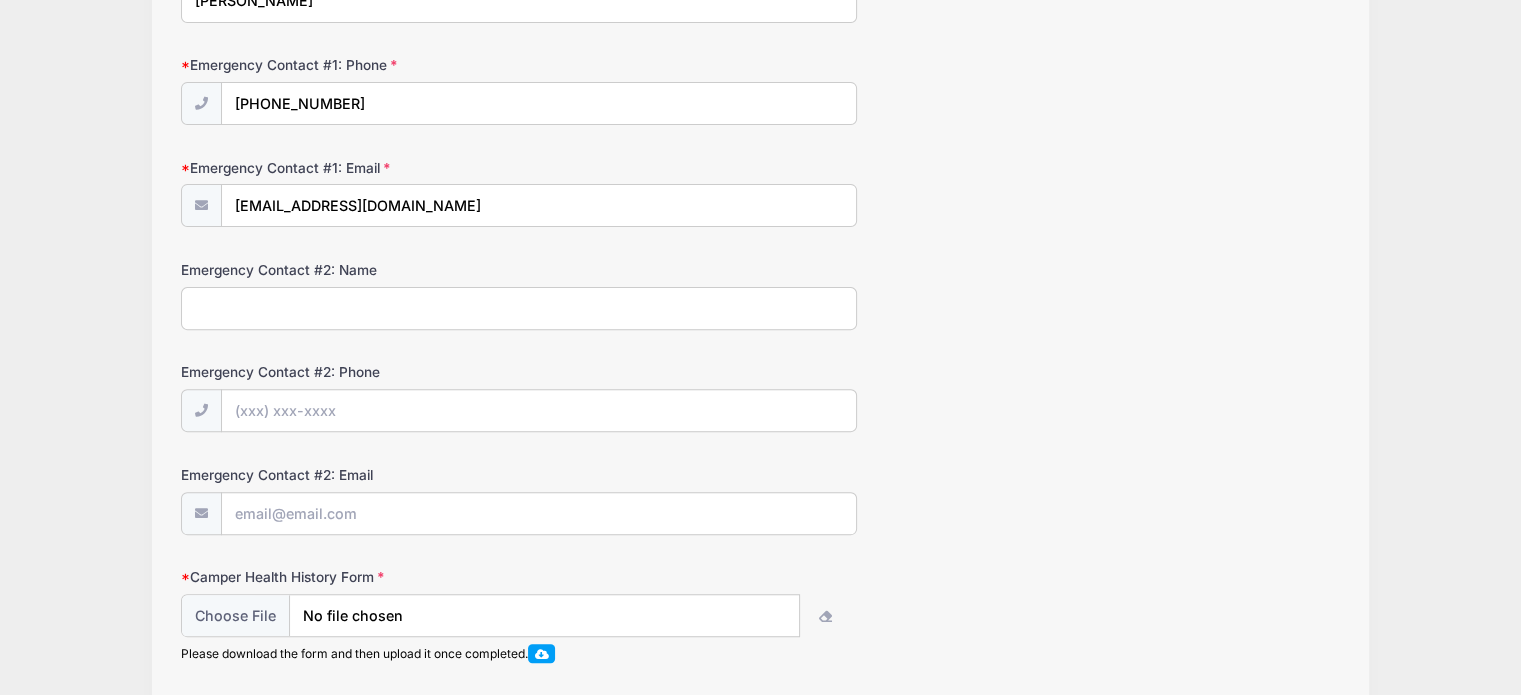 type on "[PERSON_NAME]" 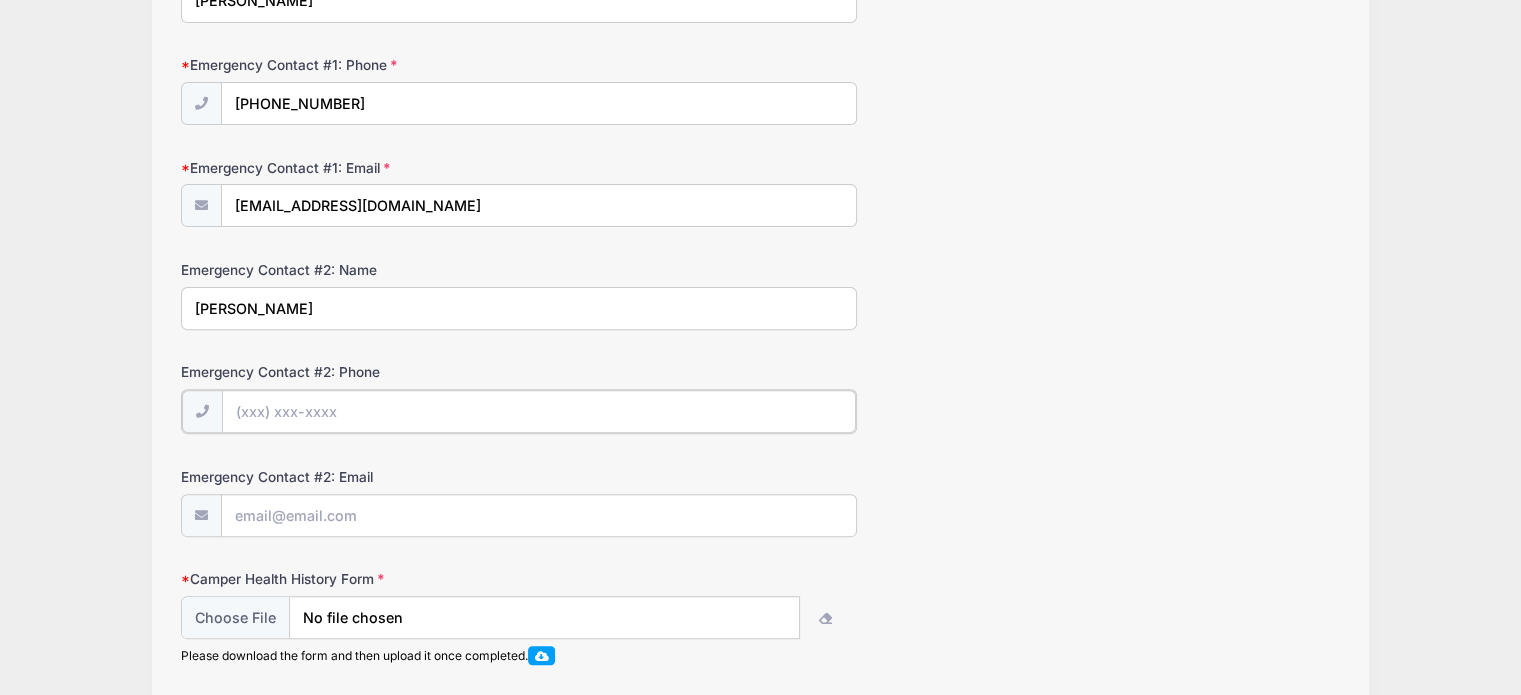 click on "Emergency Contact #2: Phone" at bounding box center [539, 411] 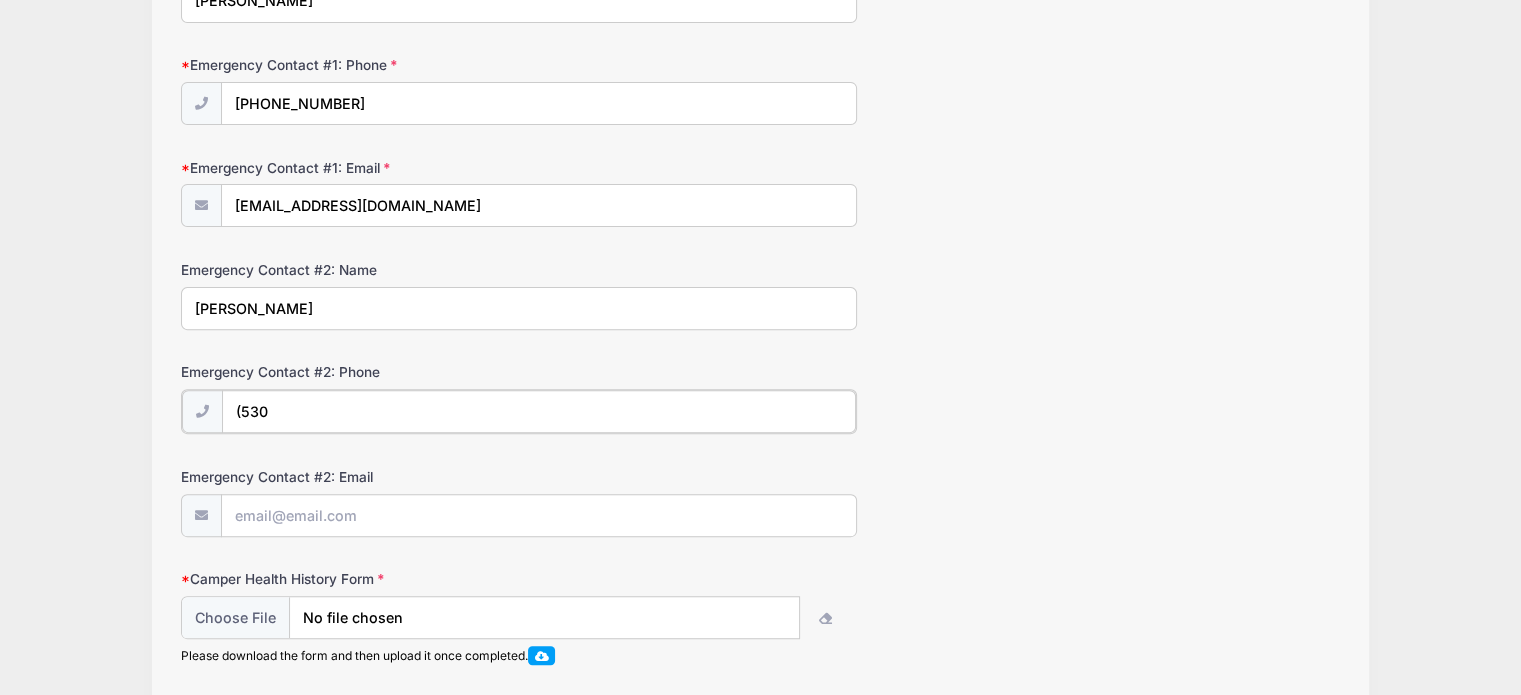 type on "[PHONE_NUMBER]" 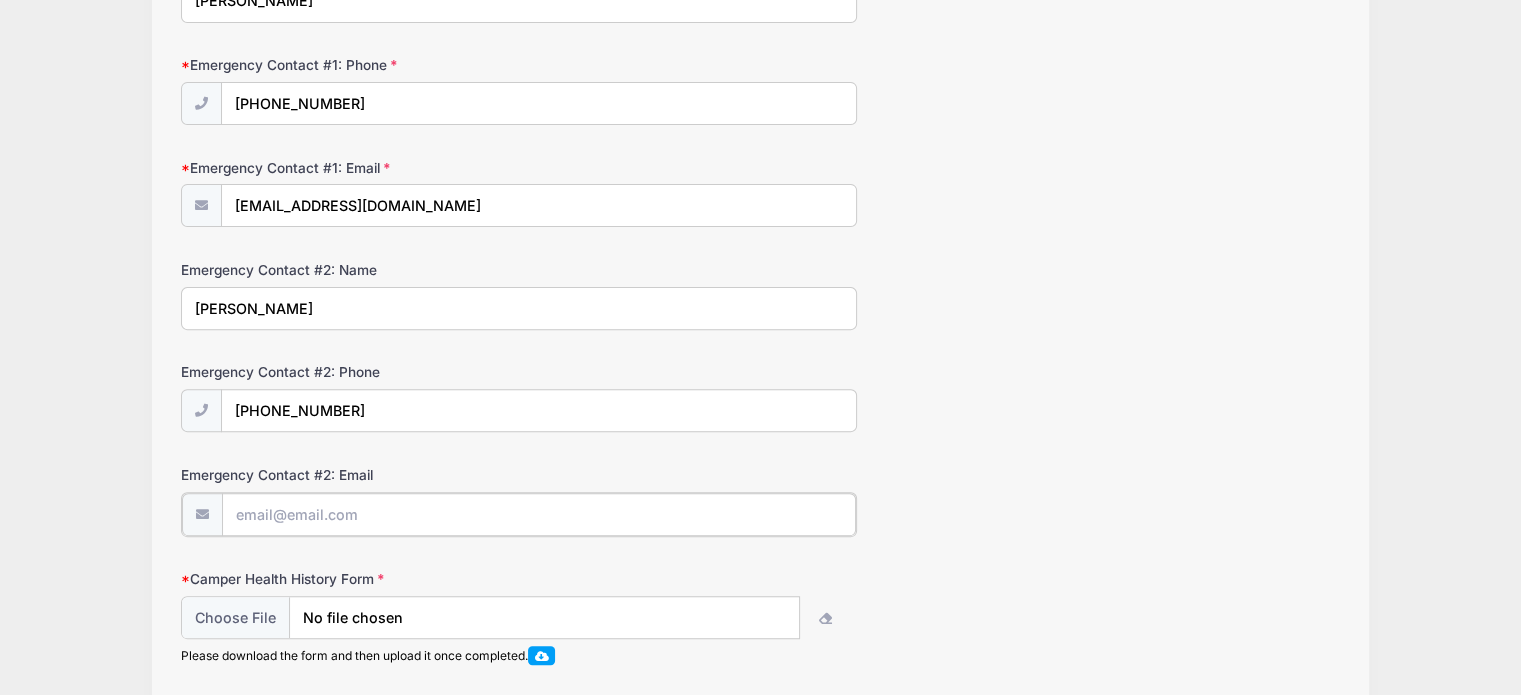 click on "Emergency Contact #2: Email" at bounding box center [539, 514] 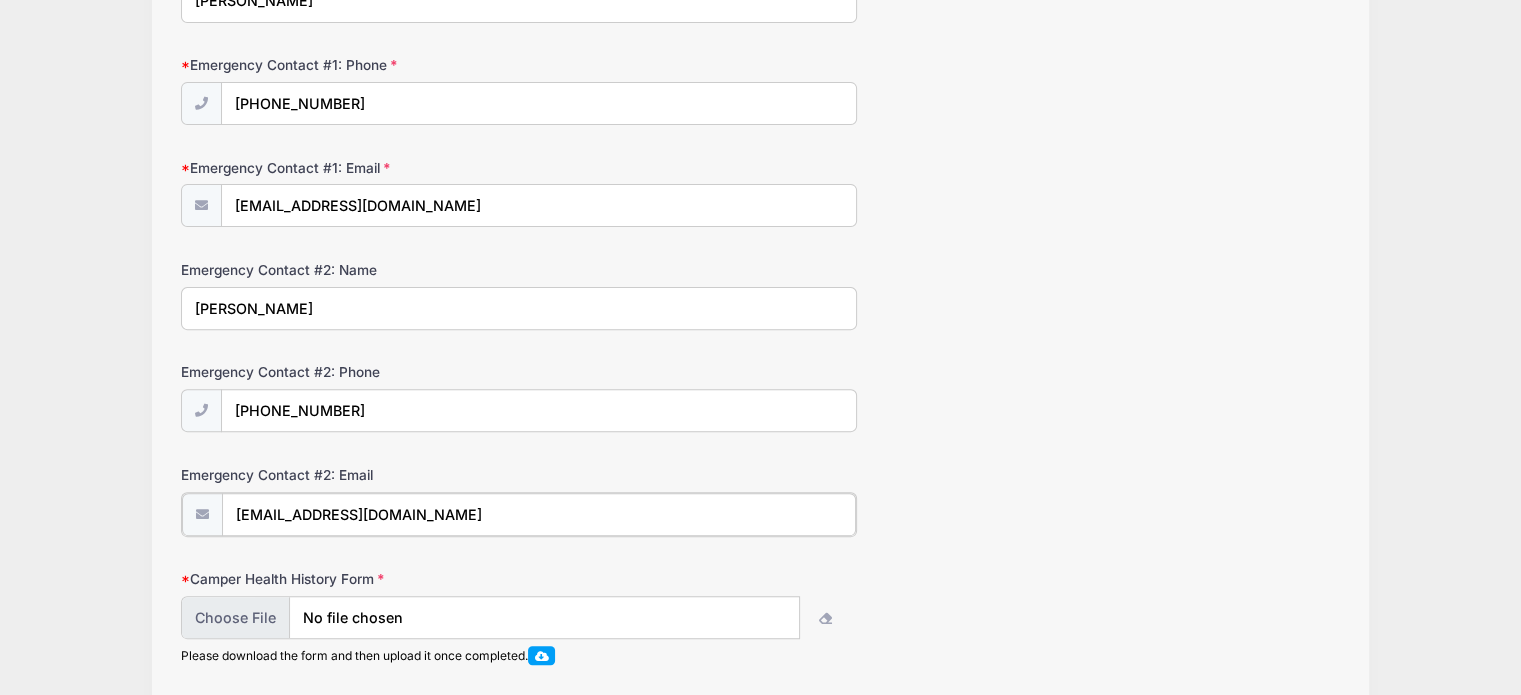 type on "[EMAIL_ADDRESS][DOMAIN_NAME]" 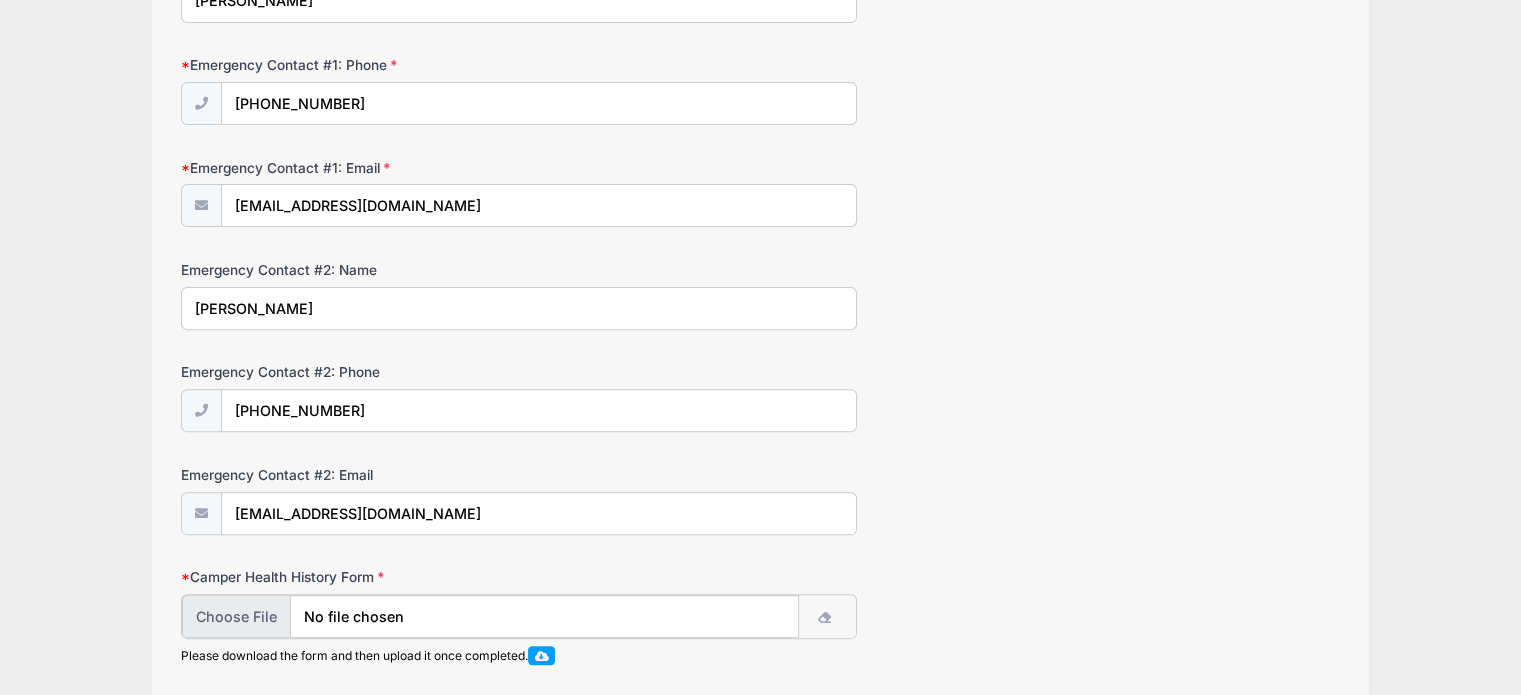 click at bounding box center (490, 616) 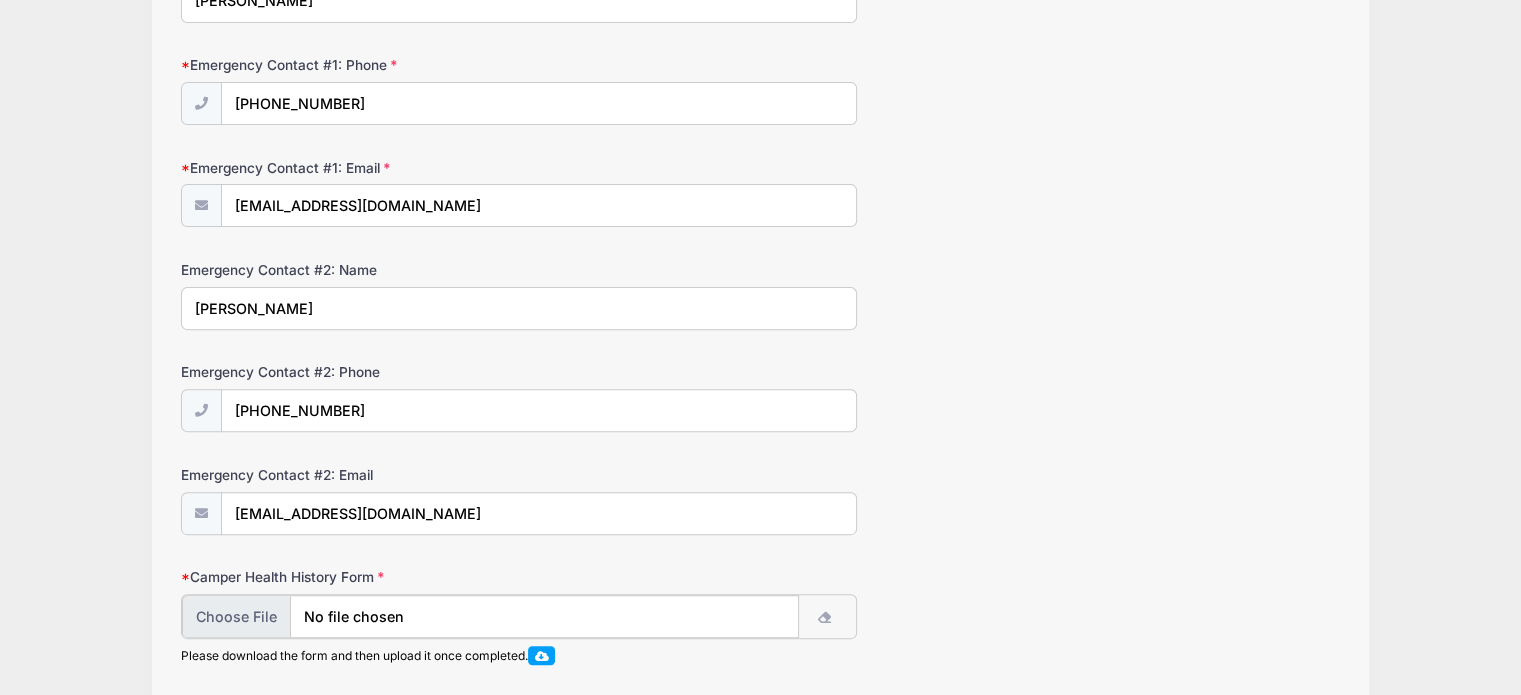 type on "C:\fakepath\DuDu health history.pdf" 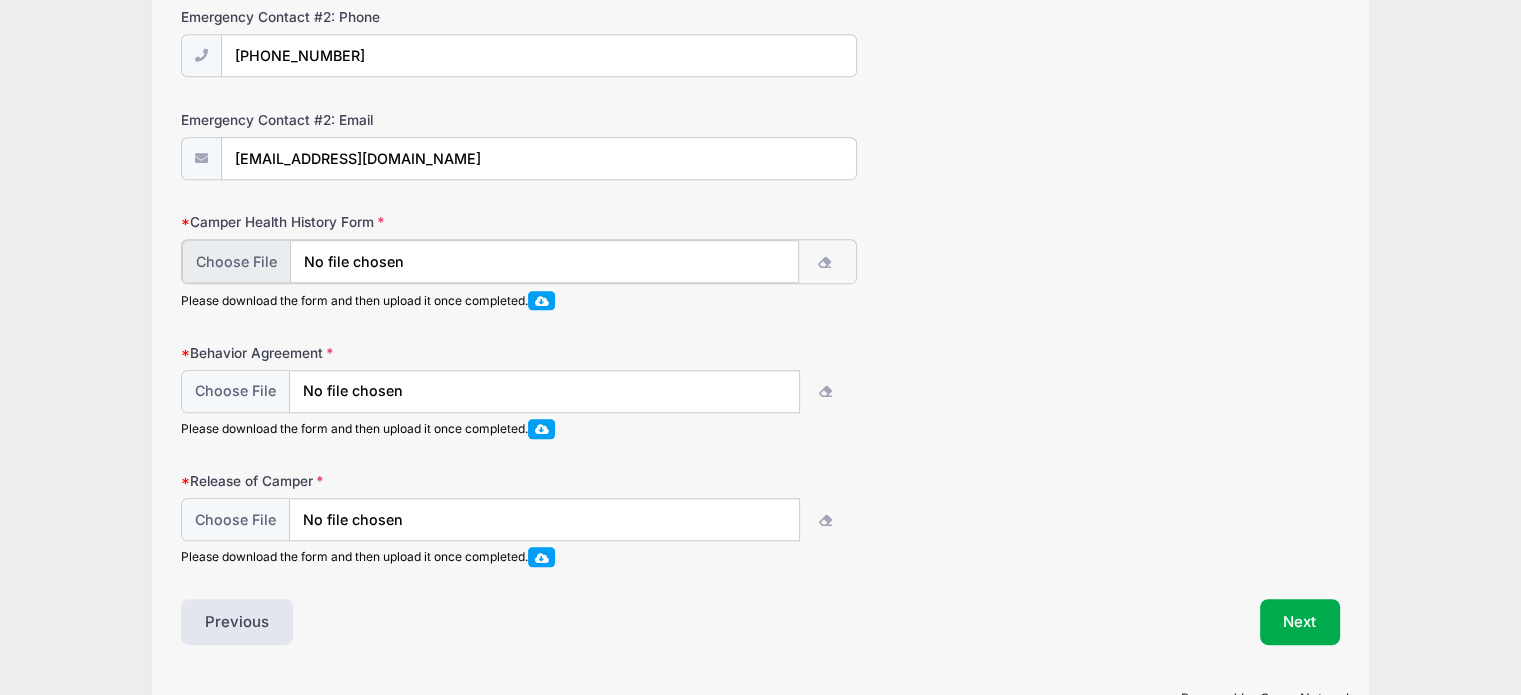 scroll, scrollTop: 984, scrollLeft: 0, axis: vertical 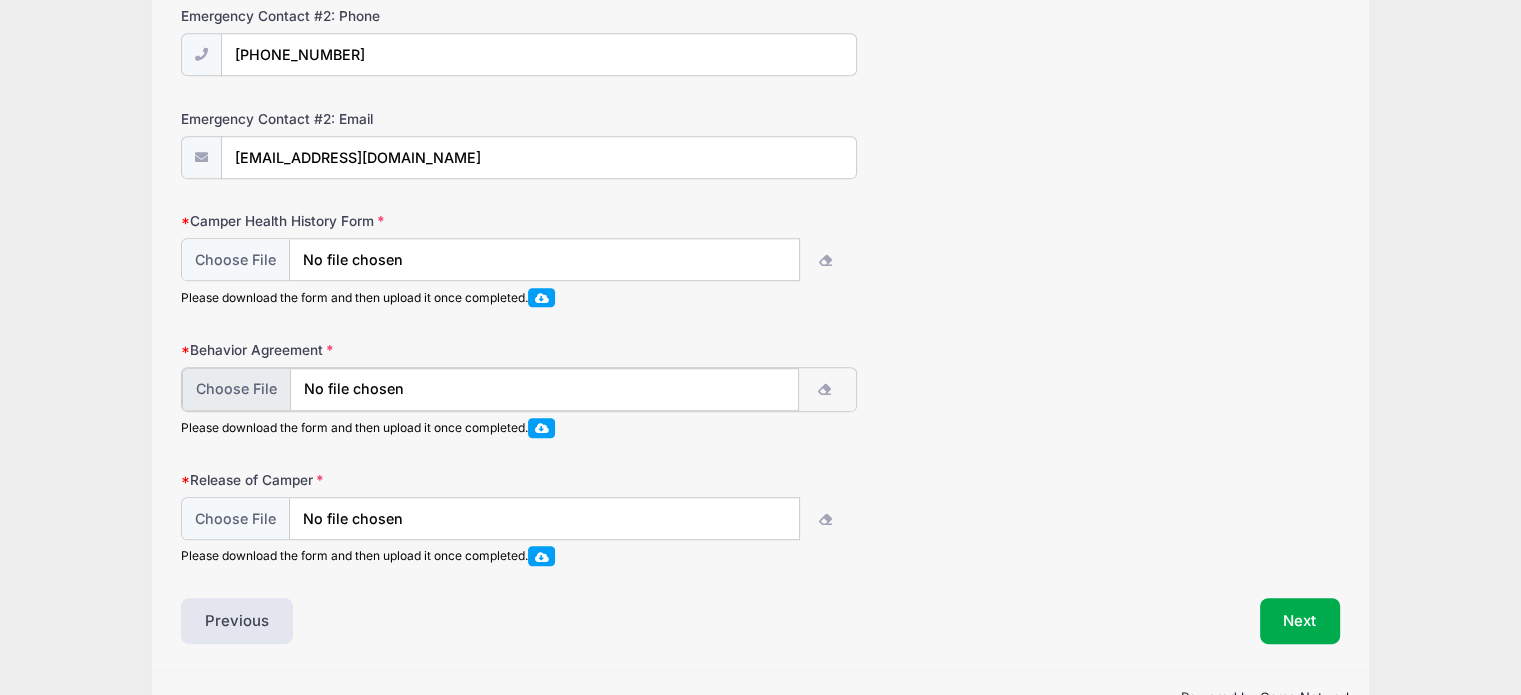click at bounding box center (490, 389) 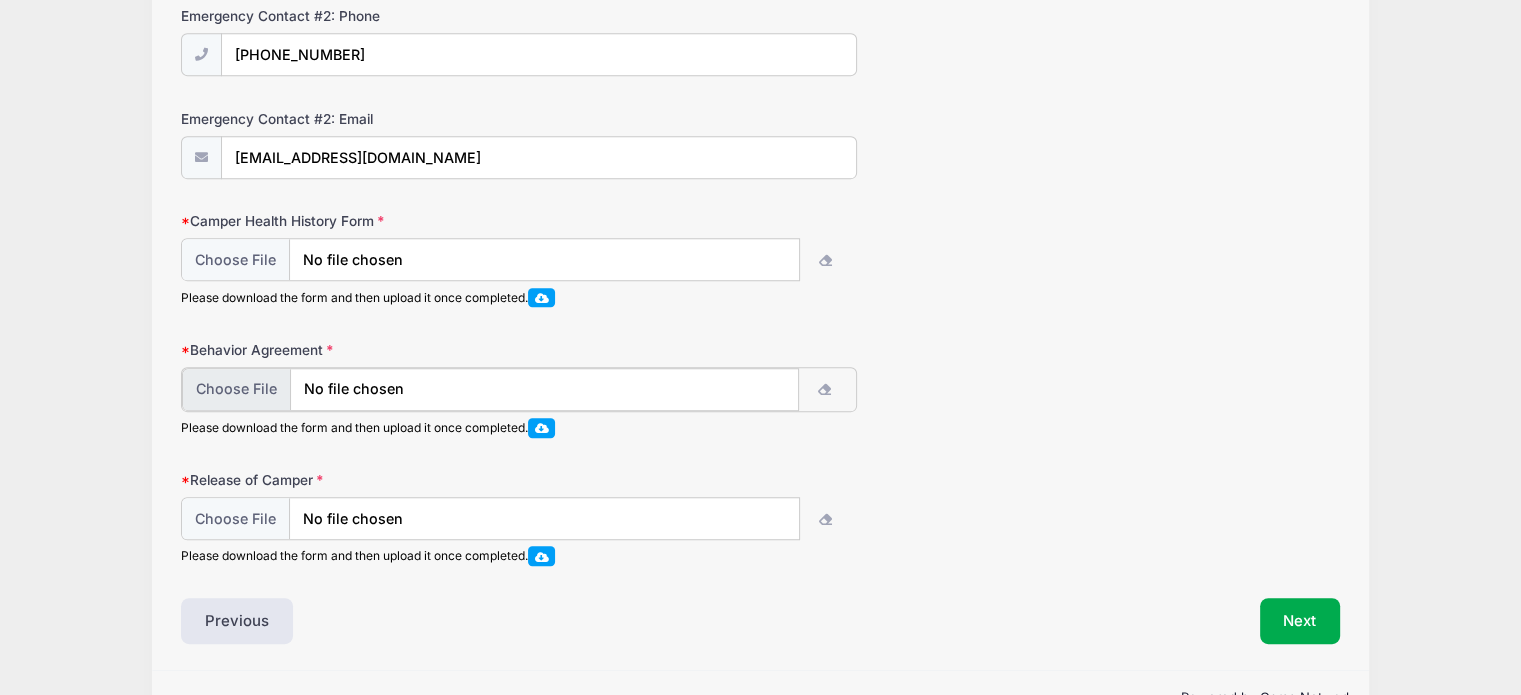 type on "C:\fakepath\DuDu Behavioral.pdf" 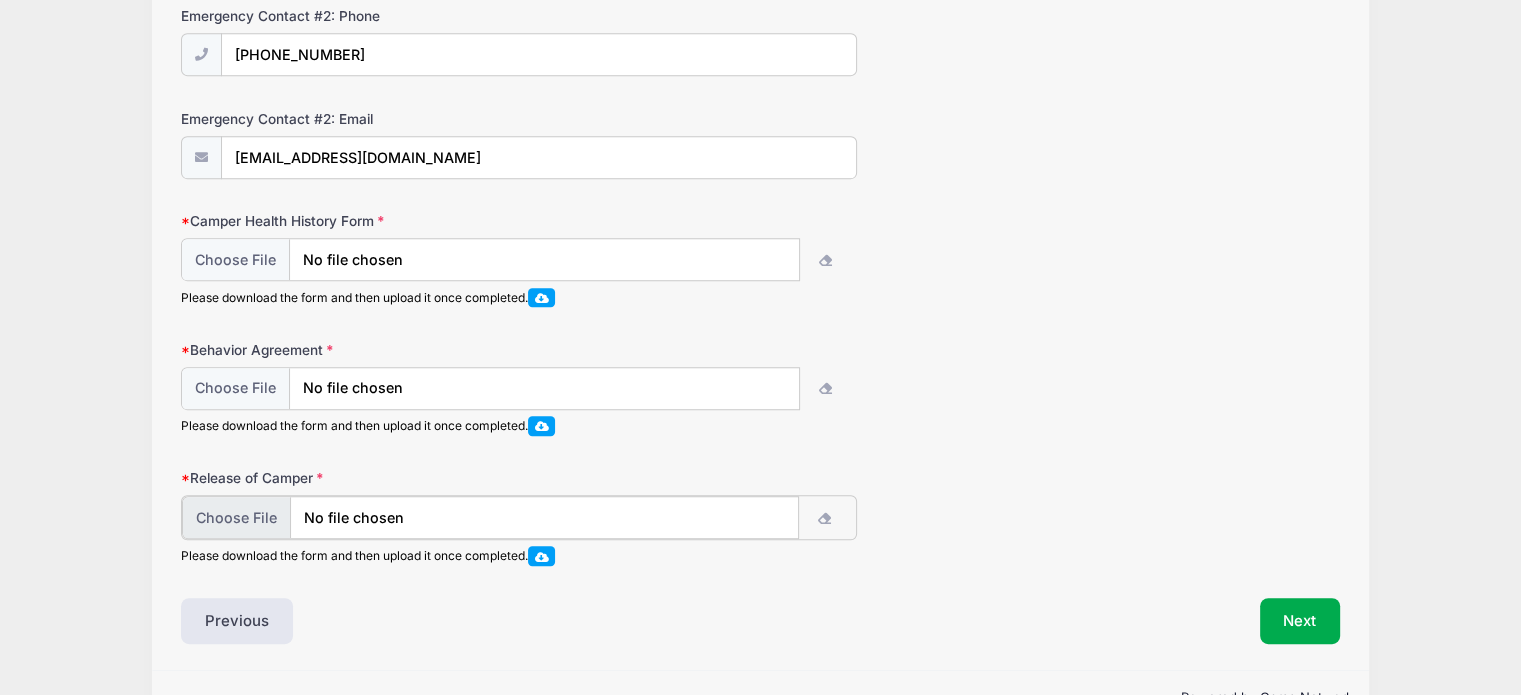 click at bounding box center [490, 517] 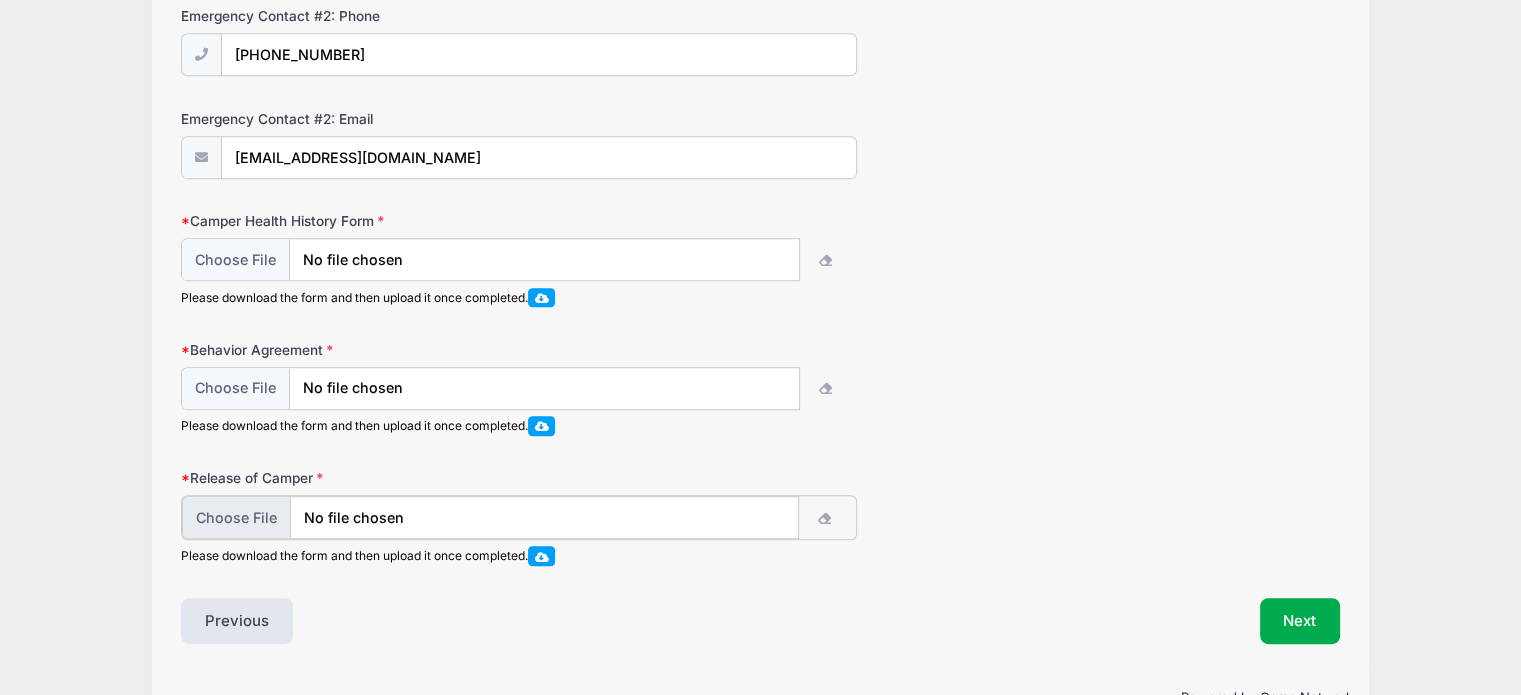 type on "C:\fakepath\DuDuRelease.pdf" 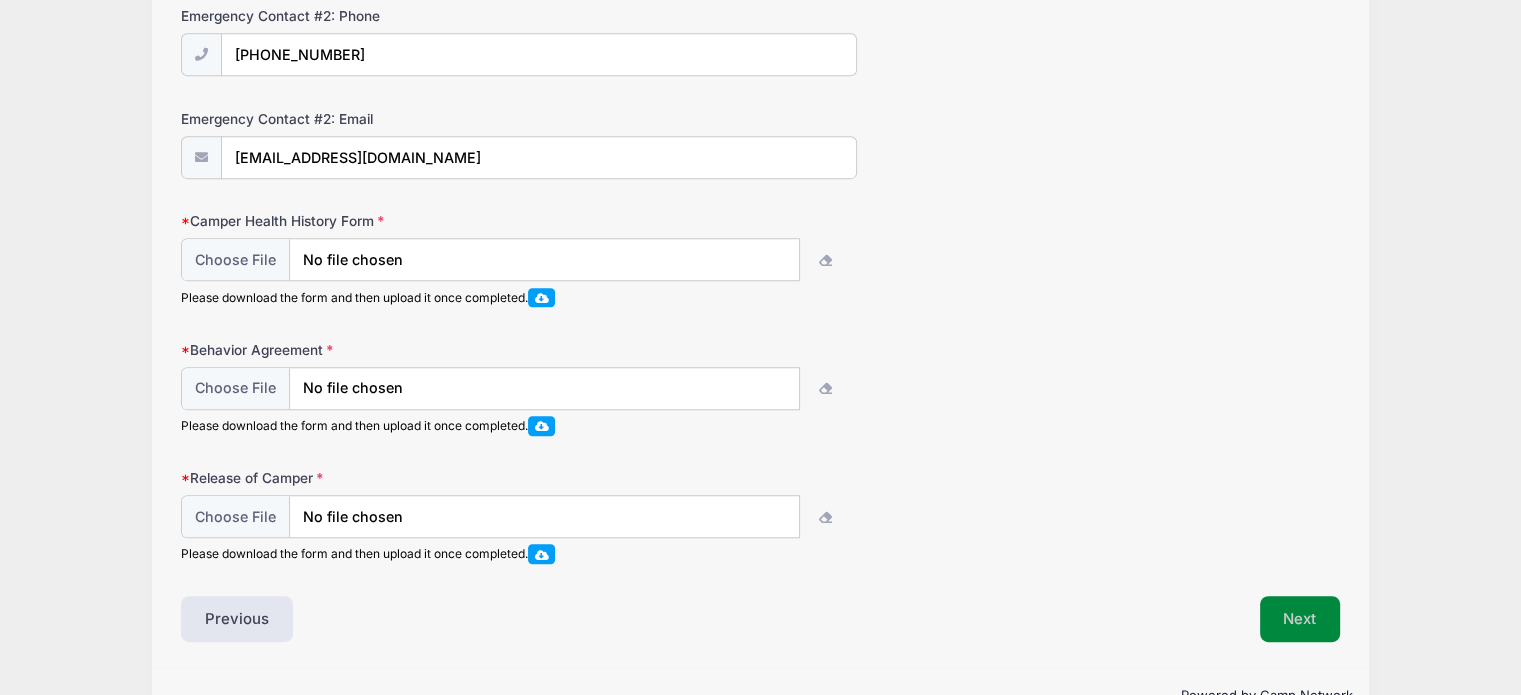 click on "Next" at bounding box center [1300, 619] 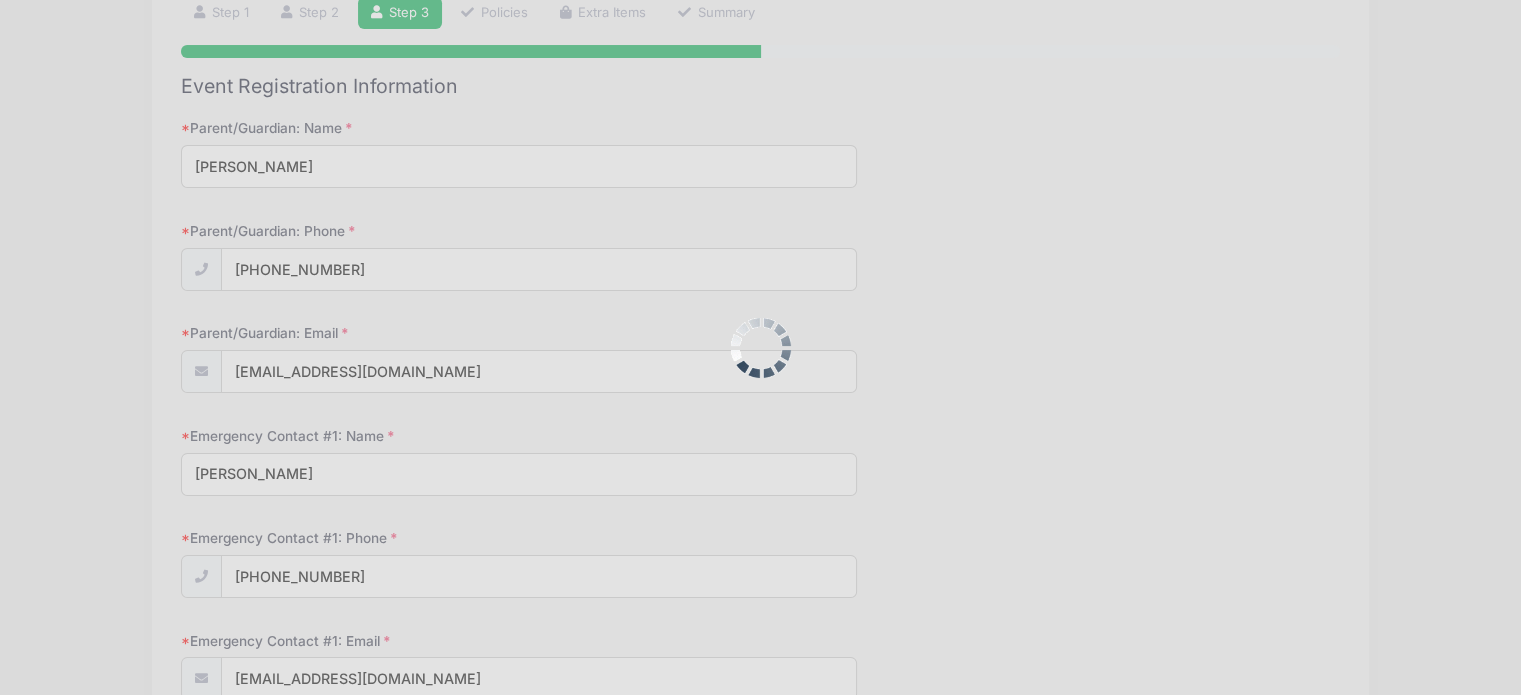 scroll, scrollTop: 0, scrollLeft: 0, axis: both 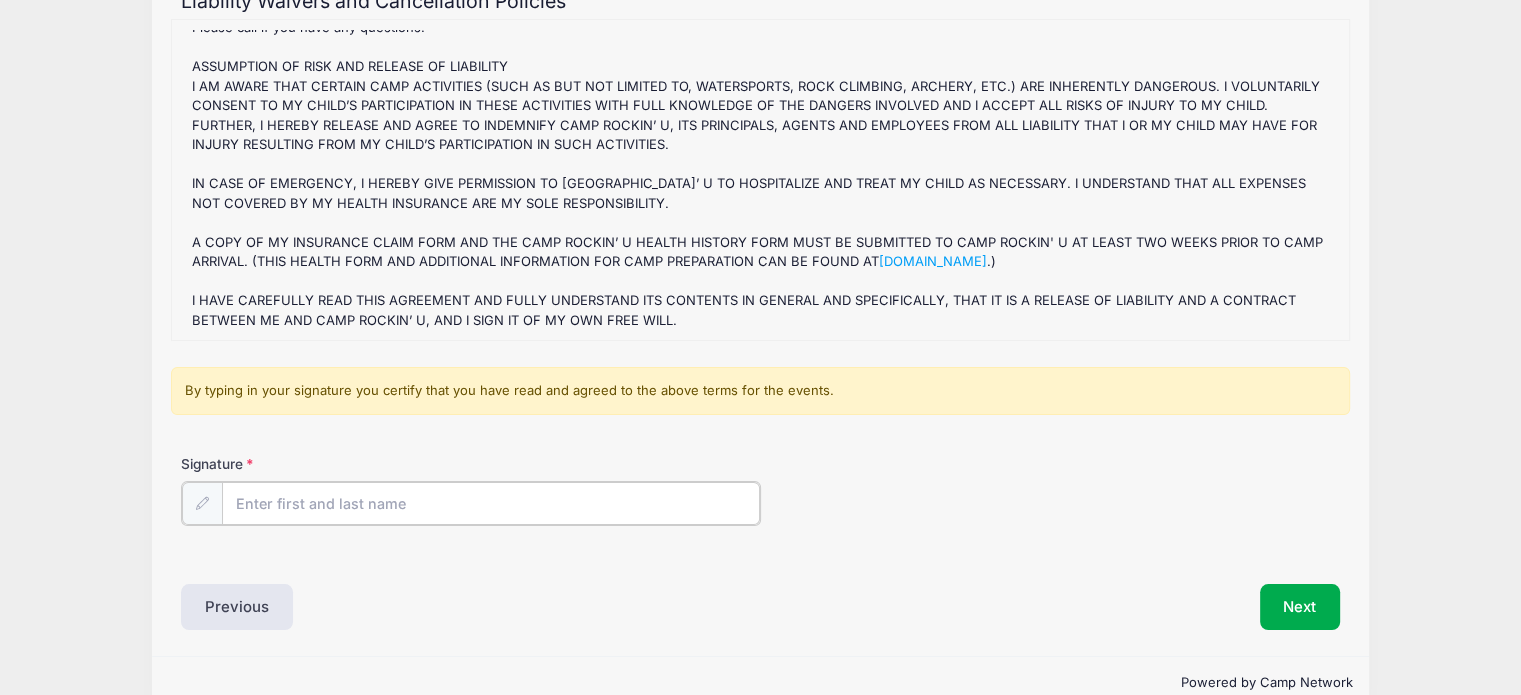 click on "Signature" at bounding box center (491, 503) 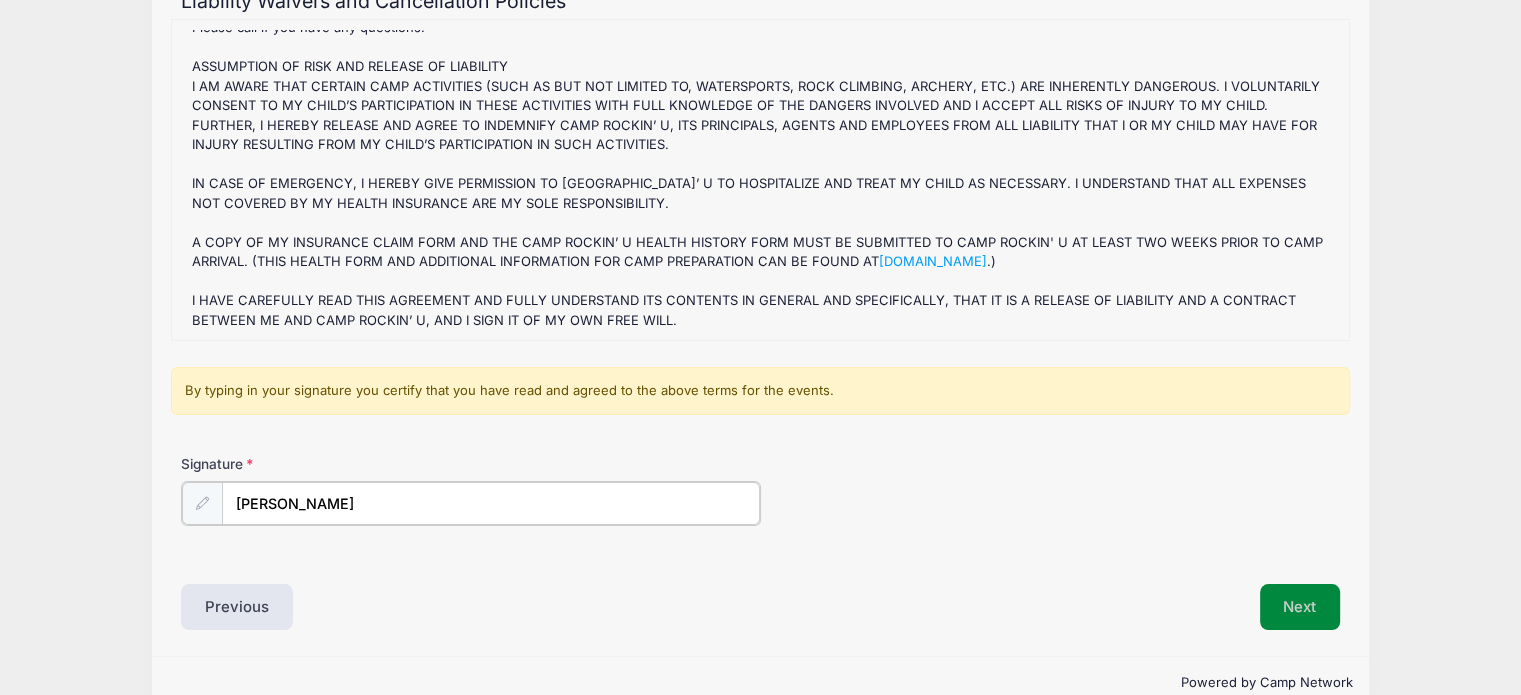 type on "[PERSON_NAME]" 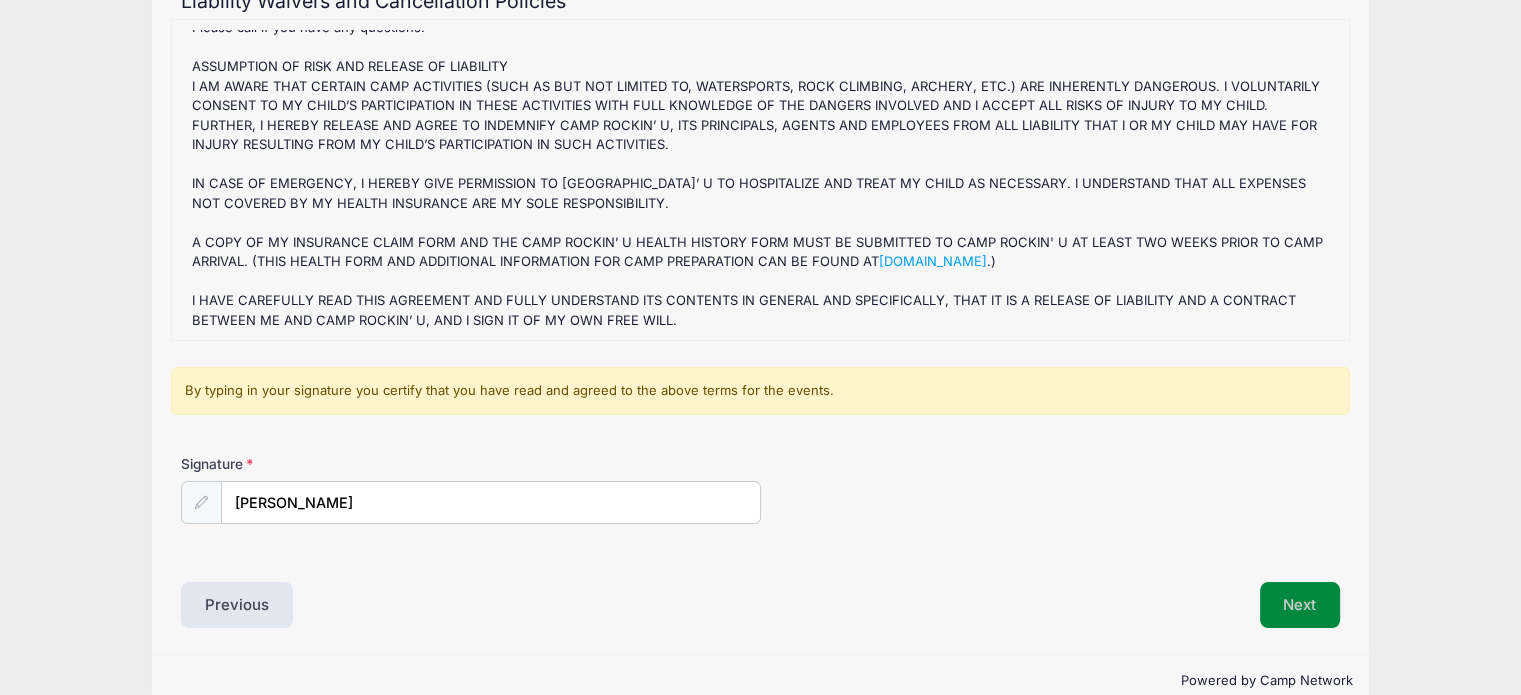 click on "Next" at bounding box center (1300, 605) 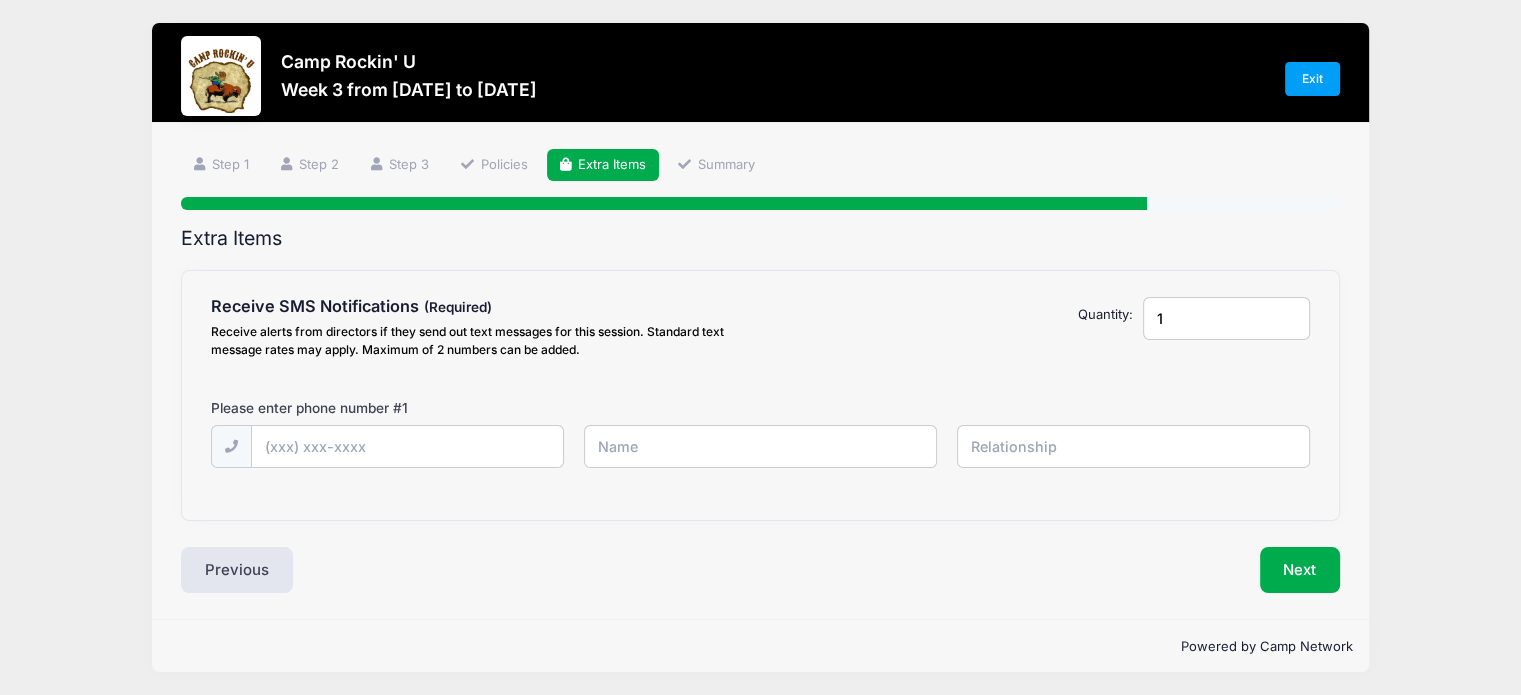scroll, scrollTop: 0, scrollLeft: 0, axis: both 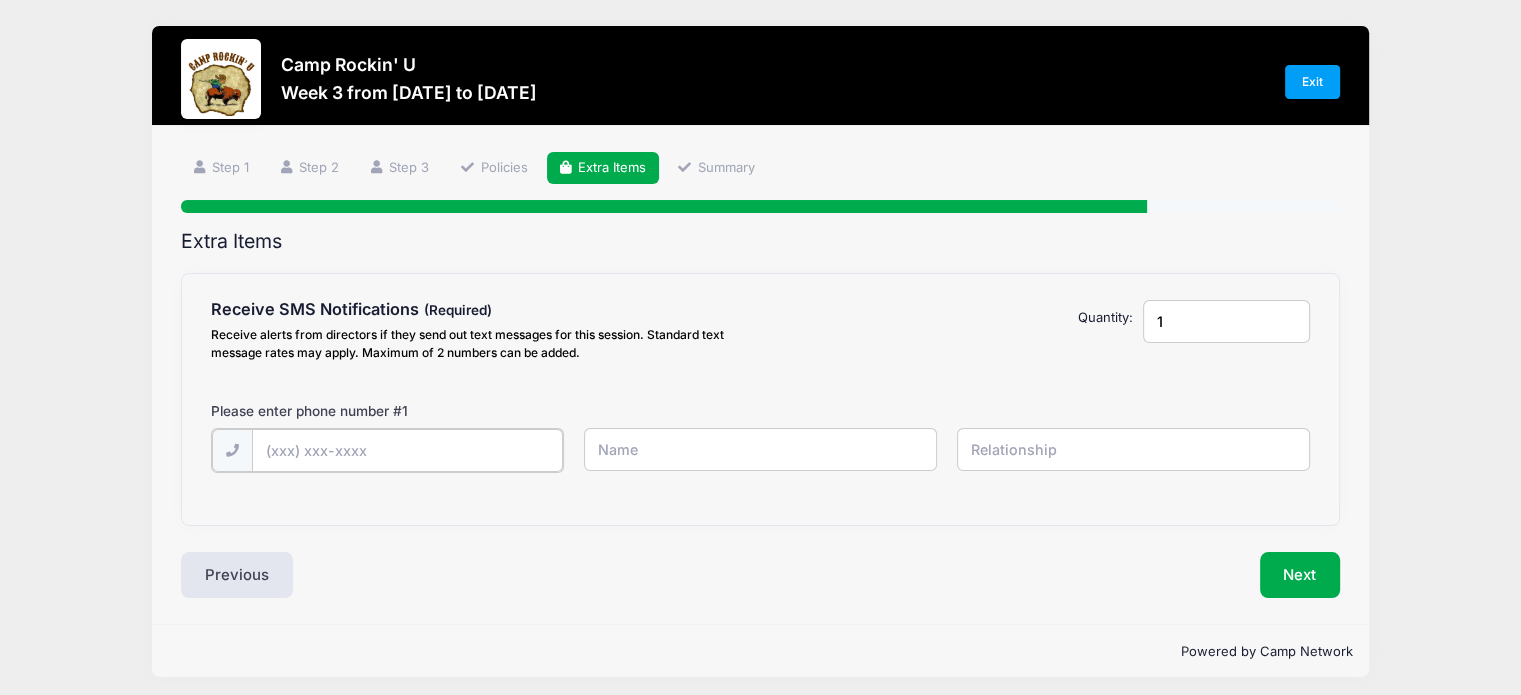 click at bounding box center (0, 0) 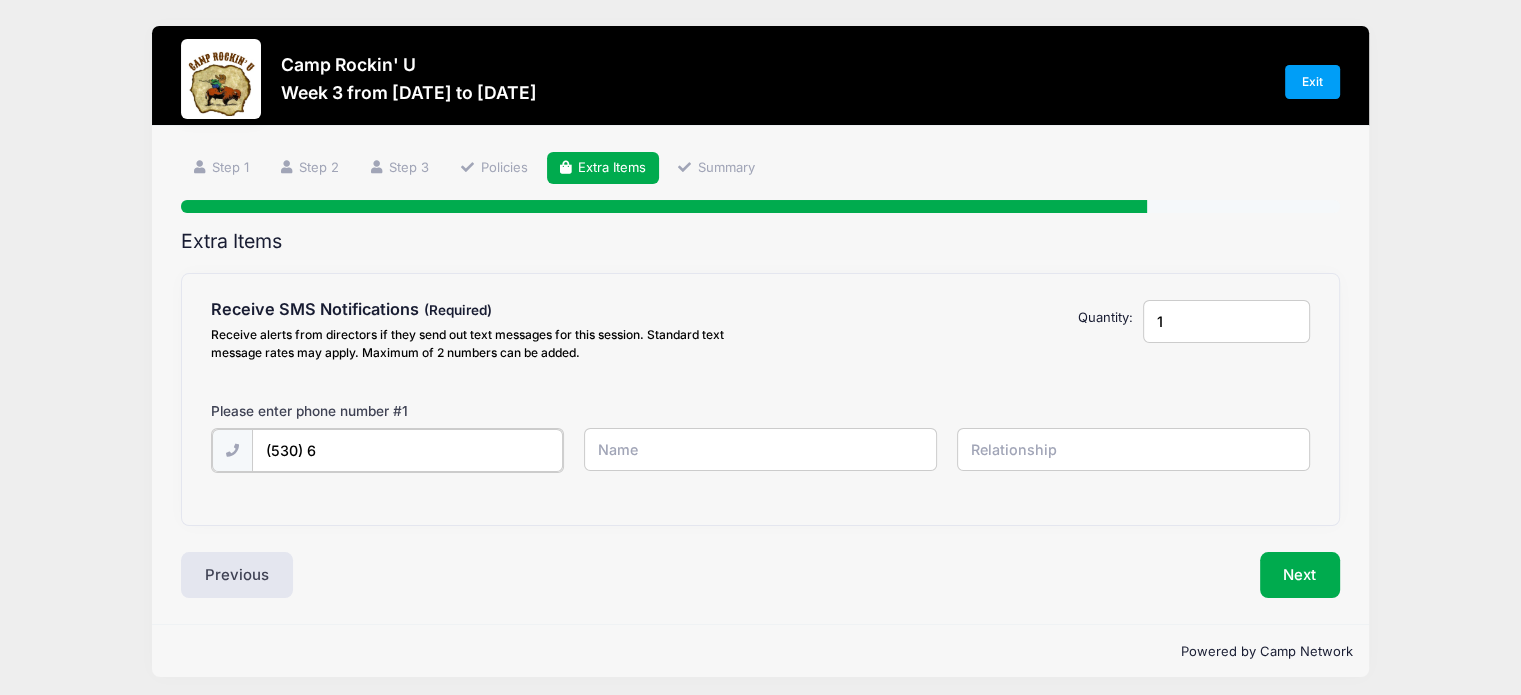 type on "(530) 607-8494" 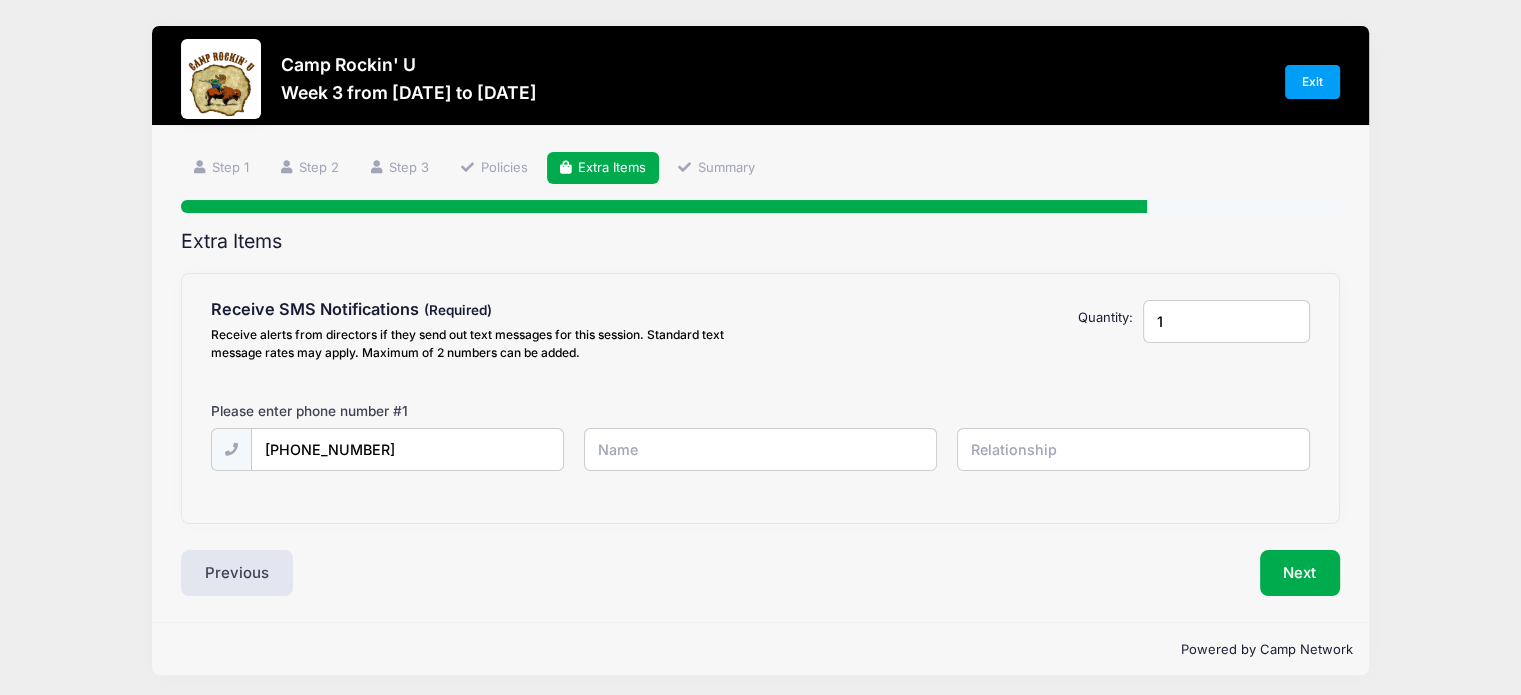 click at bounding box center (0, 0) 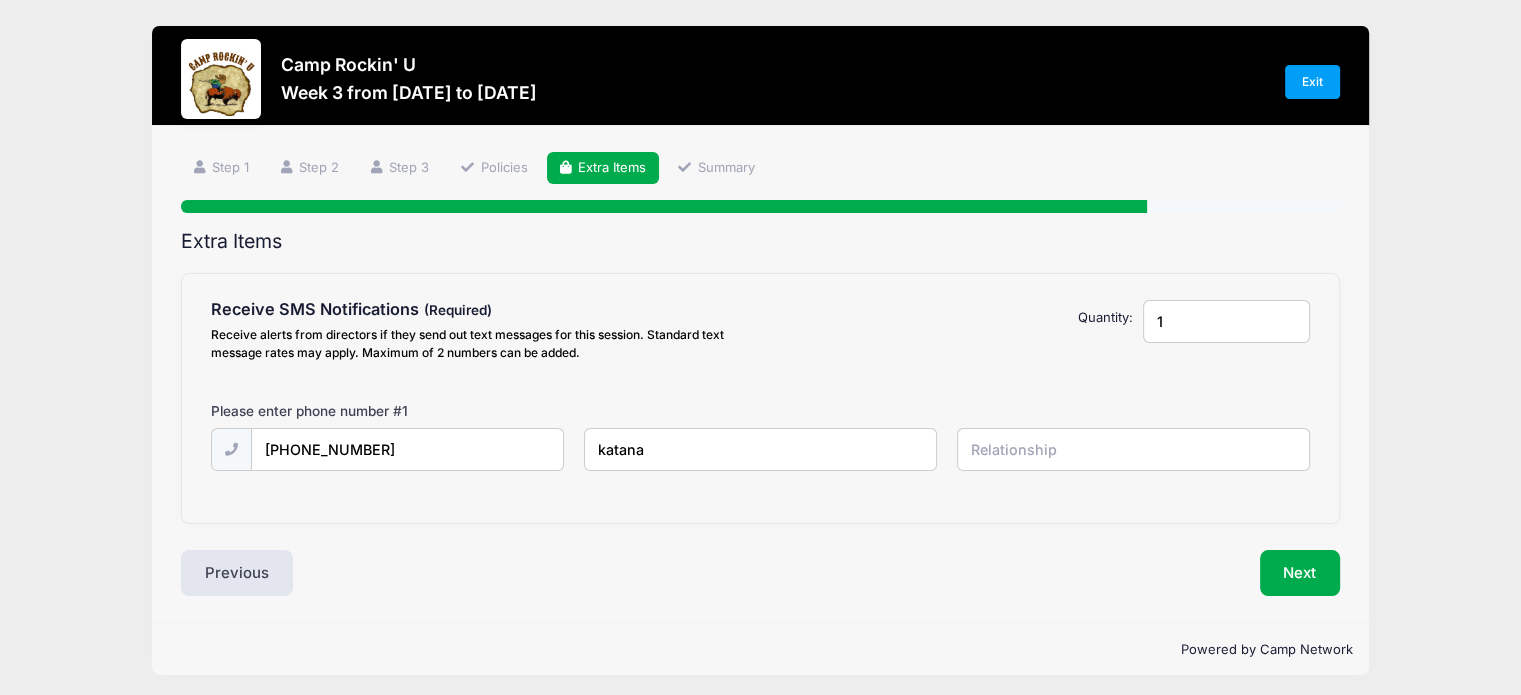type on "Katana Dupuis" 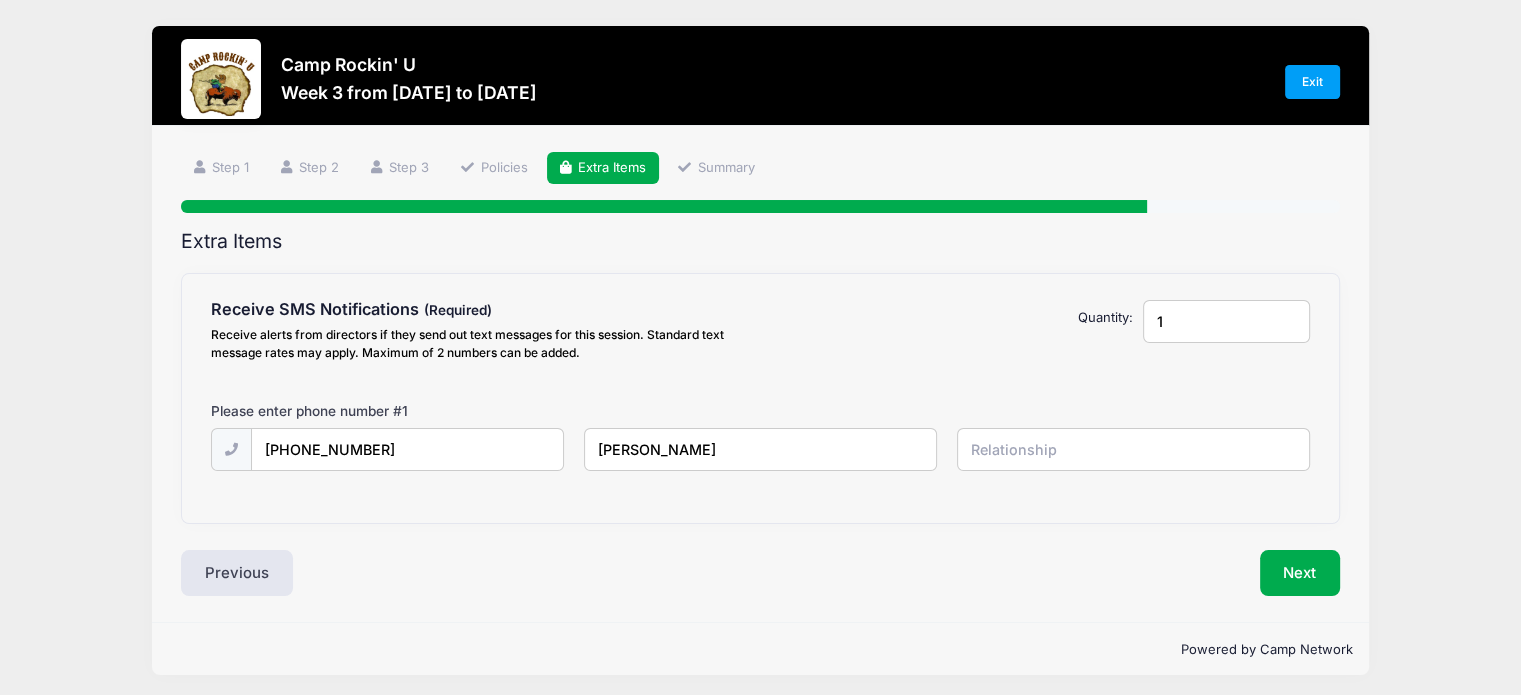click at bounding box center (0, 0) 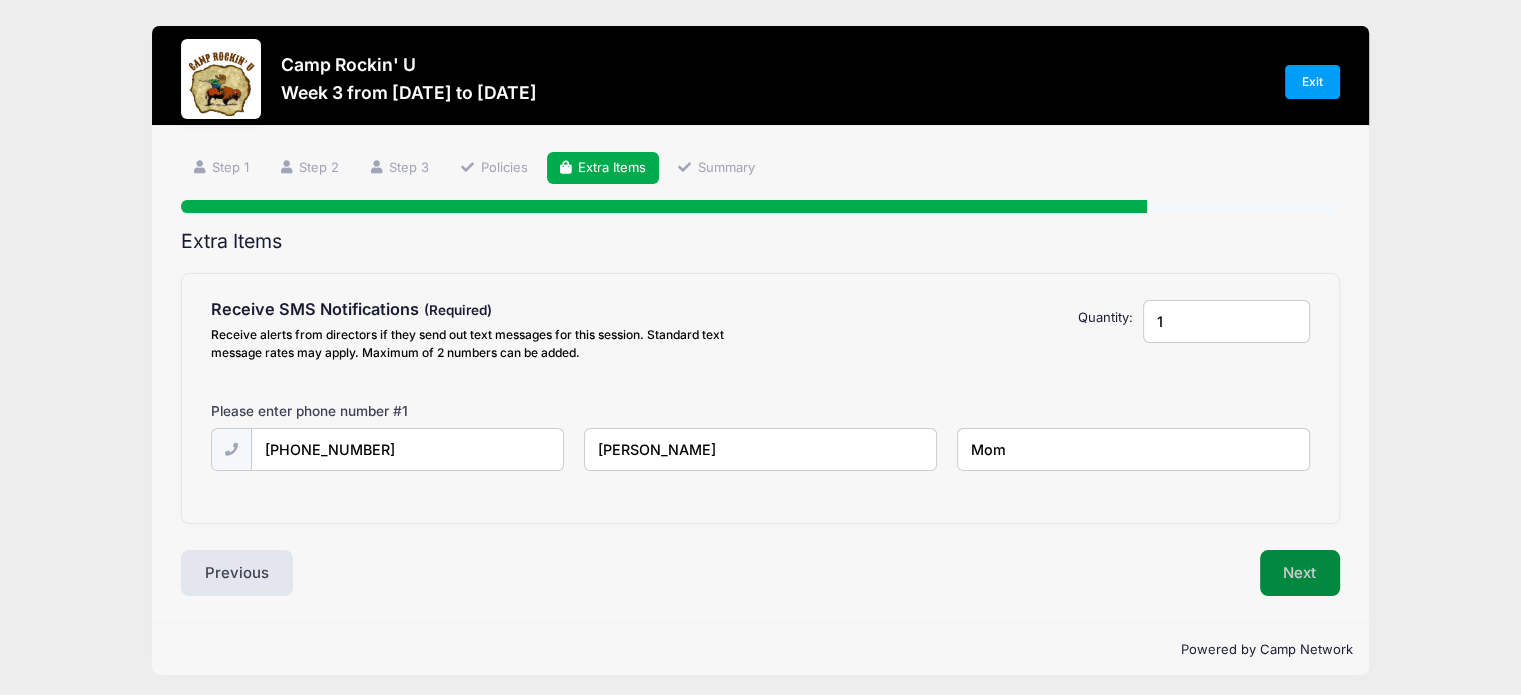 click on "Next" at bounding box center (1300, 573) 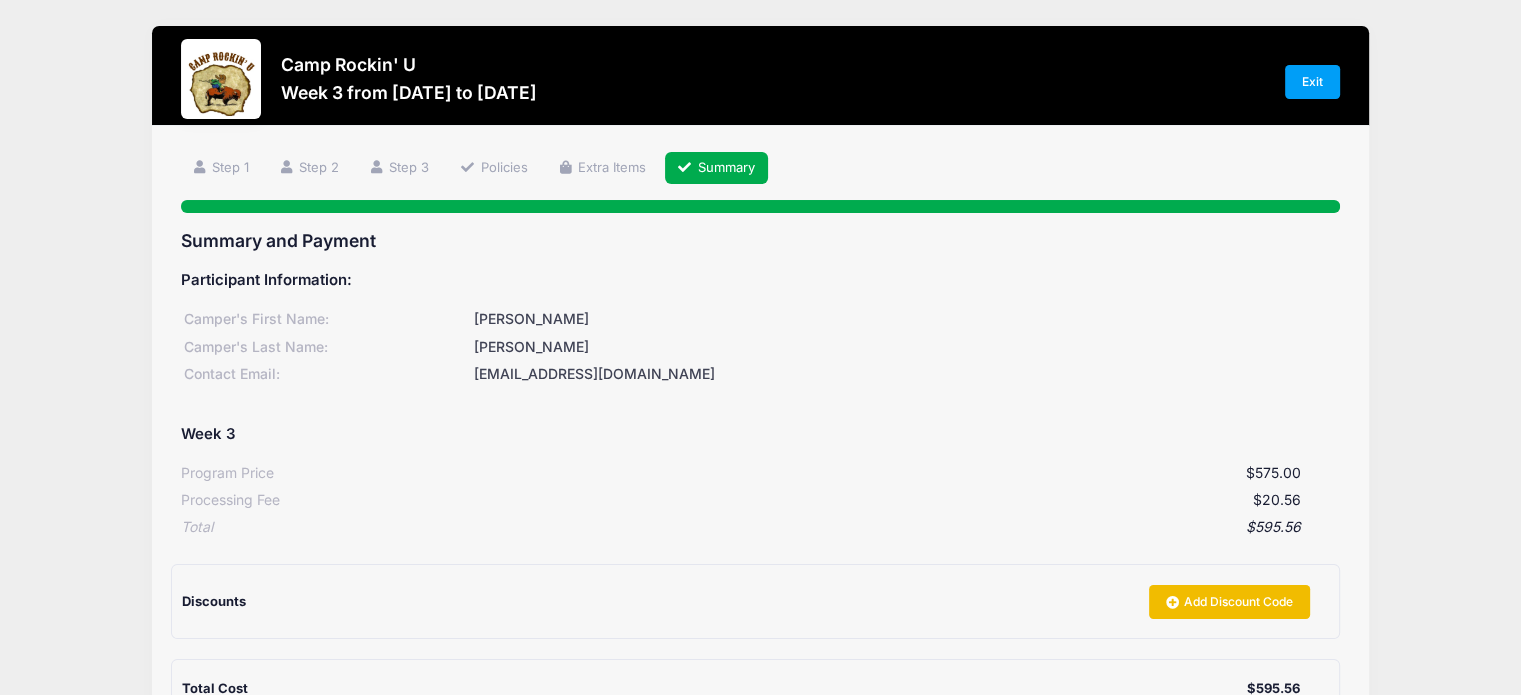 click on "Add Discount Code" at bounding box center (1229, 602) 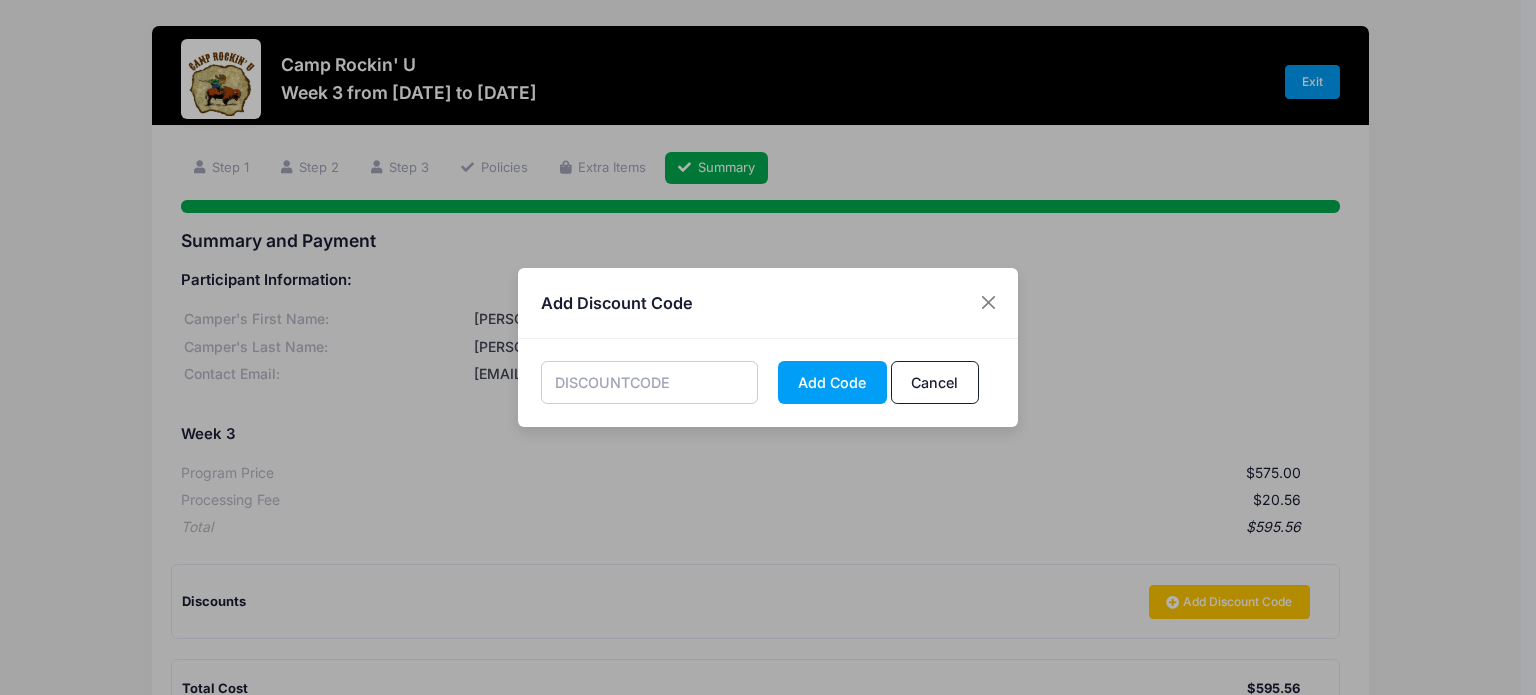 click at bounding box center (650, 382) 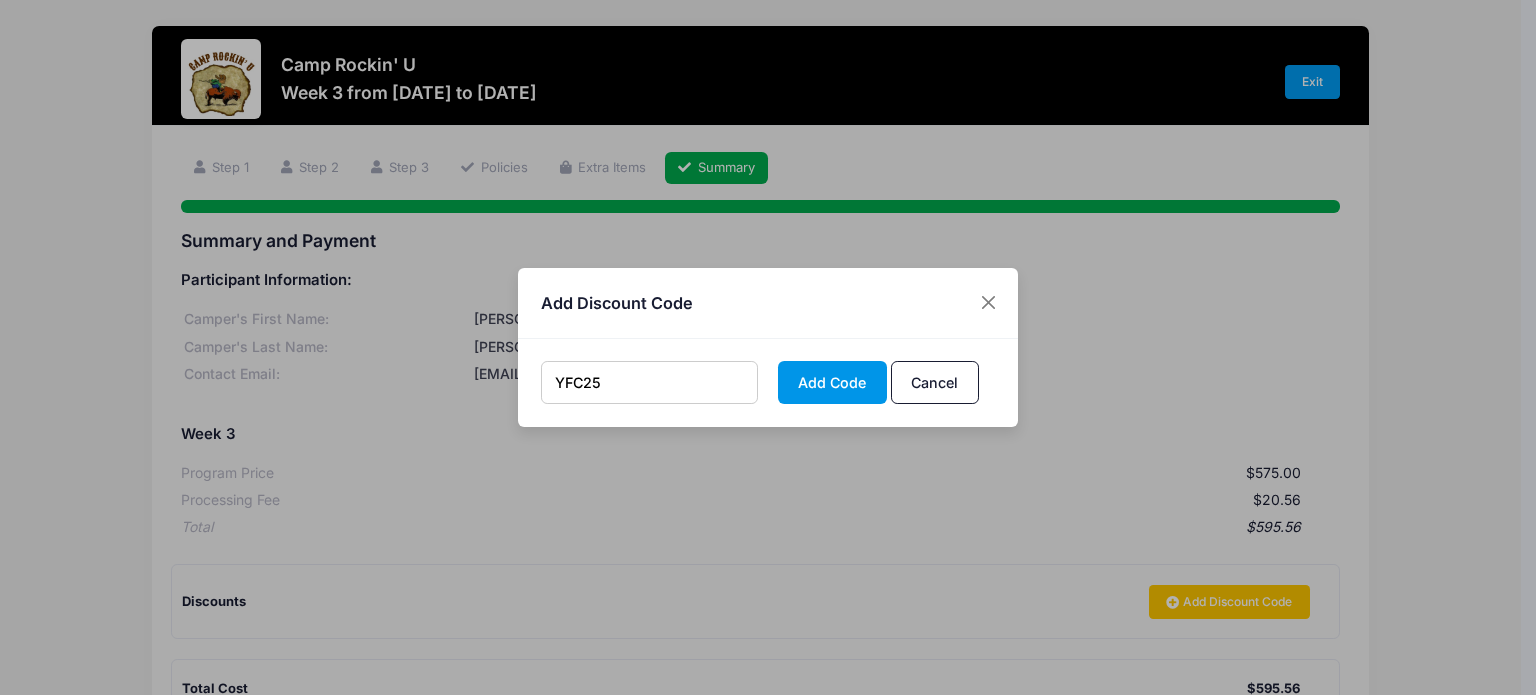 type on "YFC25" 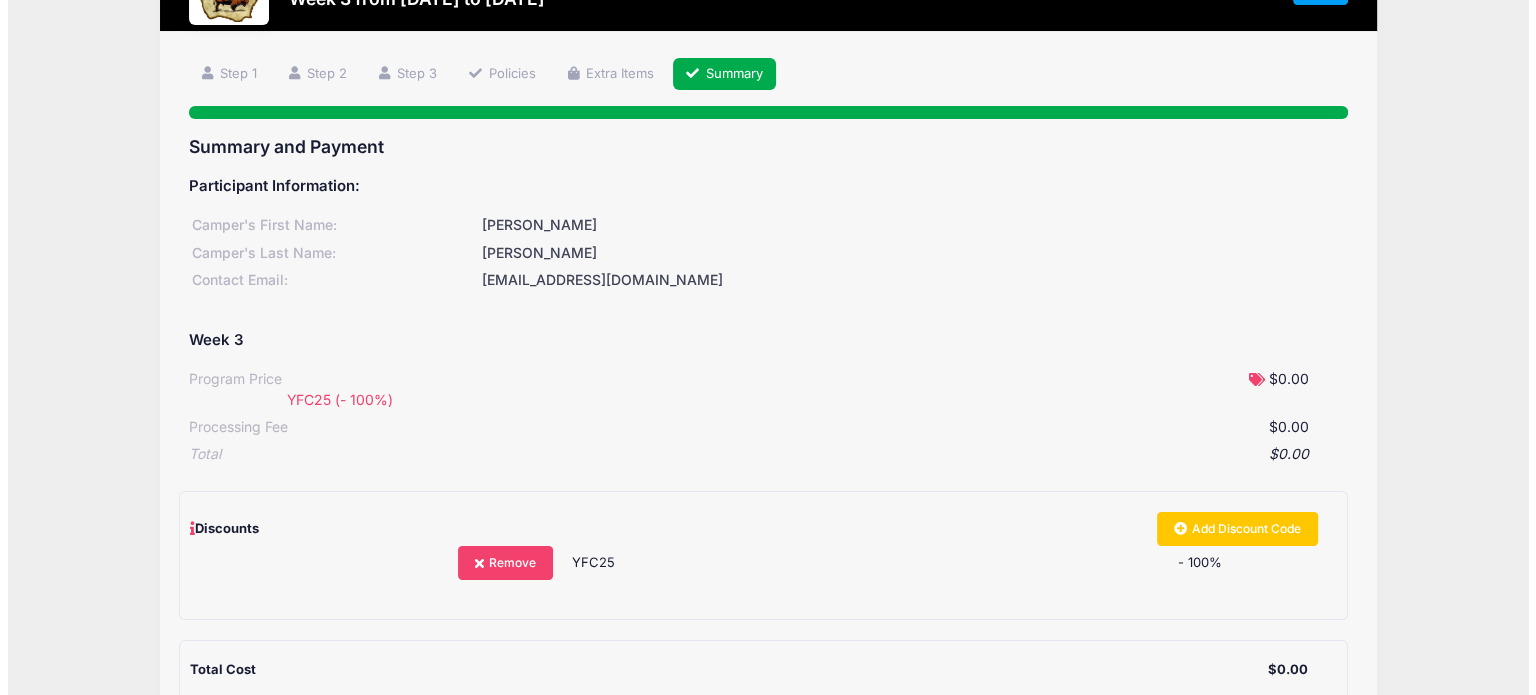 scroll, scrollTop: 300, scrollLeft: 0, axis: vertical 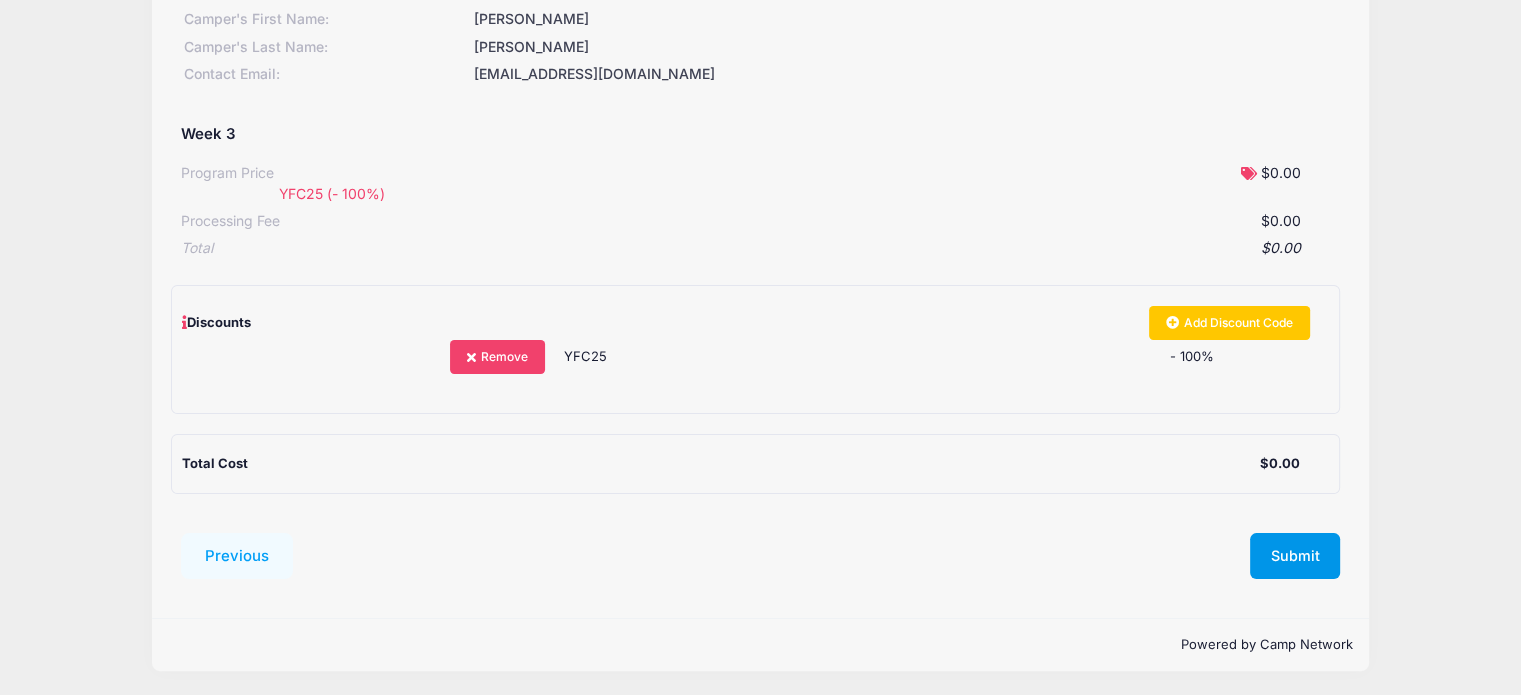 click on "Submit" at bounding box center [1295, 556] 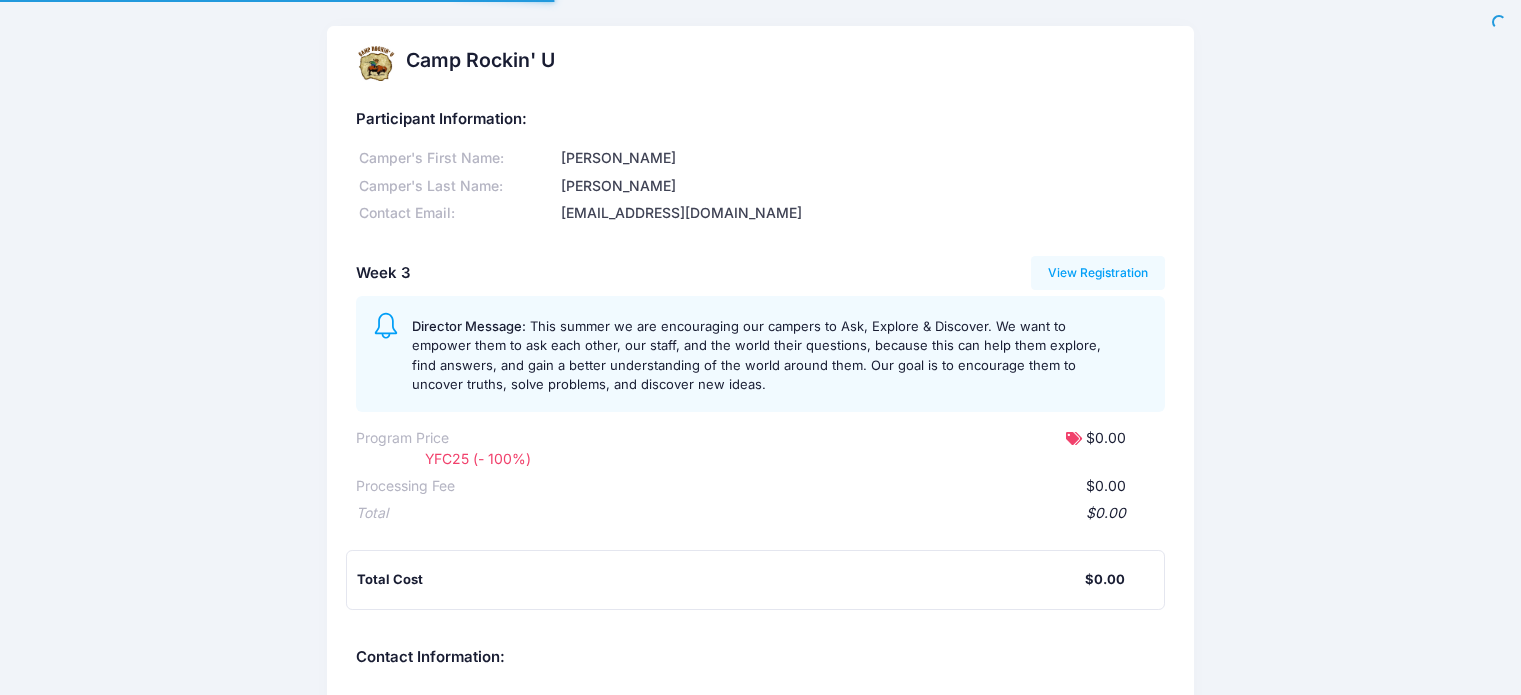 scroll, scrollTop: 0, scrollLeft: 0, axis: both 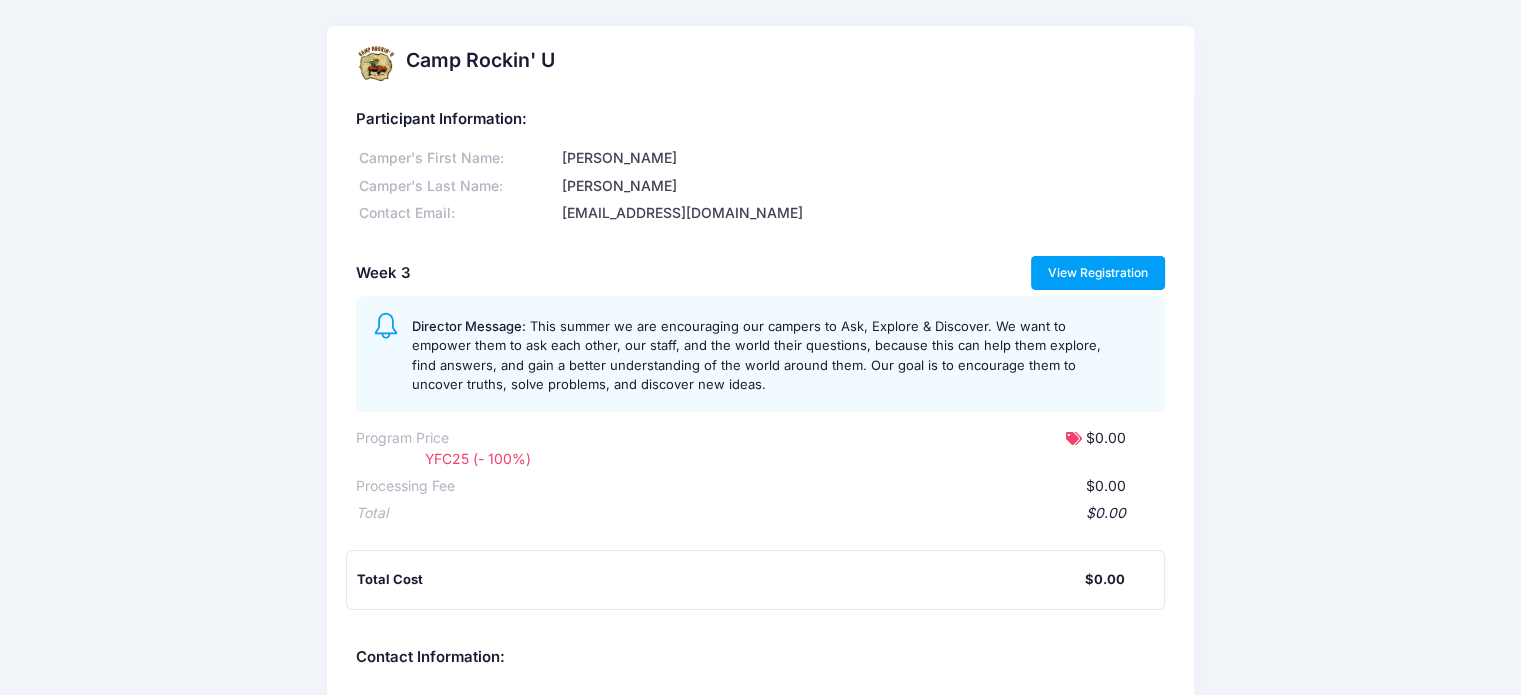 click on "View Registration" at bounding box center (1098, 273) 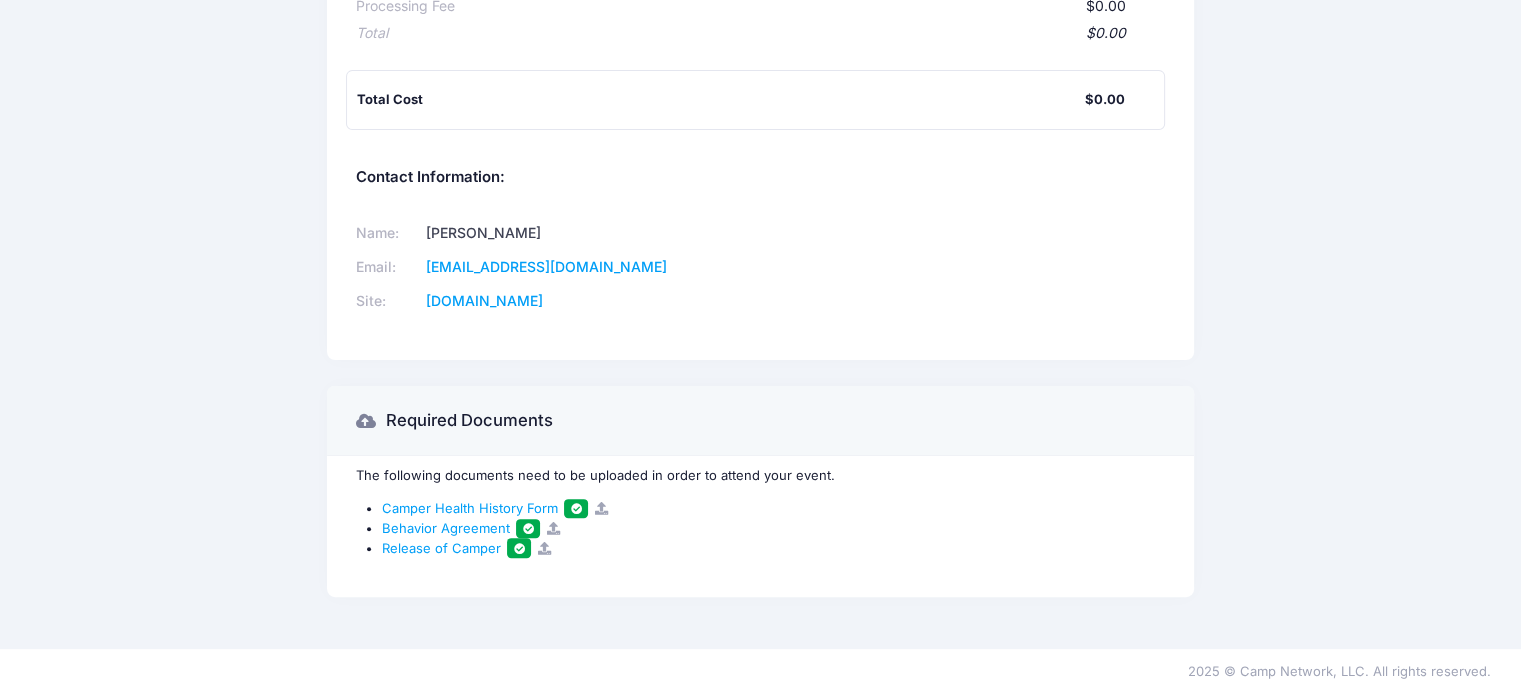 scroll, scrollTop: 0, scrollLeft: 0, axis: both 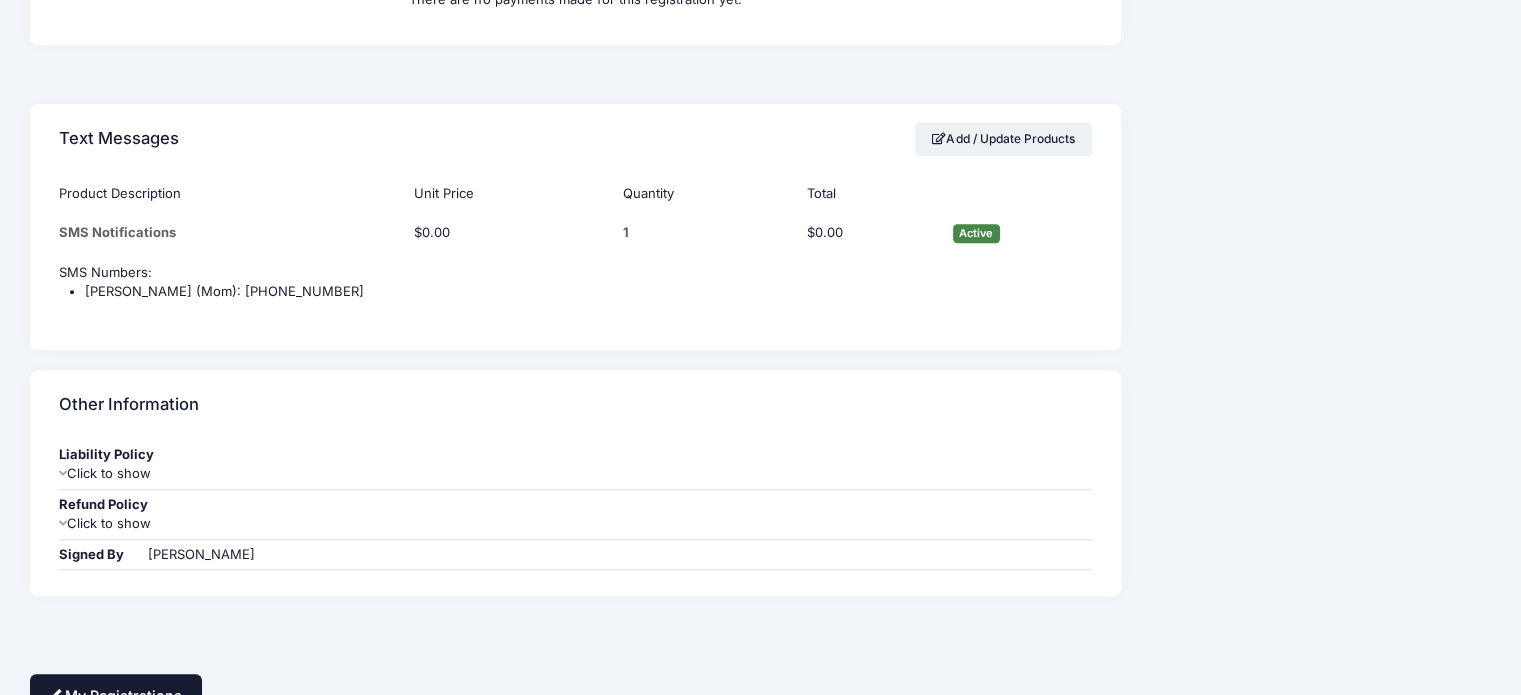 click on "My Registrations" at bounding box center [116, 695] 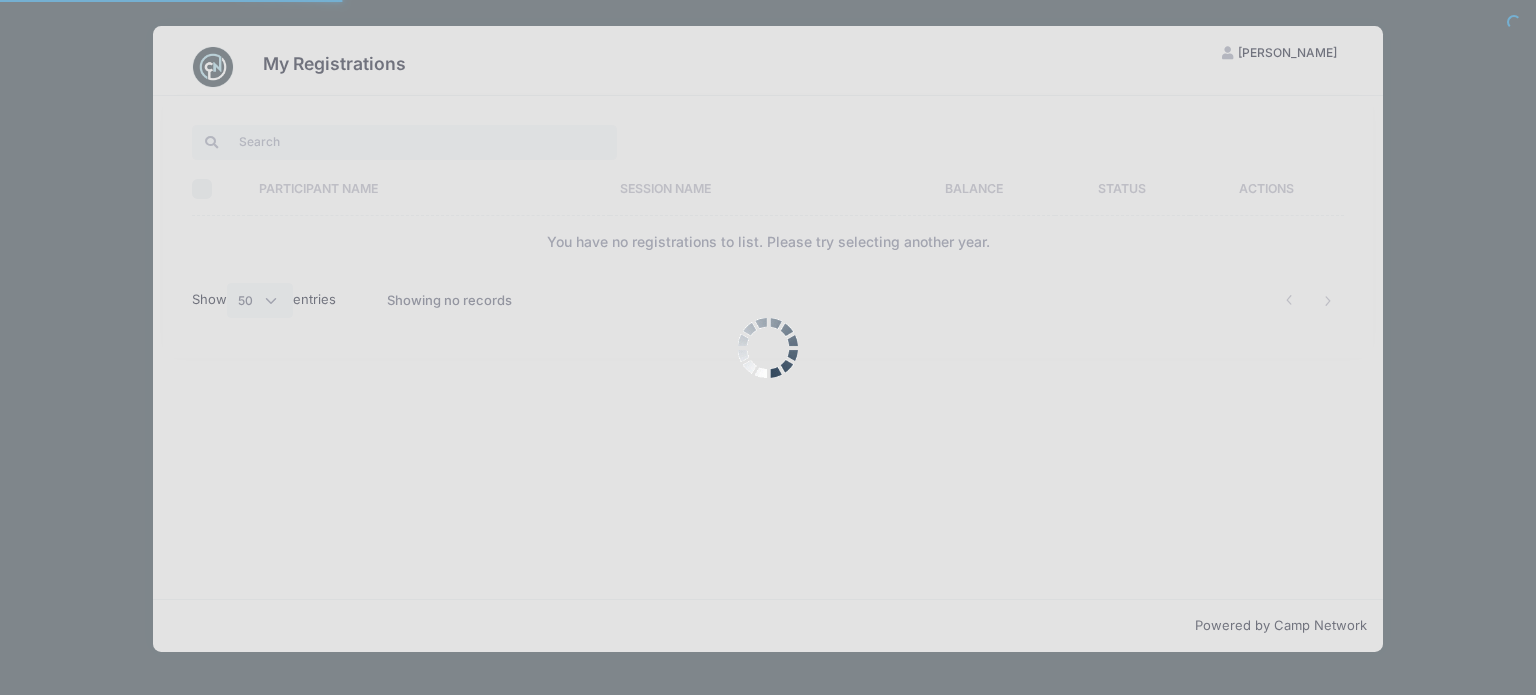 select on "50" 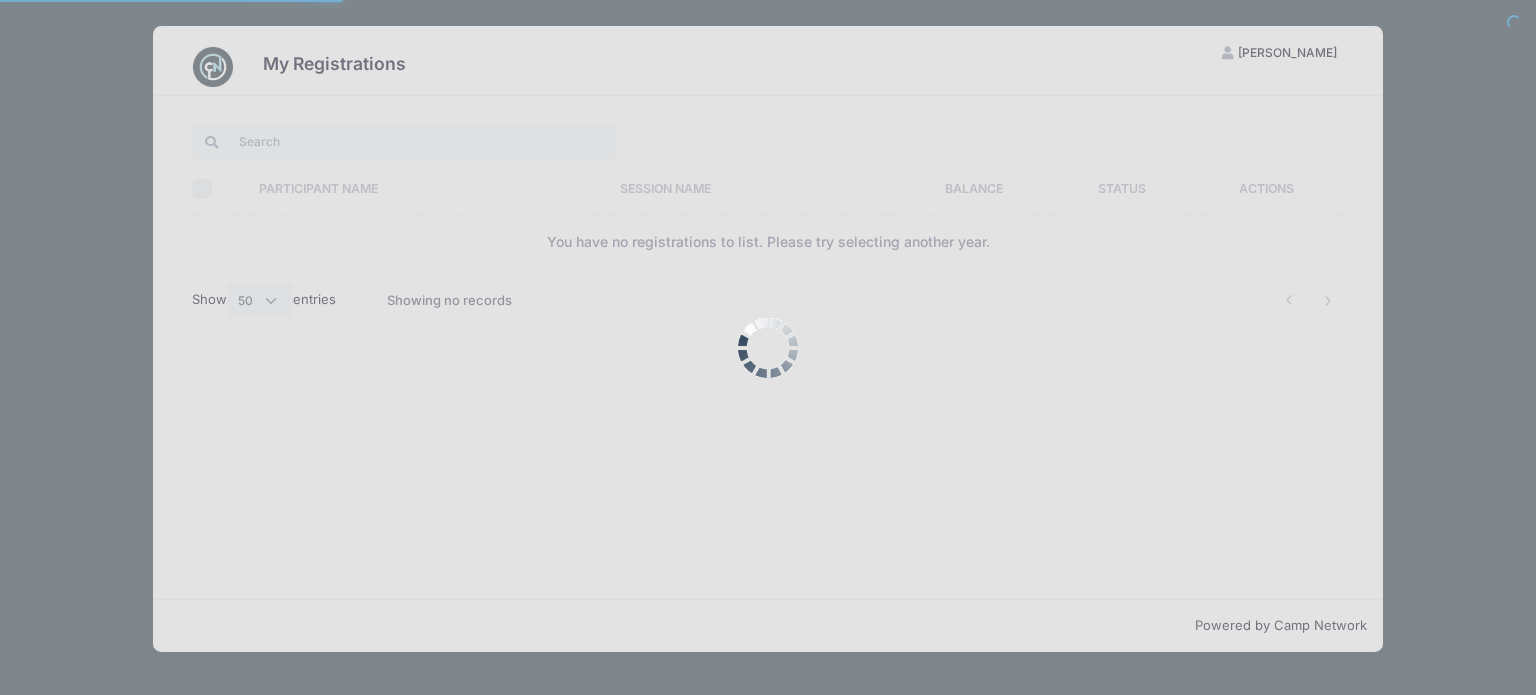 scroll, scrollTop: 0, scrollLeft: 0, axis: both 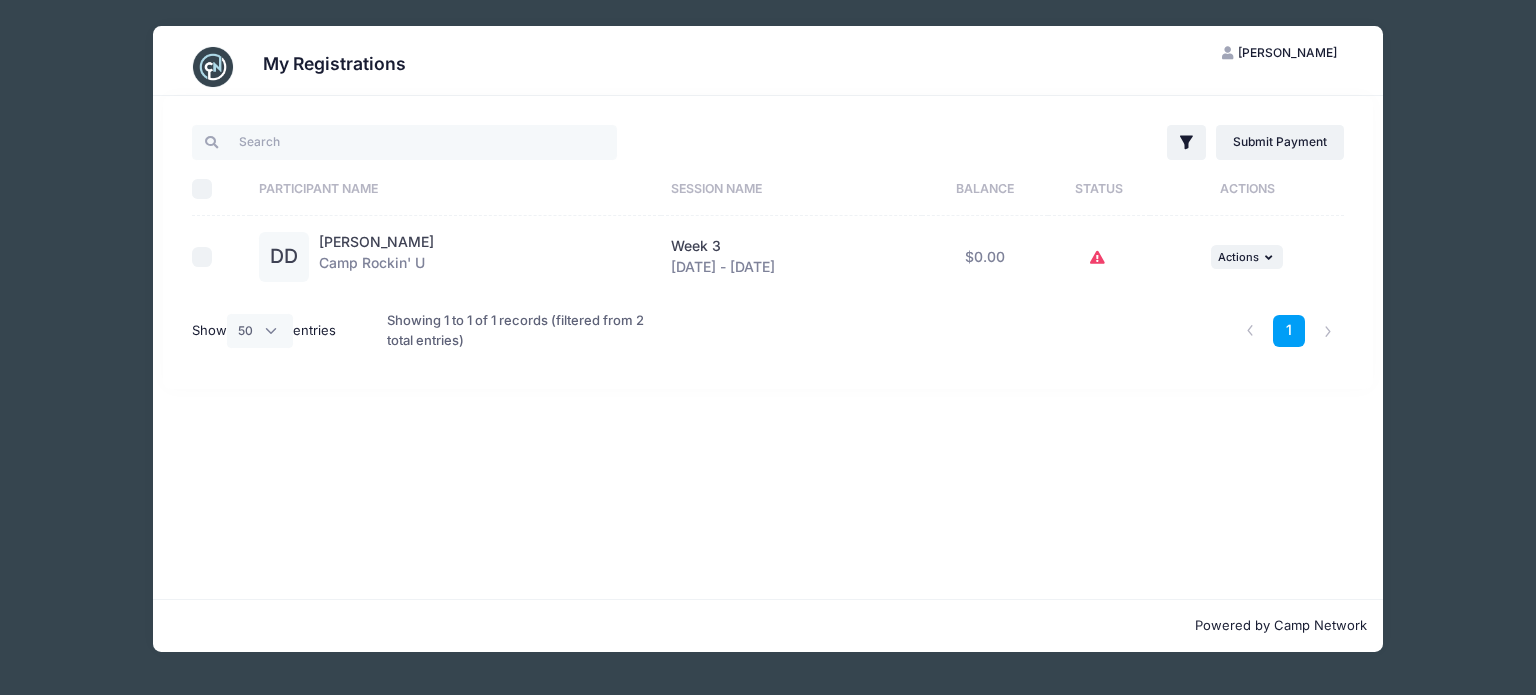 click at bounding box center (1099, 257) 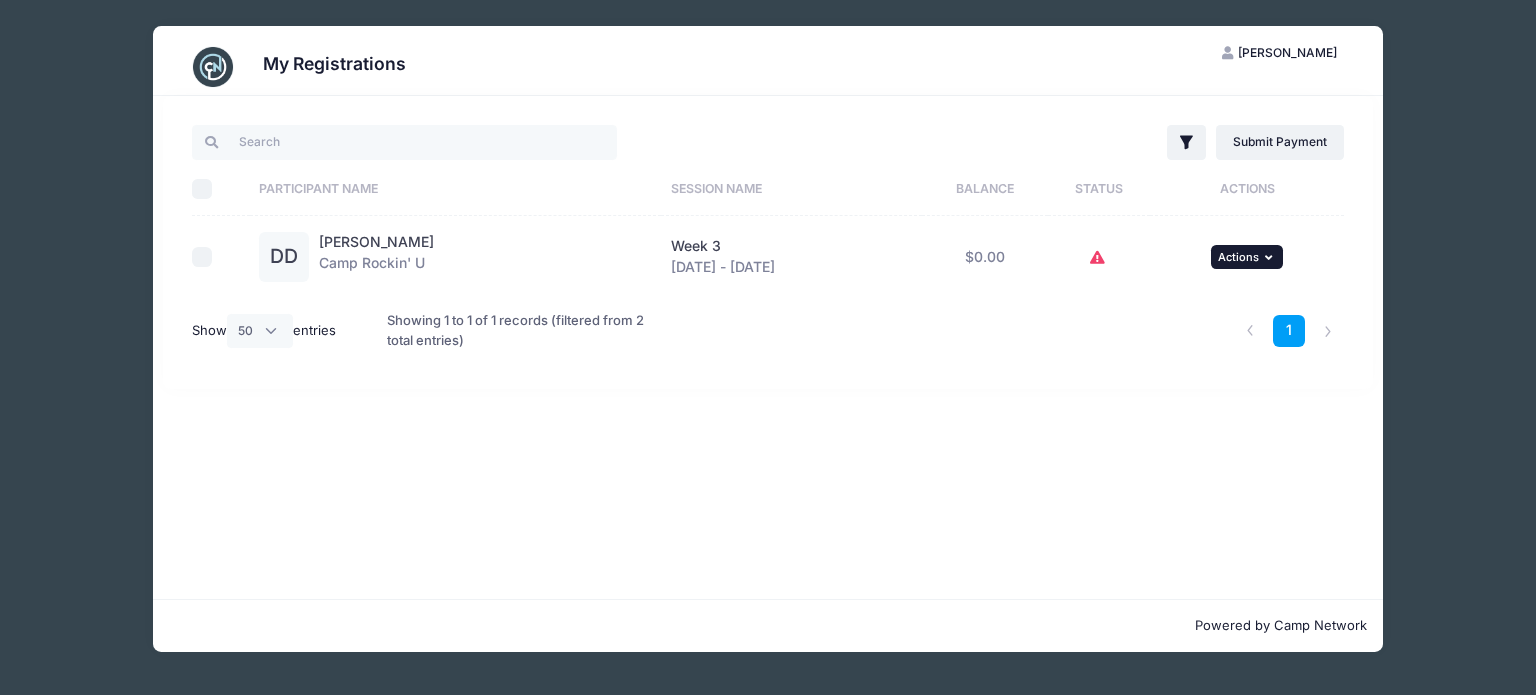click on "... Actions" at bounding box center (1247, 257) 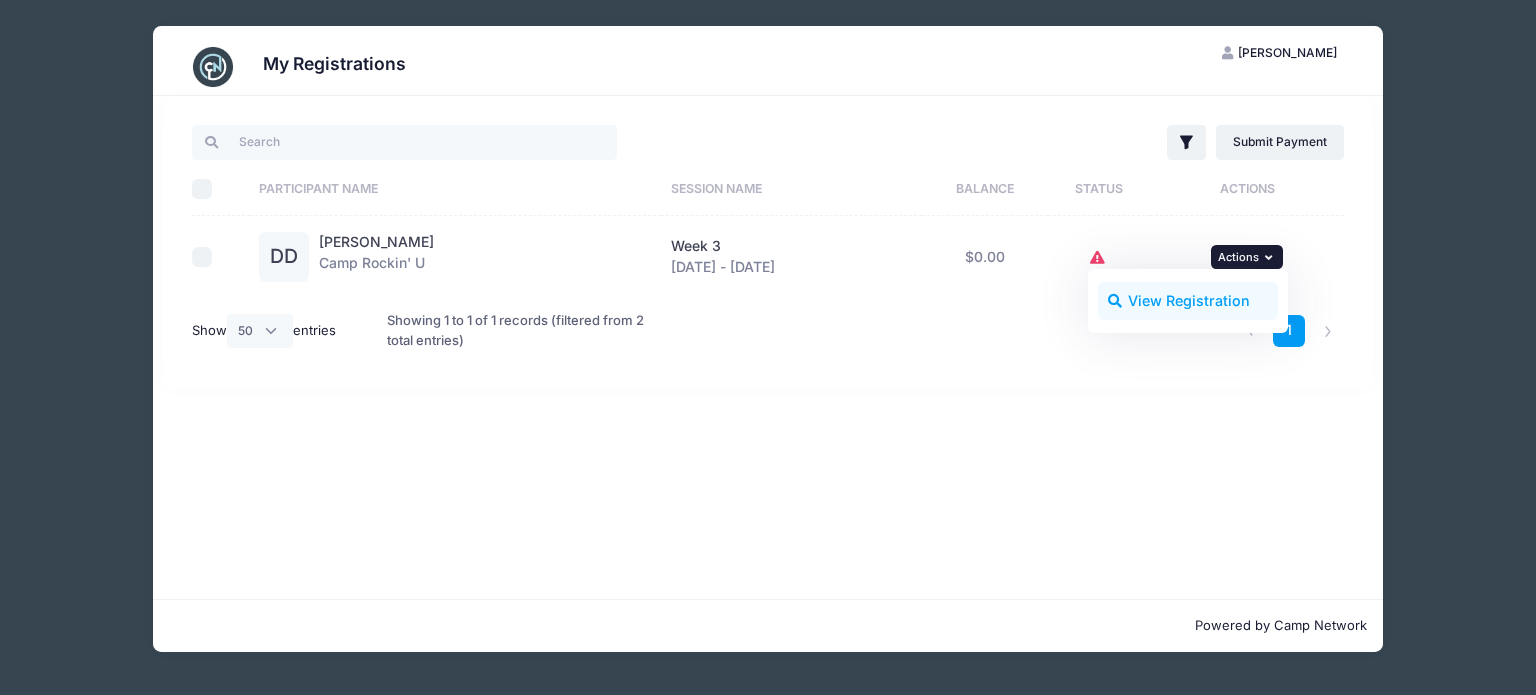 click on "View Registration" at bounding box center (1188, 301) 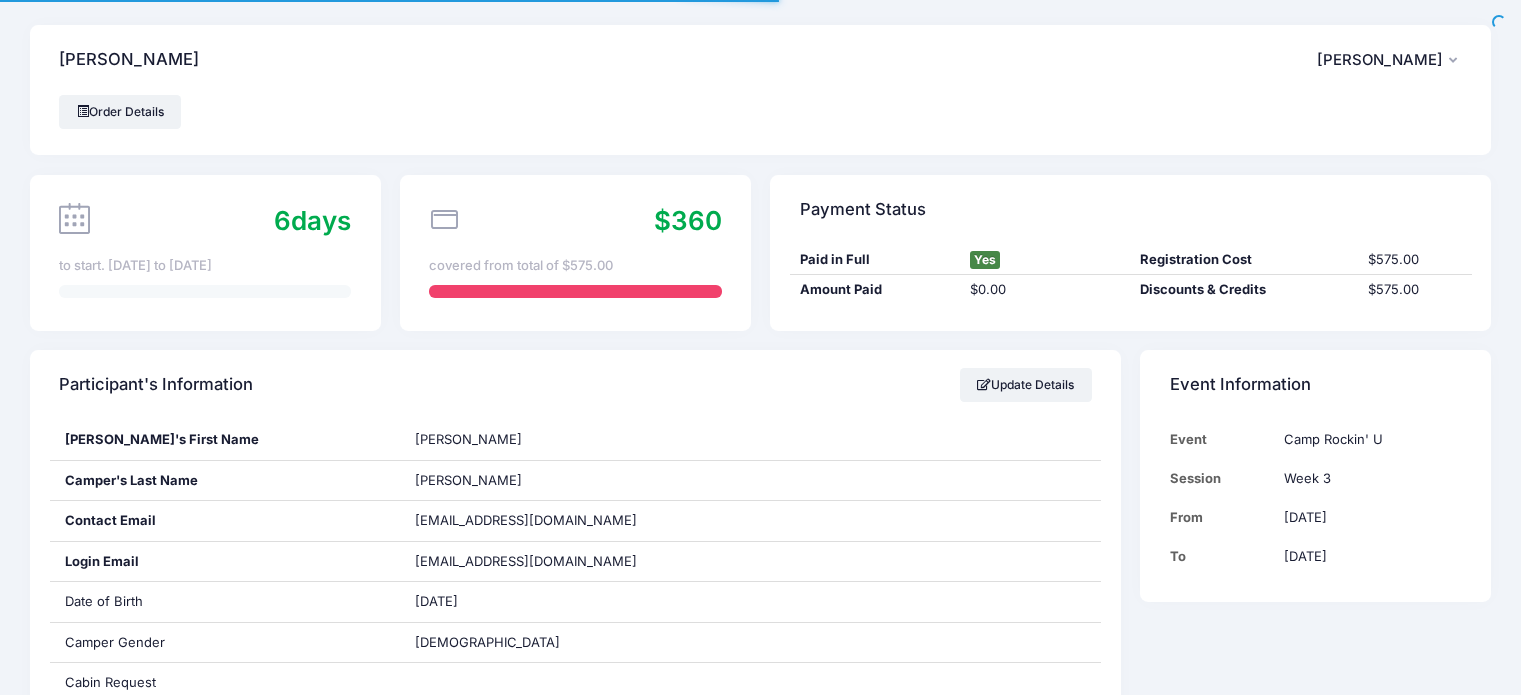scroll, scrollTop: 0, scrollLeft: 0, axis: both 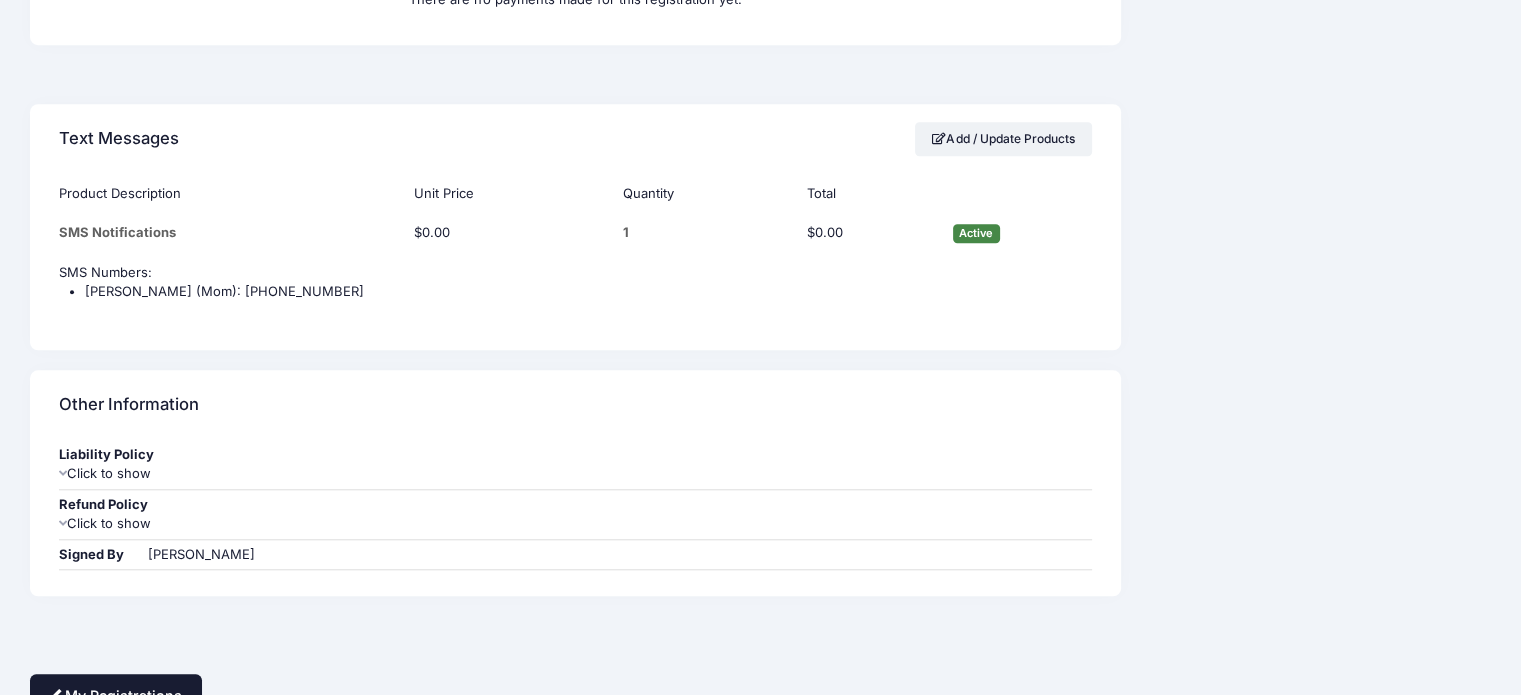 click on "My Registrations" at bounding box center [116, 695] 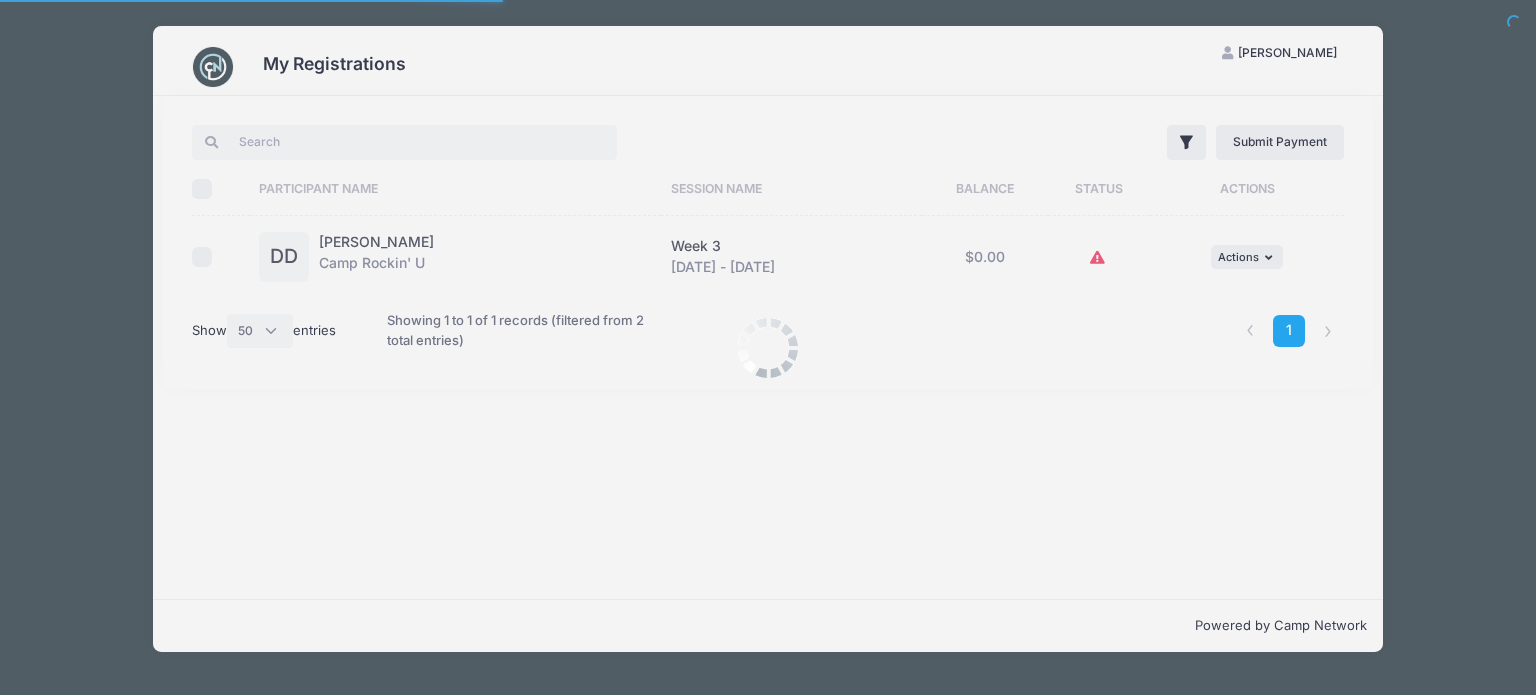select on "50" 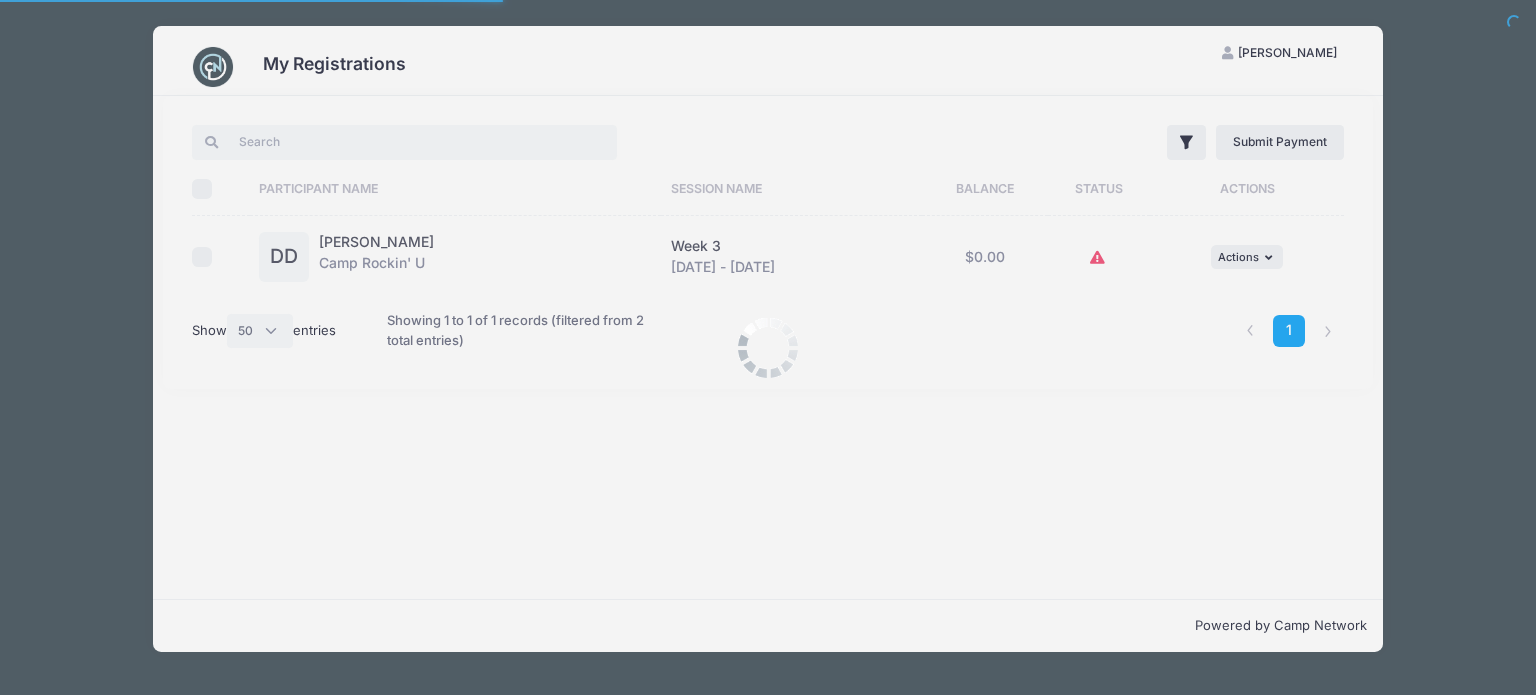 scroll, scrollTop: 0, scrollLeft: 0, axis: both 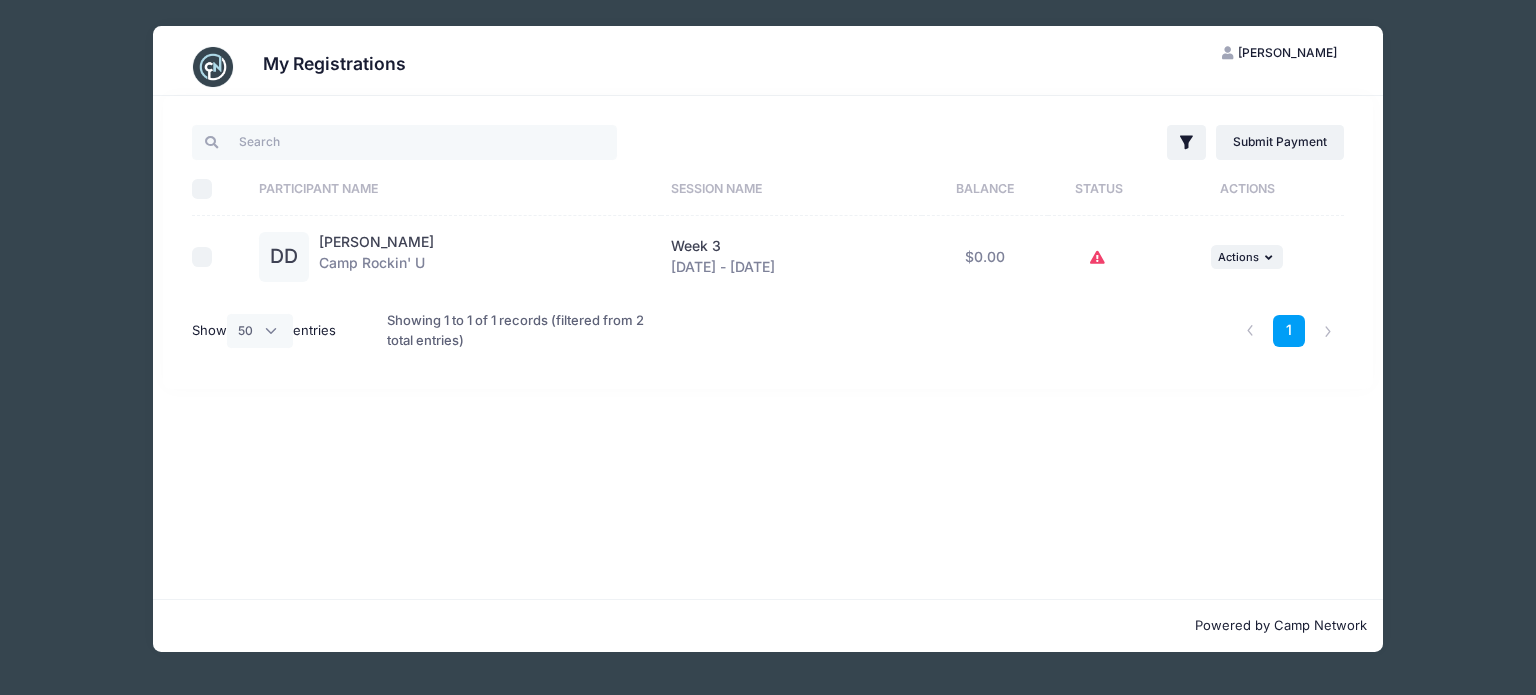 click 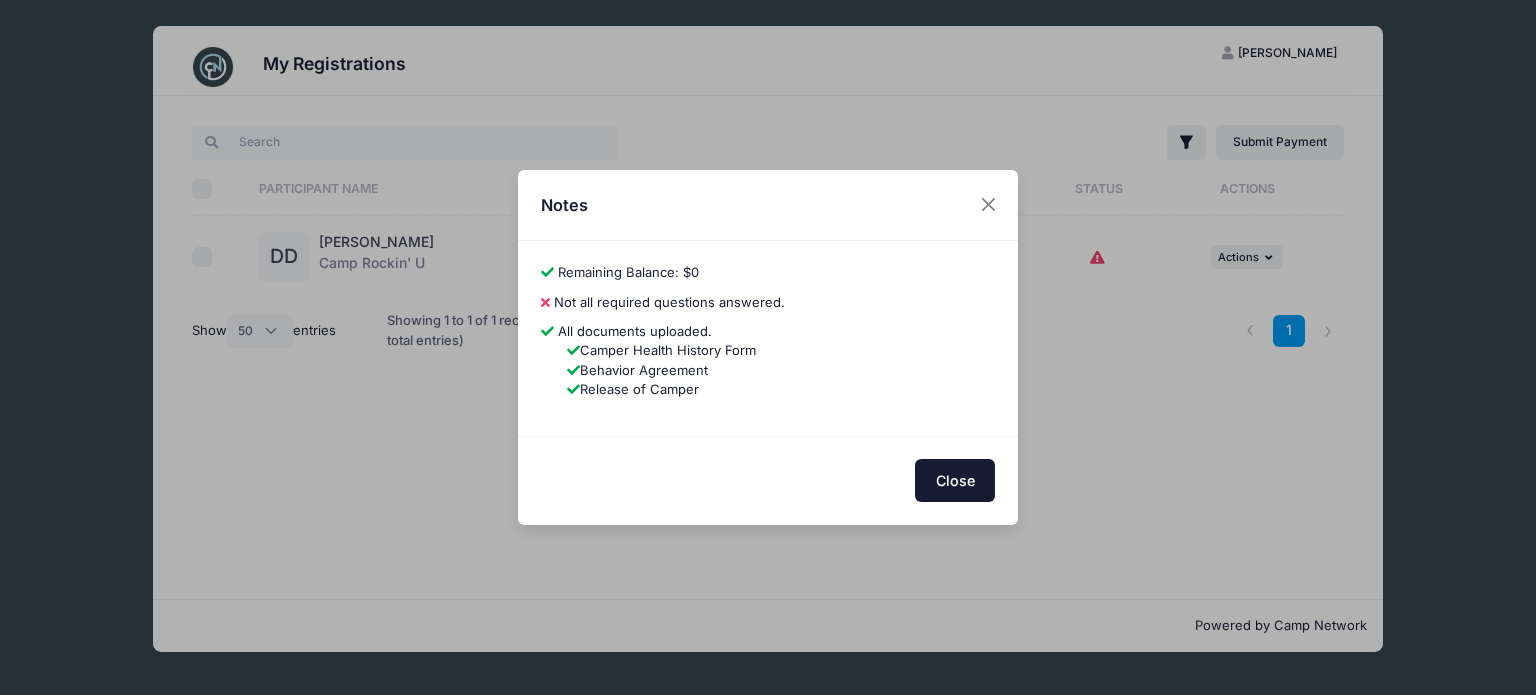 click on "Close" at bounding box center (955, 480) 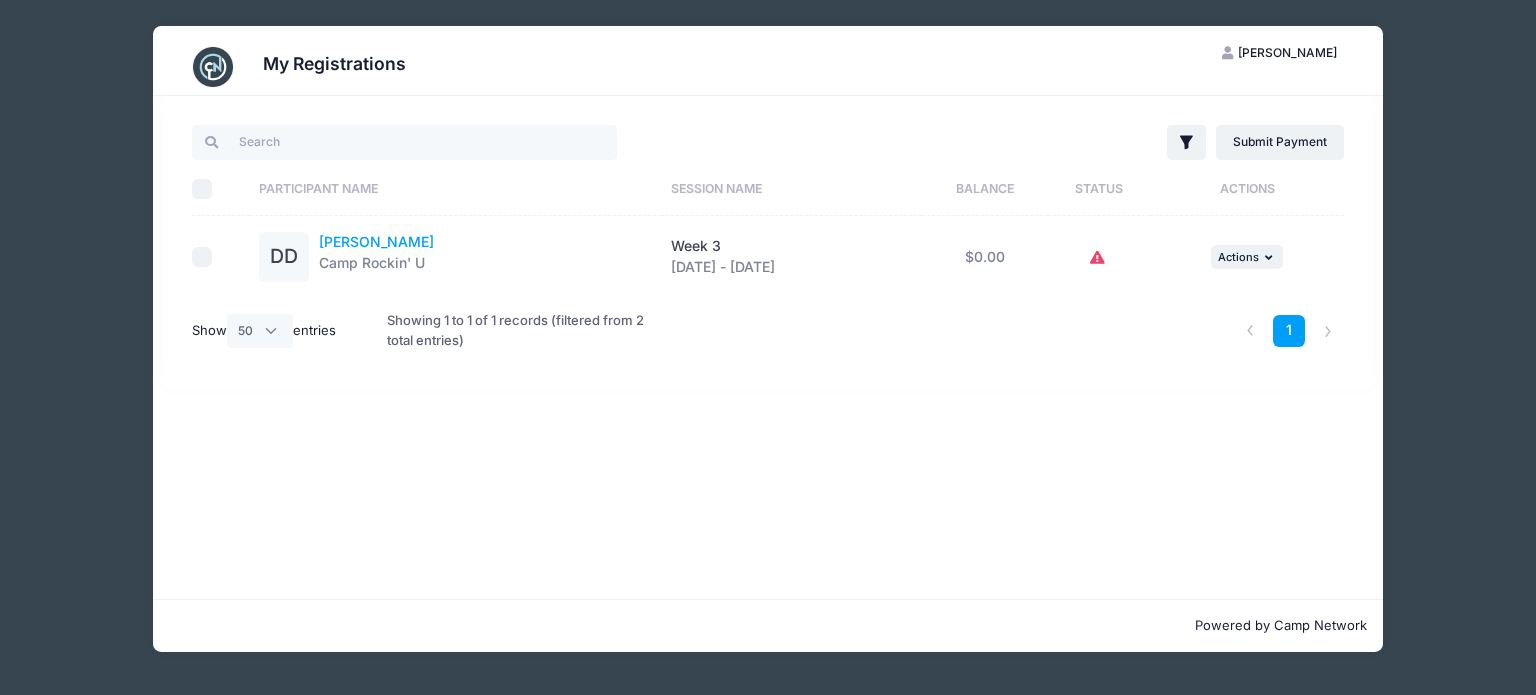 click on "Dustin Dupuis" at bounding box center (376, 241) 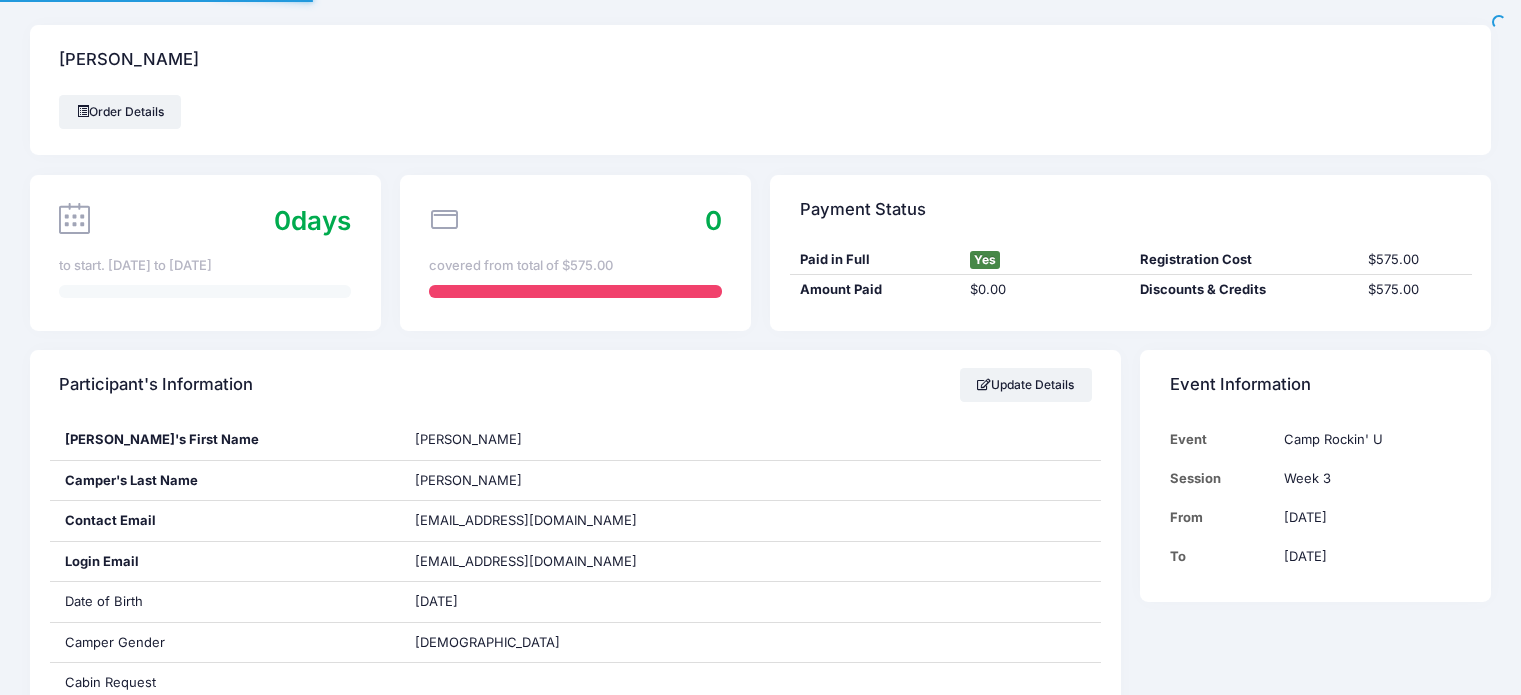 scroll, scrollTop: 0, scrollLeft: 0, axis: both 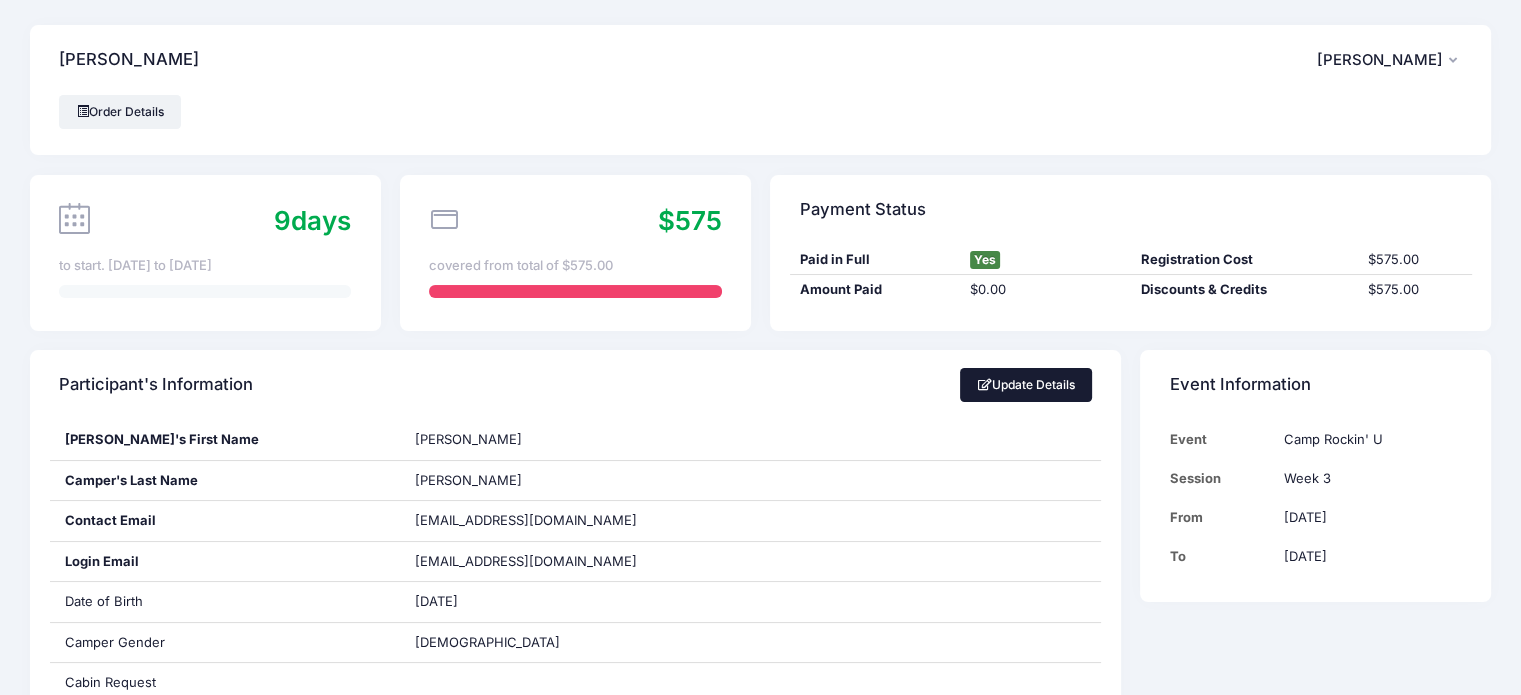 click on "Update Details" at bounding box center [1026, 385] 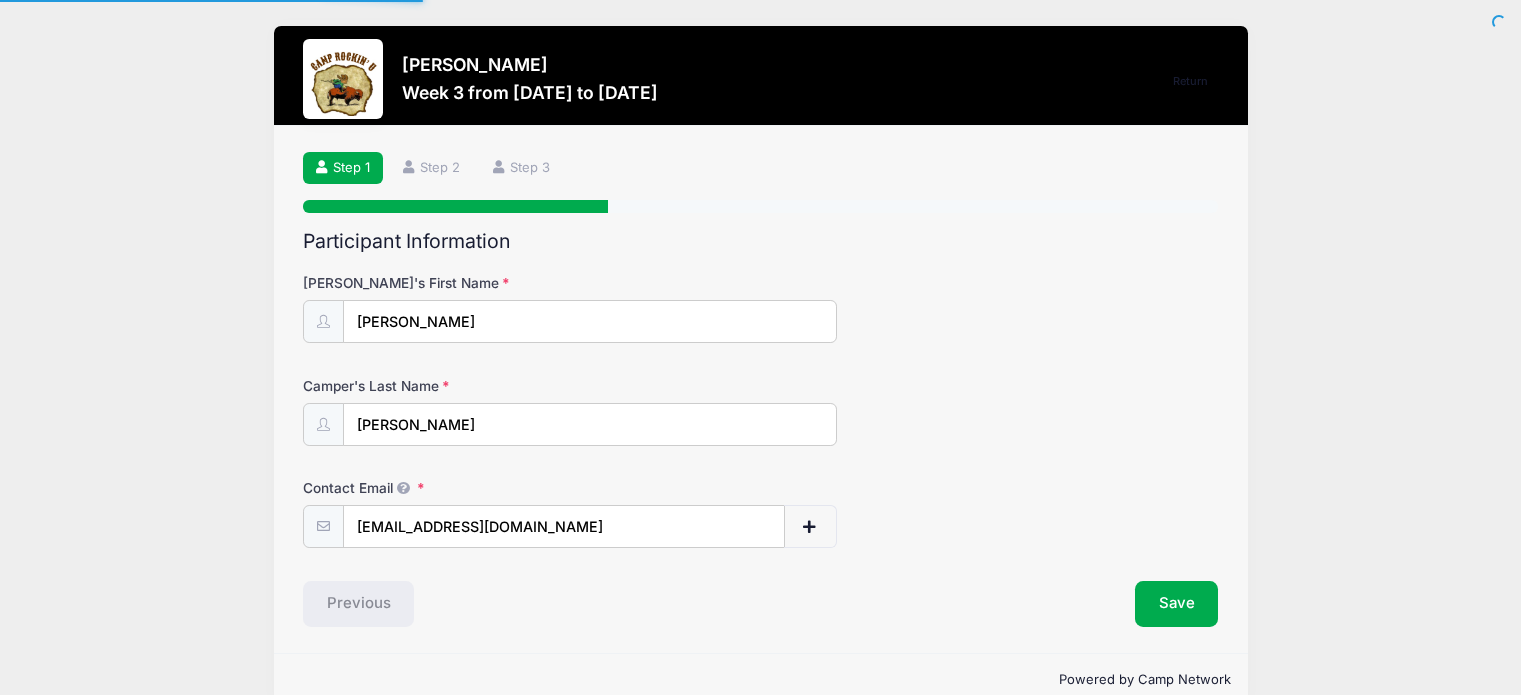 scroll, scrollTop: 0, scrollLeft: 0, axis: both 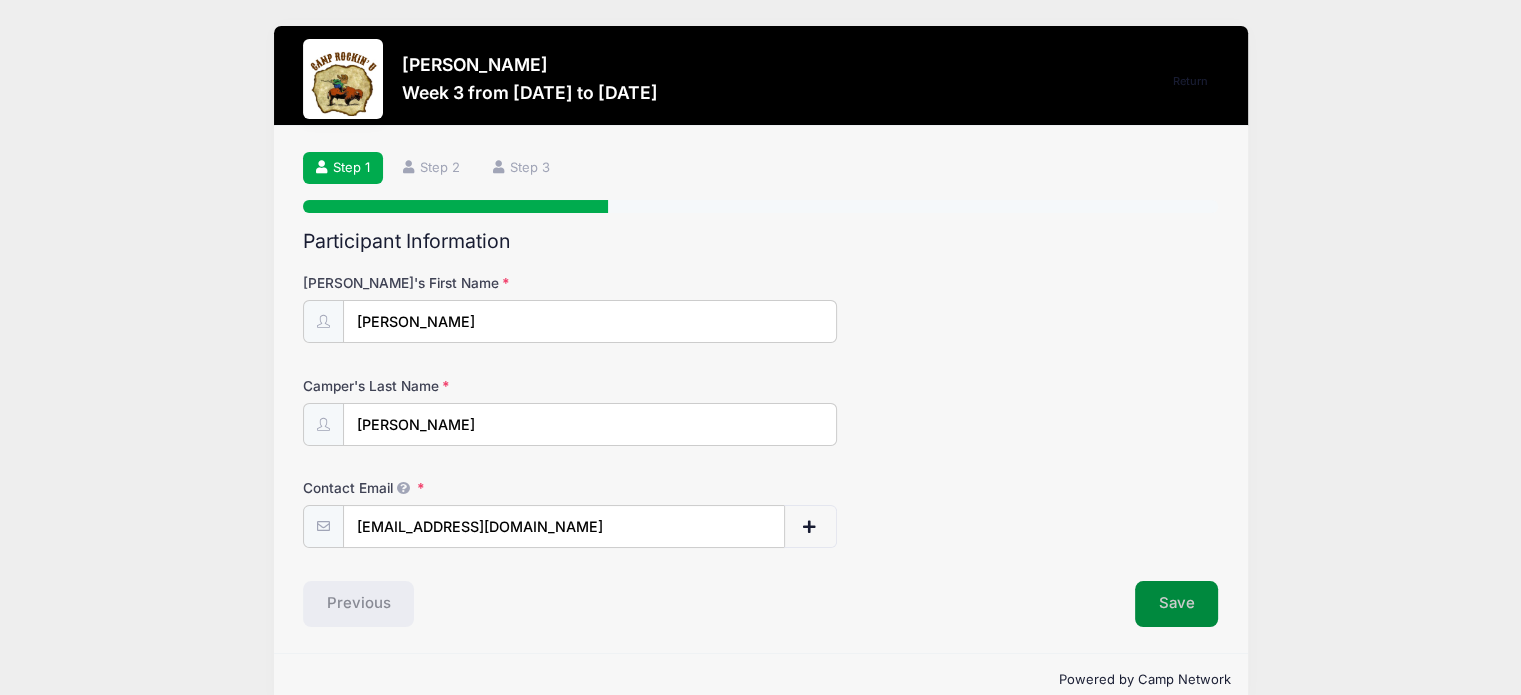click on "Save" at bounding box center (1177, 604) 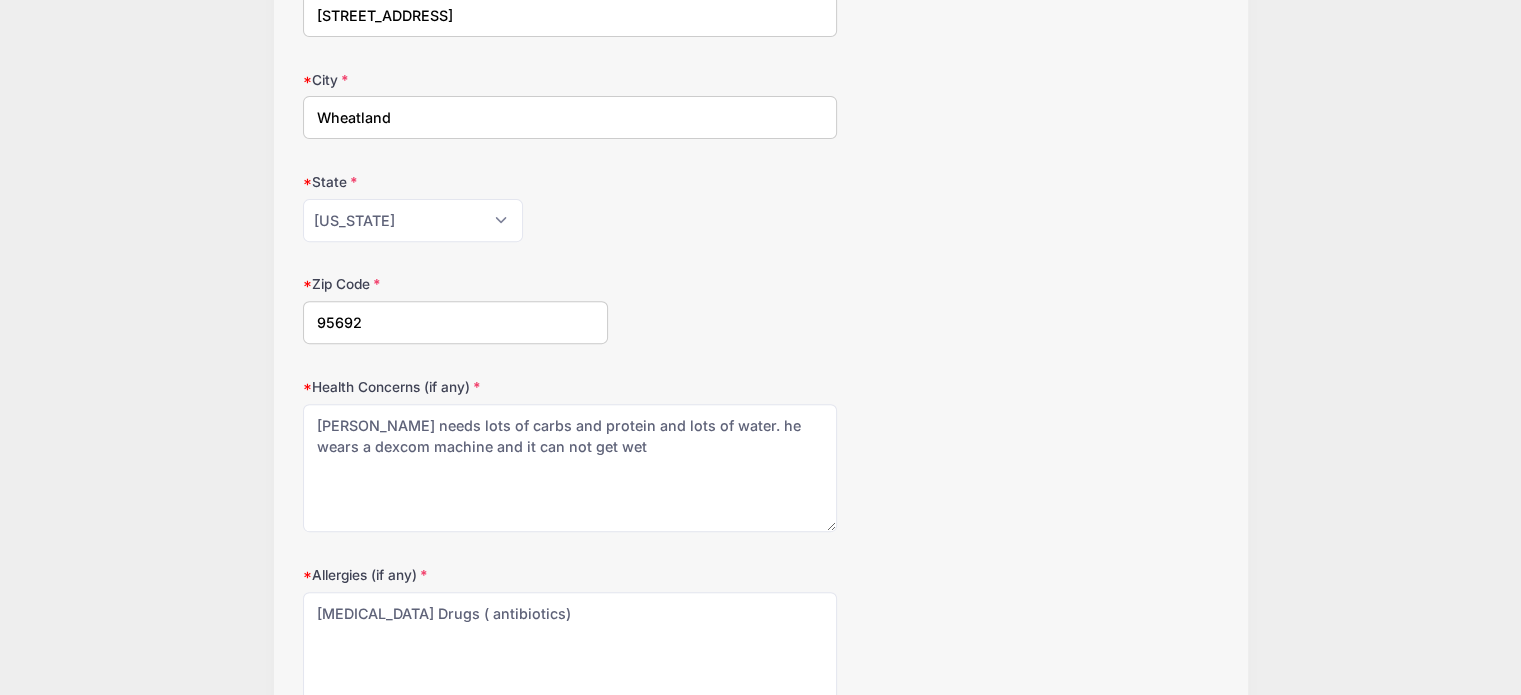 scroll, scrollTop: 920, scrollLeft: 0, axis: vertical 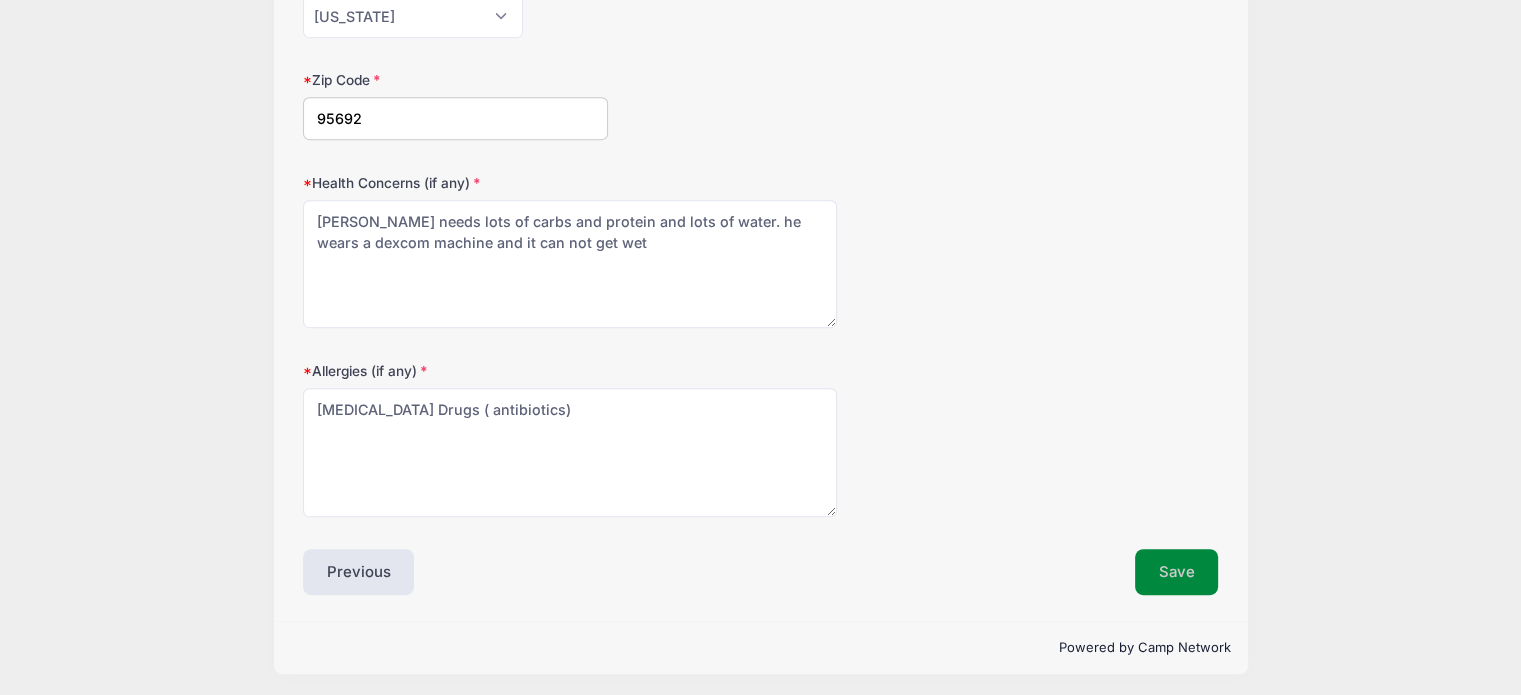 click on "Save" at bounding box center (1177, 572) 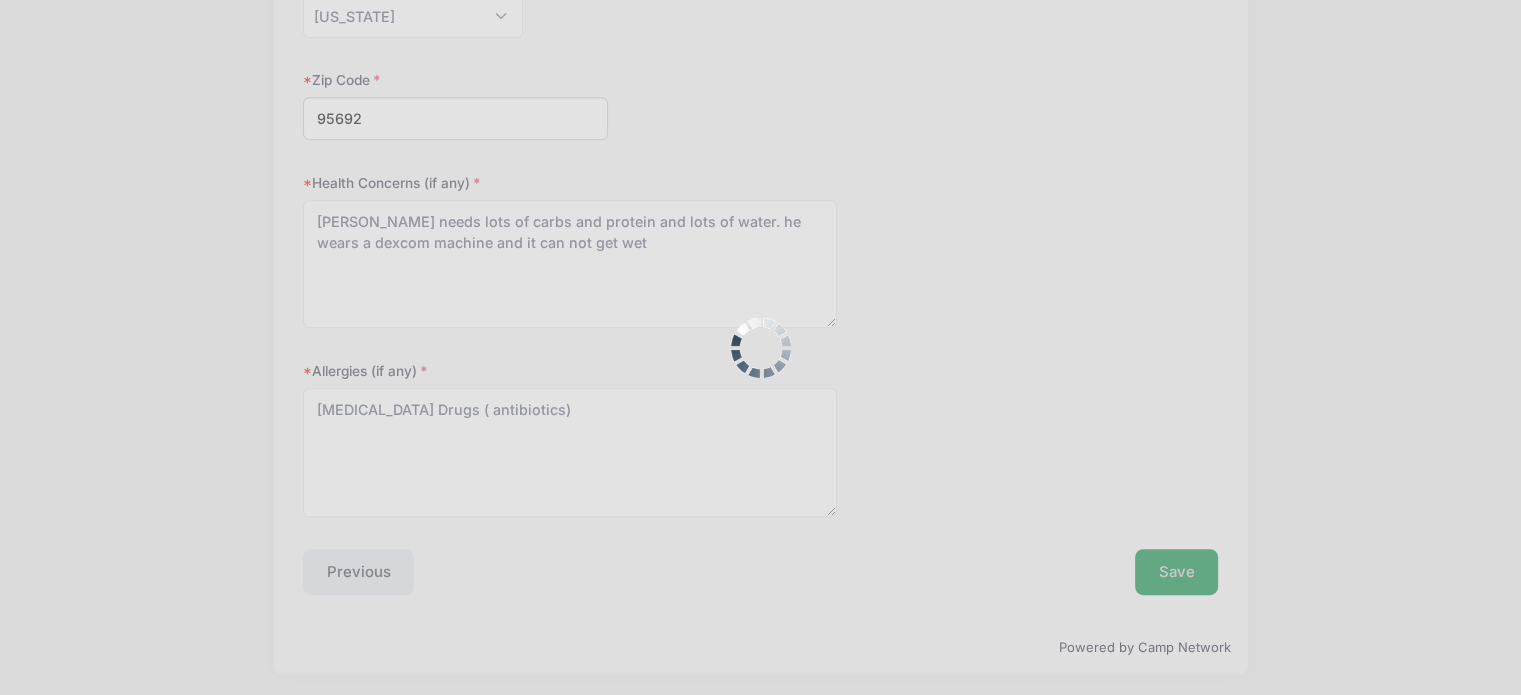 scroll, scrollTop: 0, scrollLeft: 0, axis: both 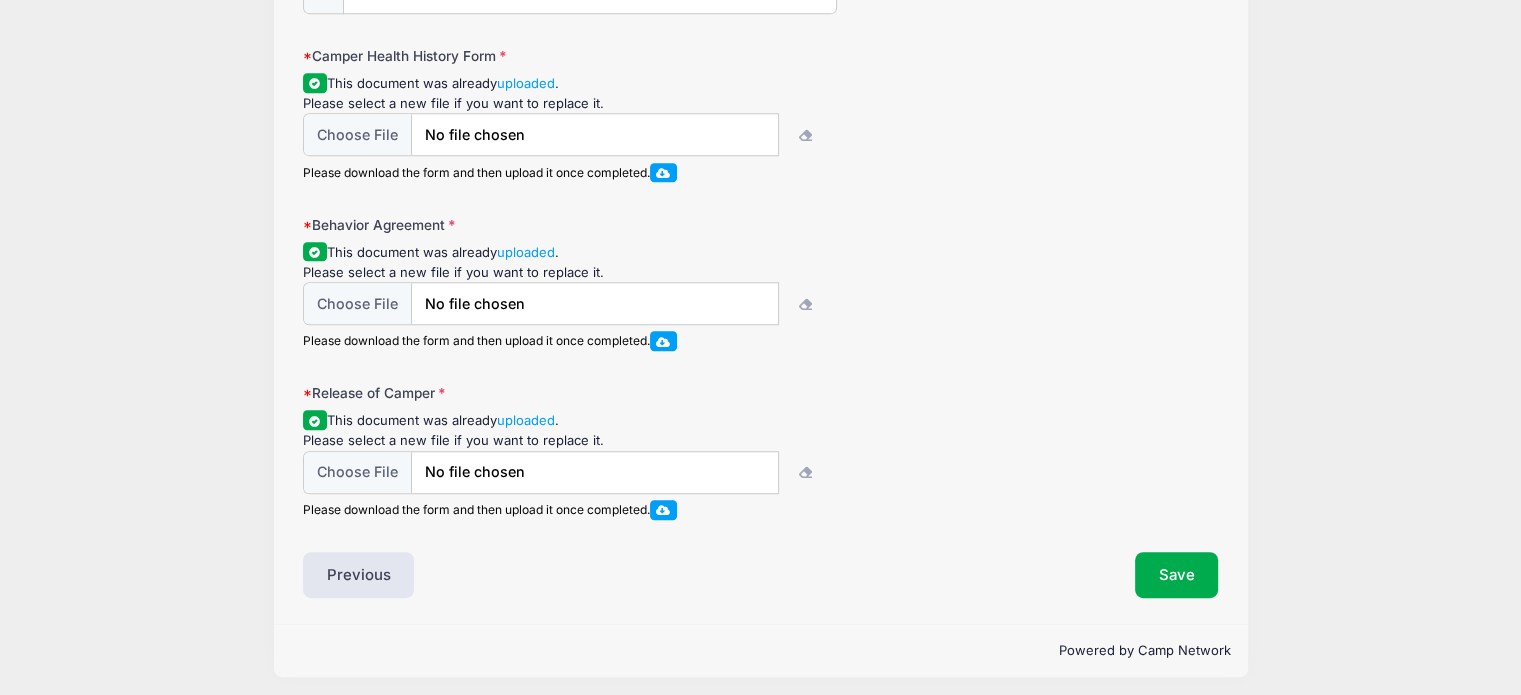 click at bounding box center [663, 172] 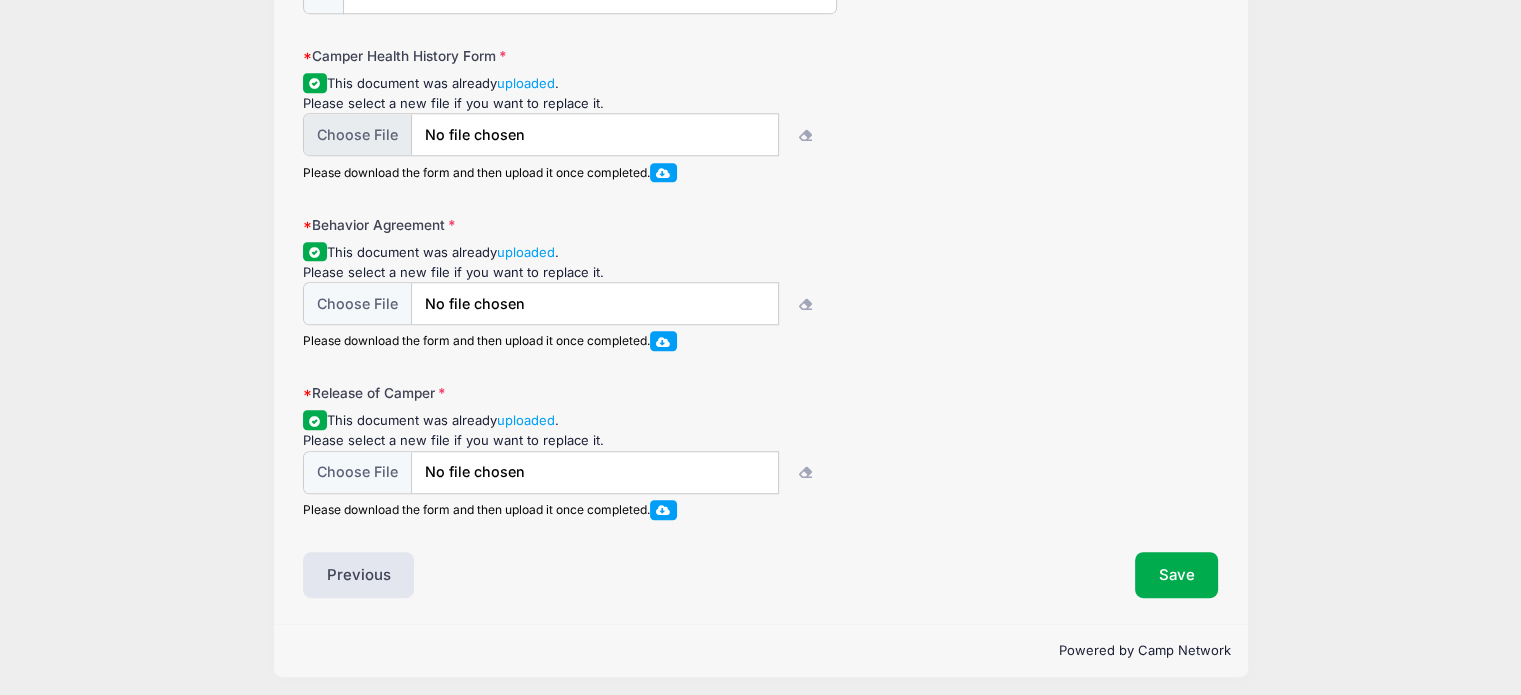 click at bounding box center (541, 134) 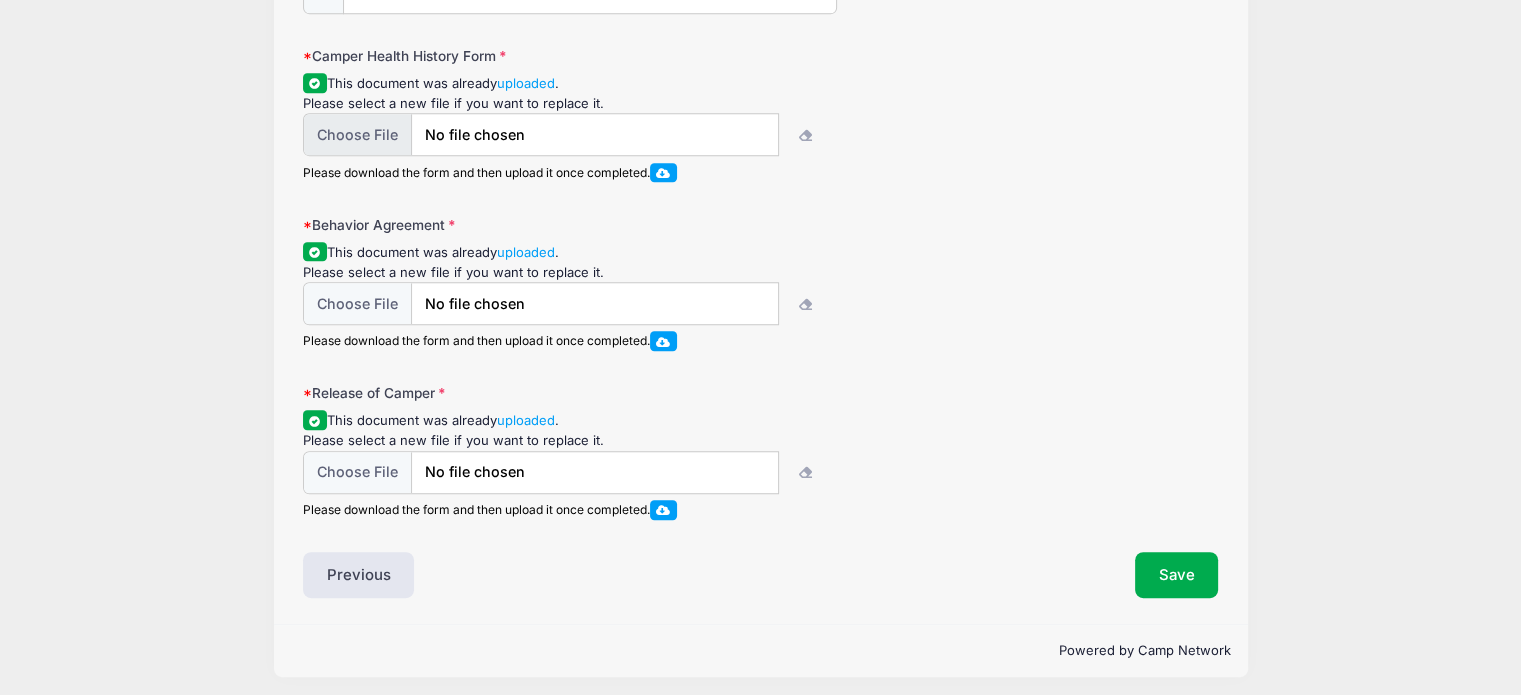 click at bounding box center [541, 134] 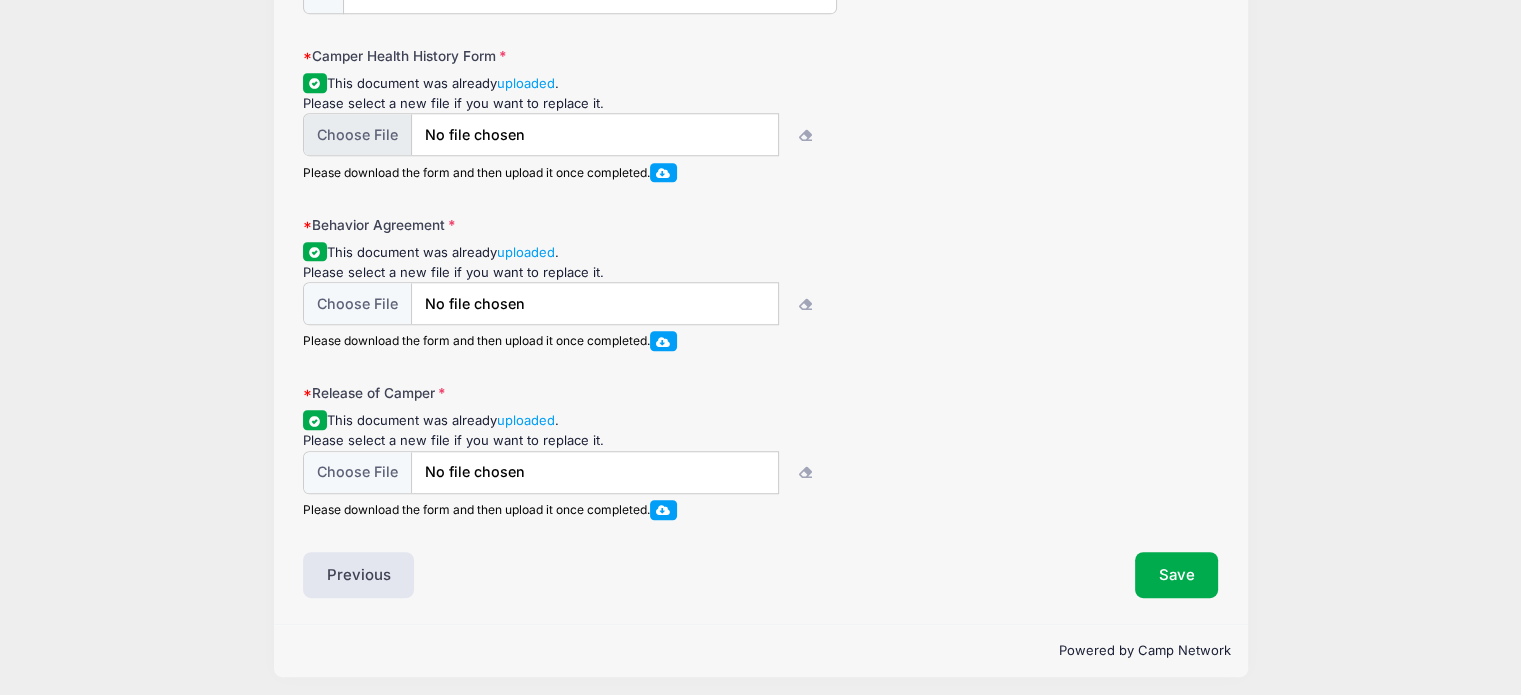 type on "C:\fakepath\Scans_20250523_135608.pdf" 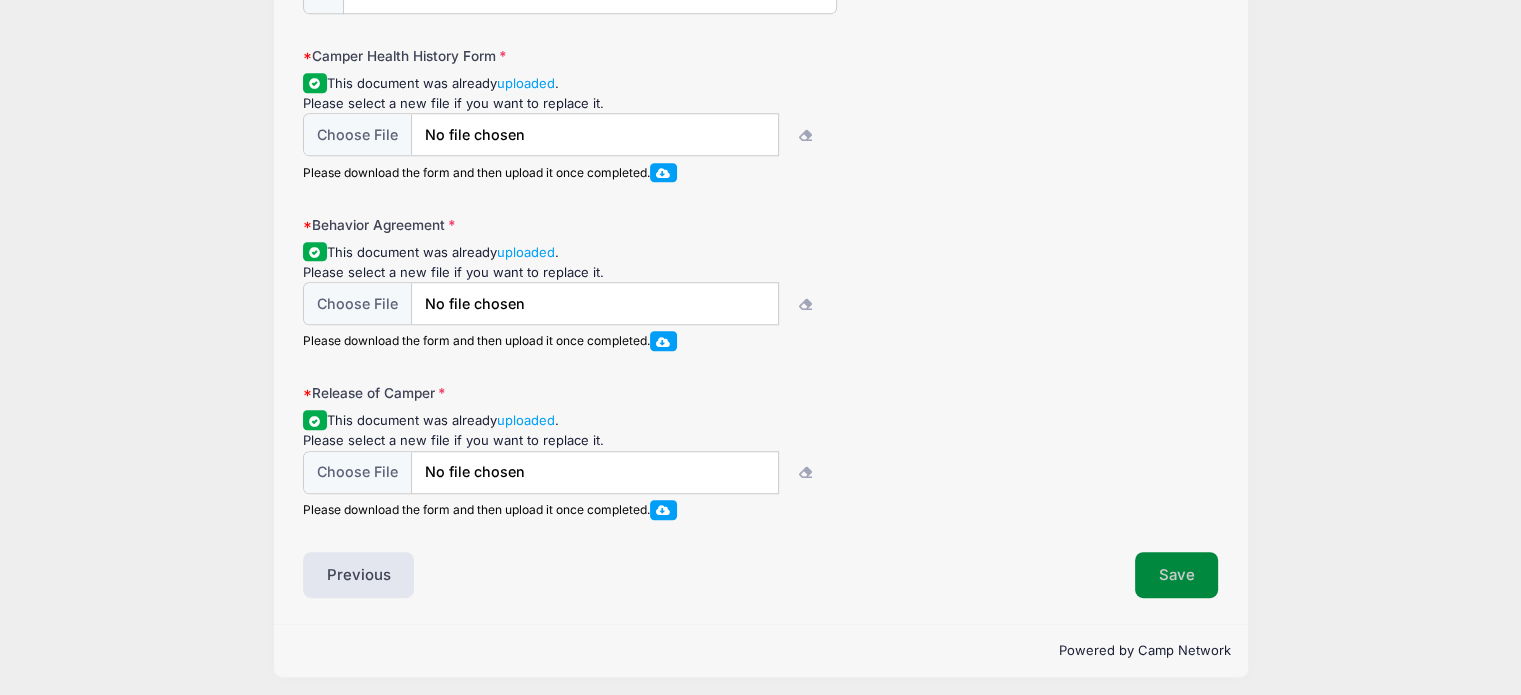 click on "Save" at bounding box center (1177, 575) 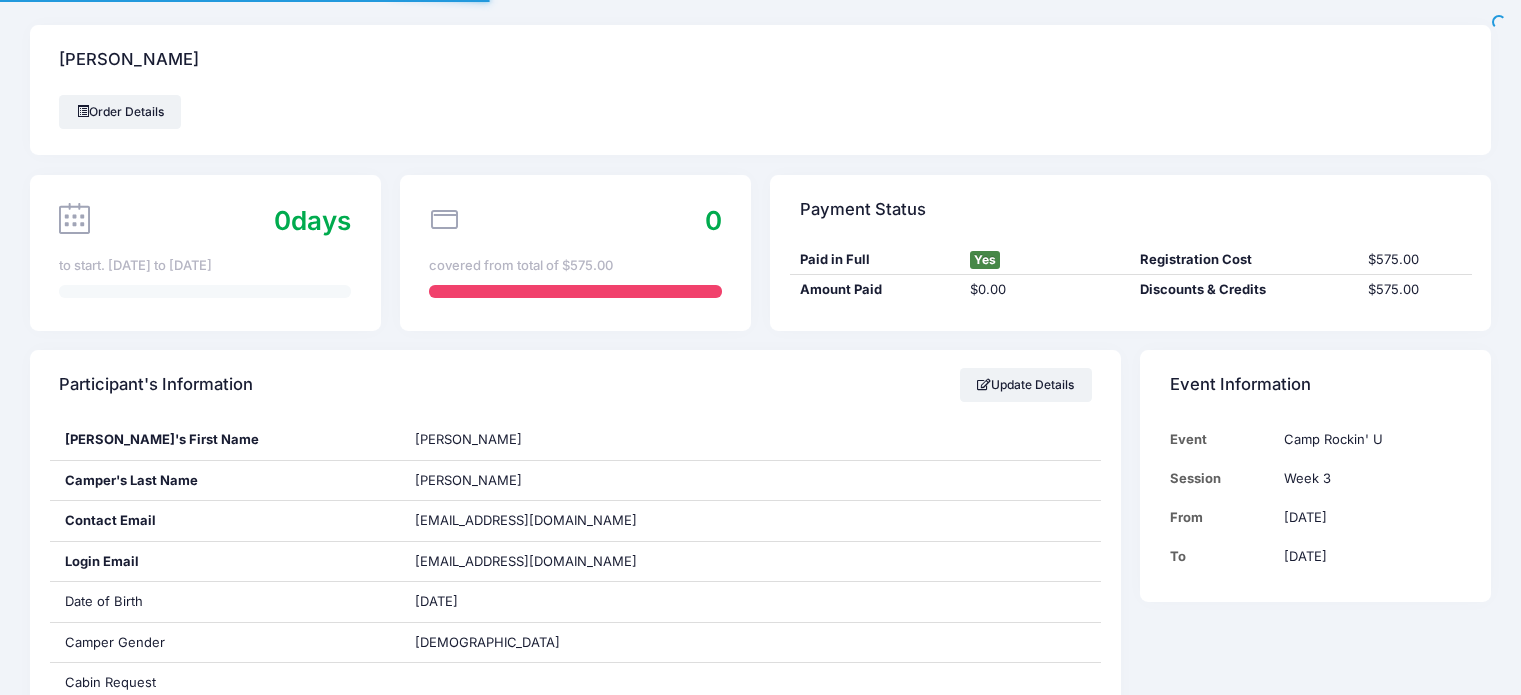 scroll, scrollTop: 0, scrollLeft: 0, axis: both 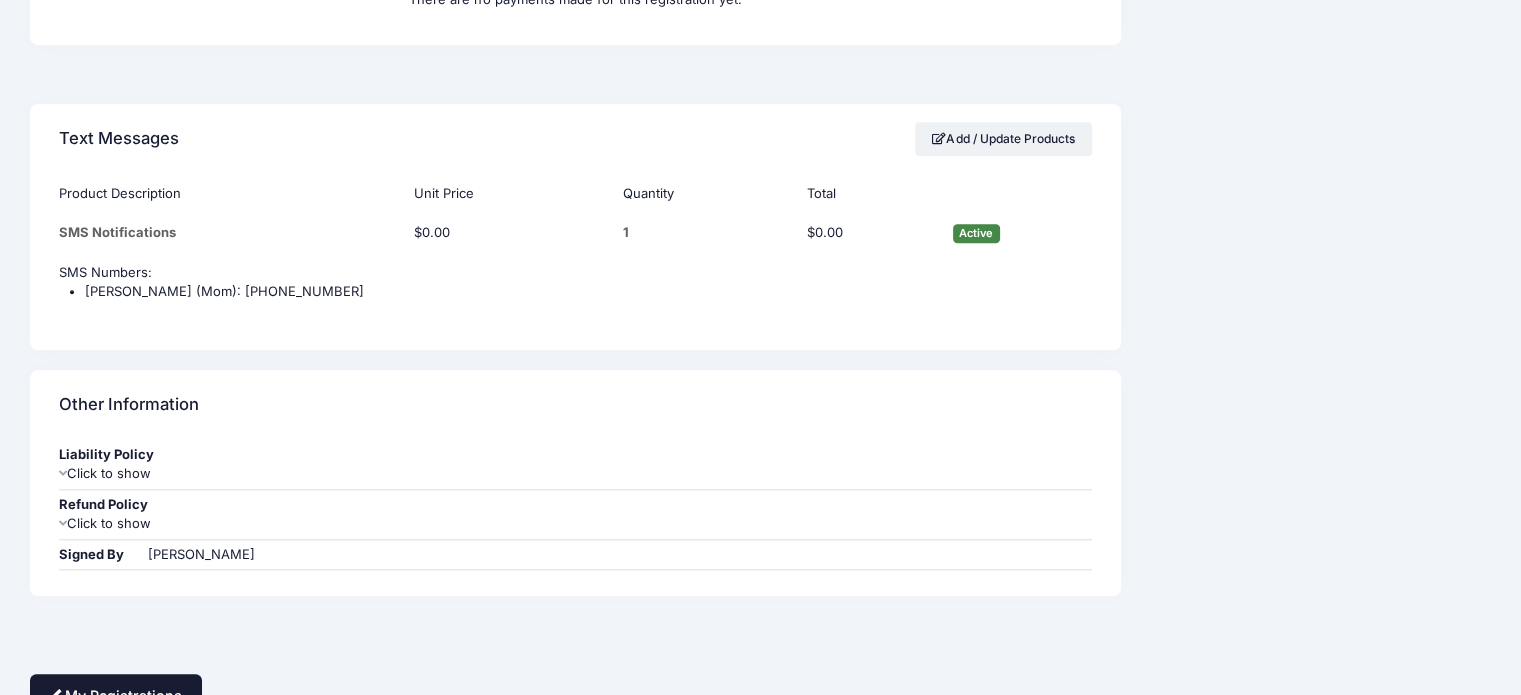 click on "My Registrations" at bounding box center [116, 695] 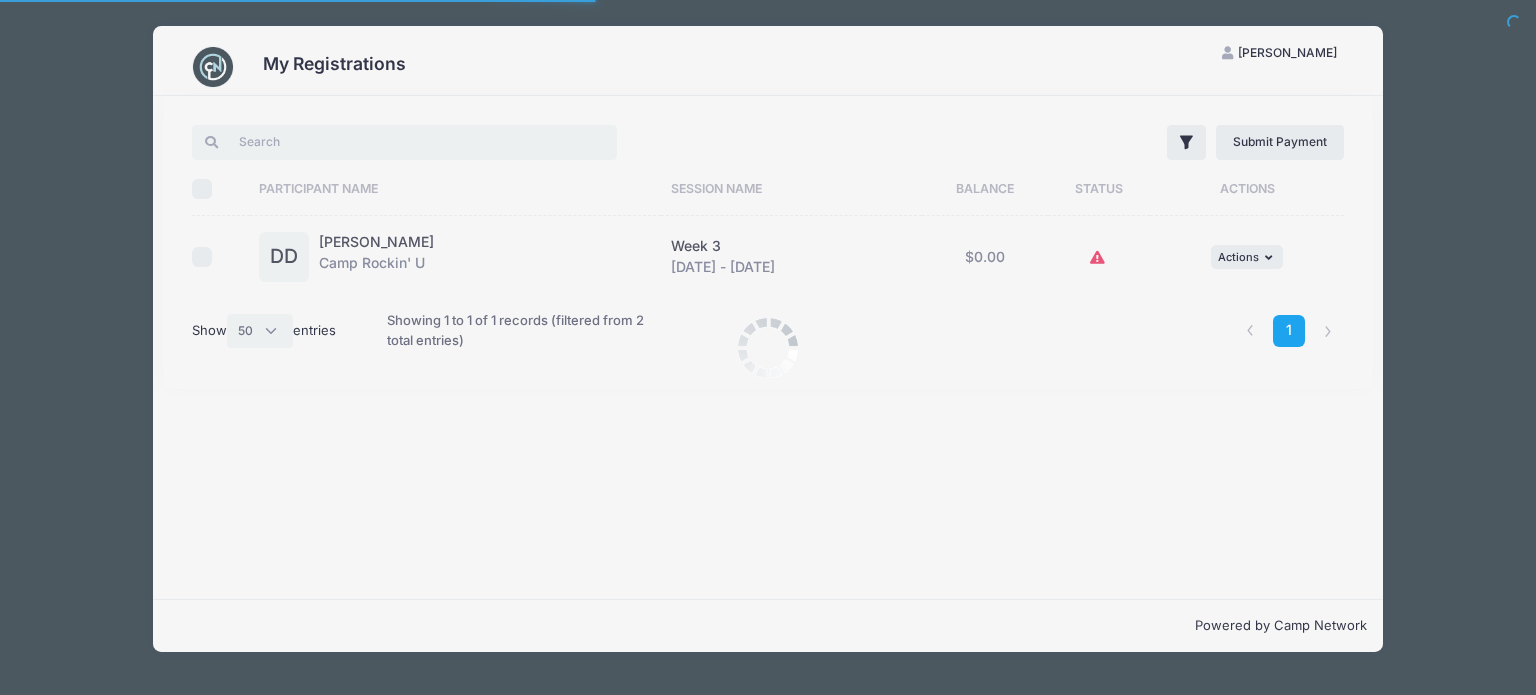 select on "50" 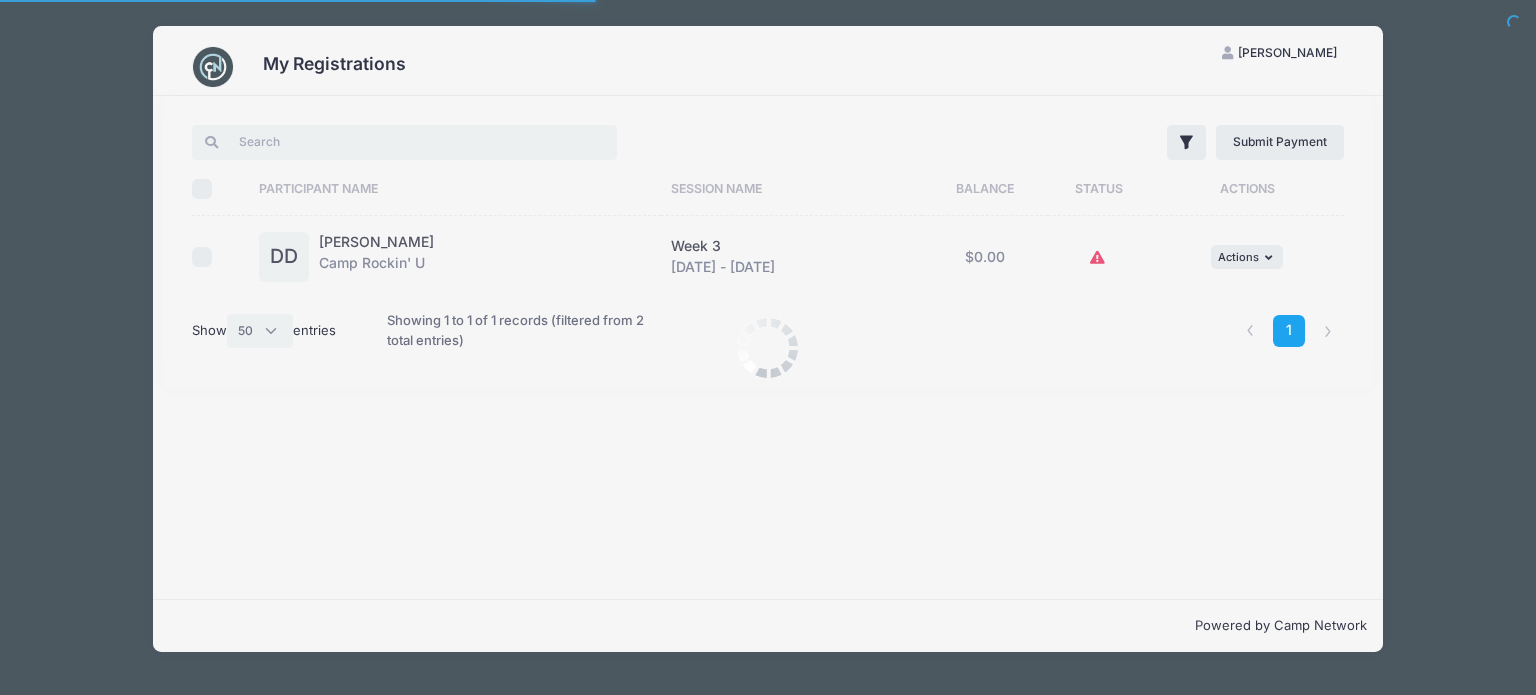 scroll, scrollTop: 0, scrollLeft: 0, axis: both 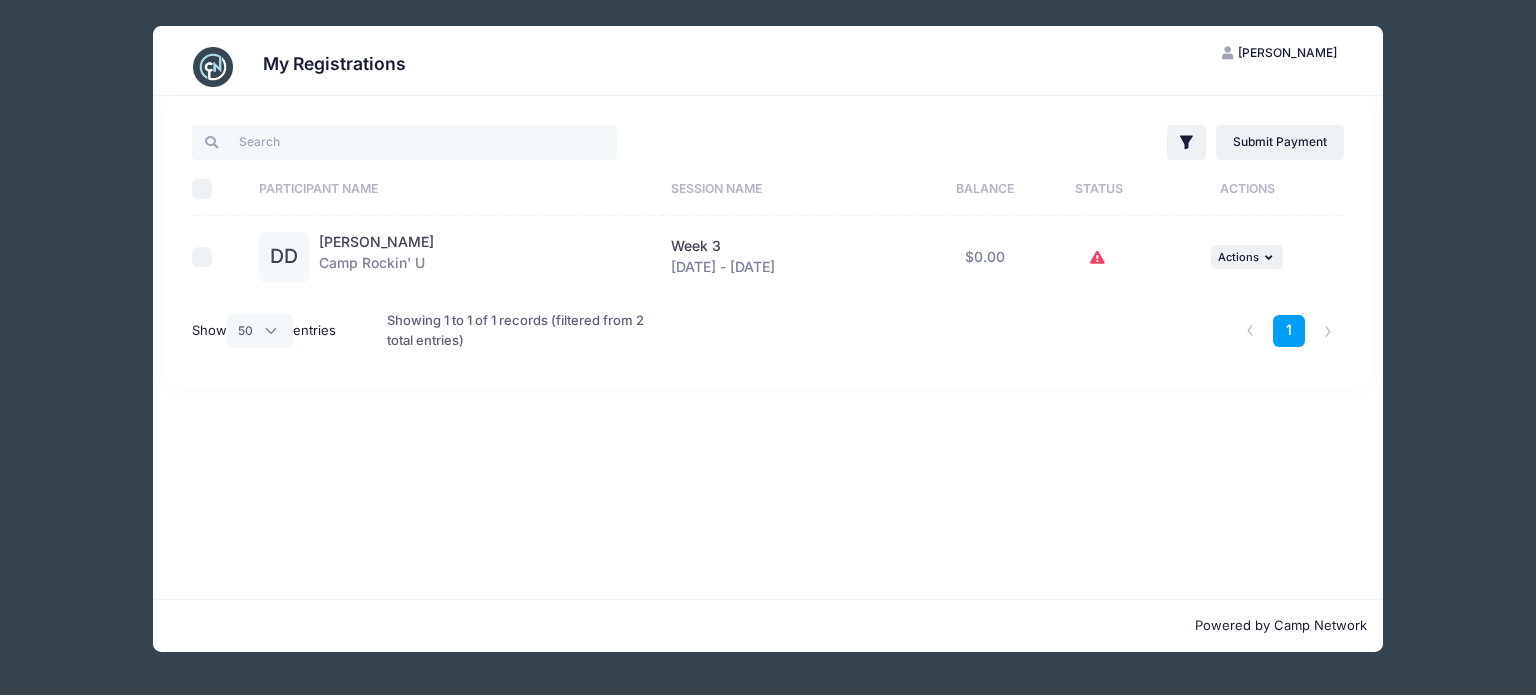 click 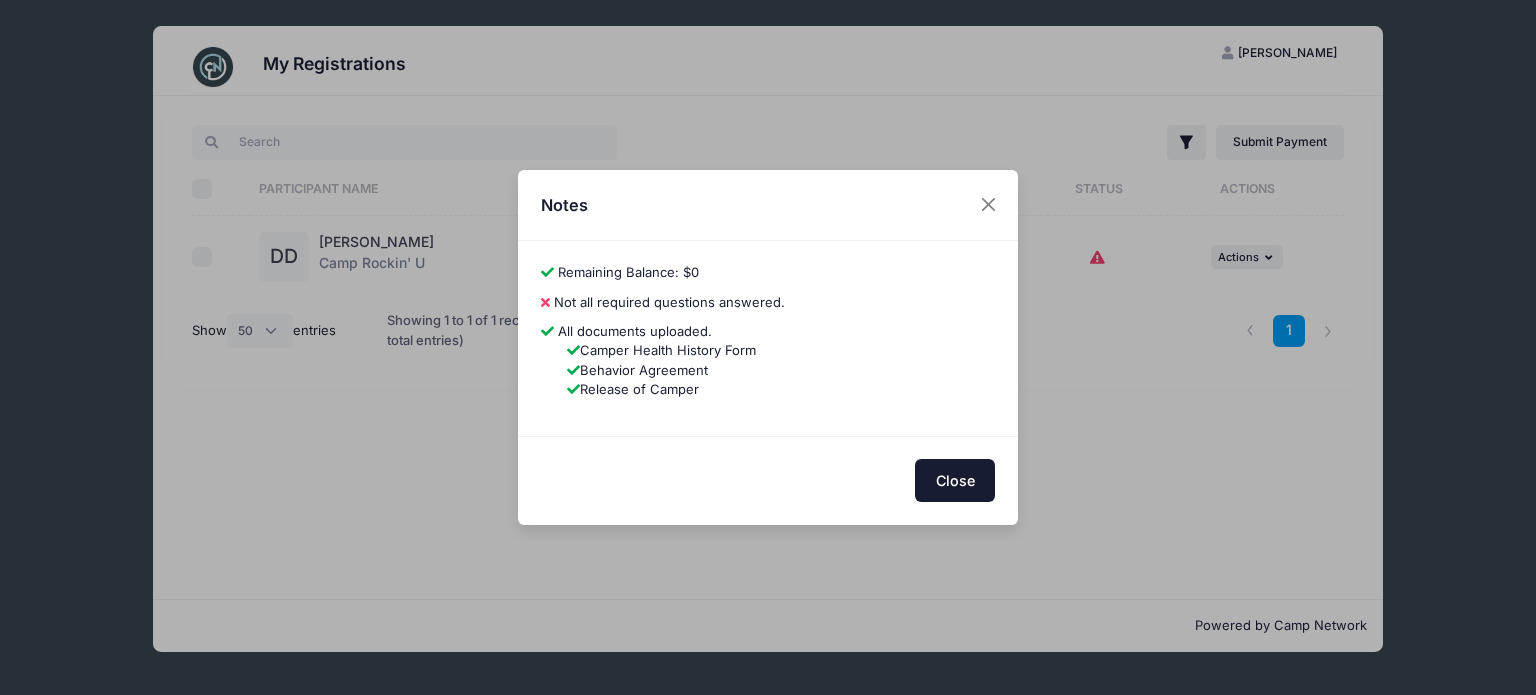 click on "Close" at bounding box center [955, 480] 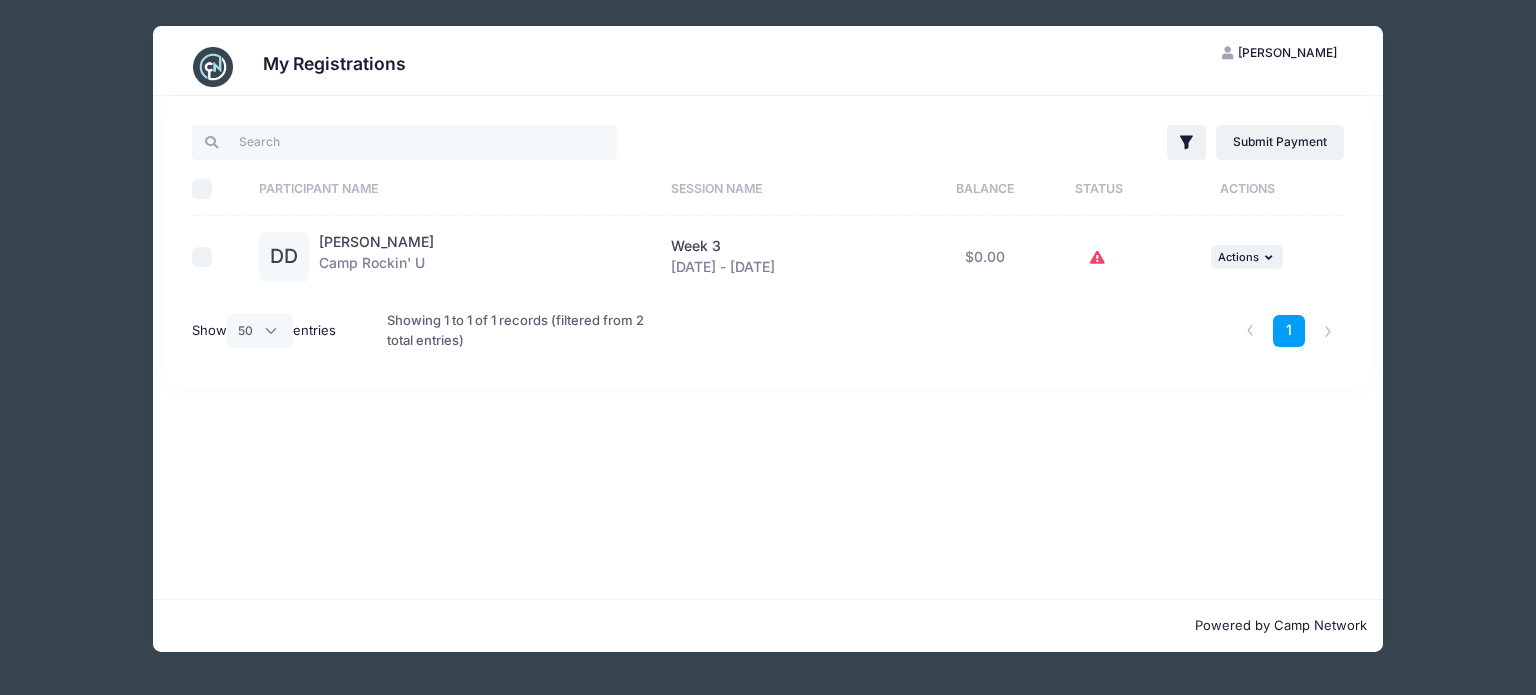 click on "My Registrations
TS [PERSON_NAME]      My Account
Logout
Filter
Filter Options
Show:
Current Registrations" at bounding box center (768, 339) 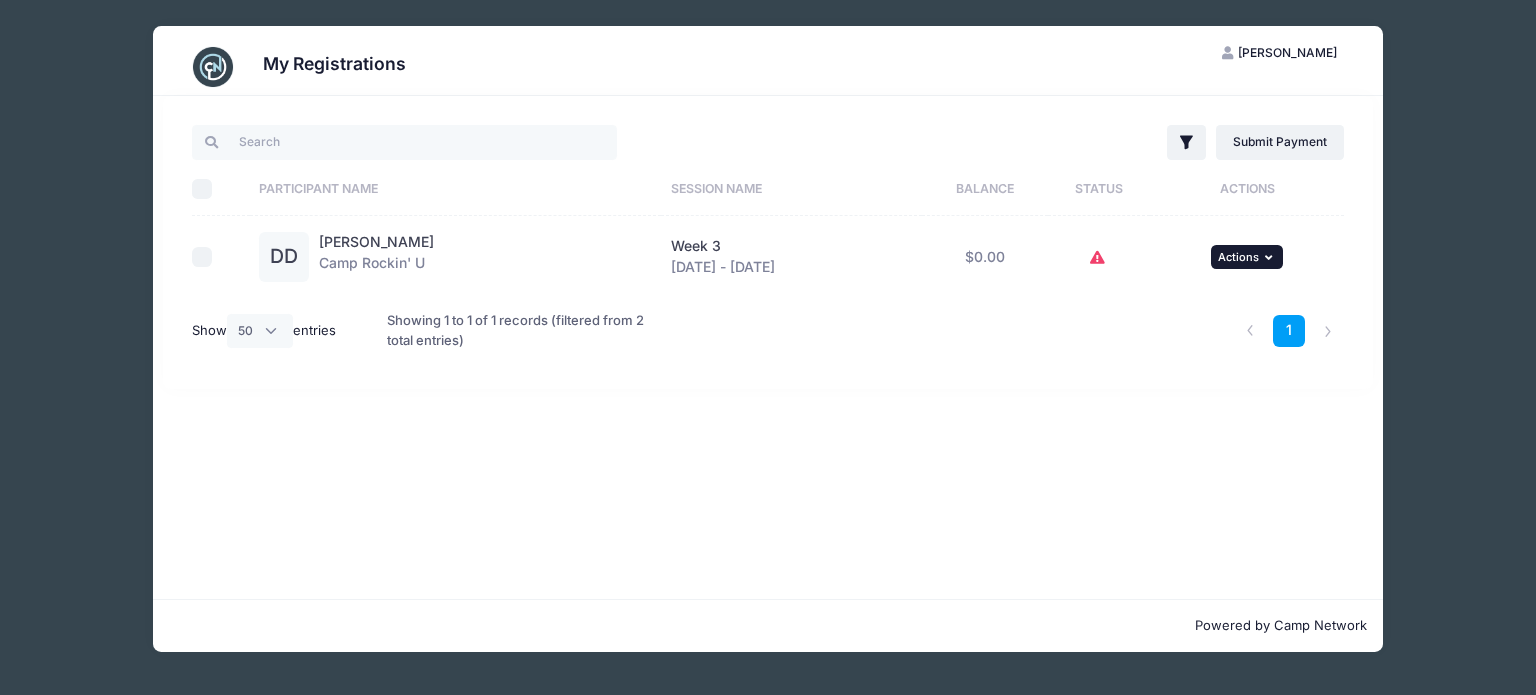 click on "... Actions" at bounding box center [1247, 257] 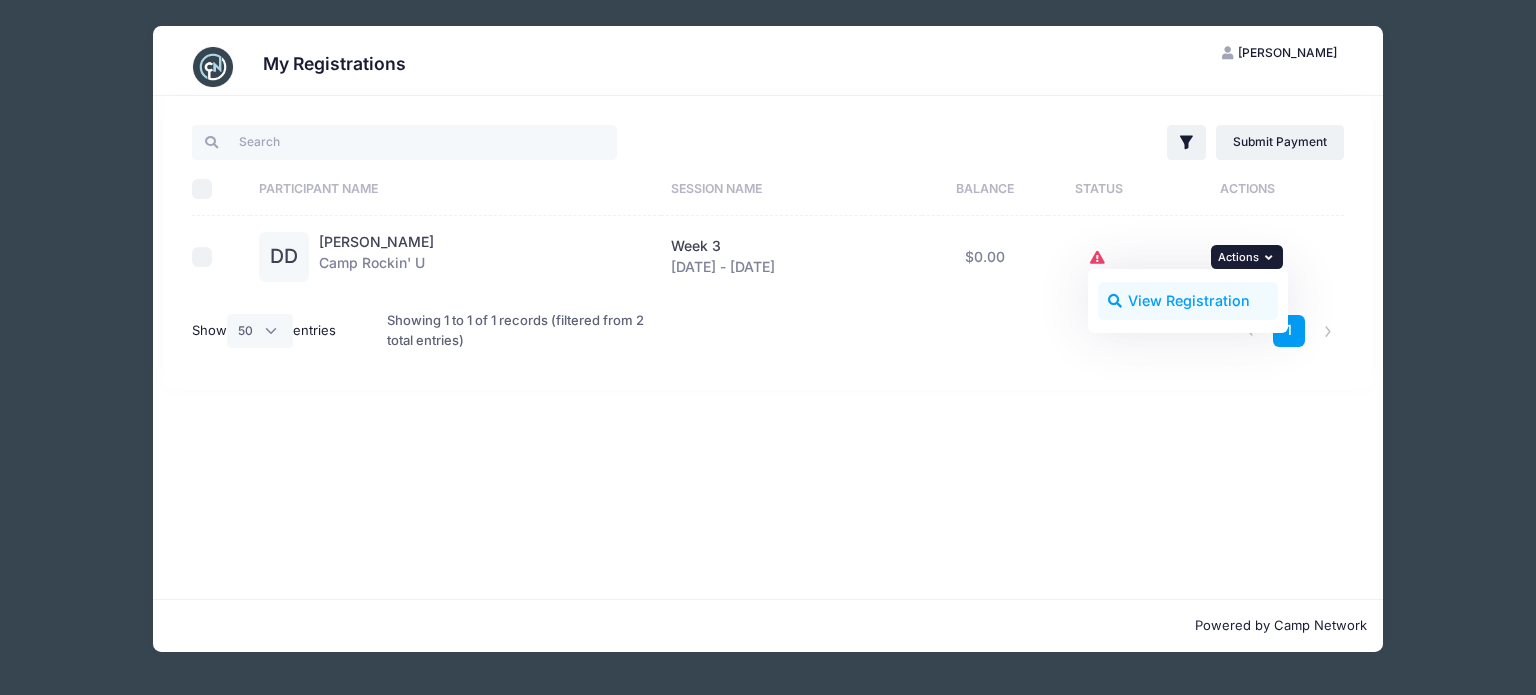 click on "View Registration" at bounding box center [1188, 301] 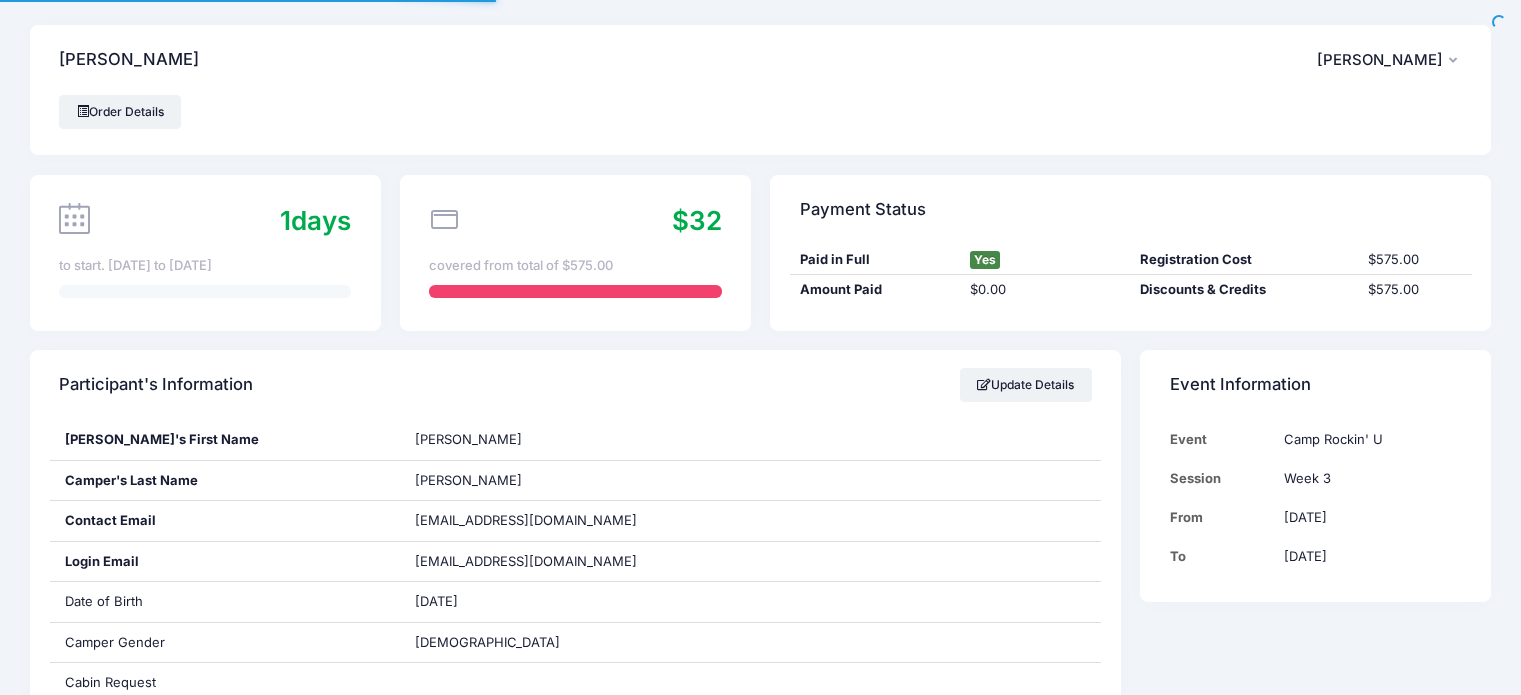 scroll, scrollTop: 0, scrollLeft: 0, axis: both 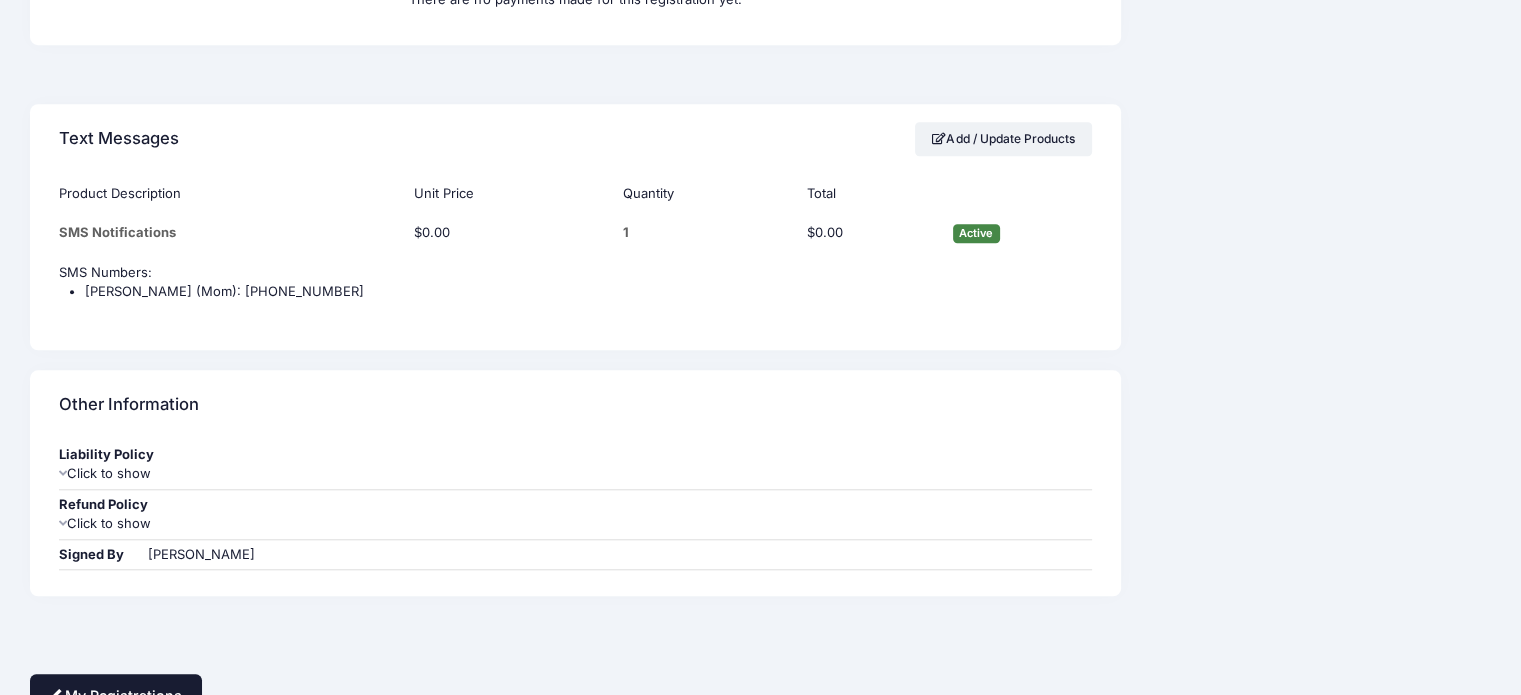 click on "My Registrations" at bounding box center [116, 695] 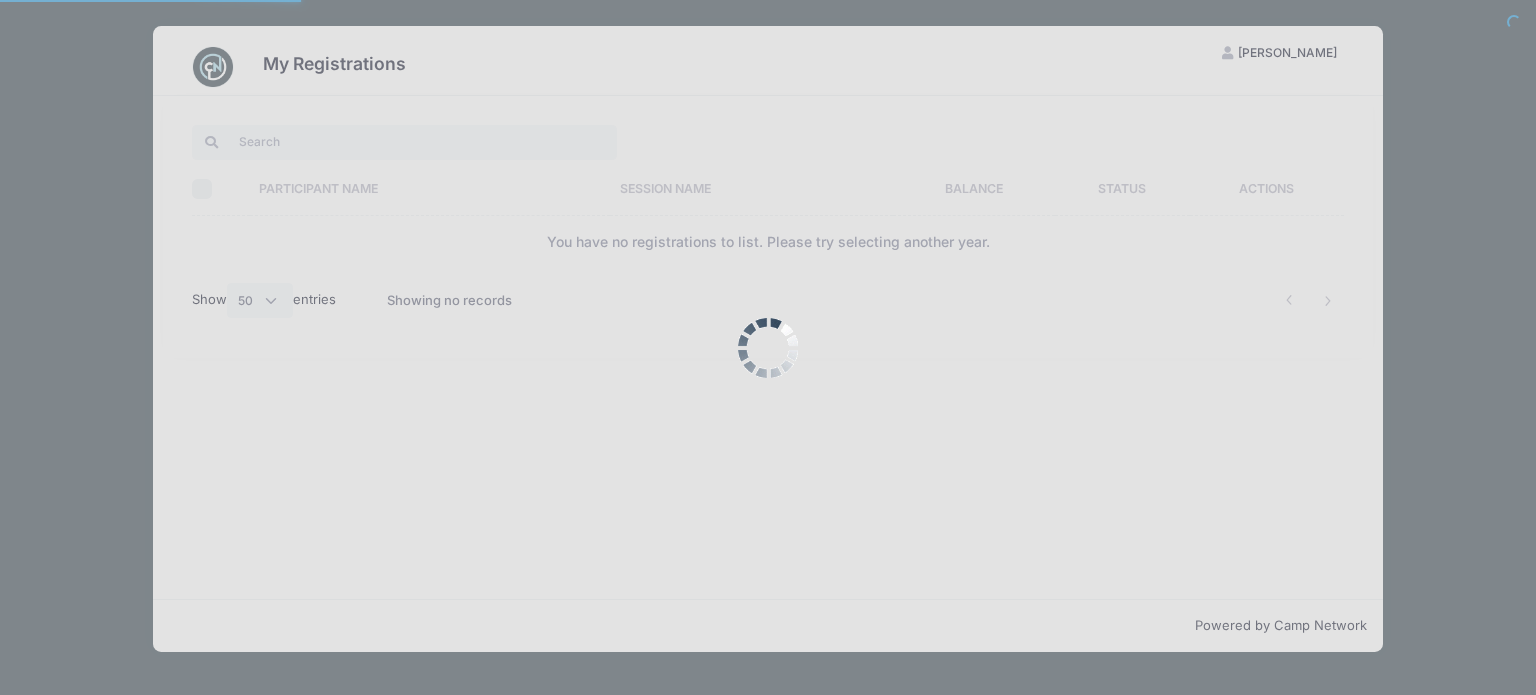 select on "50" 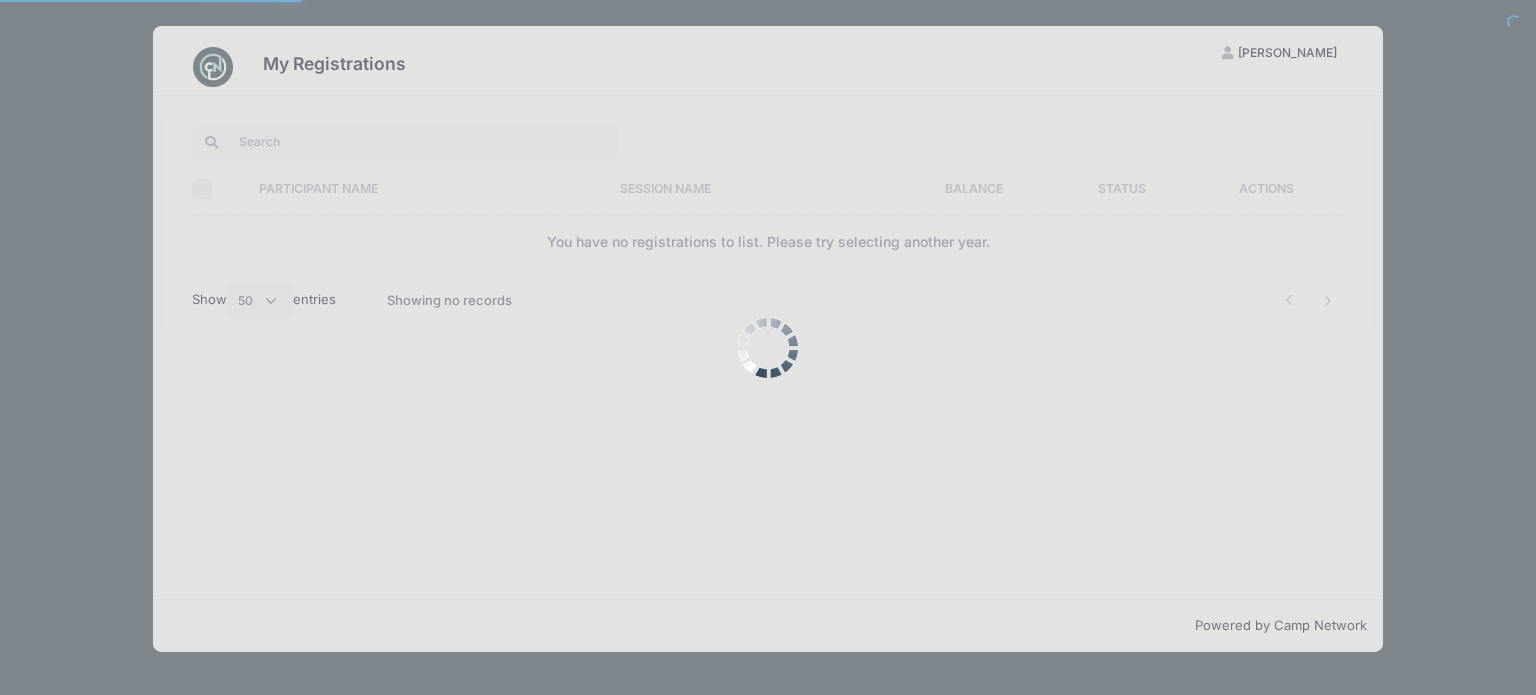scroll, scrollTop: 0, scrollLeft: 0, axis: both 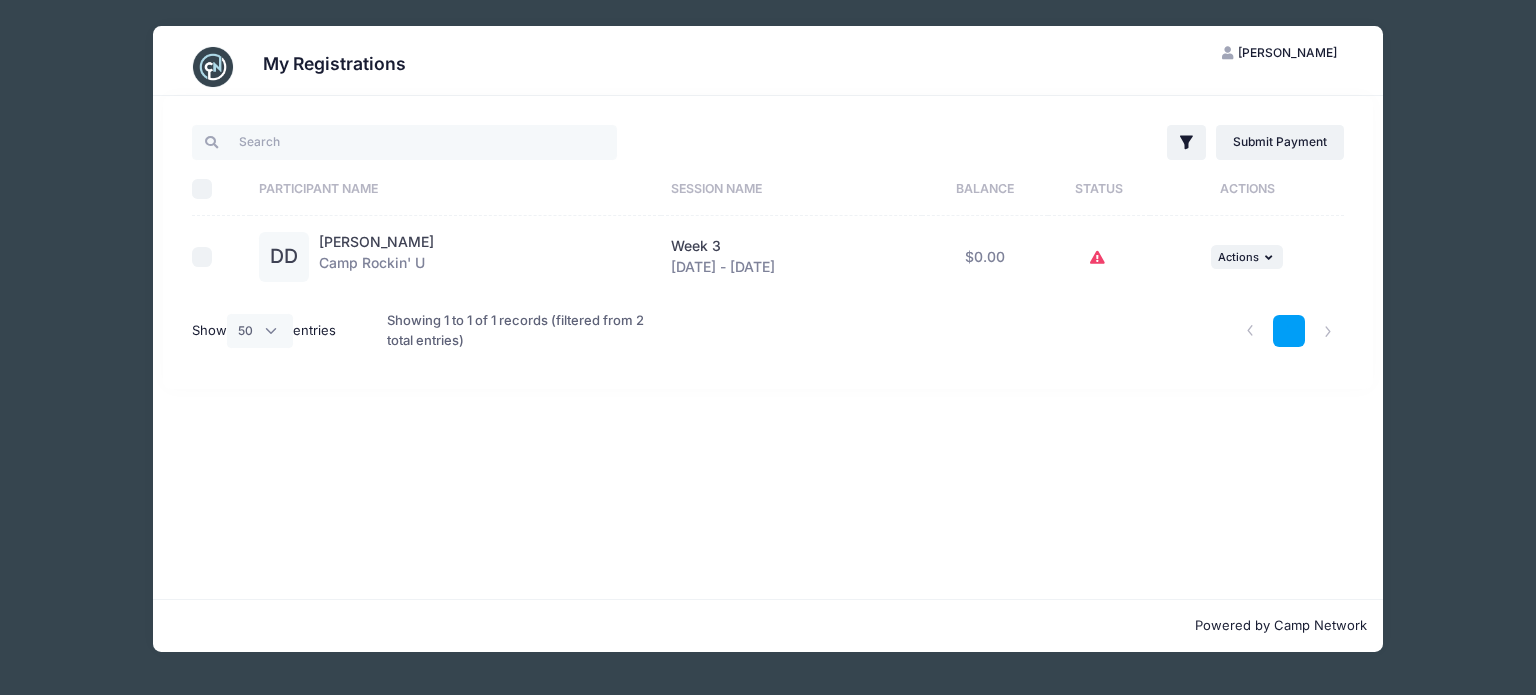 click on "1" at bounding box center (1289, 331) 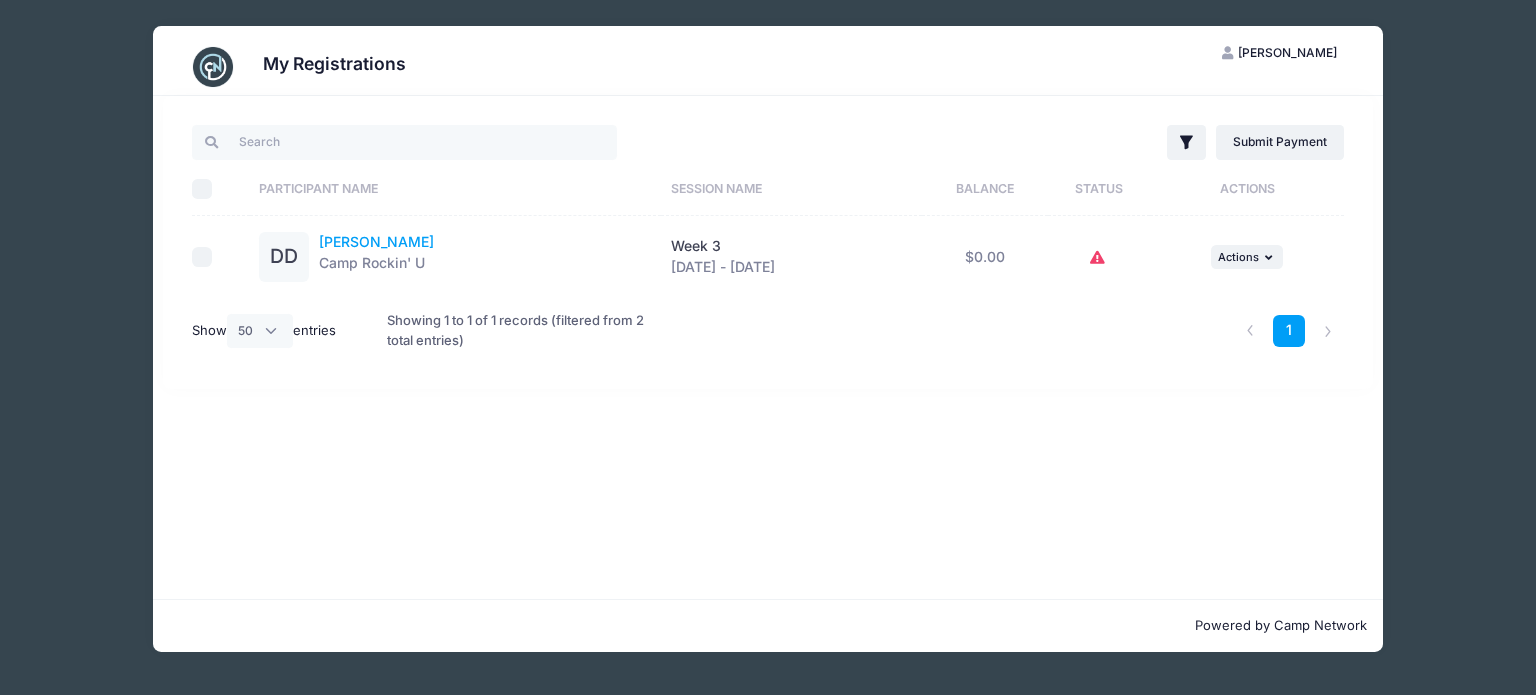 click on "[PERSON_NAME]" at bounding box center (376, 241) 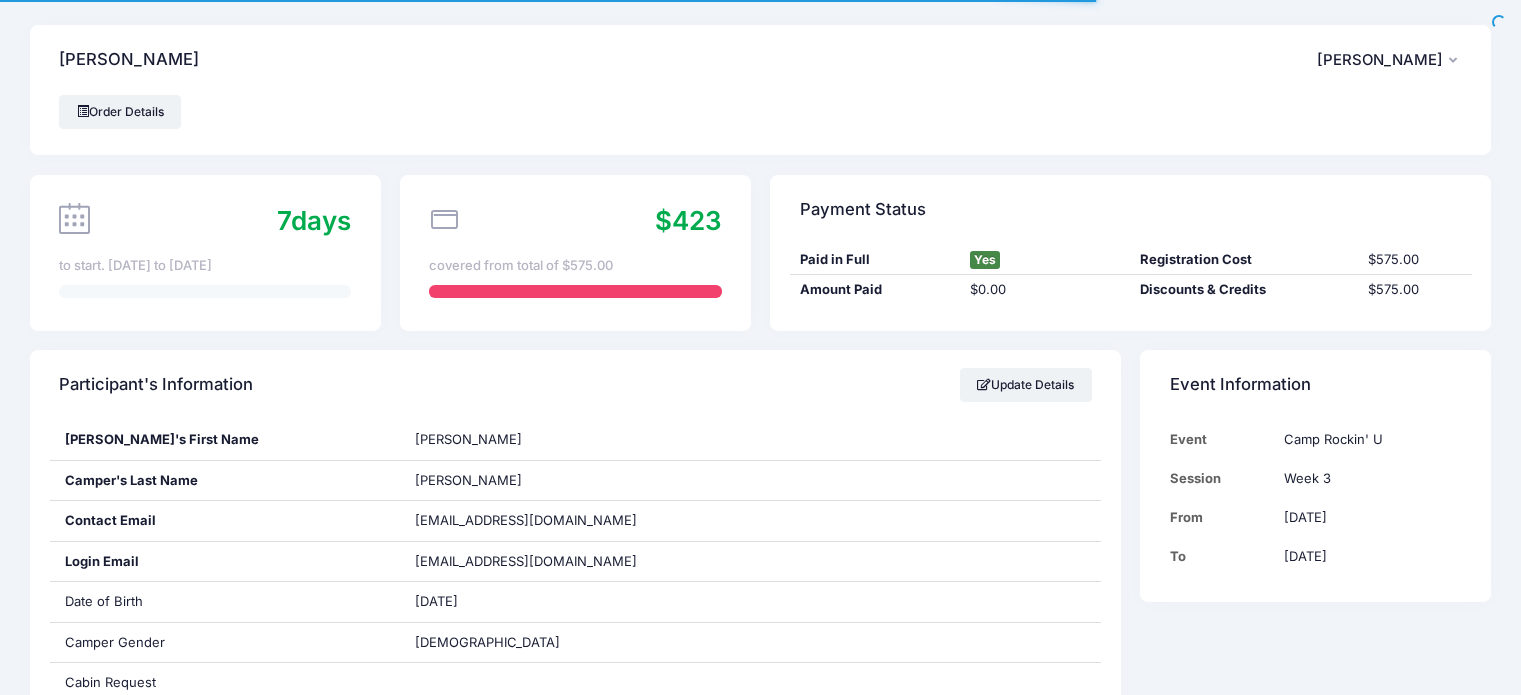 scroll, scrollTop: 0, scrollLeft: 0, axis: both 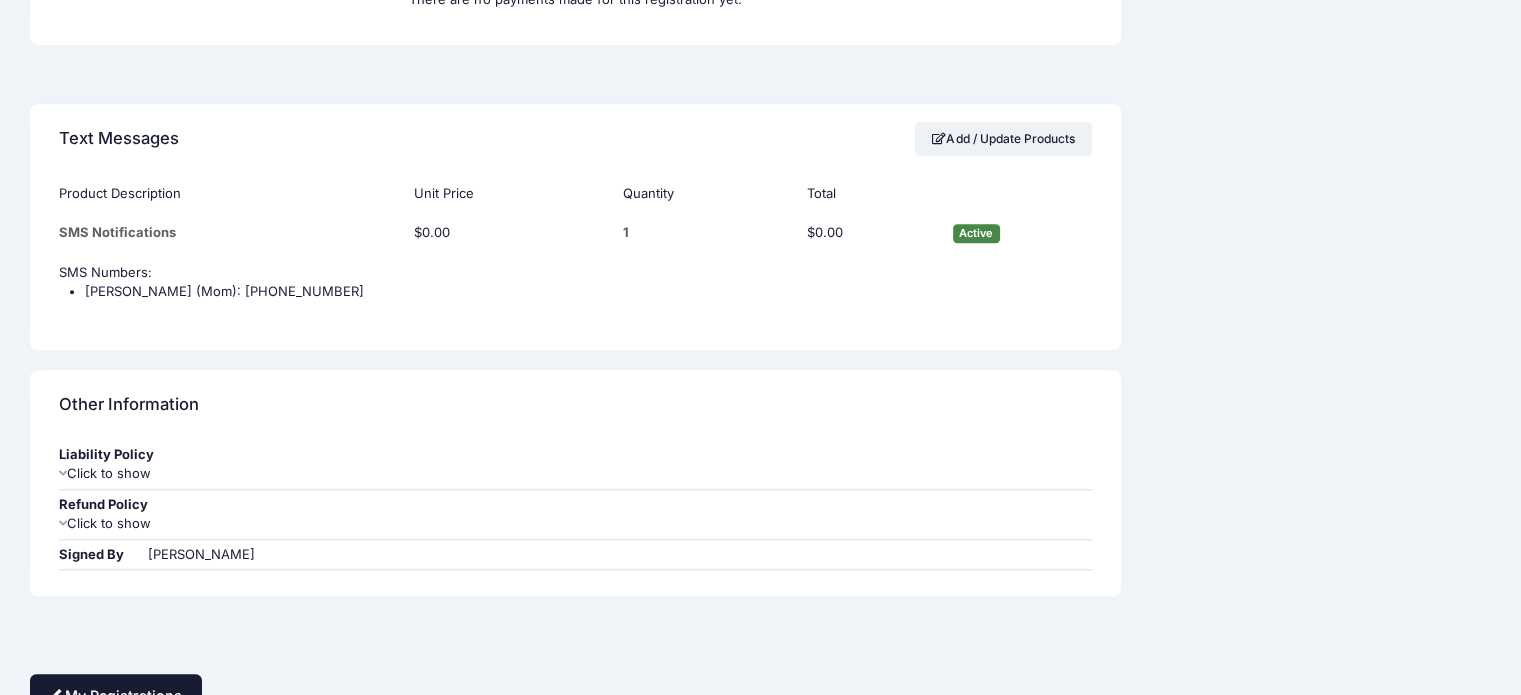 click on "My Registrations" at bounding box center [116, 695] 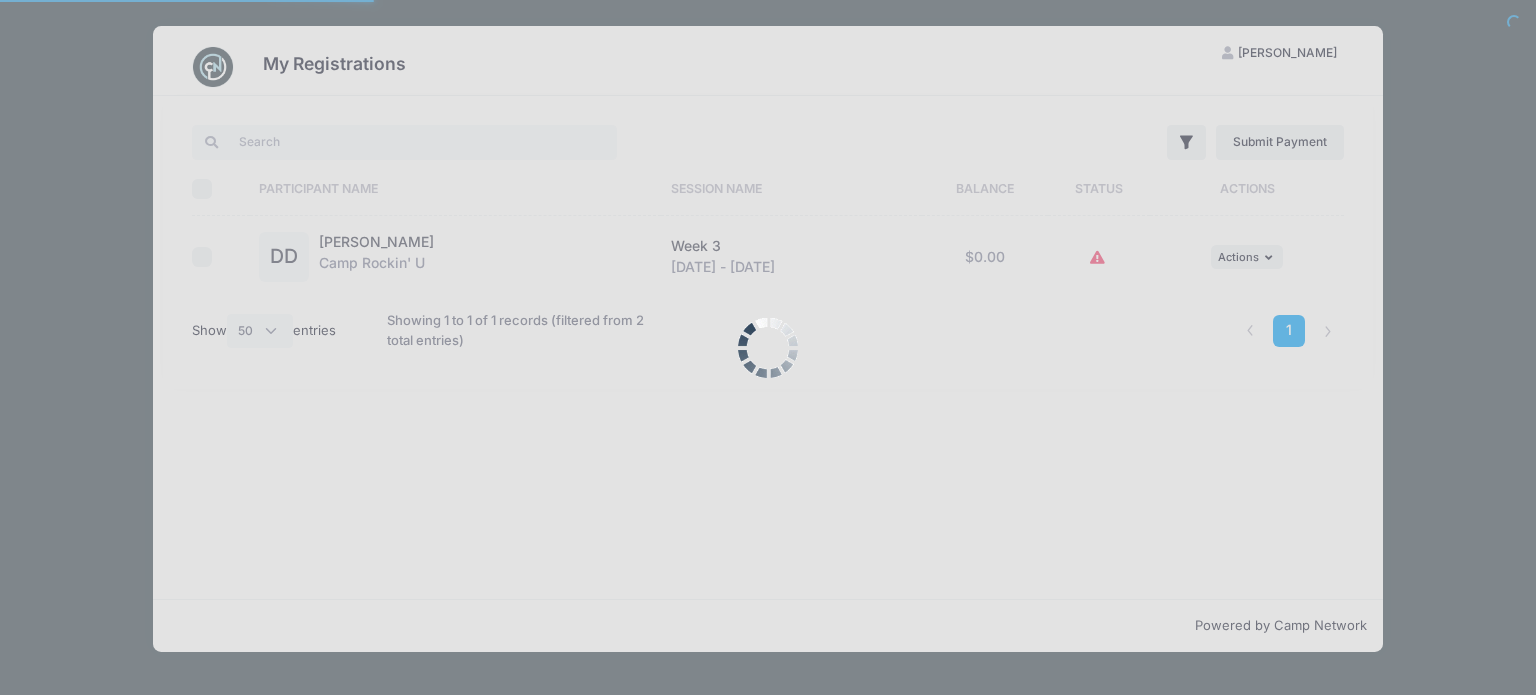 select on "50" 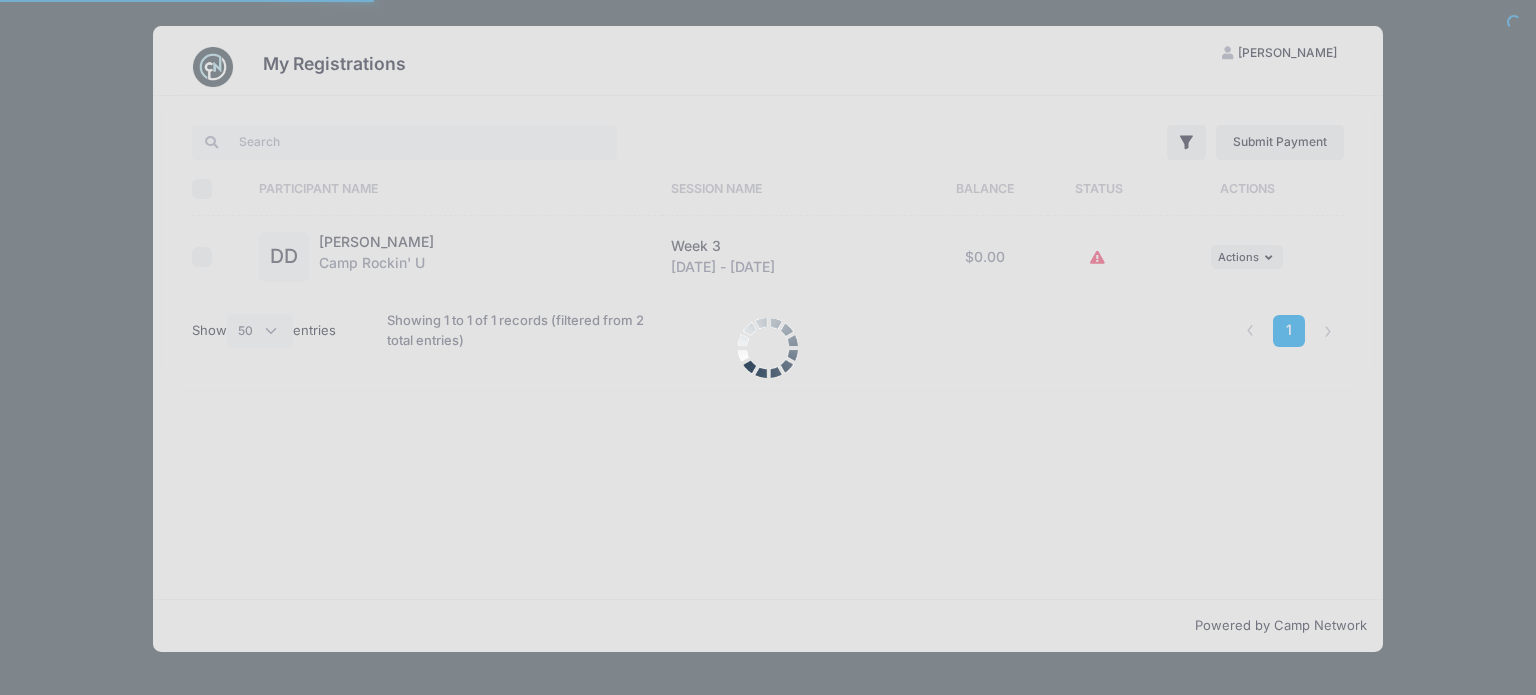 scroll, scrollTop: 0, scrollLeft: 0, axis: both 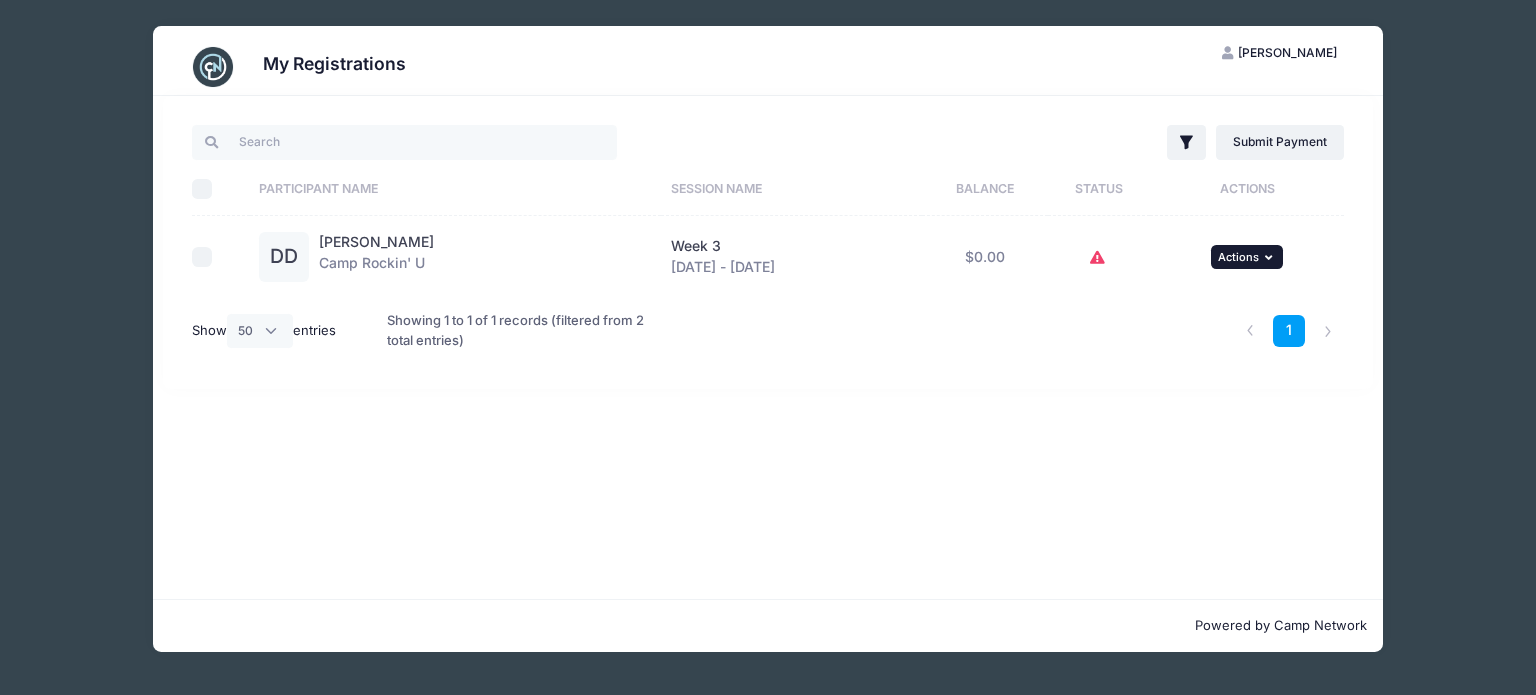 click at bounding box center (1271, 257) 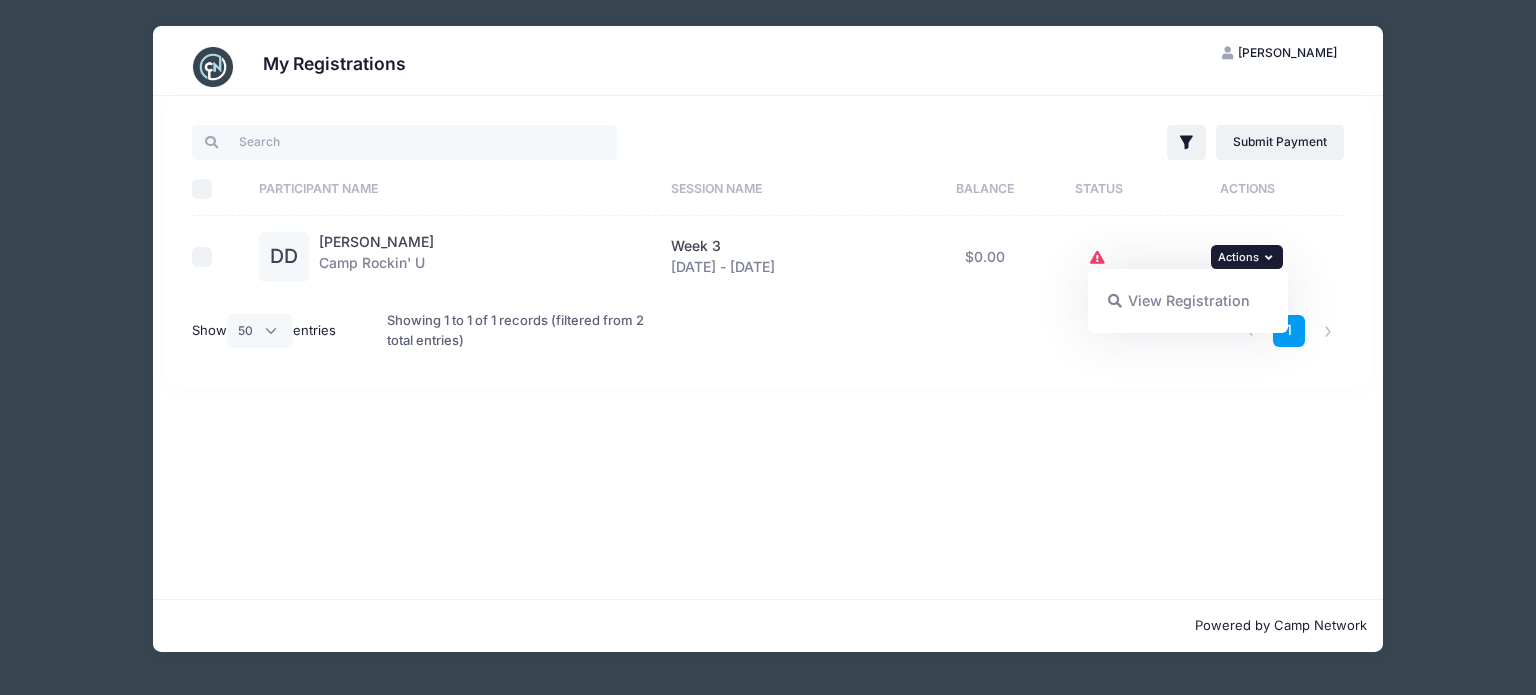 click 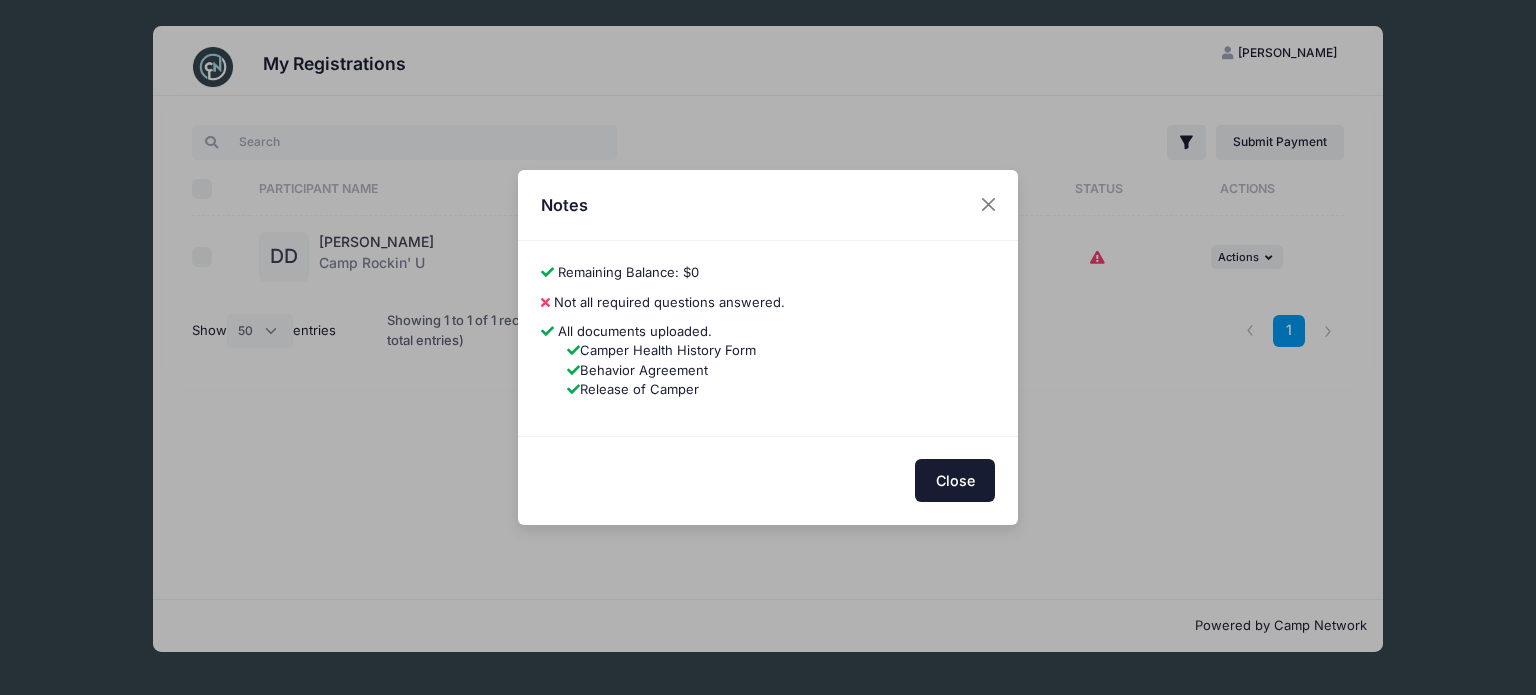 click on "Close" at bounding box center [955, 480] 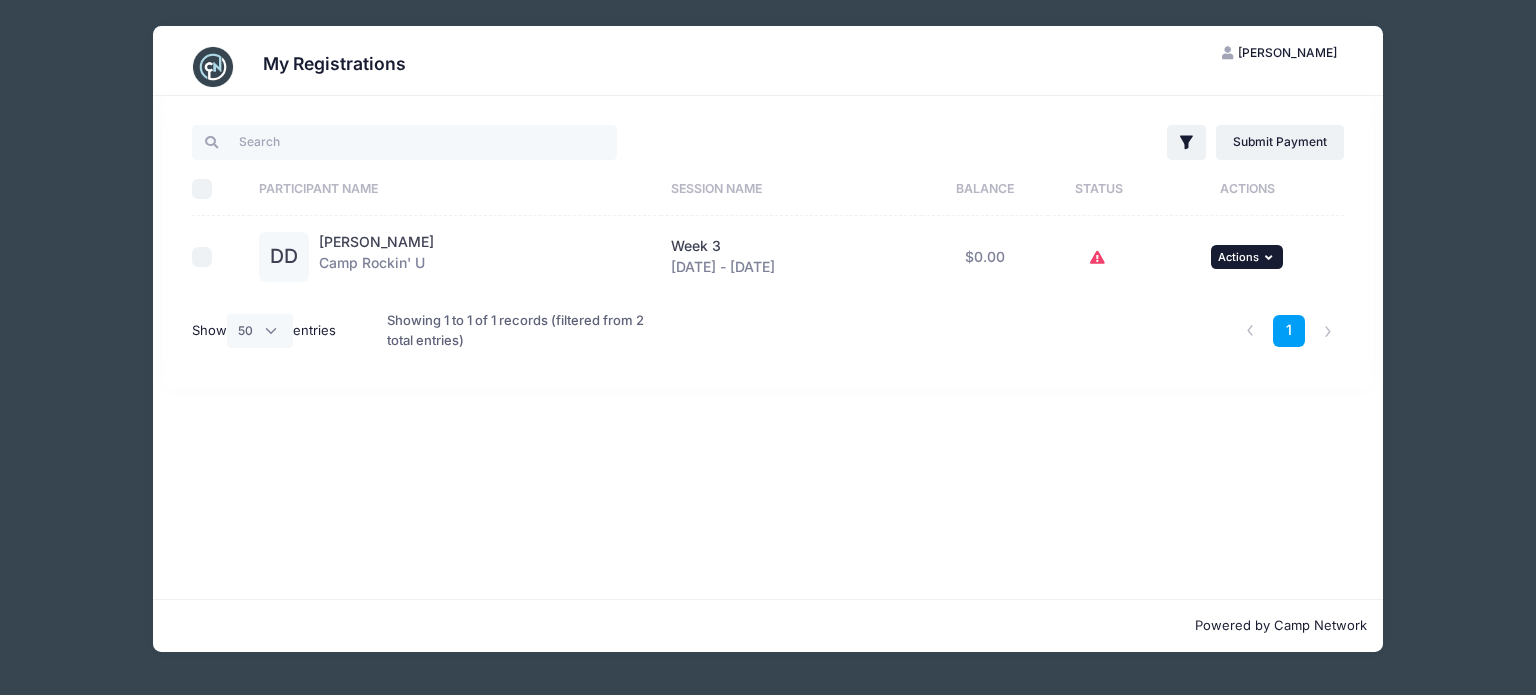 click on "Actions" at bounding box center [1238, 257] 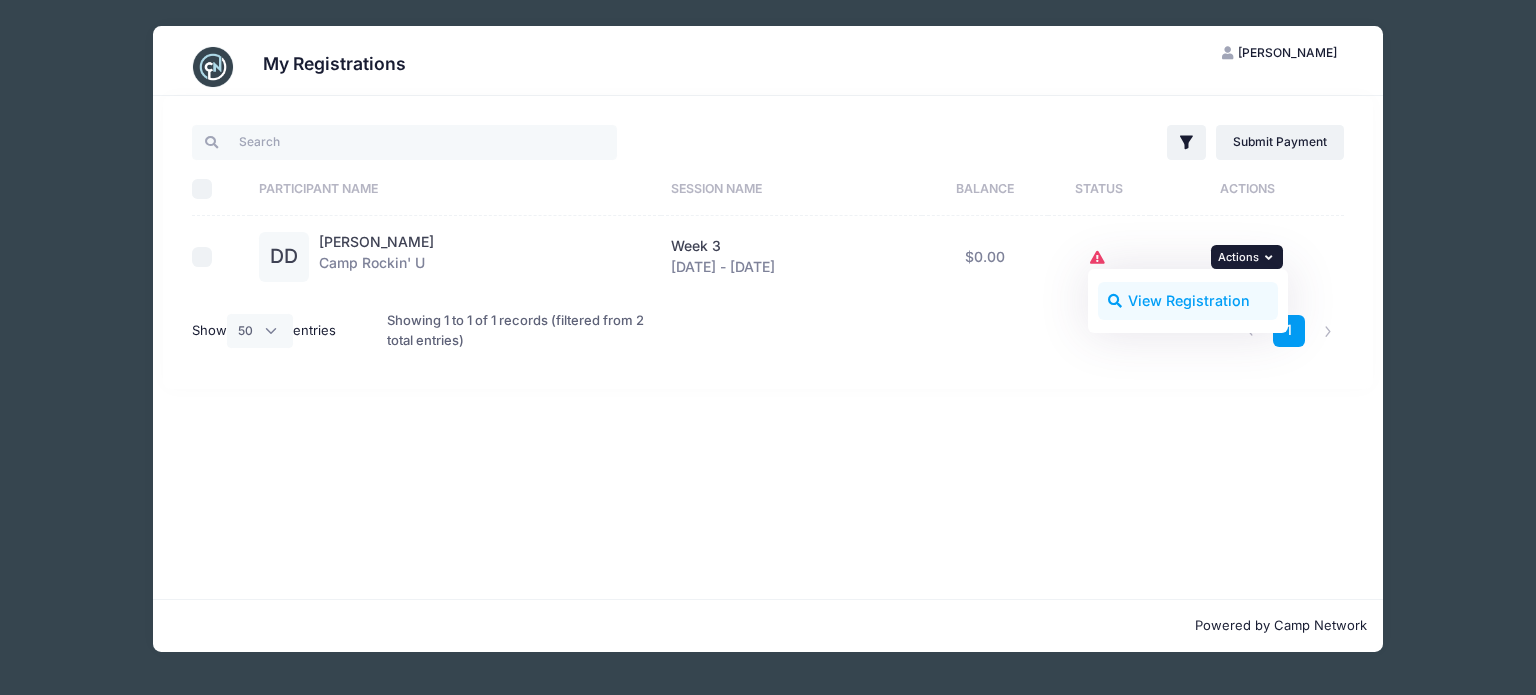 click on "View Registration" at bounding box center (1188, 301) 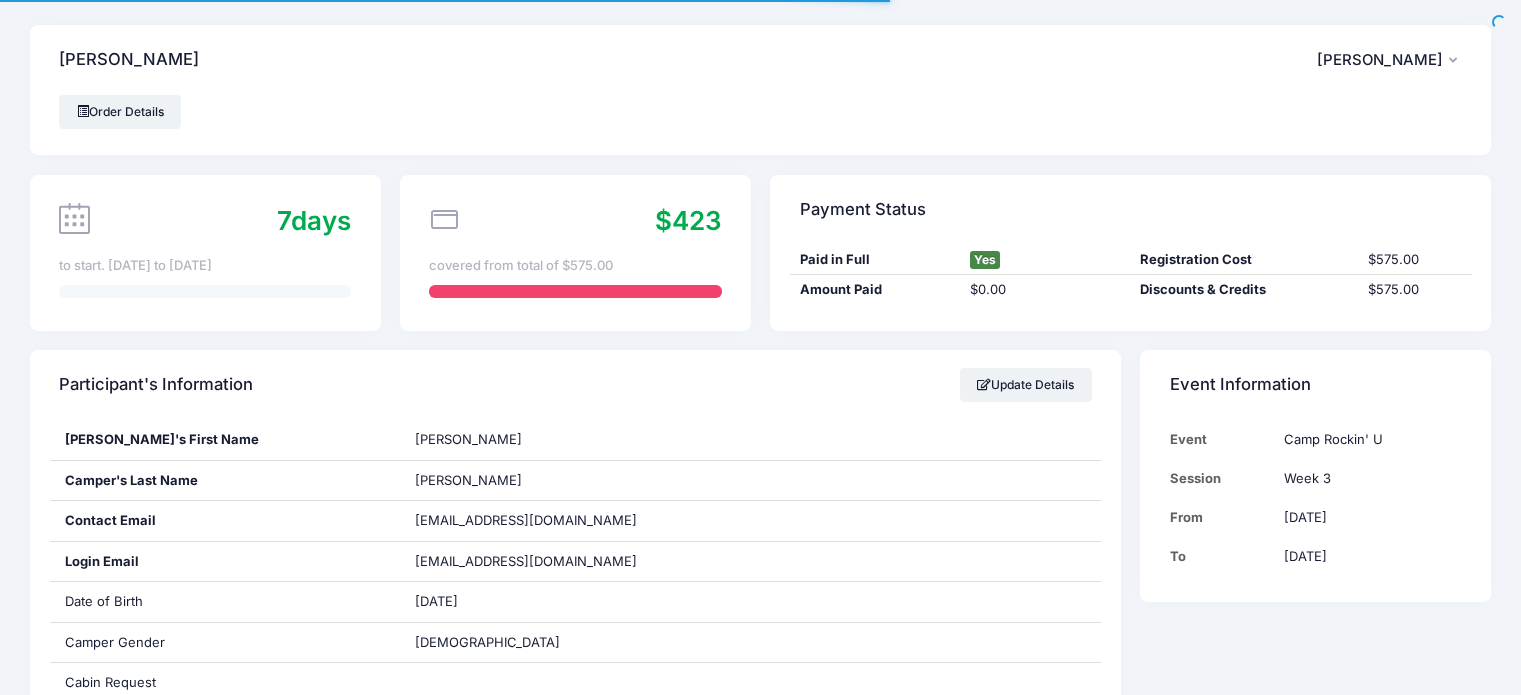 scroll, scrollTop: 0, scrollLeft: 0, axis: both 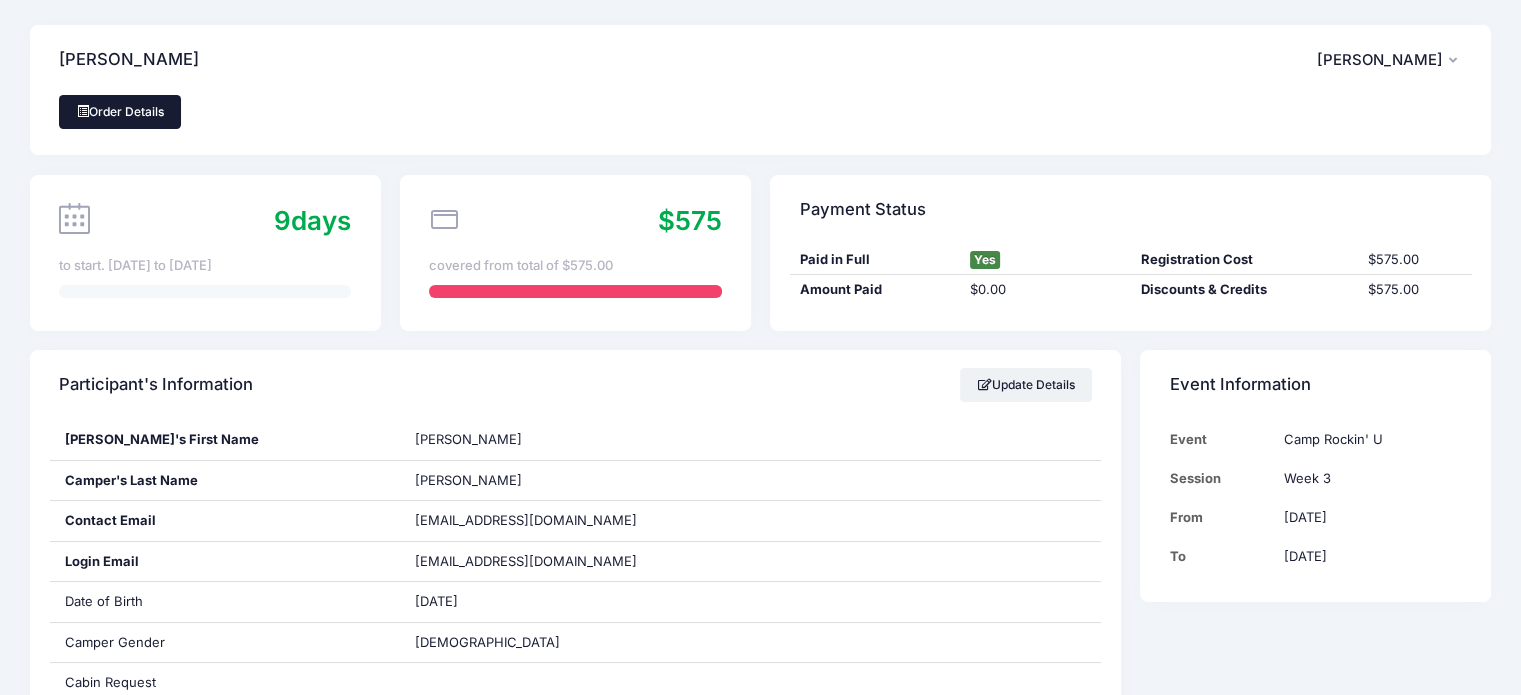 click on "Order Details" at bounding box center [120, 112] 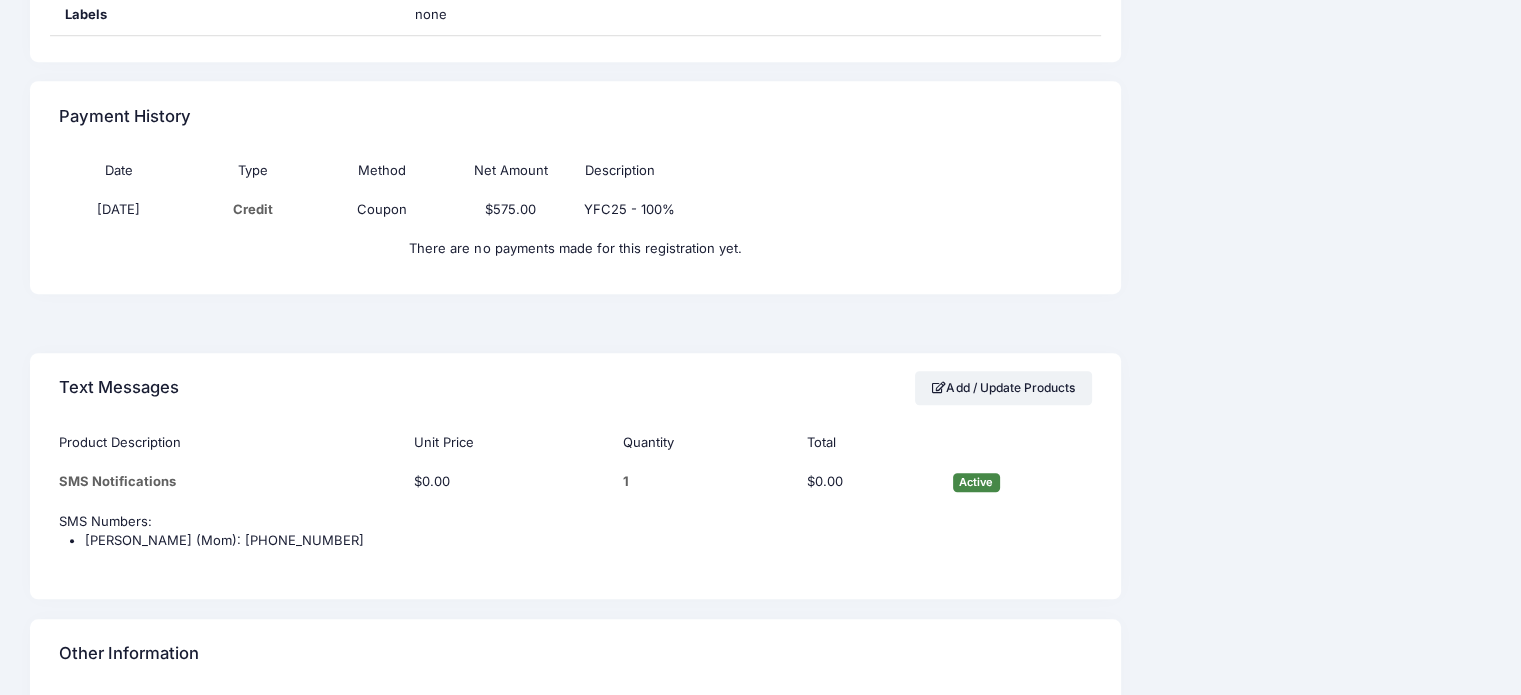 scroll, scrollTop: 1500, scrollLeft: 0, axis: vertical 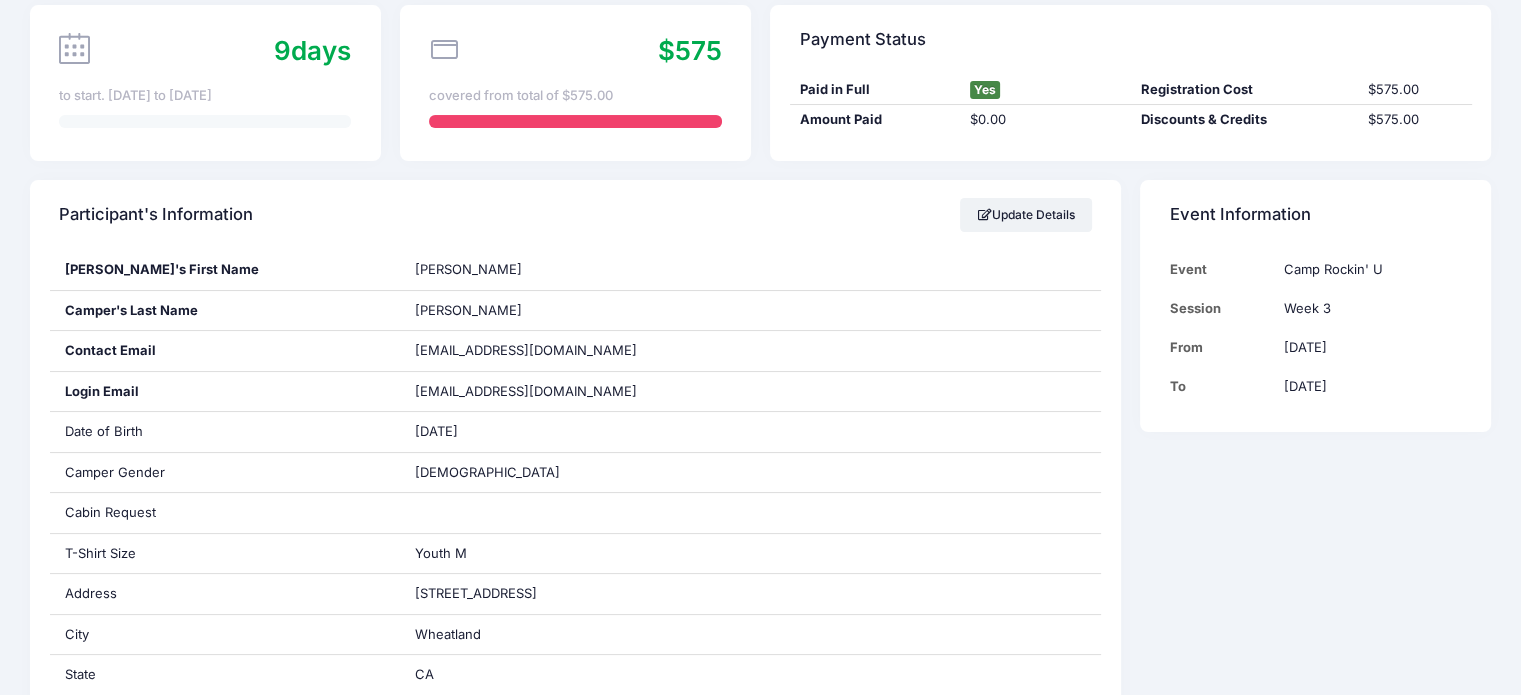 click on "Event Information
Event
Camp Rockin' U
Session
Week 3
From
Jul 20th
To
Jul 25th" at bounding box center [1316, 1215] 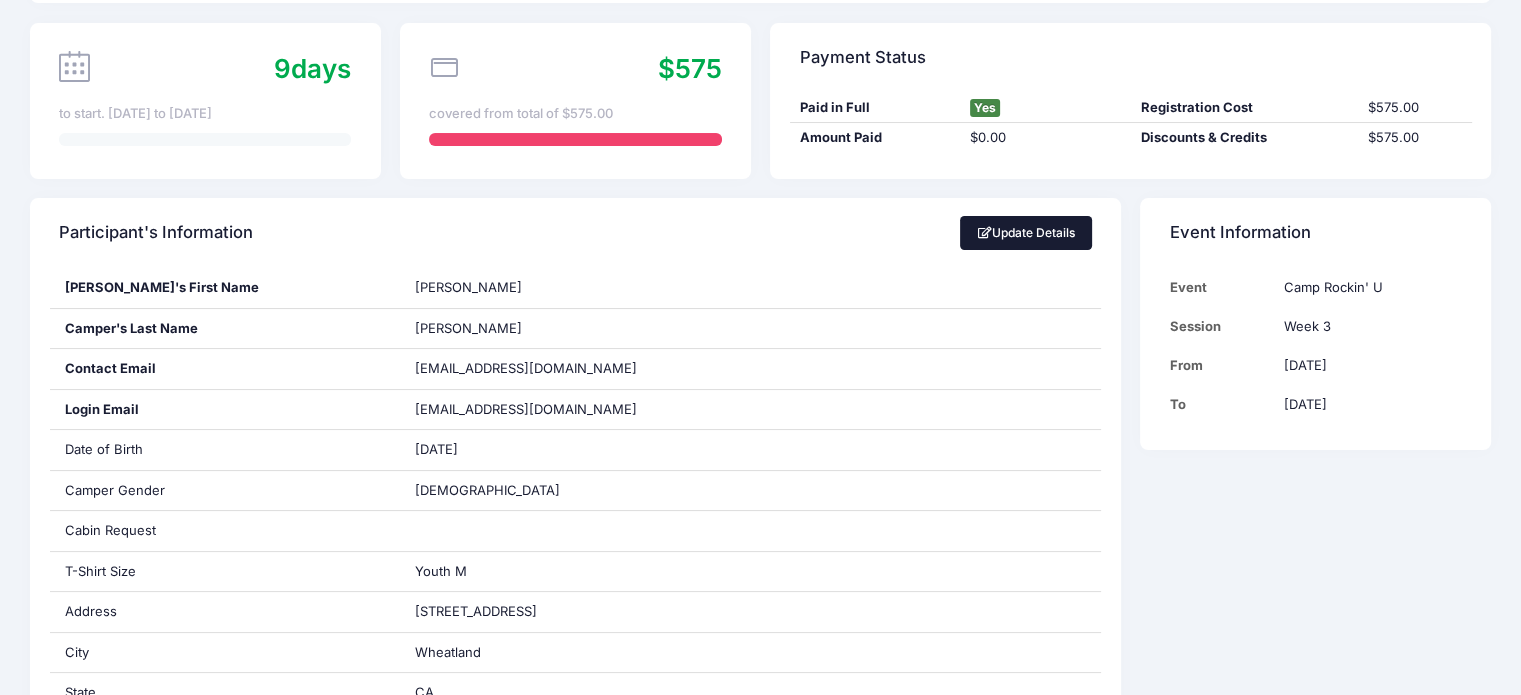 click on "Update Details" at bounding box center (1026, 233) 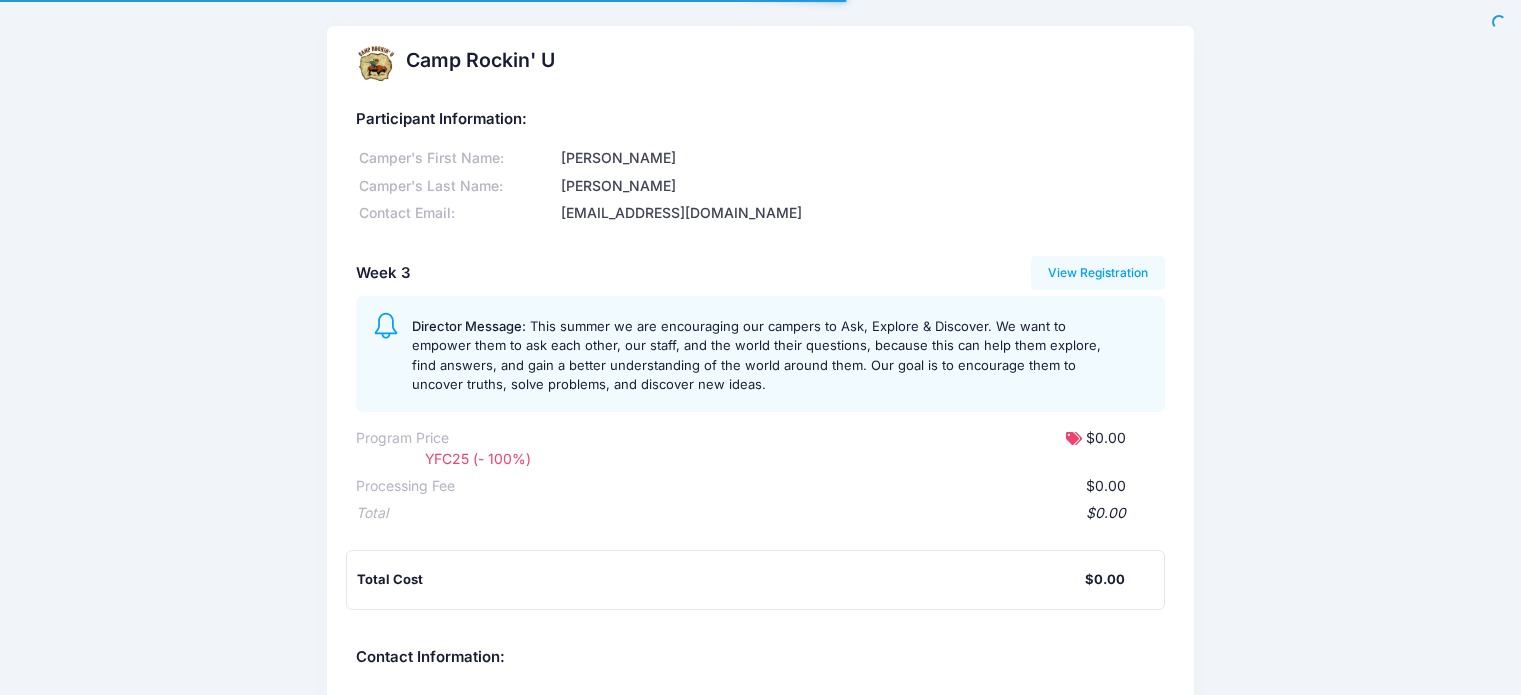 scroll, scrollTop: 0, scrollLeft: 0, axis: both 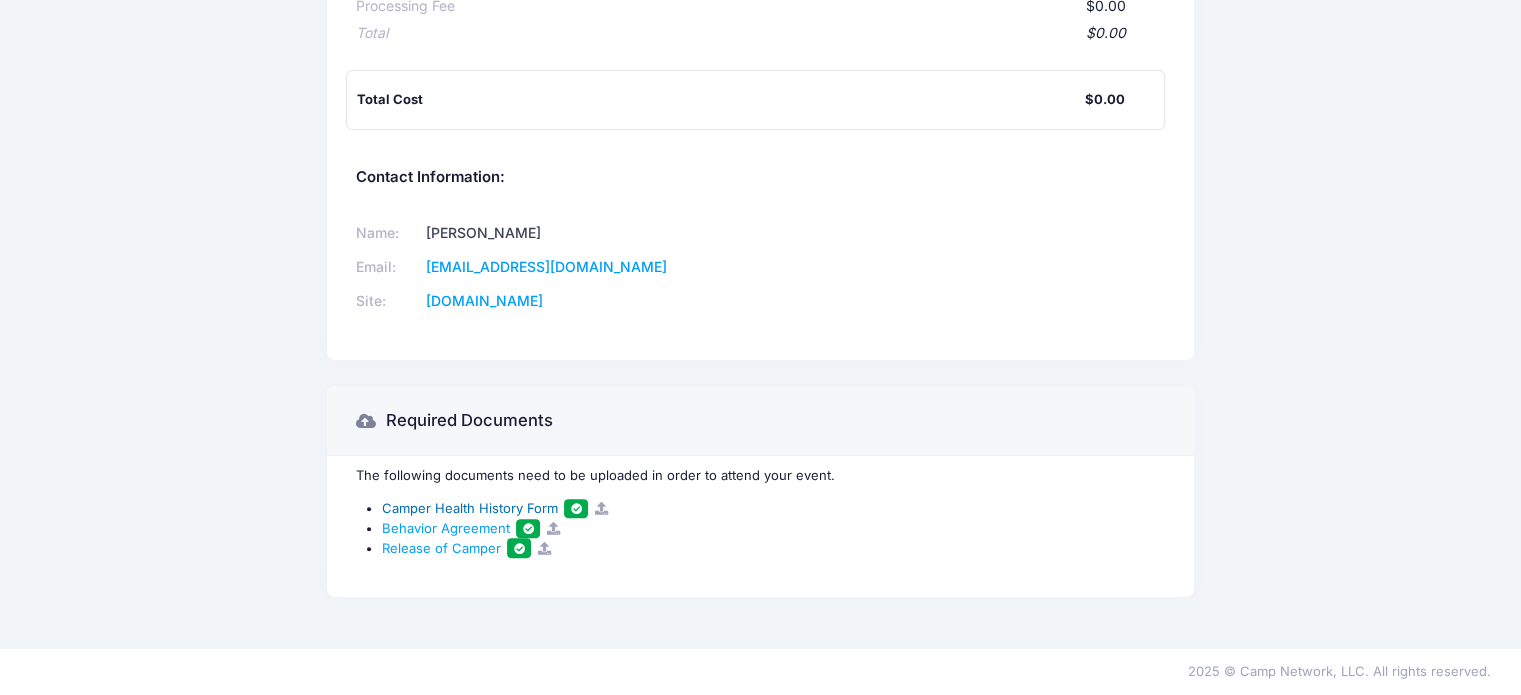 click on "Camper Health History Form" at bounding box center (470, 508) 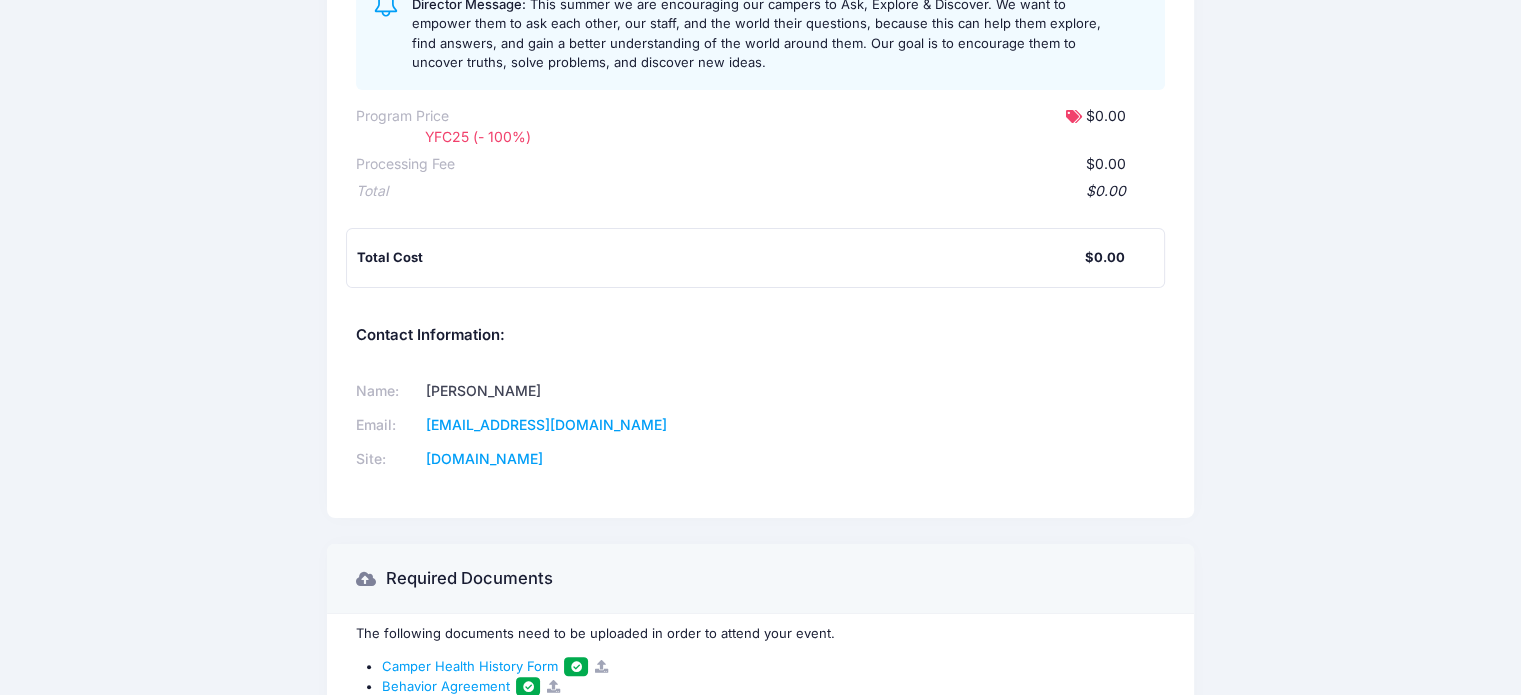 scroll, scrollTop: 296, scrollLeft: 0, axis: vertical 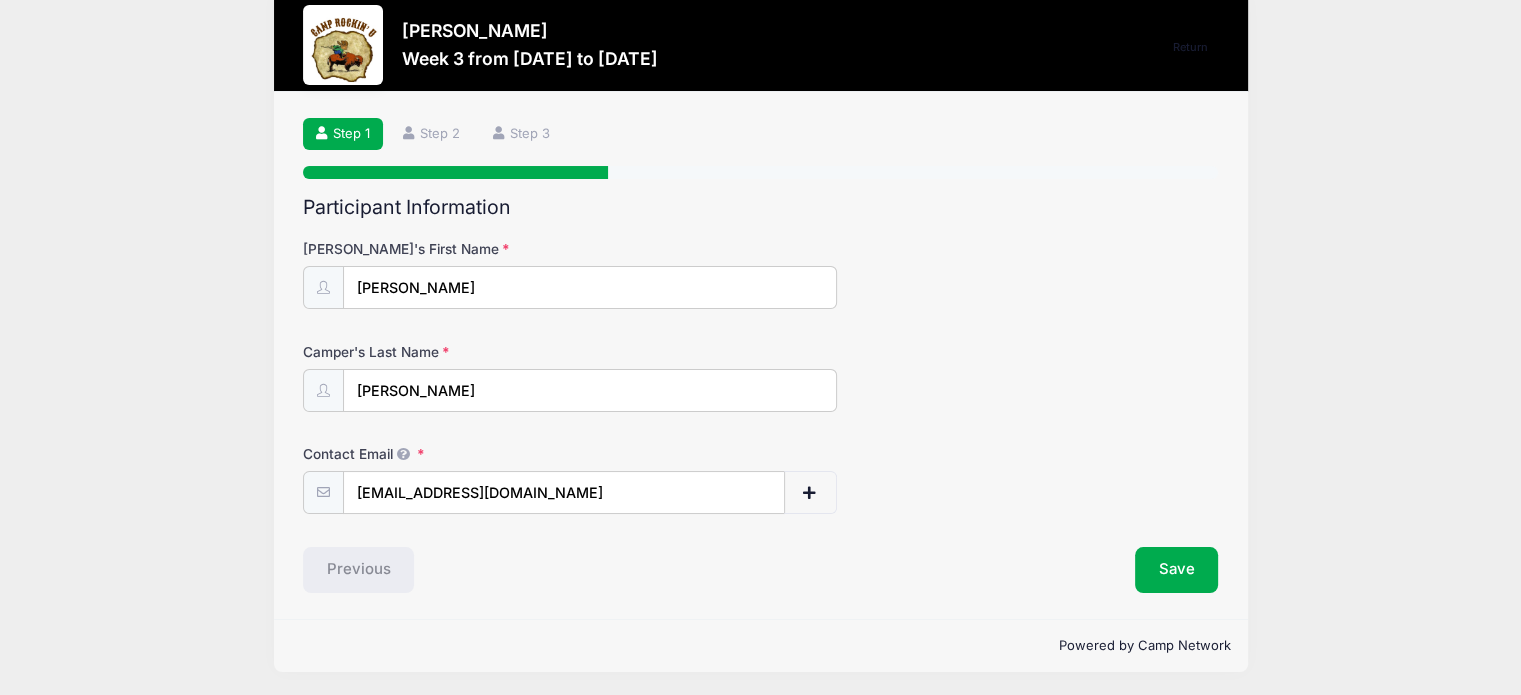 click on "Participant Information
[PERSON_NAME]'s First Name
[PERSON_NAME] Last Name
[PERSON_NAME]
Contact Email
[EMAIL_ADDRESS][DOMAIN_NAME]
Contact Email # NN
Previous" at bounding box center (761, 394) 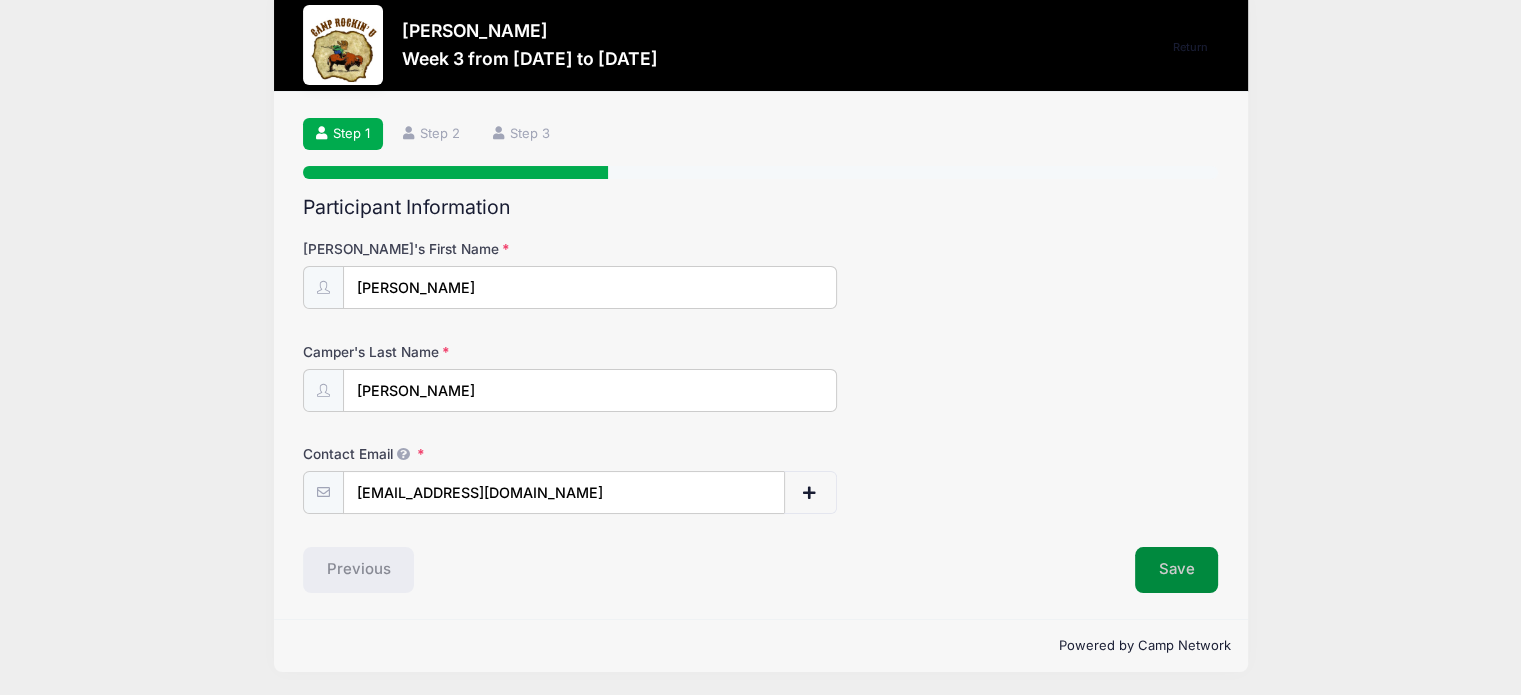 click on "Save" at bounding box center [1177, 570] 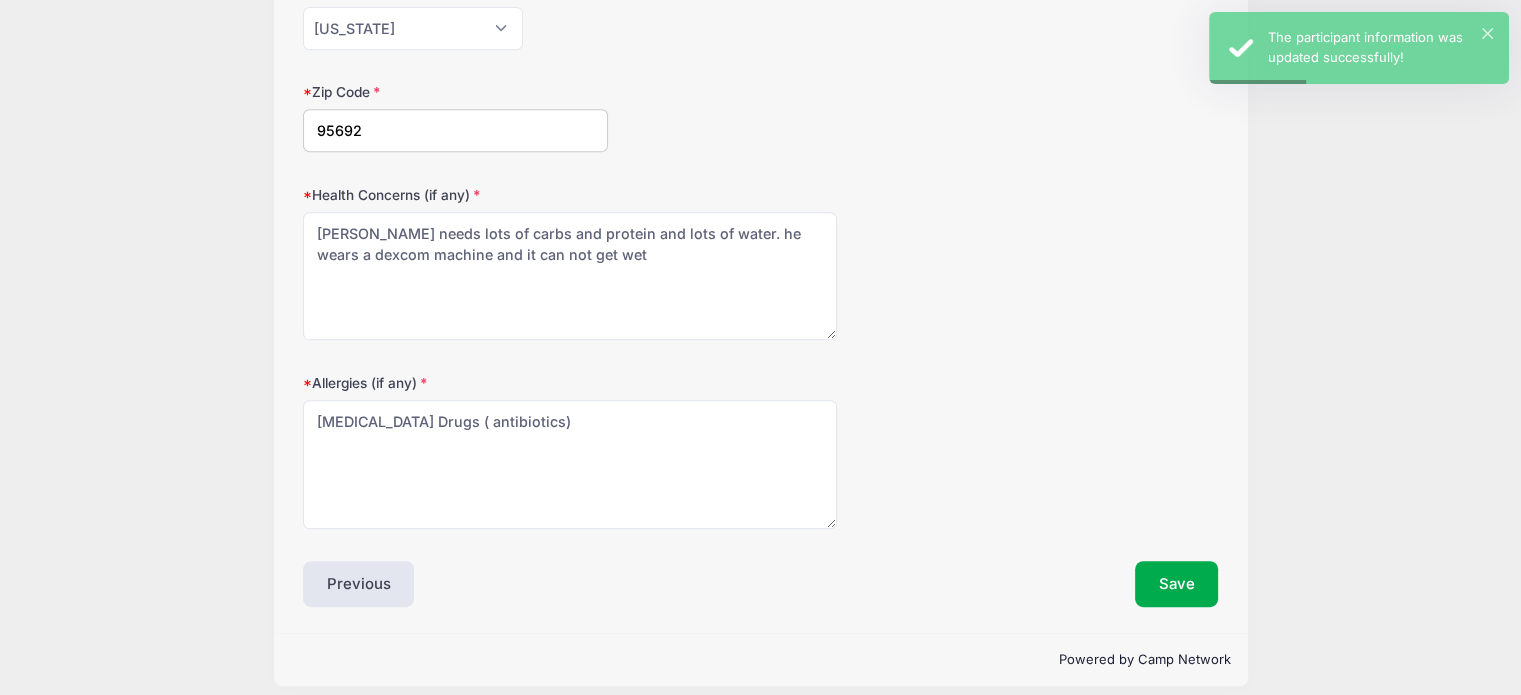 scroll, scrollTop: 920, scrollLeft: 0, axis: vertical 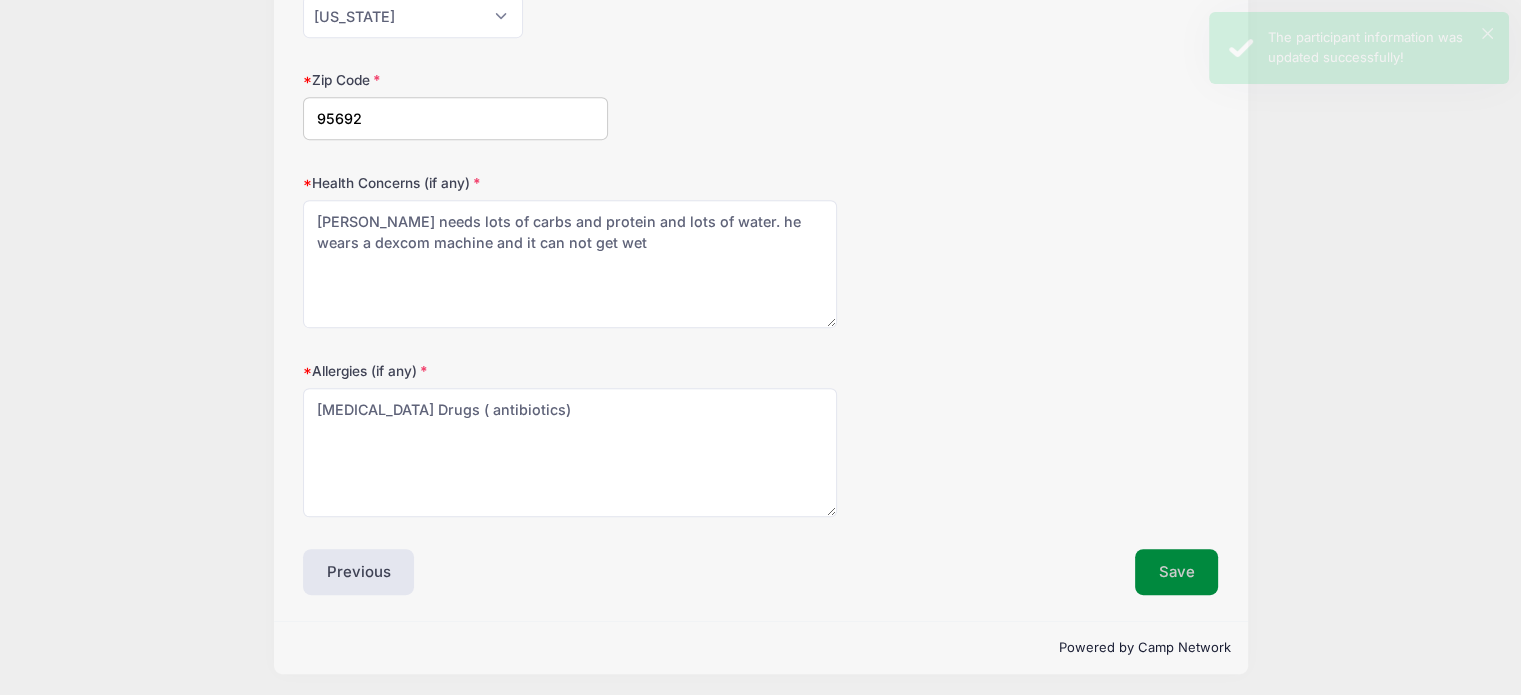 click on "Save" at bounding box center (1177, 572) 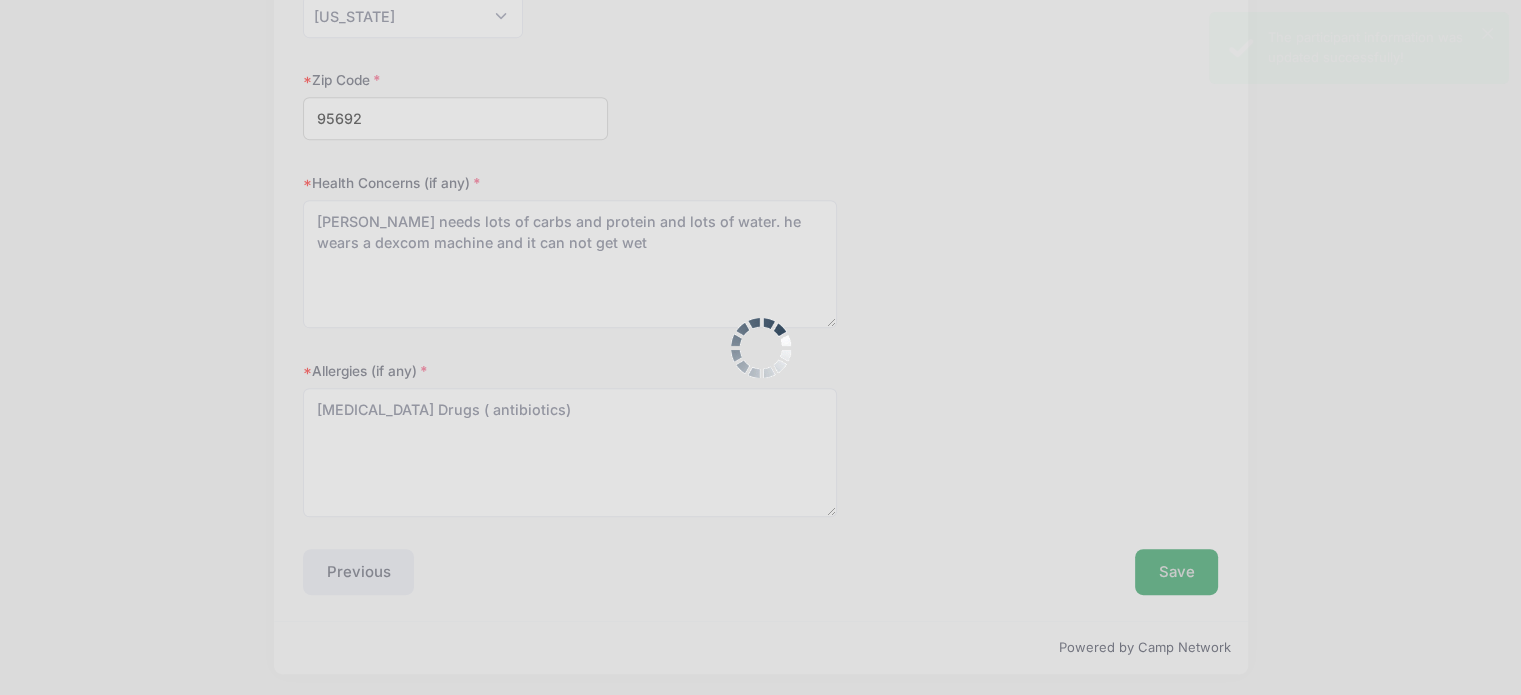 scroll, scrollTop: 0, scrollLeft: 0, axis: both 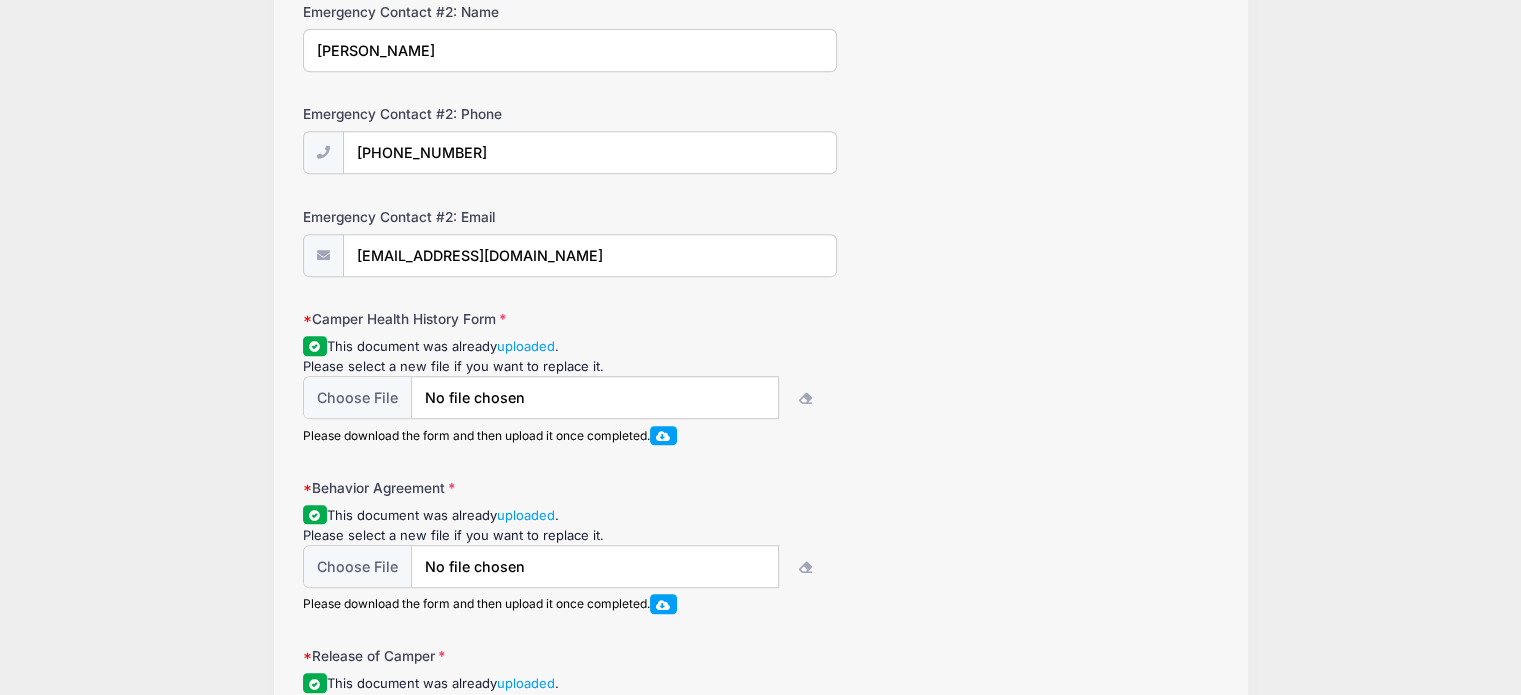 click at bounding box center [663, 435] 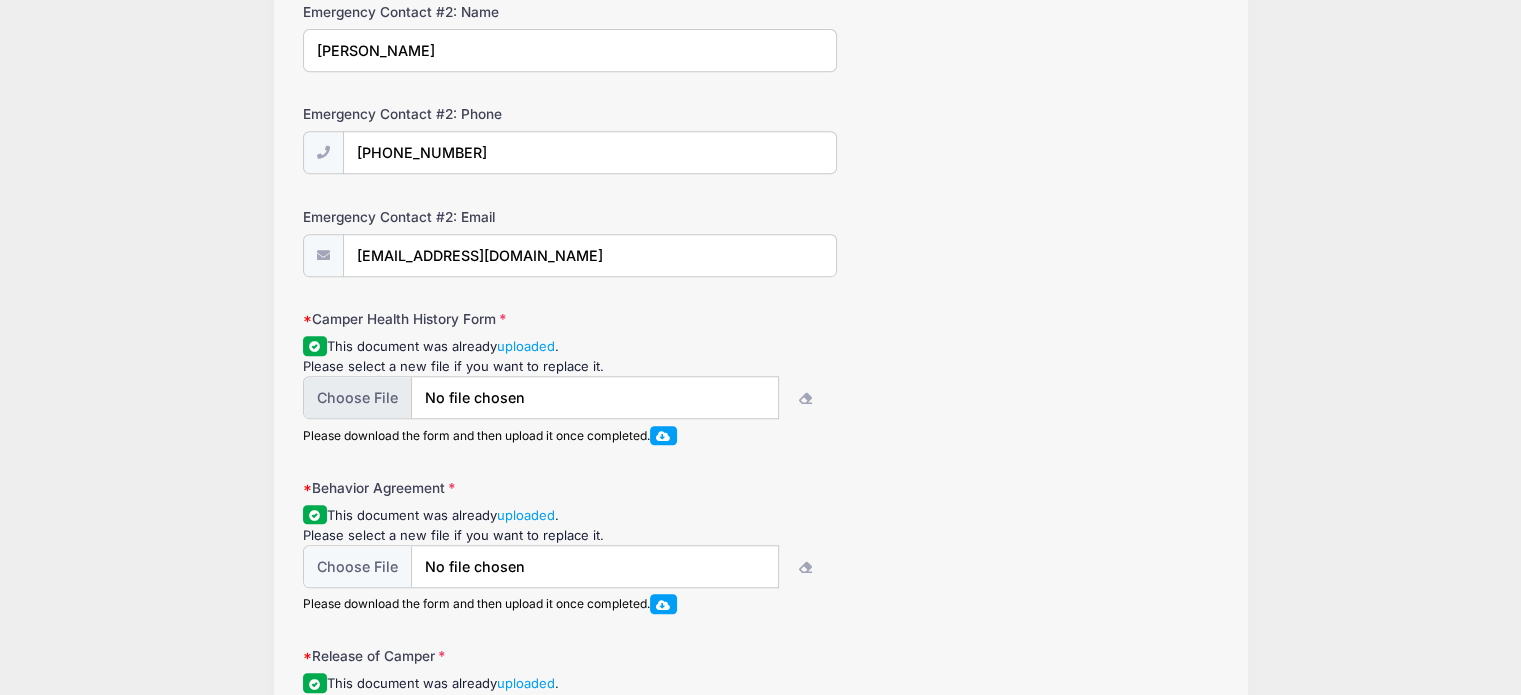 click at bounding box center [541, 397] 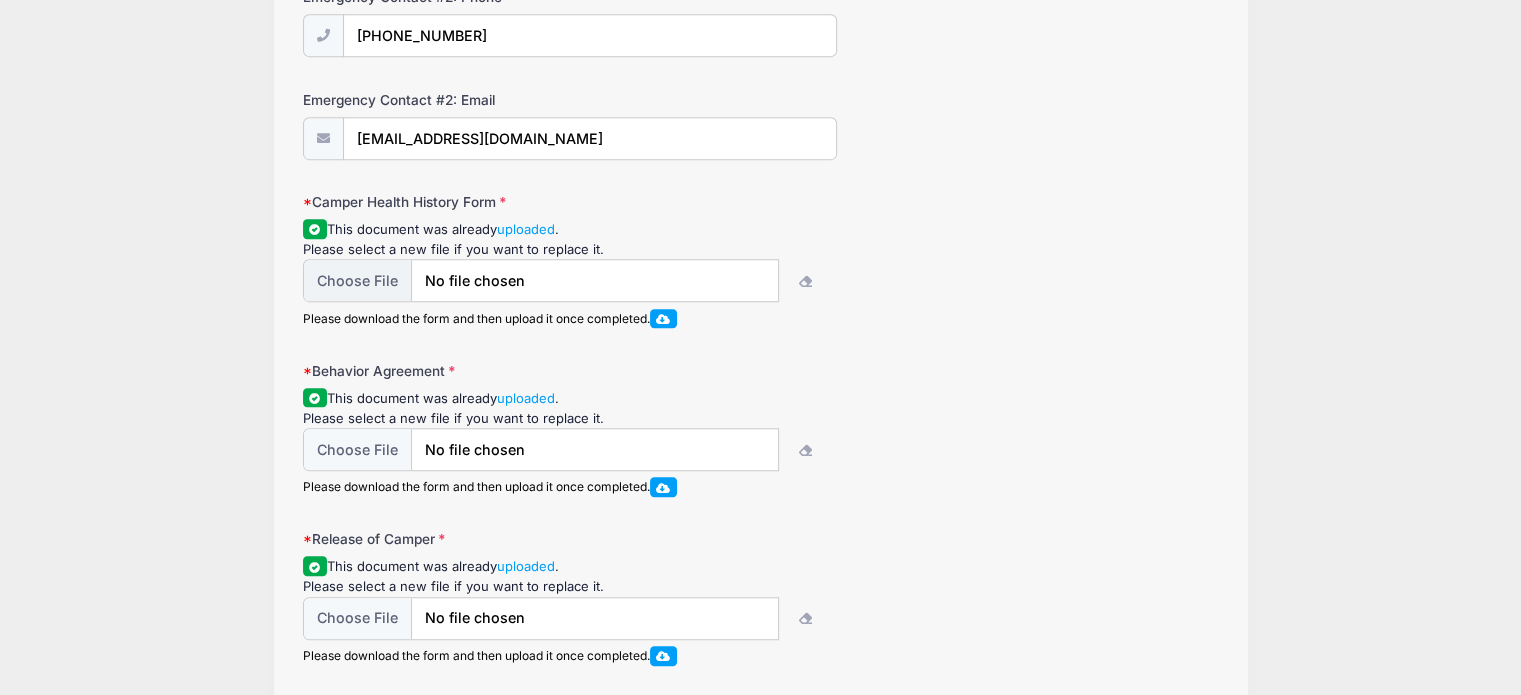 scroll, scrollTop: 1149, scrollLeft: 0, axis: vertical 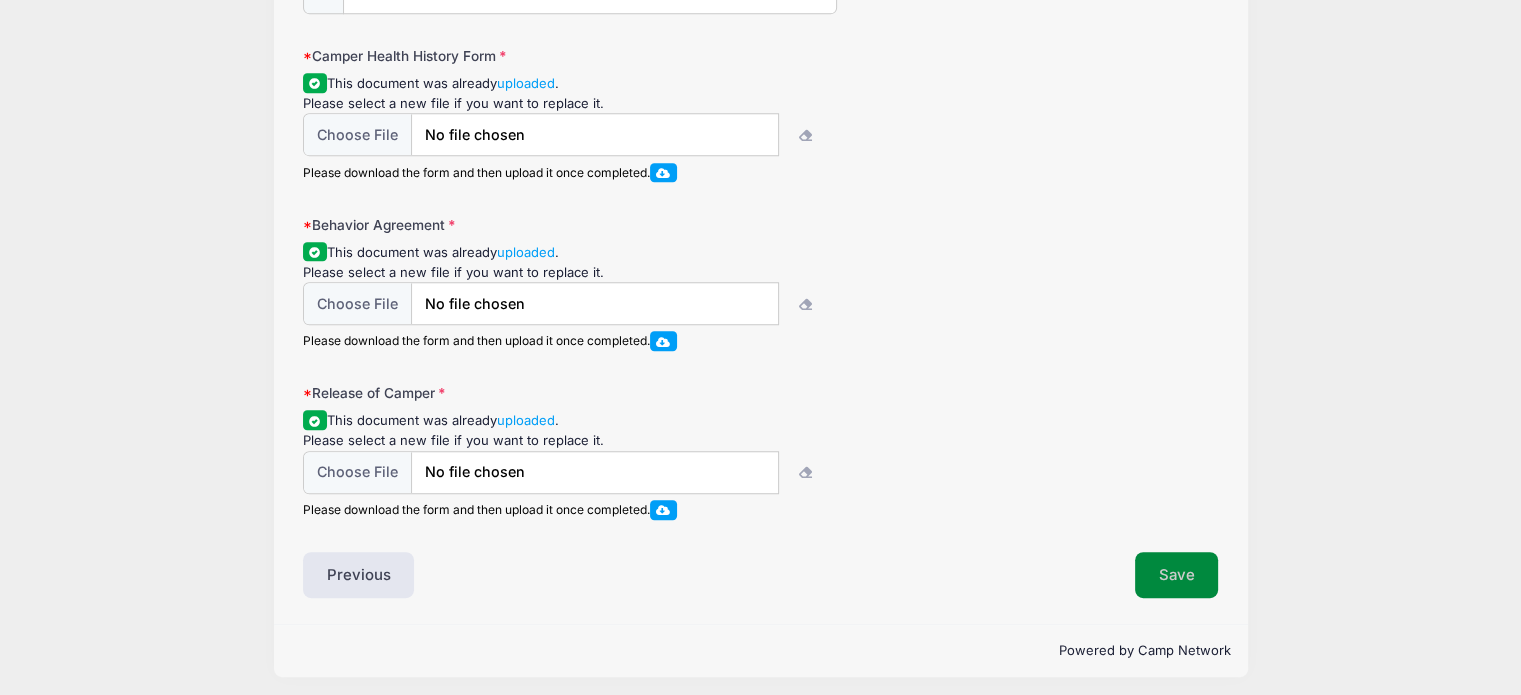 click on "Save" at bounding box center (1177, 575) 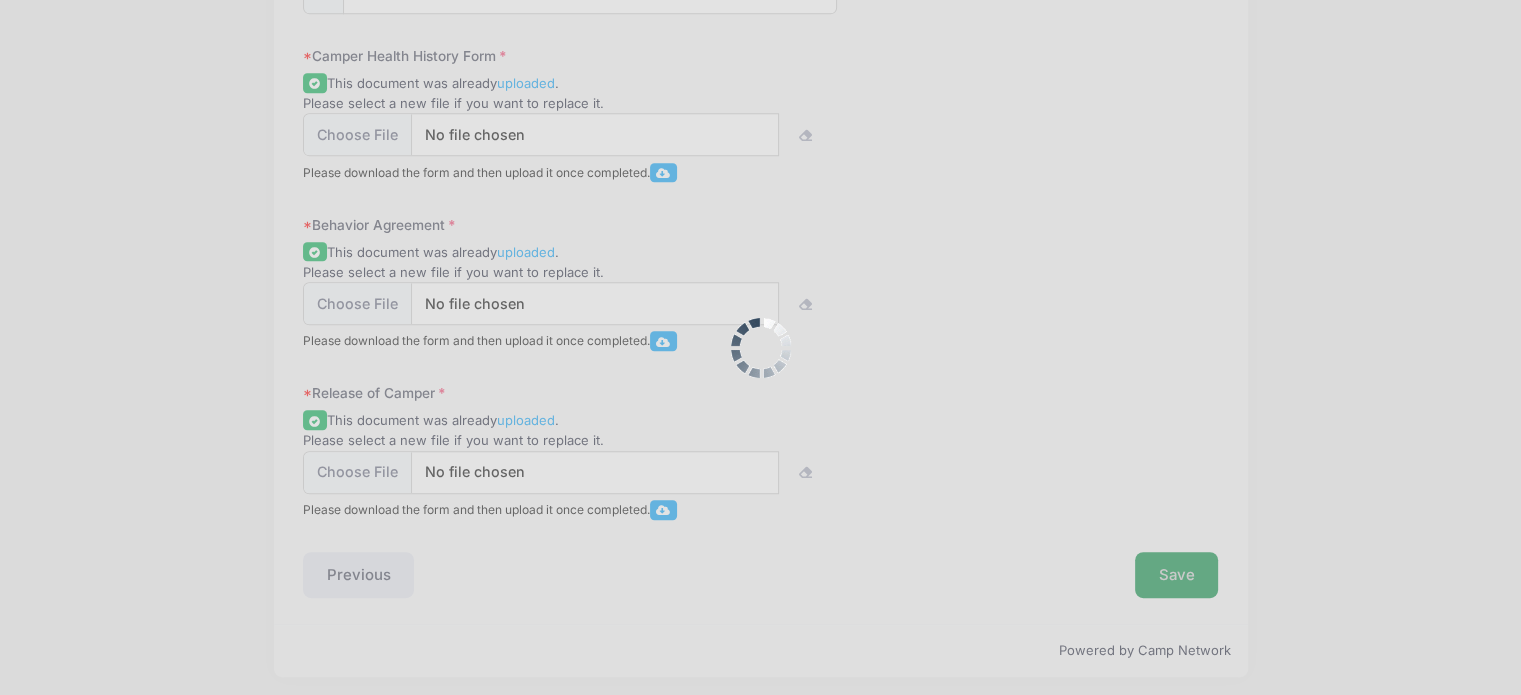 scroll, scrollTop: 0, scrollLeft: 0, axis: both 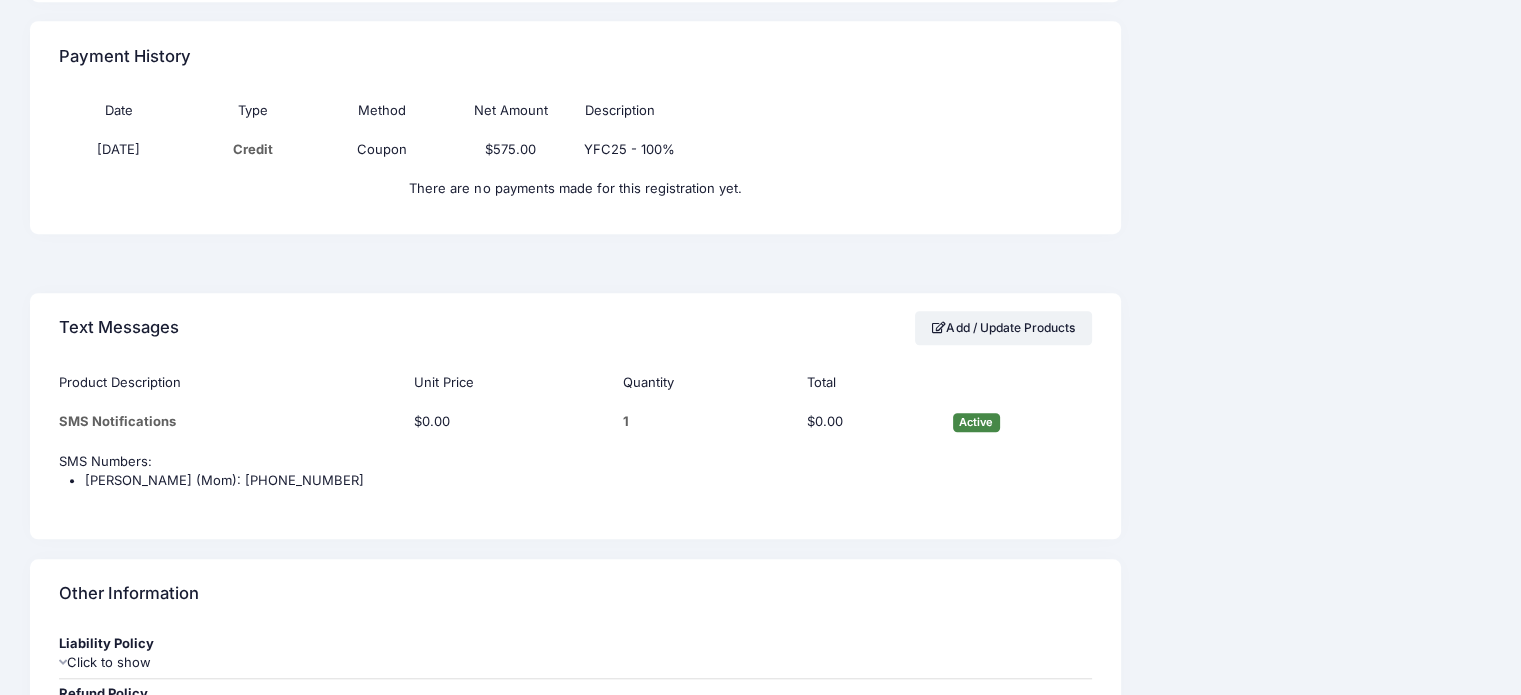 click on "Event Information
Event
Camp Rockin' U
Session
Week 3
From
Jul 20th
To
Jul 25th" at bounding box center [1316, -173] 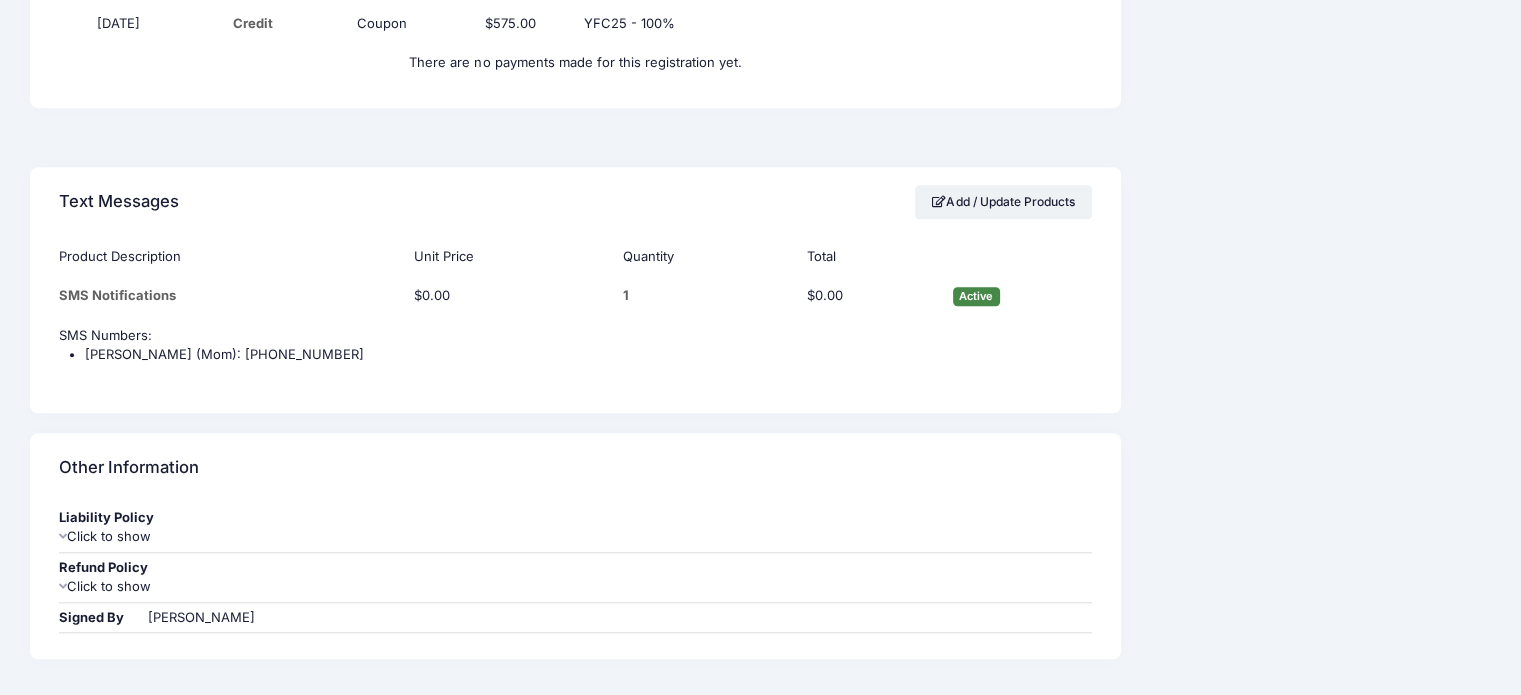 scroll, scrollTop: 1747, scrollLeft: 0, axis: vertical 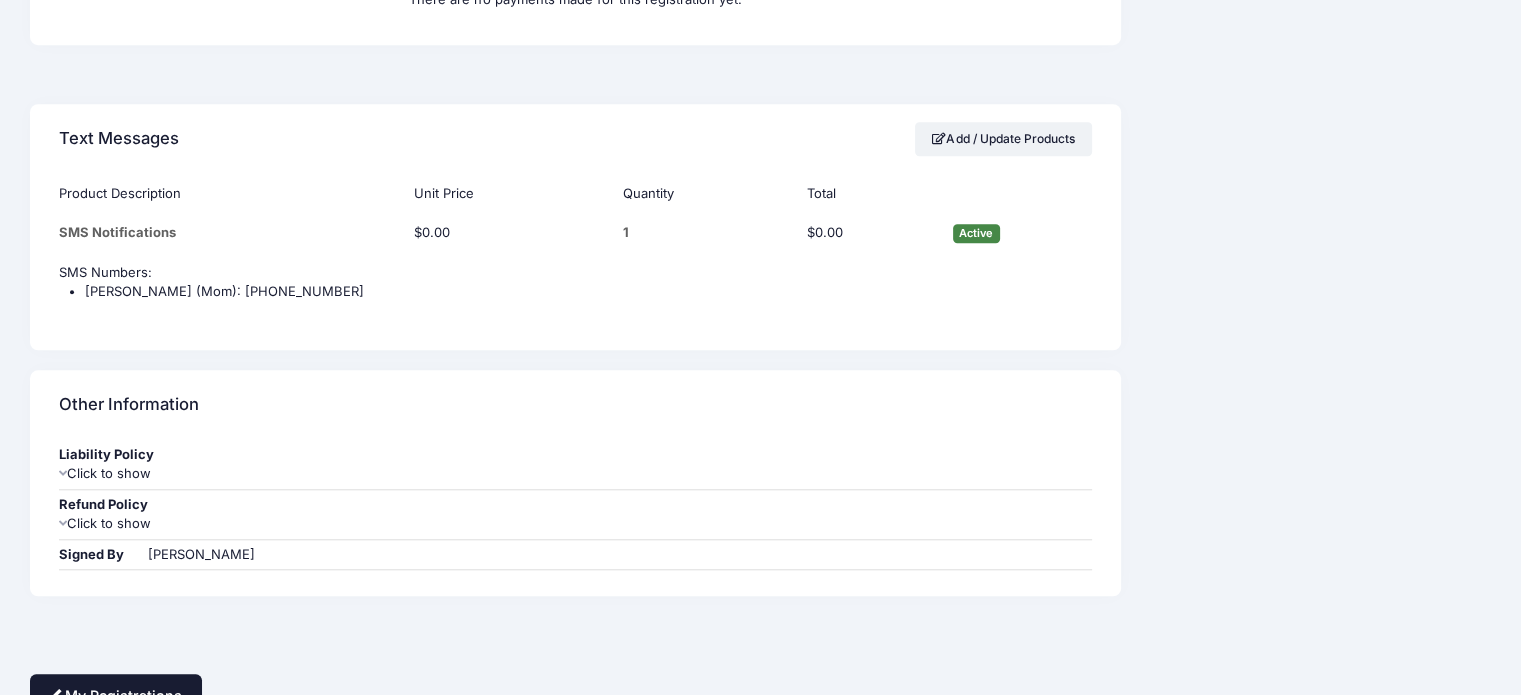 click on "My Registrations" at bounding box center [116, 695] 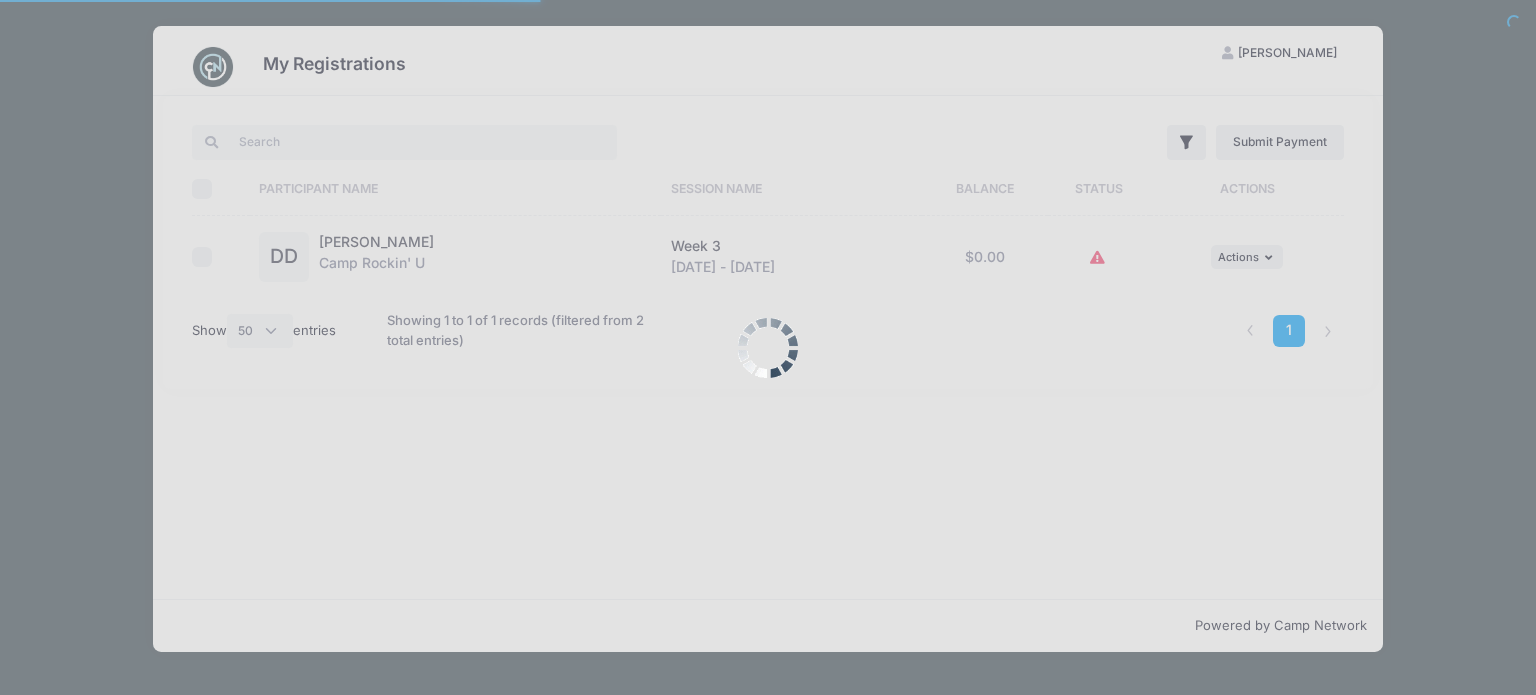 select on "50" 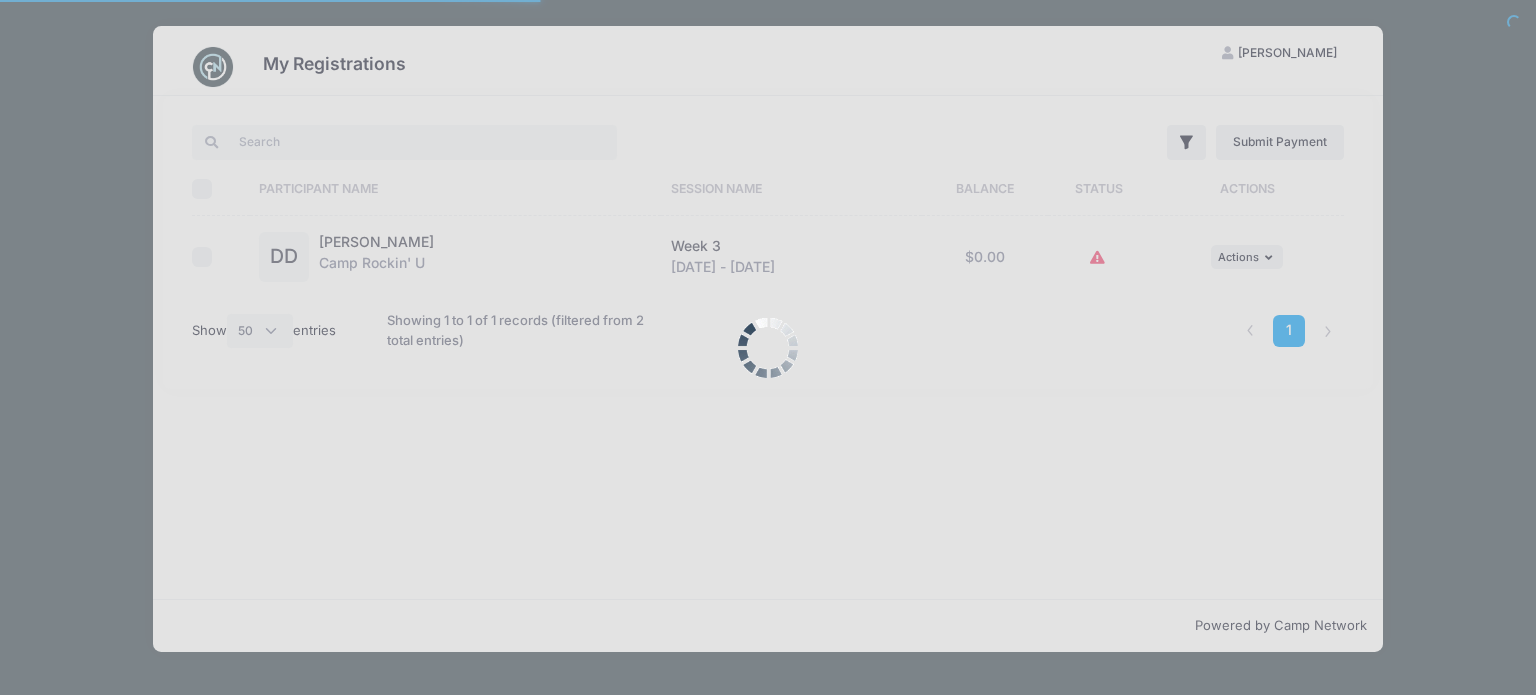 scroll, scrollTop: 0, scrollLeft: 0, axis: both 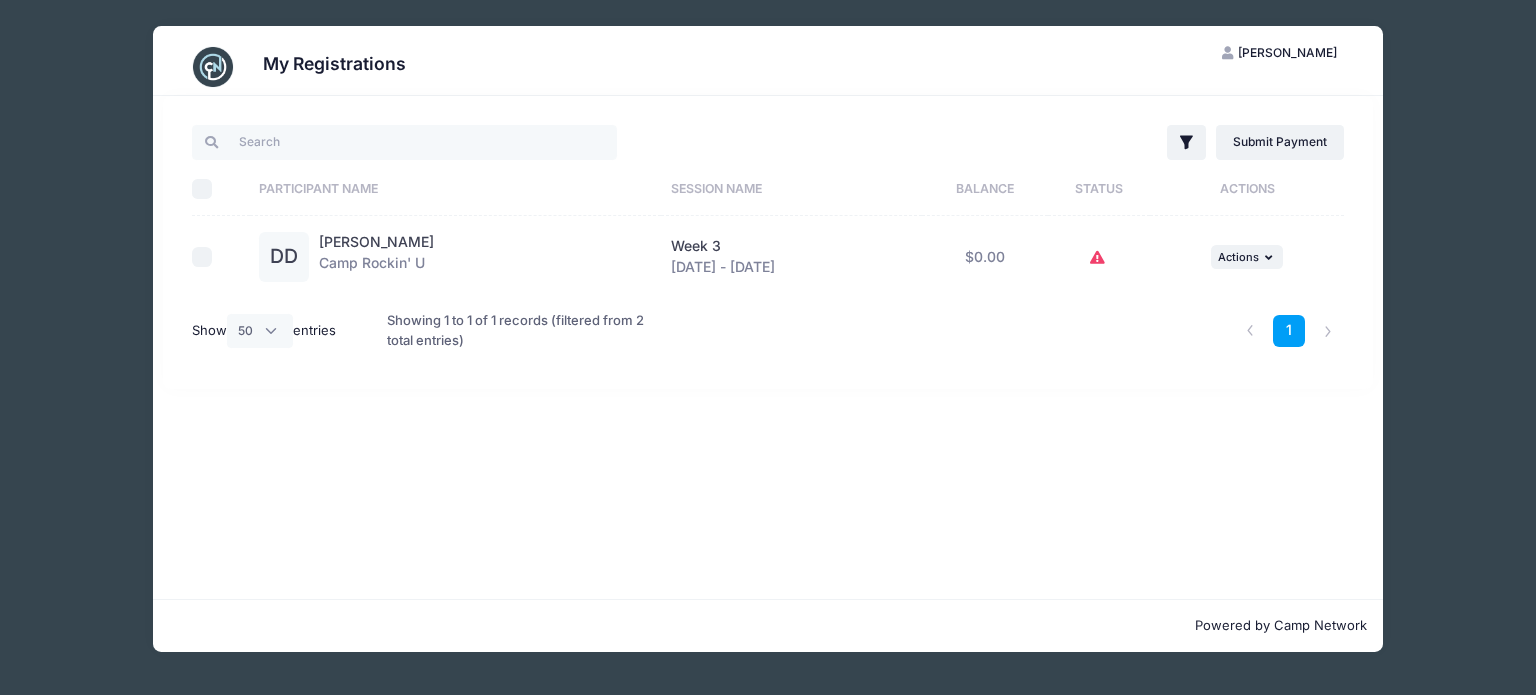 click 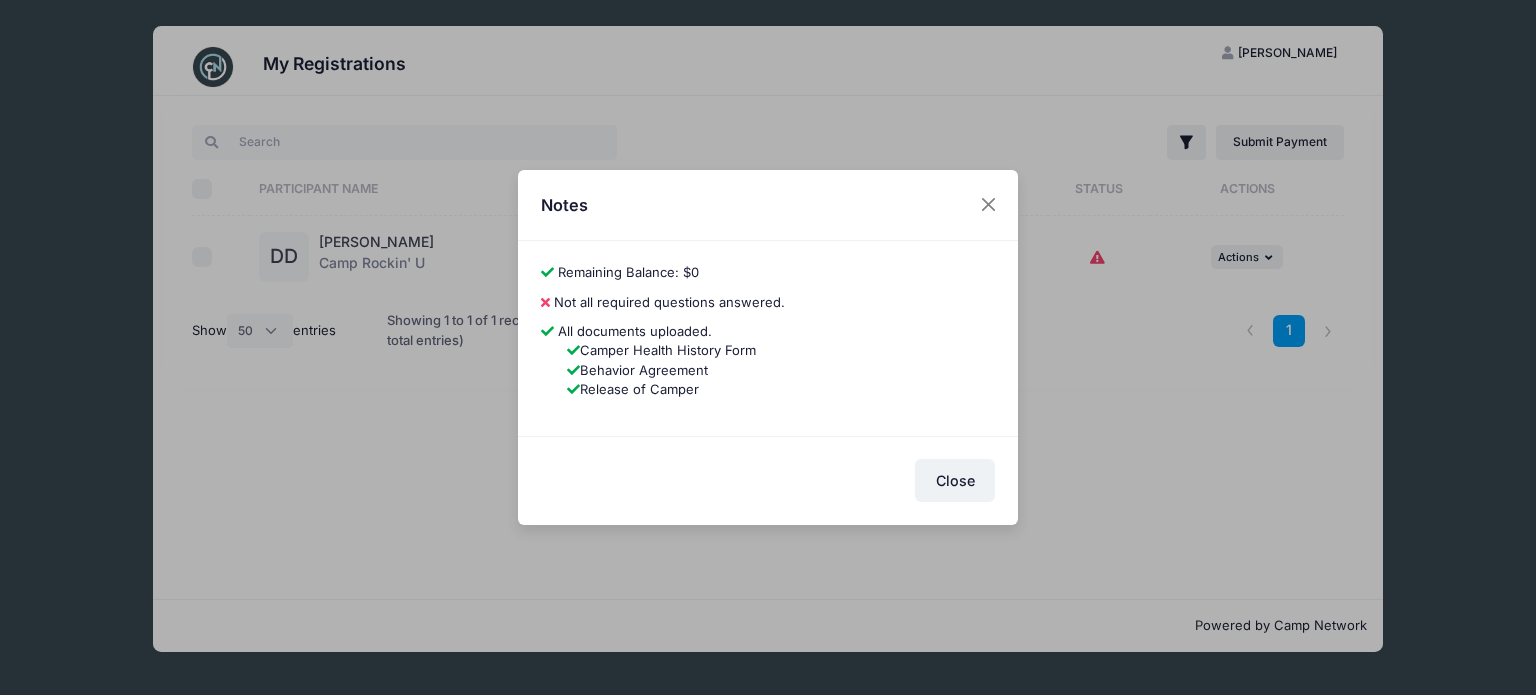 click on "Notes
a7ed61f6c123d989
[PERSON_NAME]
Remaining Balance:
$0
Pay Balance
Not all required questions answered.
All documents uploaded.
Camper Health History Form  Behavior Agreement  Release of Camper
Close" at bounding box center [768, 347] 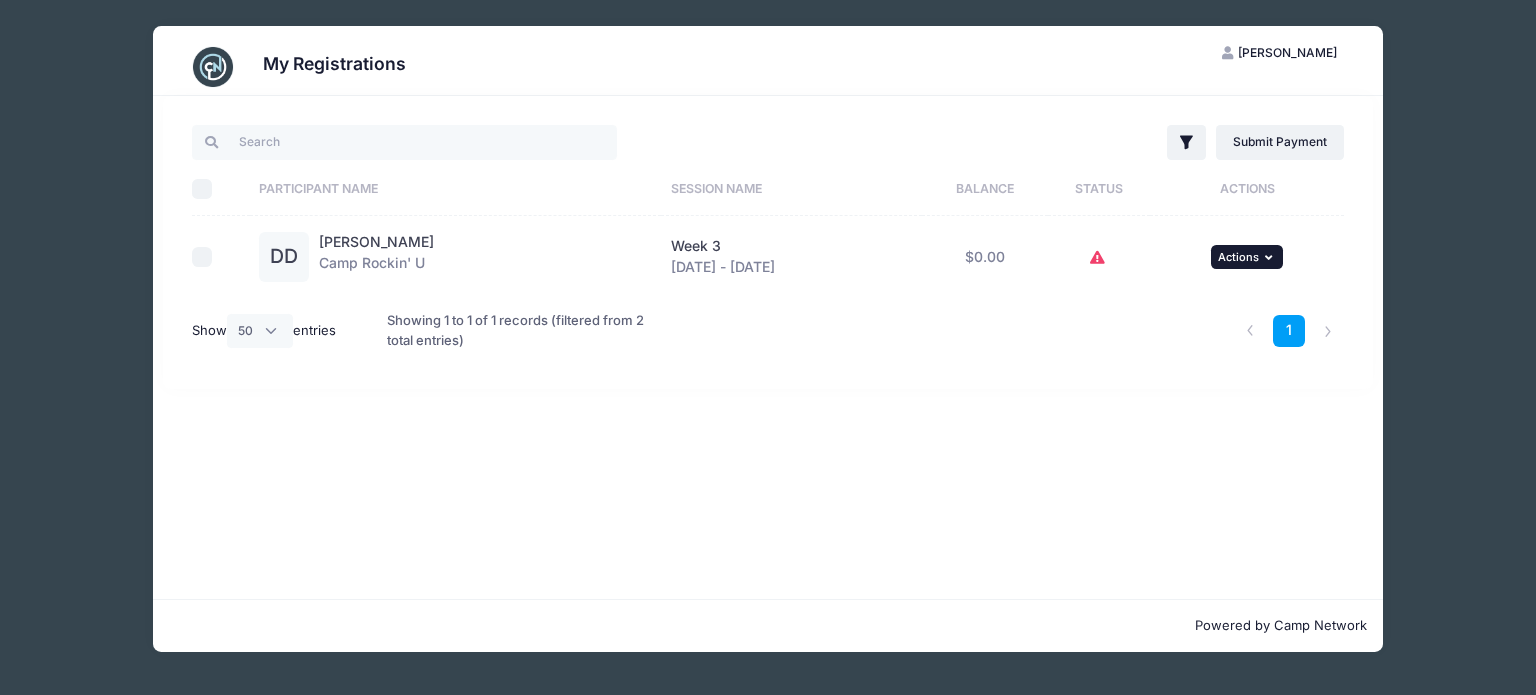 click on "Actions" at bounding box center [1238, 257] 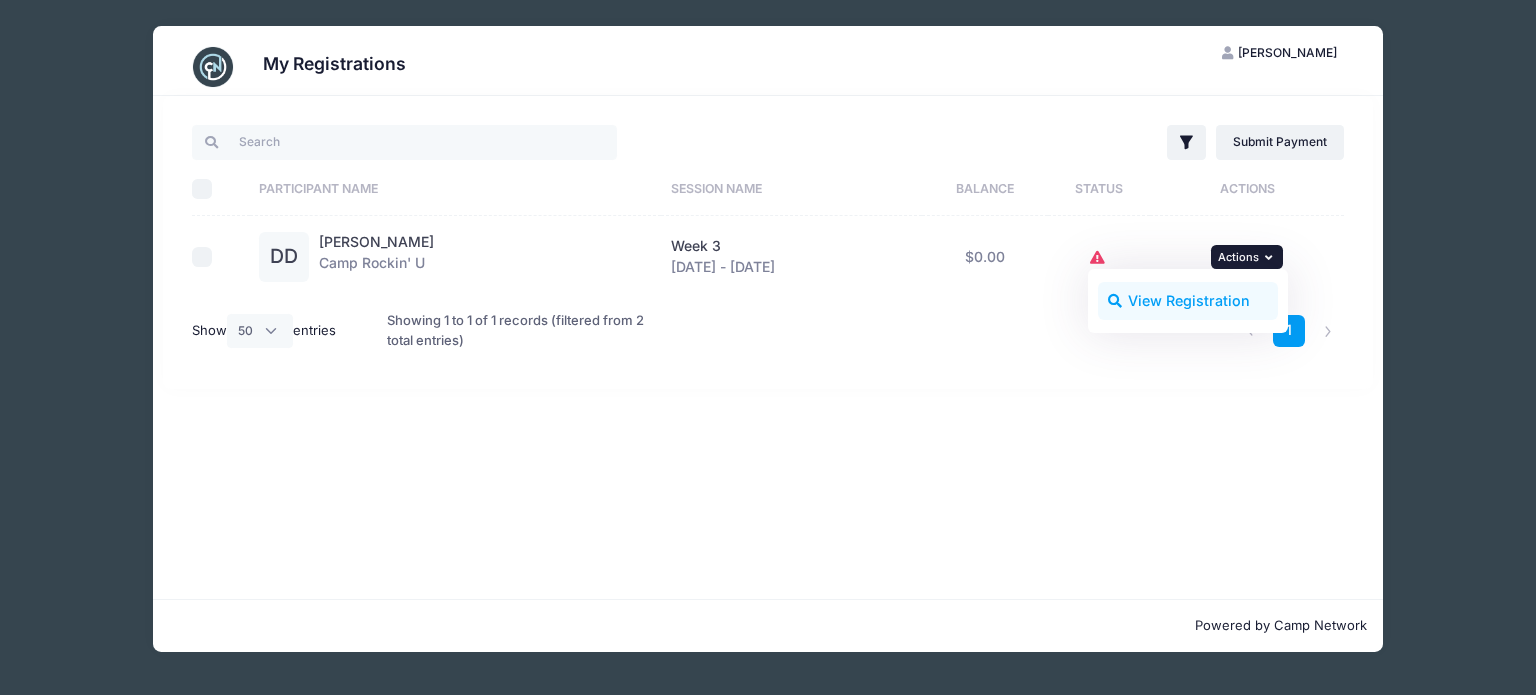 click on "View Registration" at bounding box center [1188, 301] 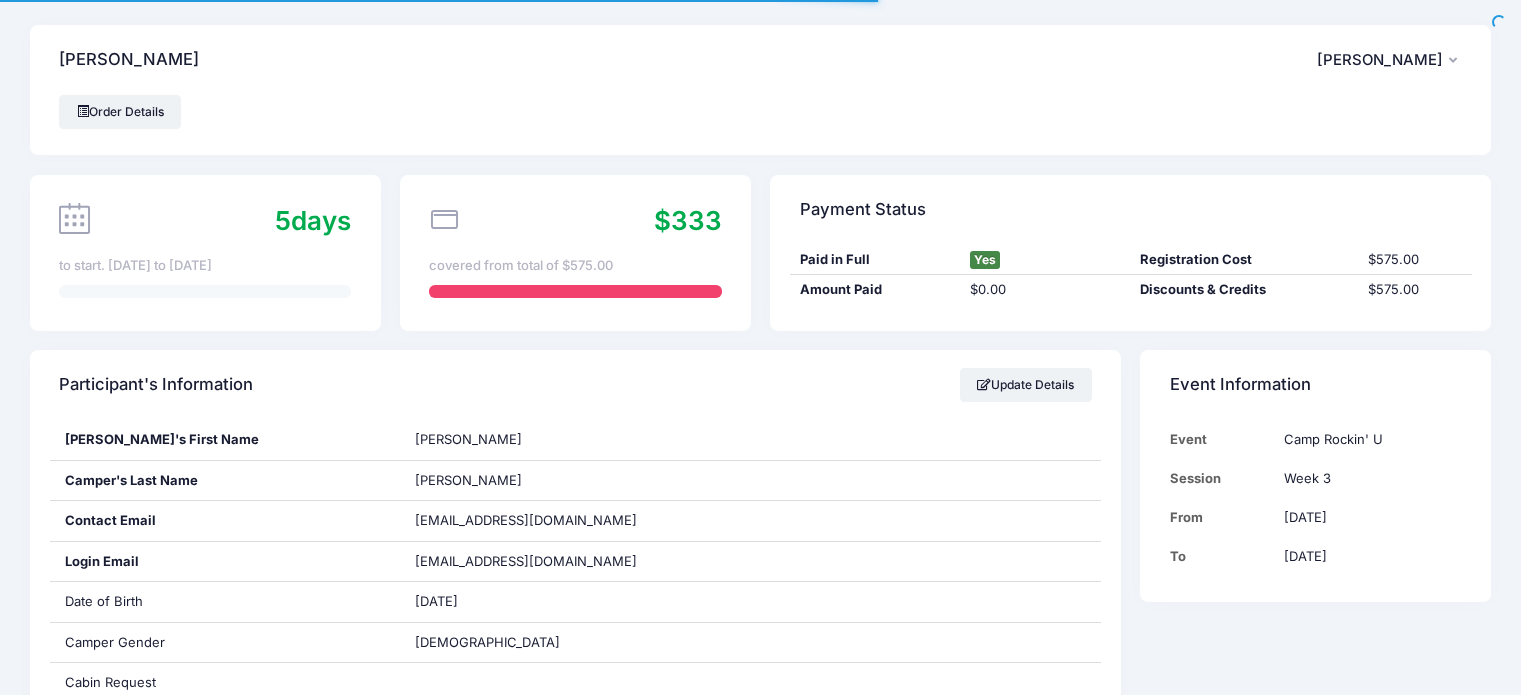 scroll, scrollTop: 0, scrollLeft: 0, axis: both 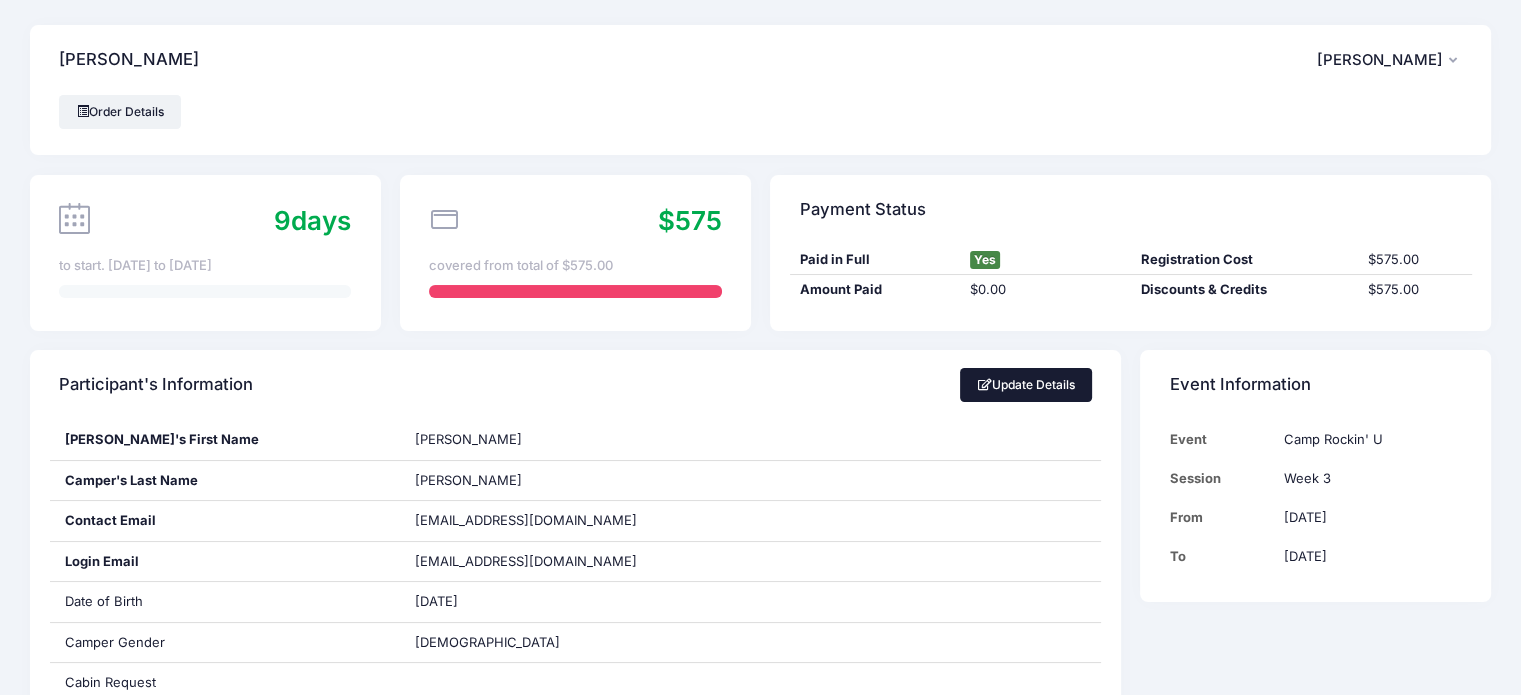 click on "Update Details" at bounding box center (1026, 385) 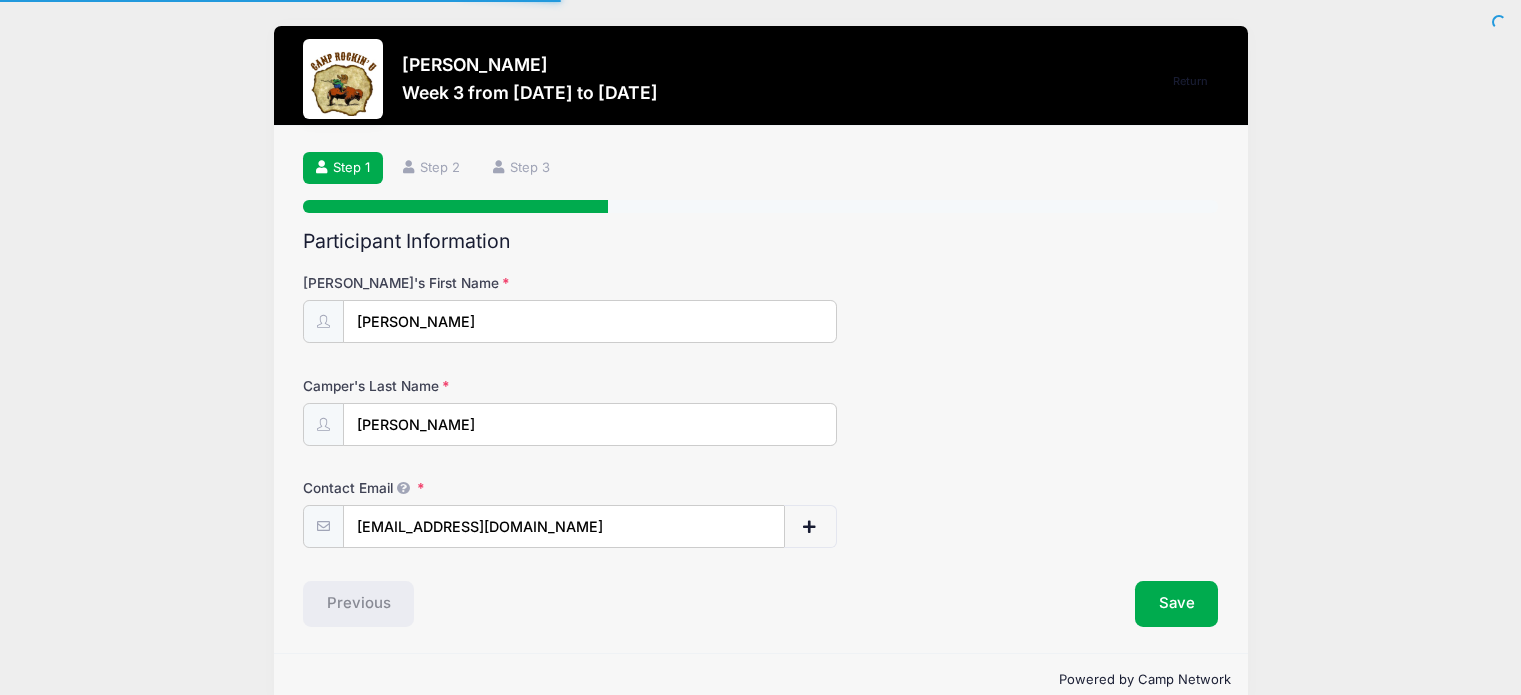scroll, scrollTop: 0, scrollLeft: 0, axis: both 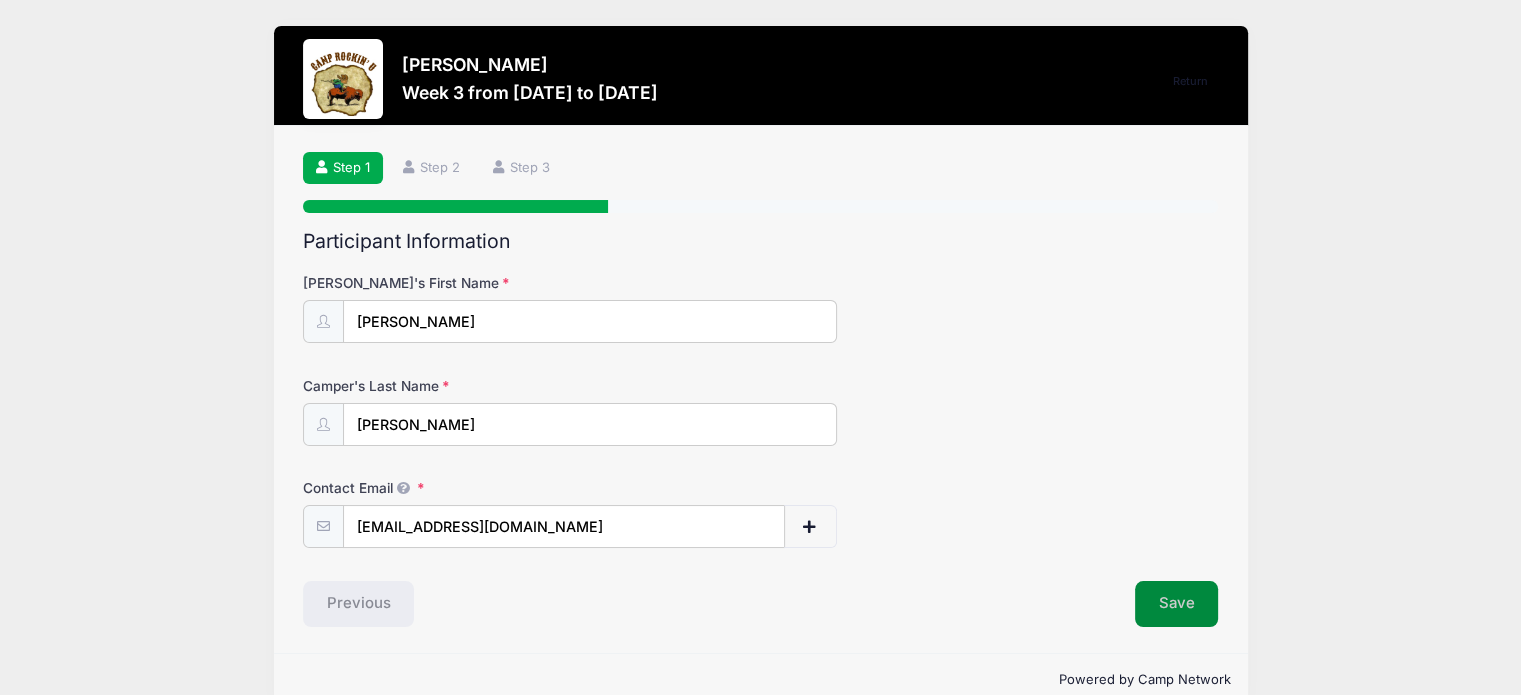 click on "Save" at bounding box center [1177, 604] 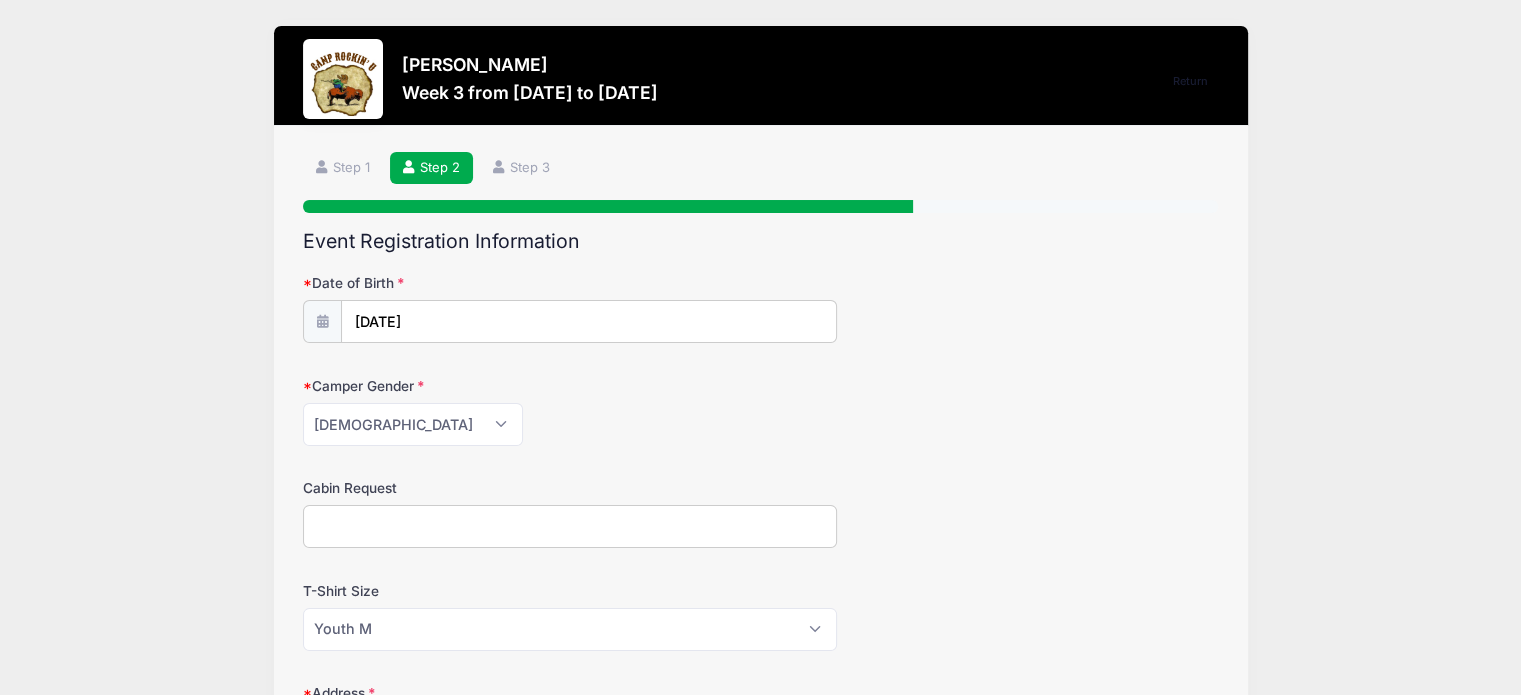 click on "Cabin Request" at bounding box center [570, 526] 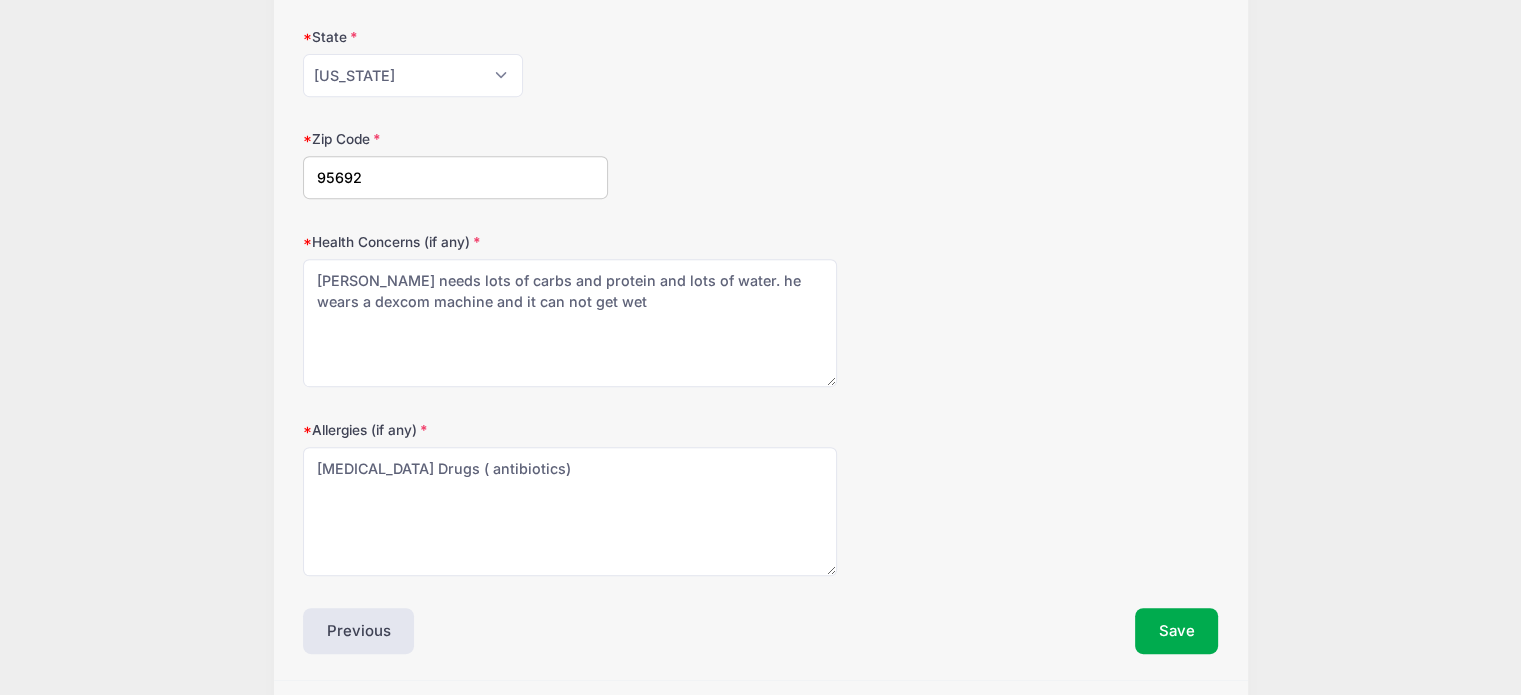 scroll, scrollTop: 865, scrollLeft: 0, axis: vertical 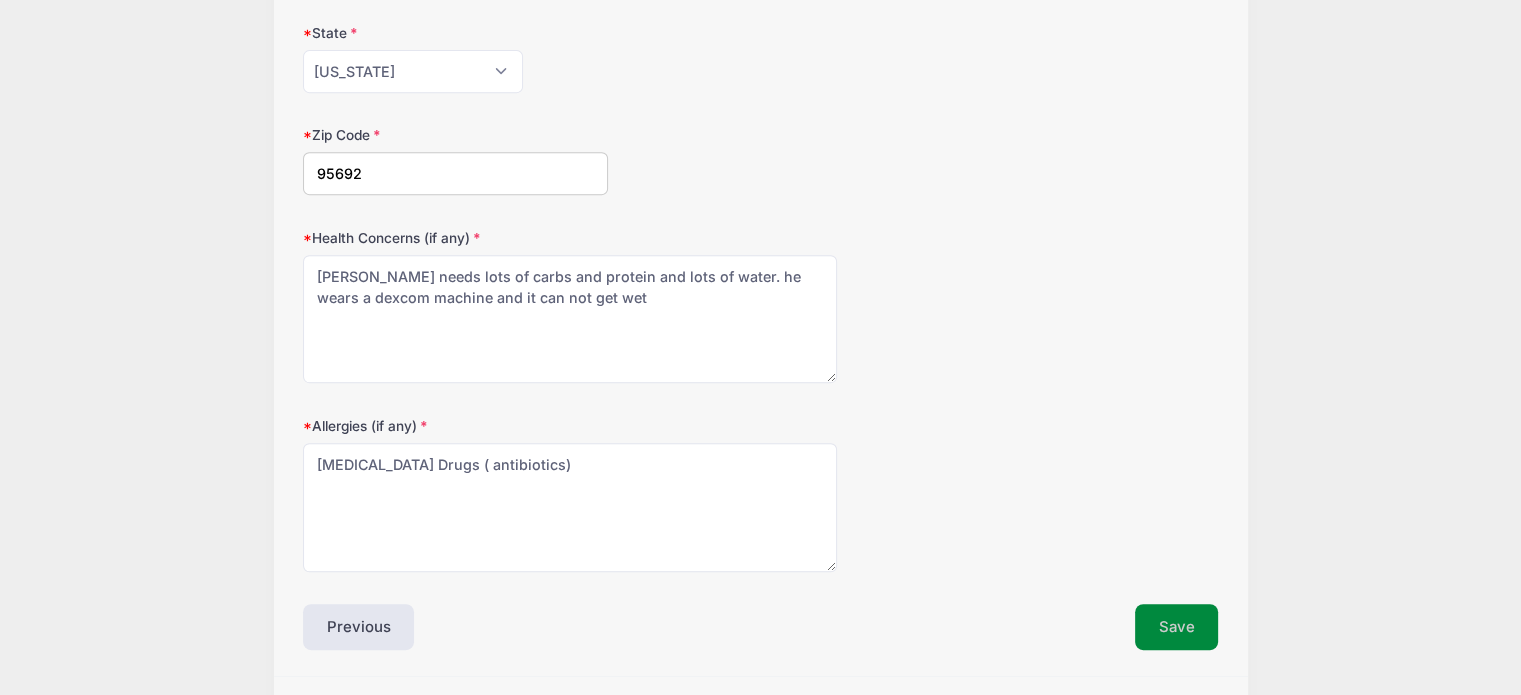 type on "any available" 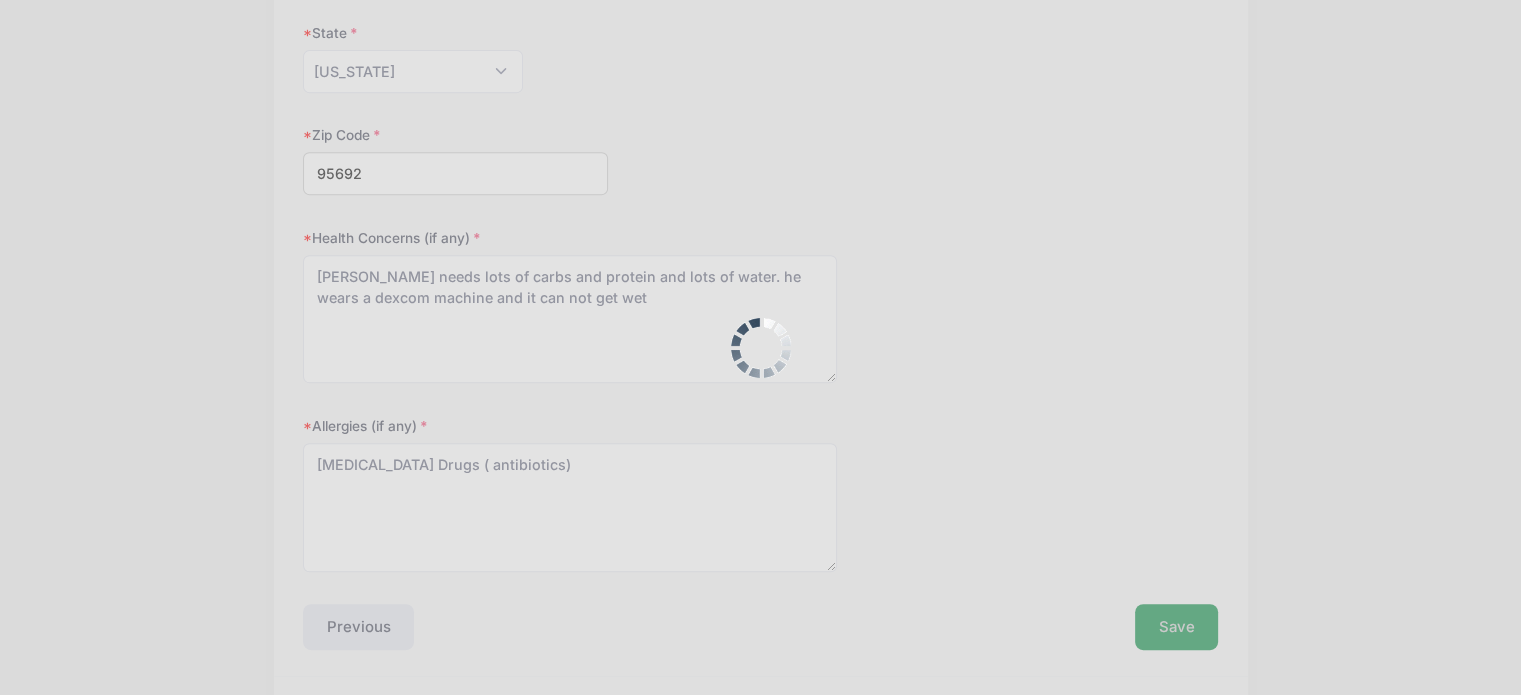 scroll, scrollTop: 513, scrollLeft: 0, axis: vertical 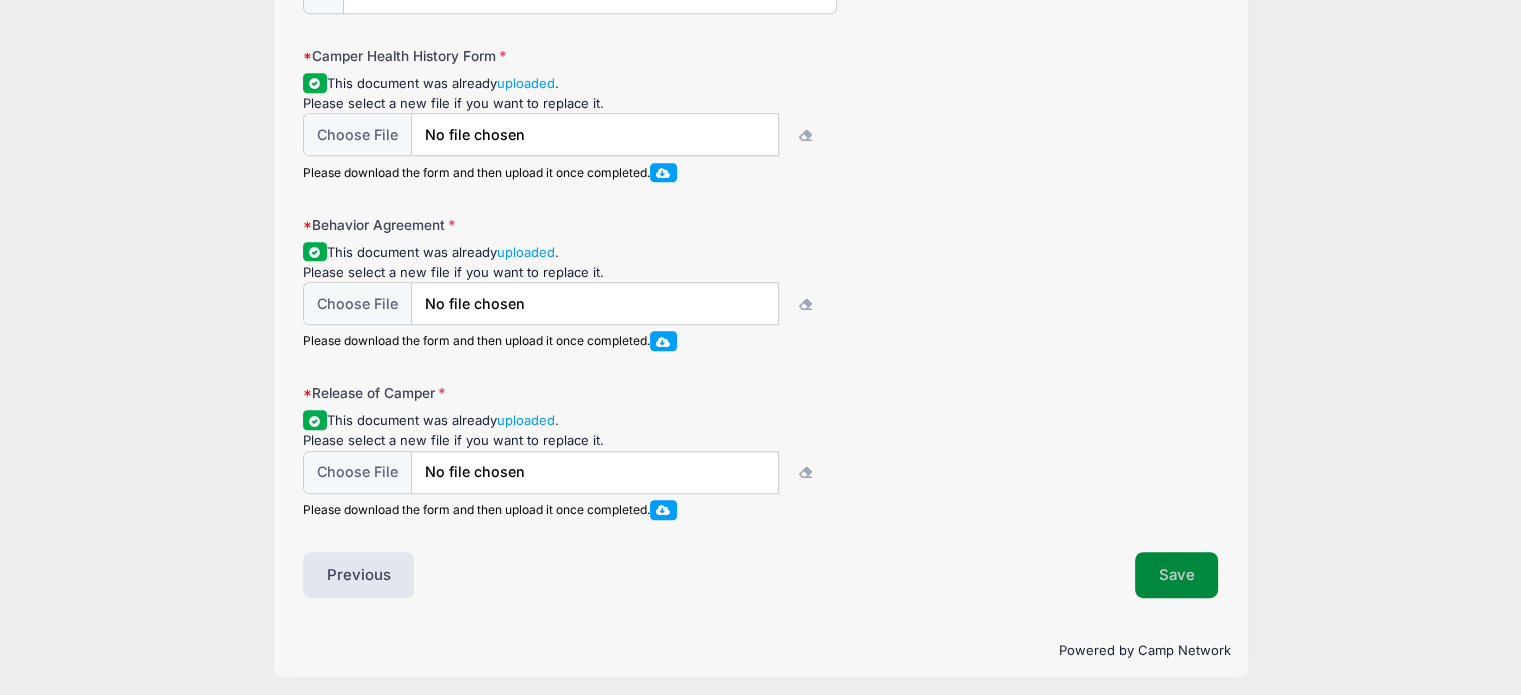 click on "Save" at bounding box center [1177, 575] 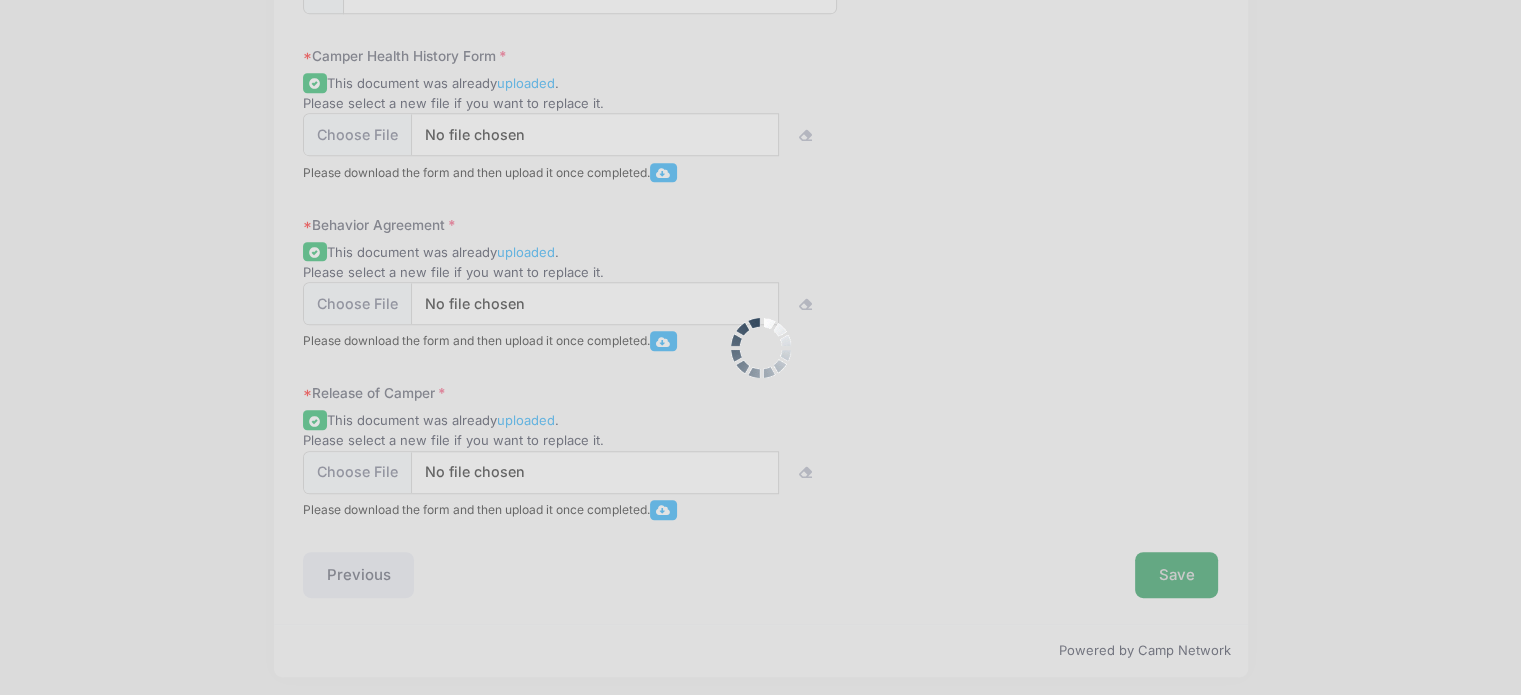 scroll, scrollTop: 0, scrollLeft: 0, axis: both 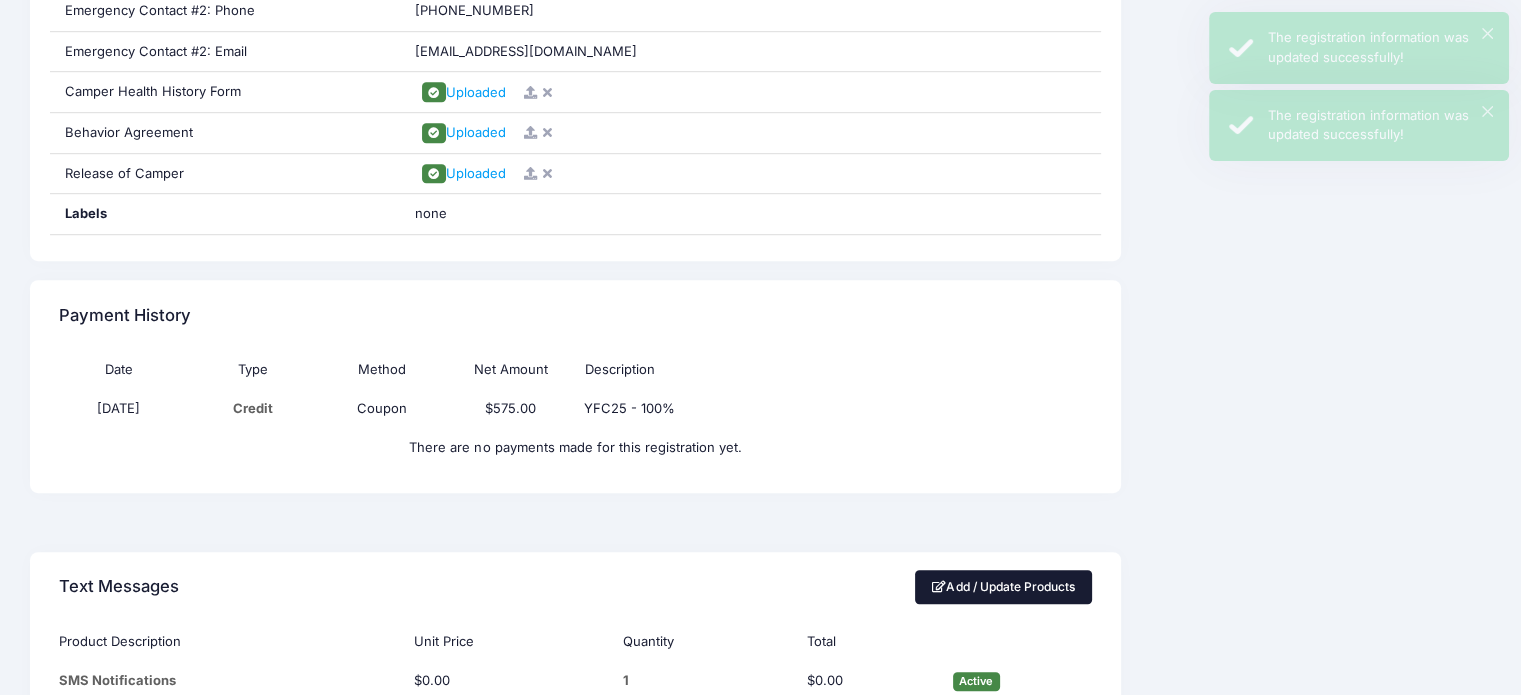 click on "Add / Update Products" at bounding box center (1003, 587) 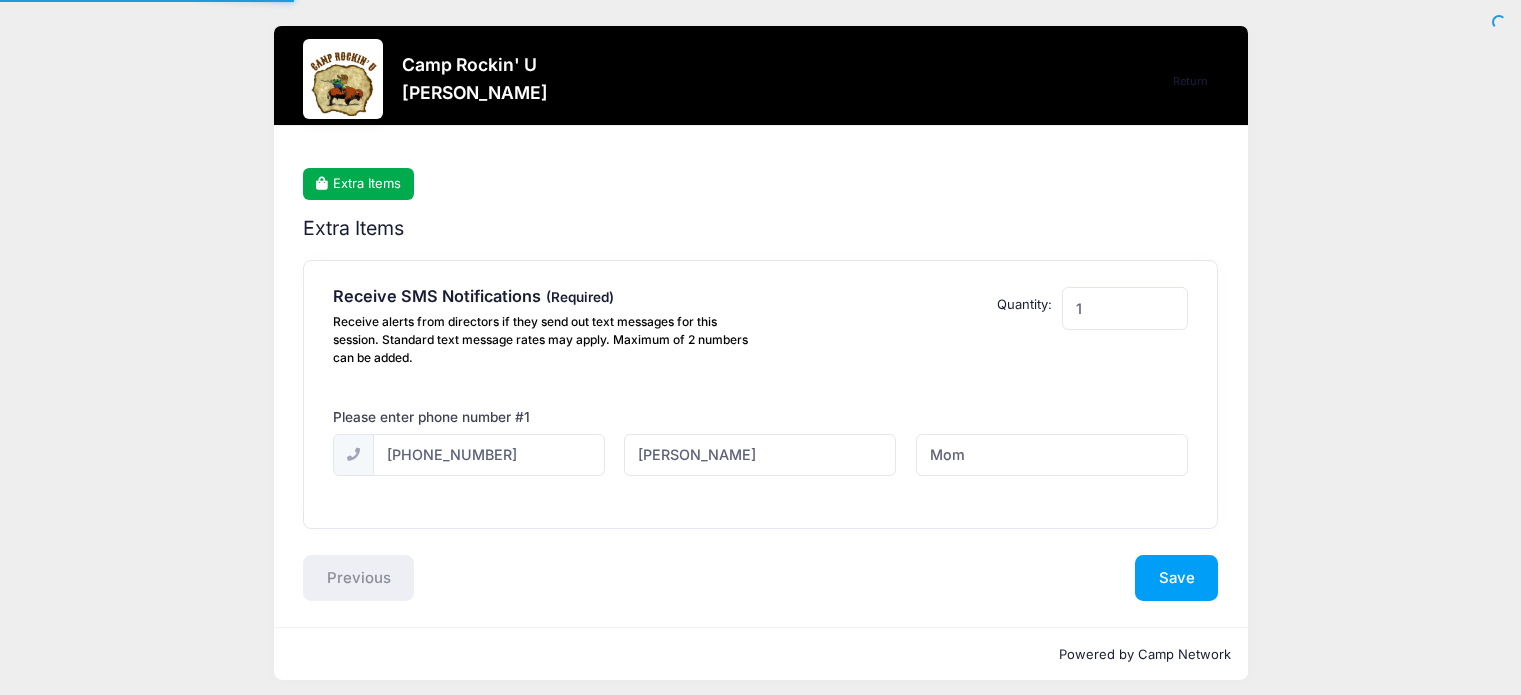 scroll, scrollTop: 0, scrollLeft: 0, axis: both 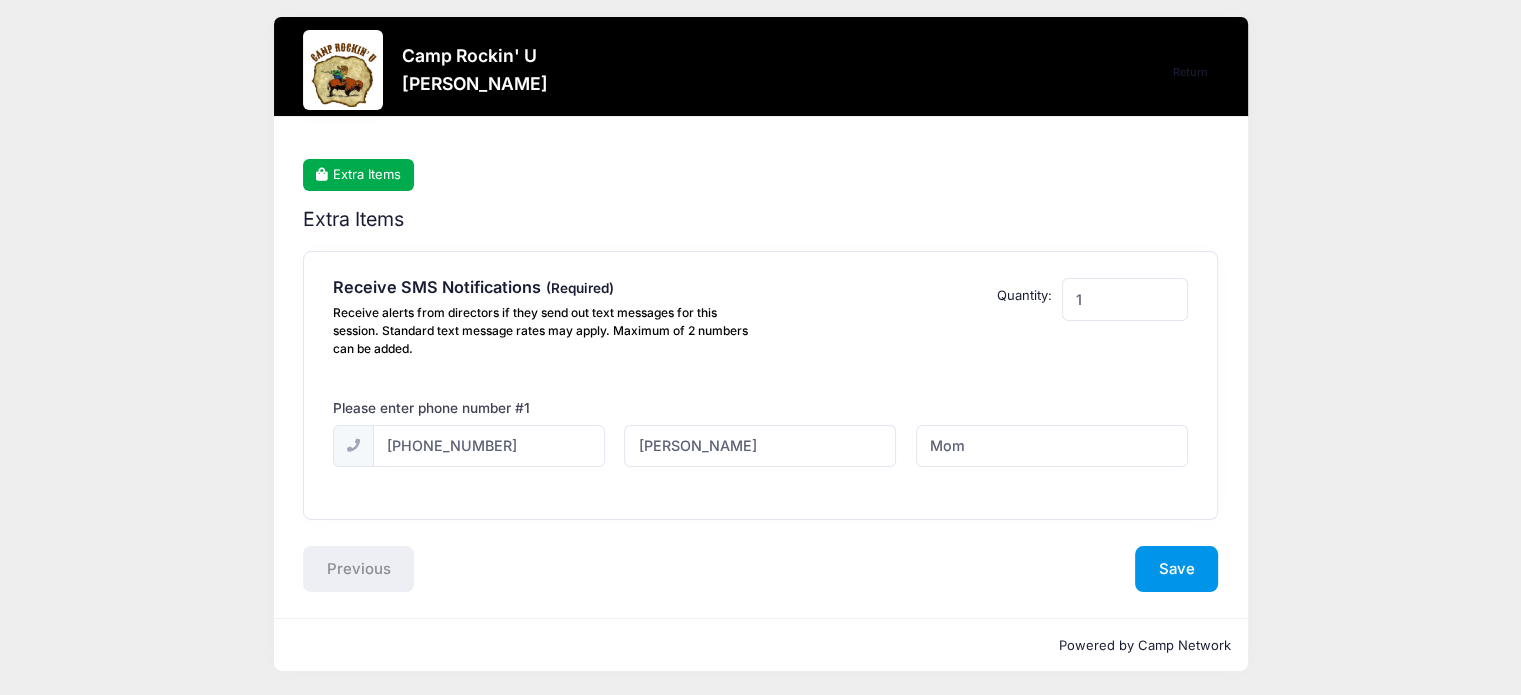 click on "Save" at bounding box center (1177, 569) 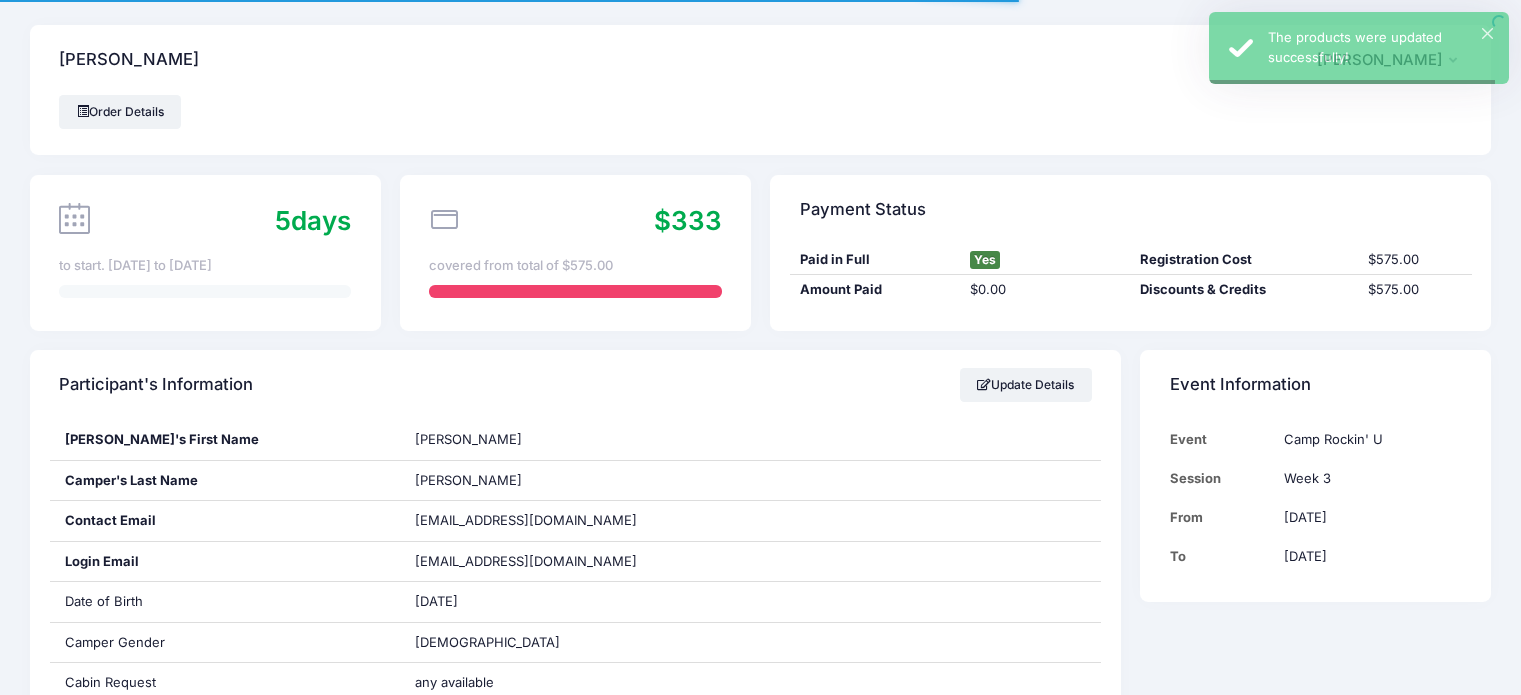 scroll, scrollTop: 0, scrollLeft: 0, axis: both 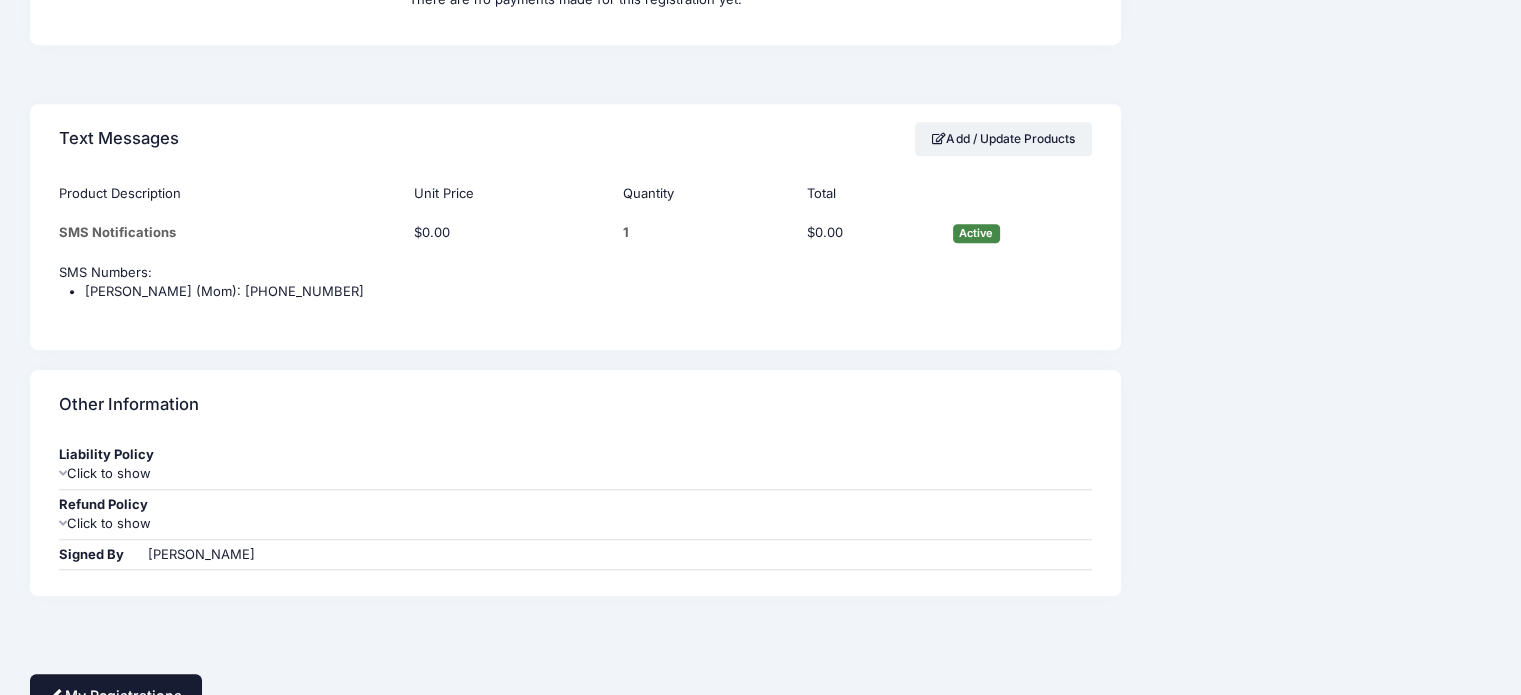 click on "My Registrations" at bounding box center [116, 695] 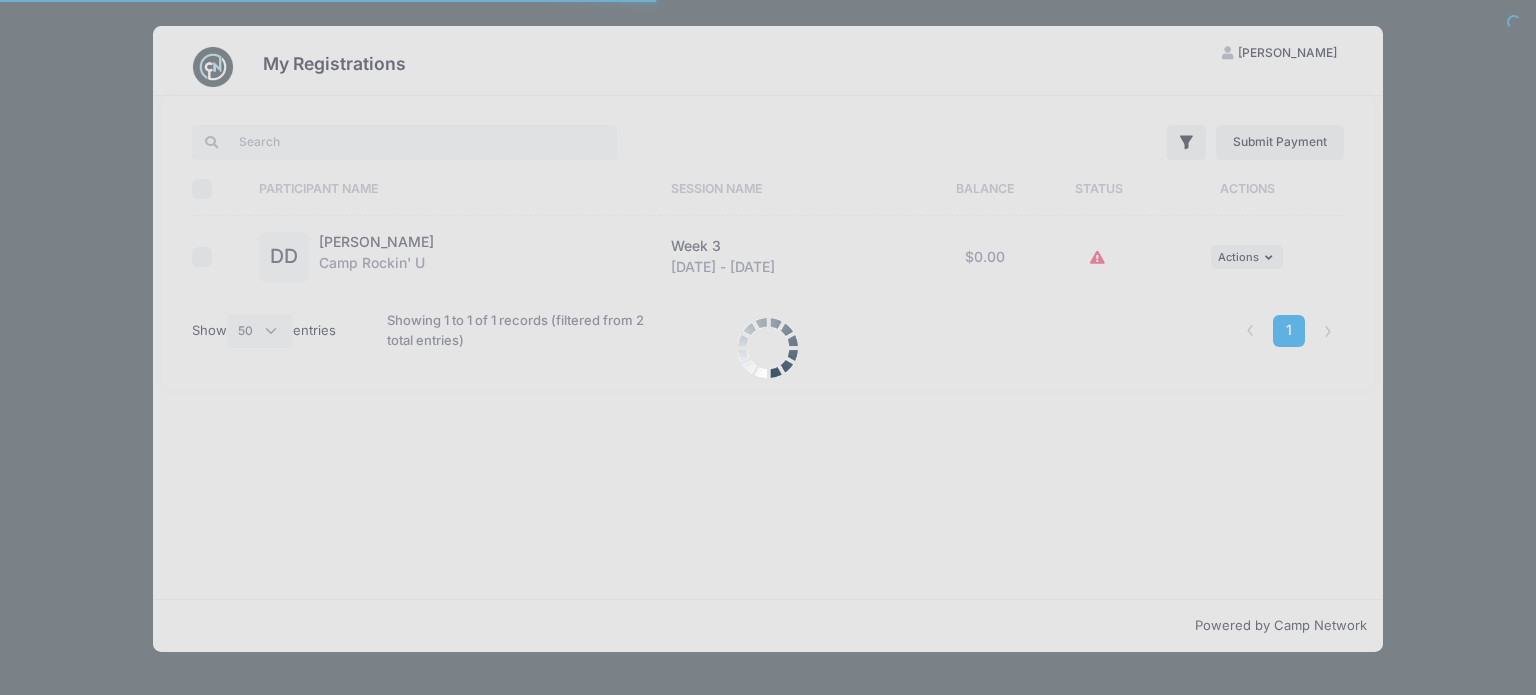 select on "50" 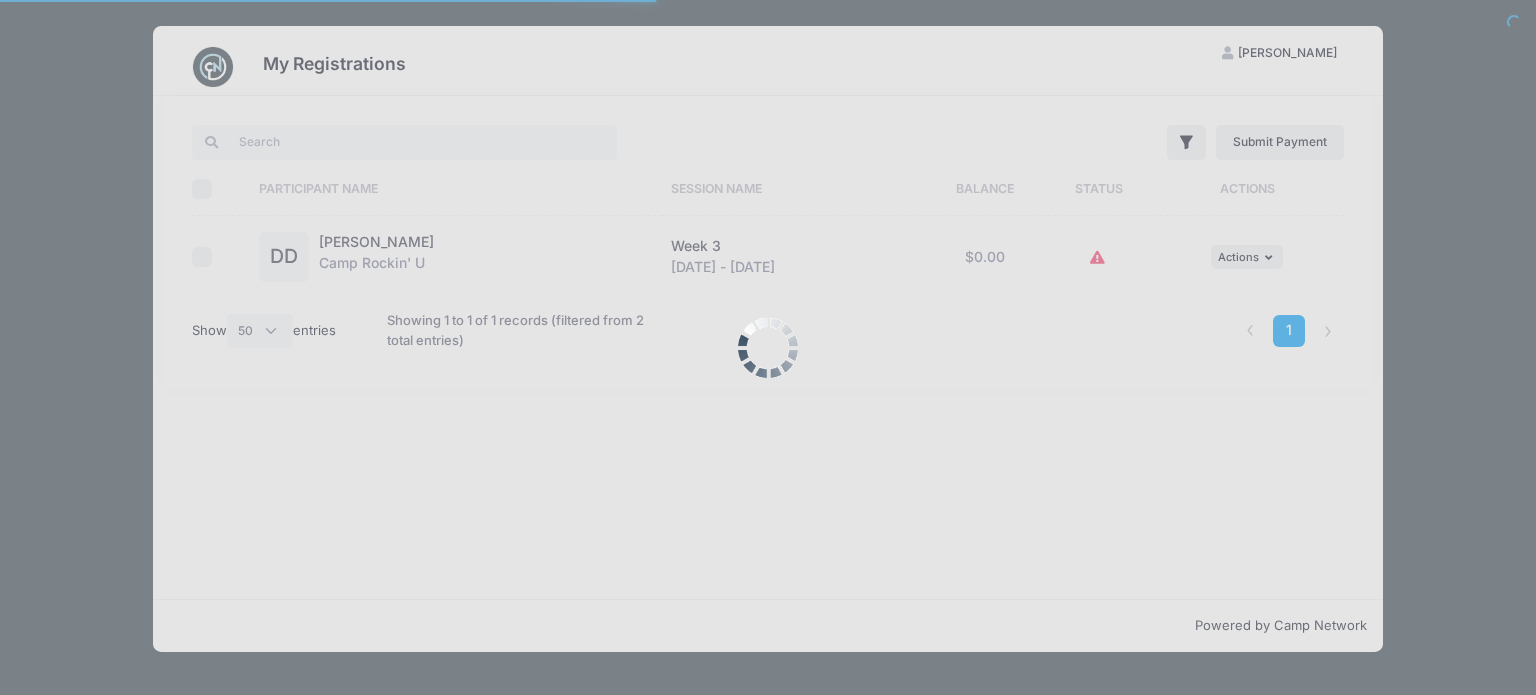 scroll, scrollTop: 0, scrollLeft: 0, axis: both 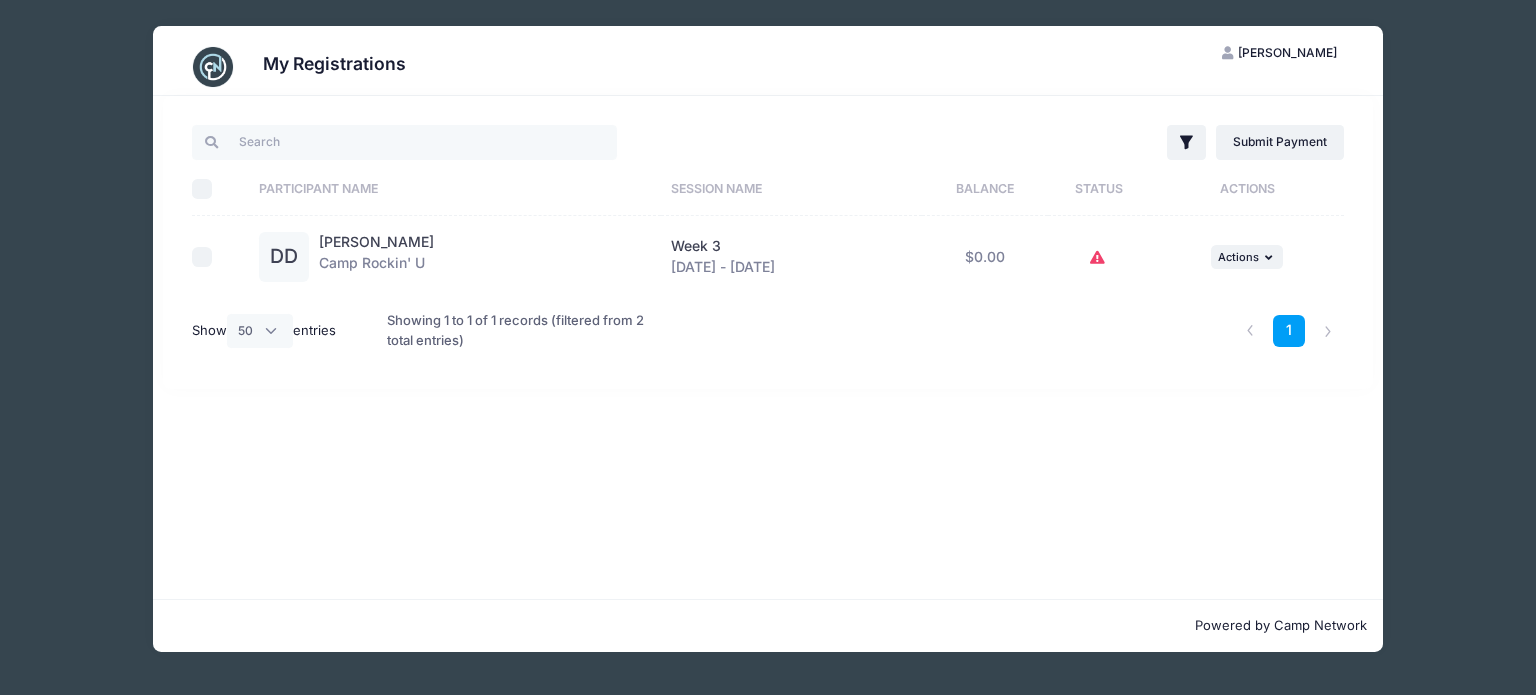 click 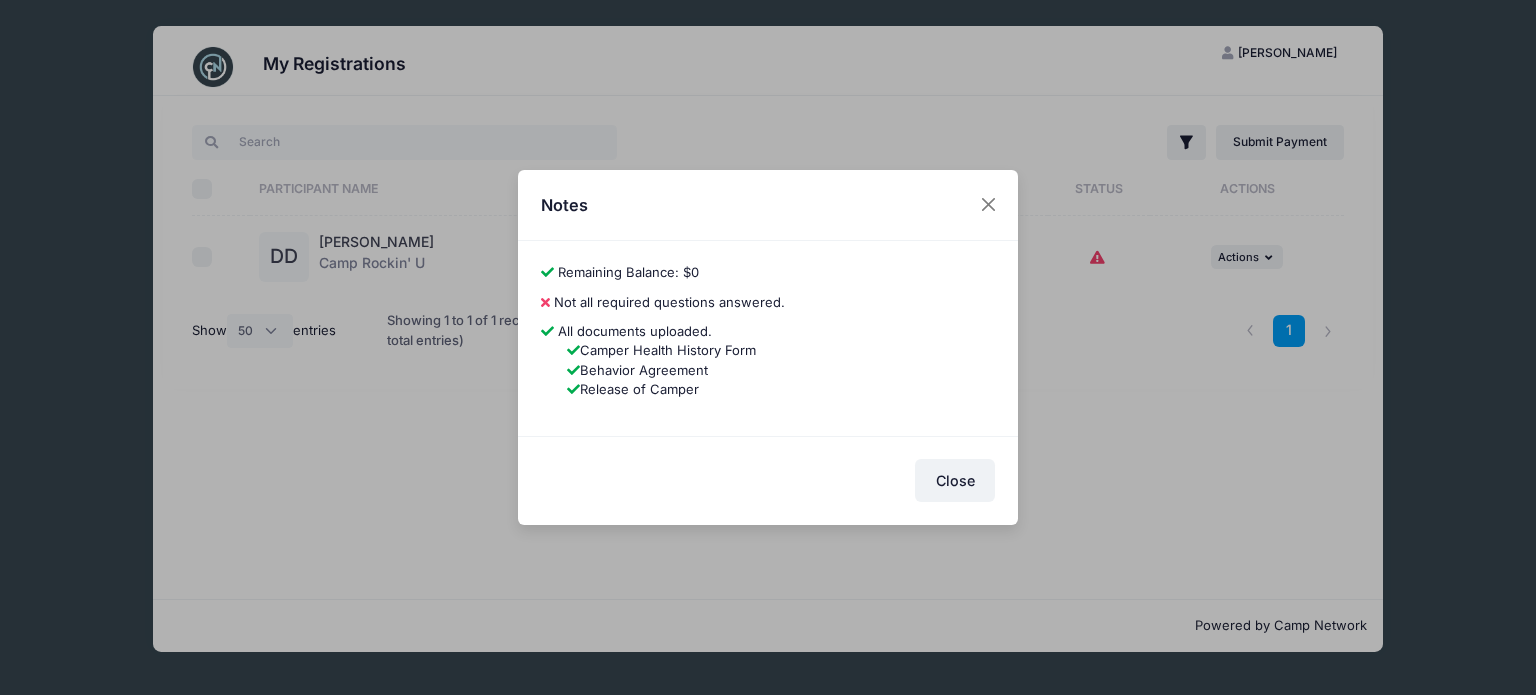 click on "Notes
a7ed61f6c123d989
Dustin Dupuis
Remaining Balance:
$0
Pay Balance
Not all required questions answered.
All documents uploaded.
Camper Health History Form  Behavior Agreement  Release of Camper
Close" at bounding box center (768, 347) 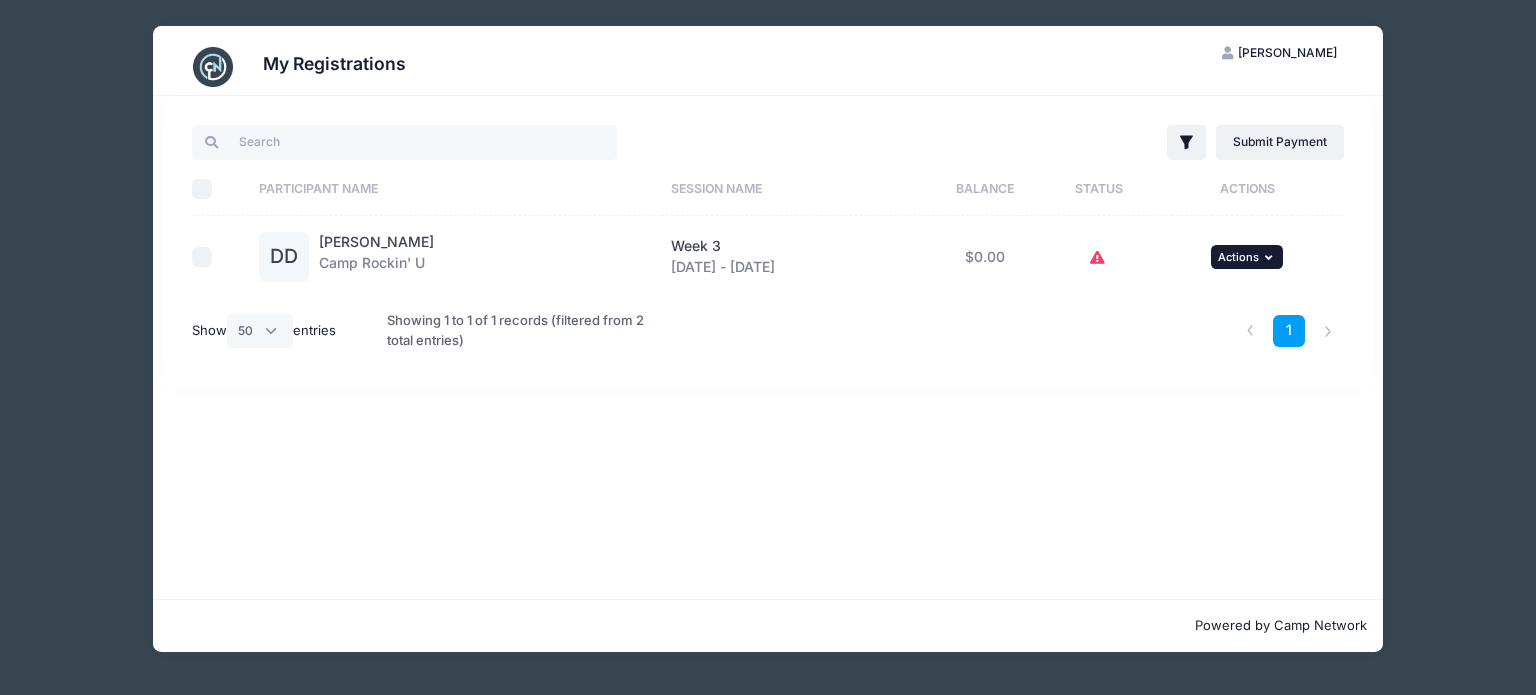 click on "... Actions" at bounding box center (1247, 257) 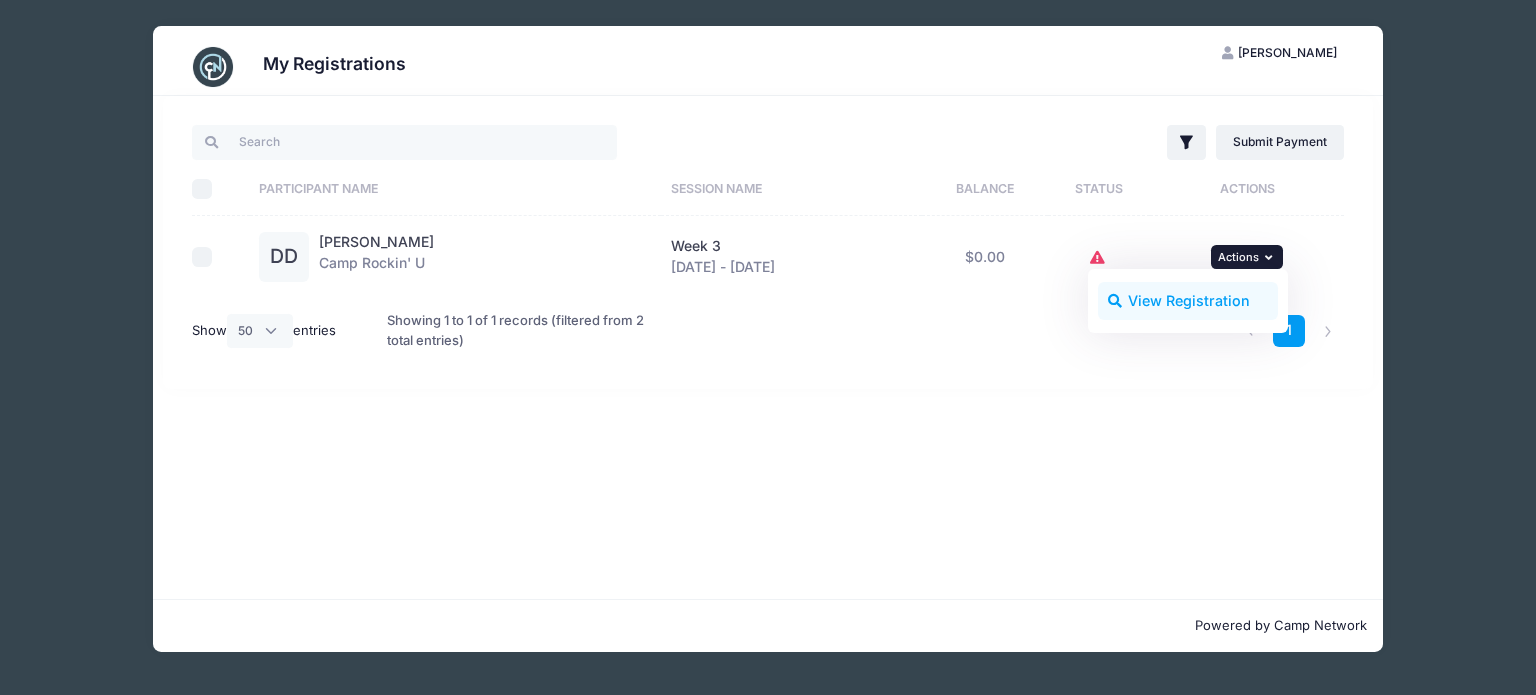 click on "View Registration" at bounding box center (1188, 301) 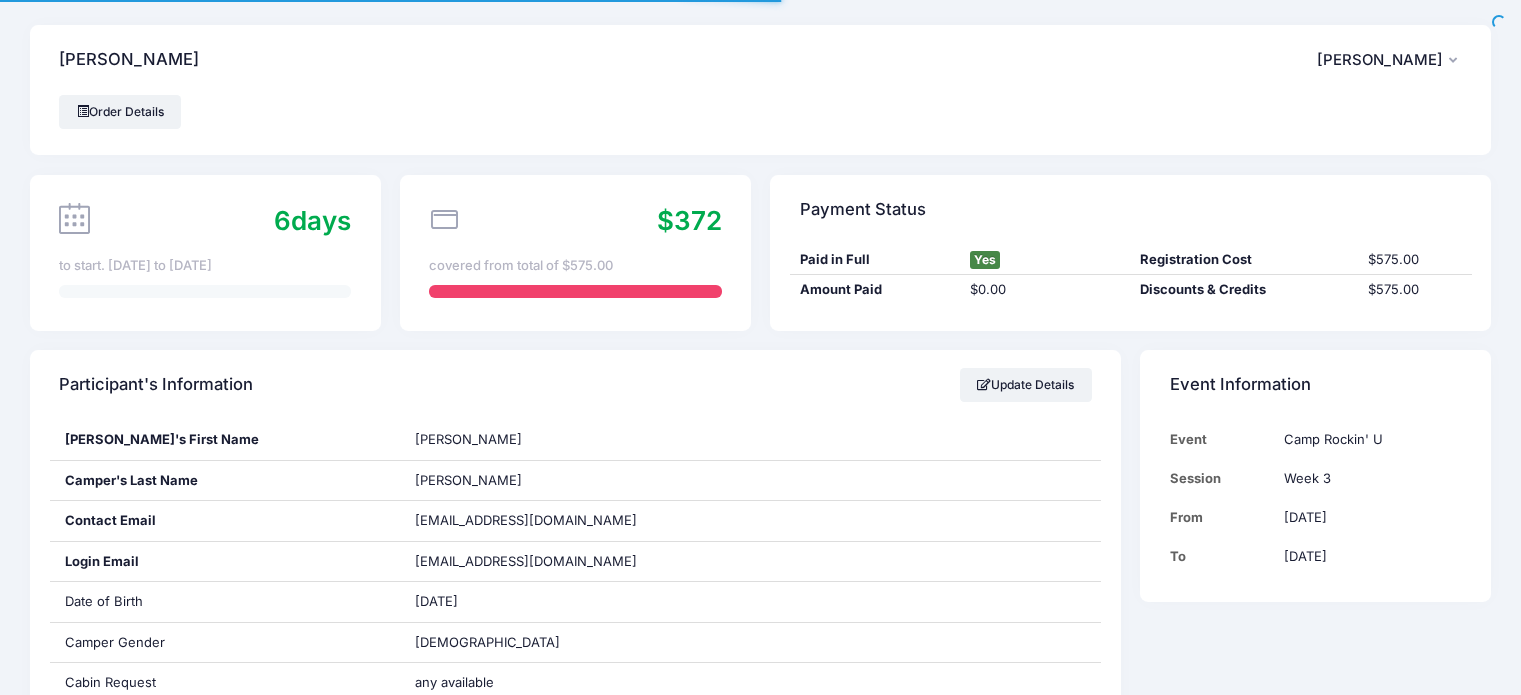 scroll, scrollTop: 0, scrollLeft: 0, axis: both 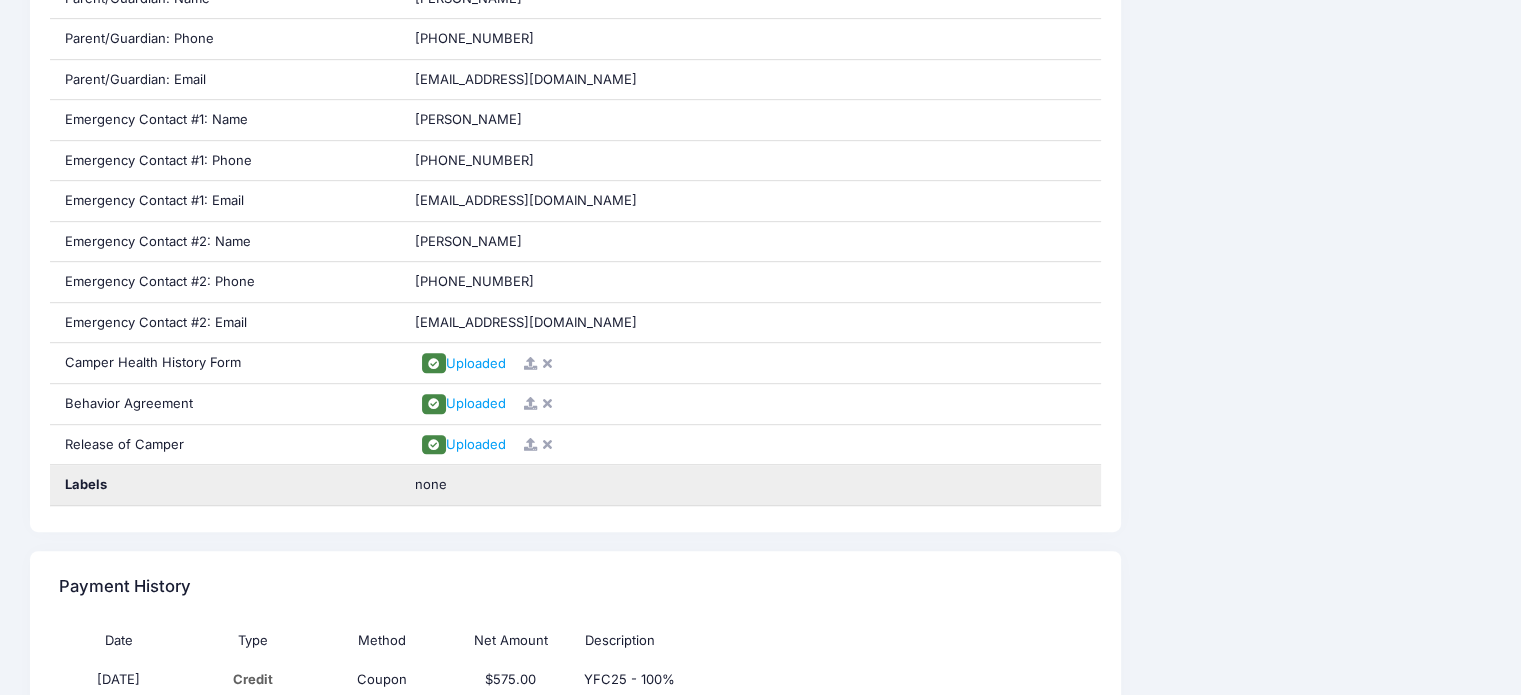 click on "none" at bounding box center (540, 485) 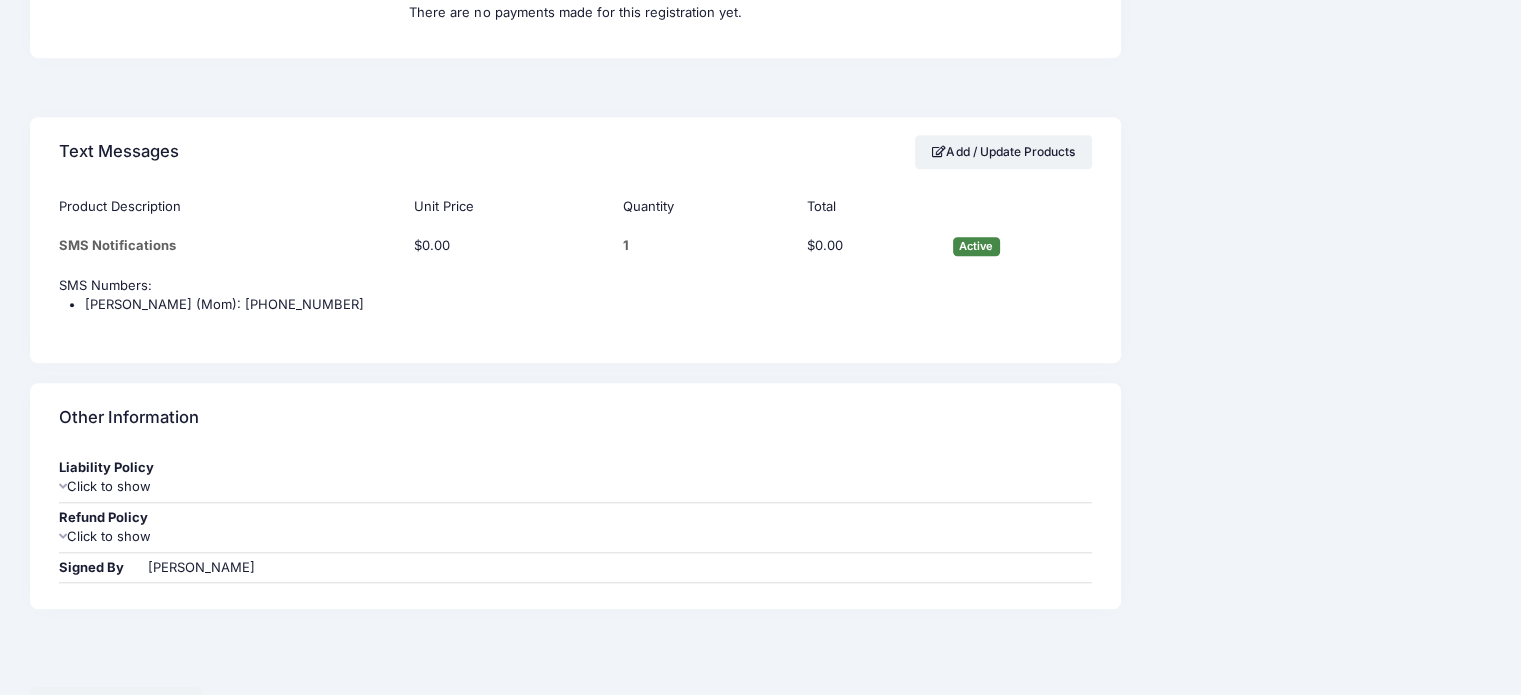 scroll, scrollTop: 1747, scrollLeft: 0, axis: vertical 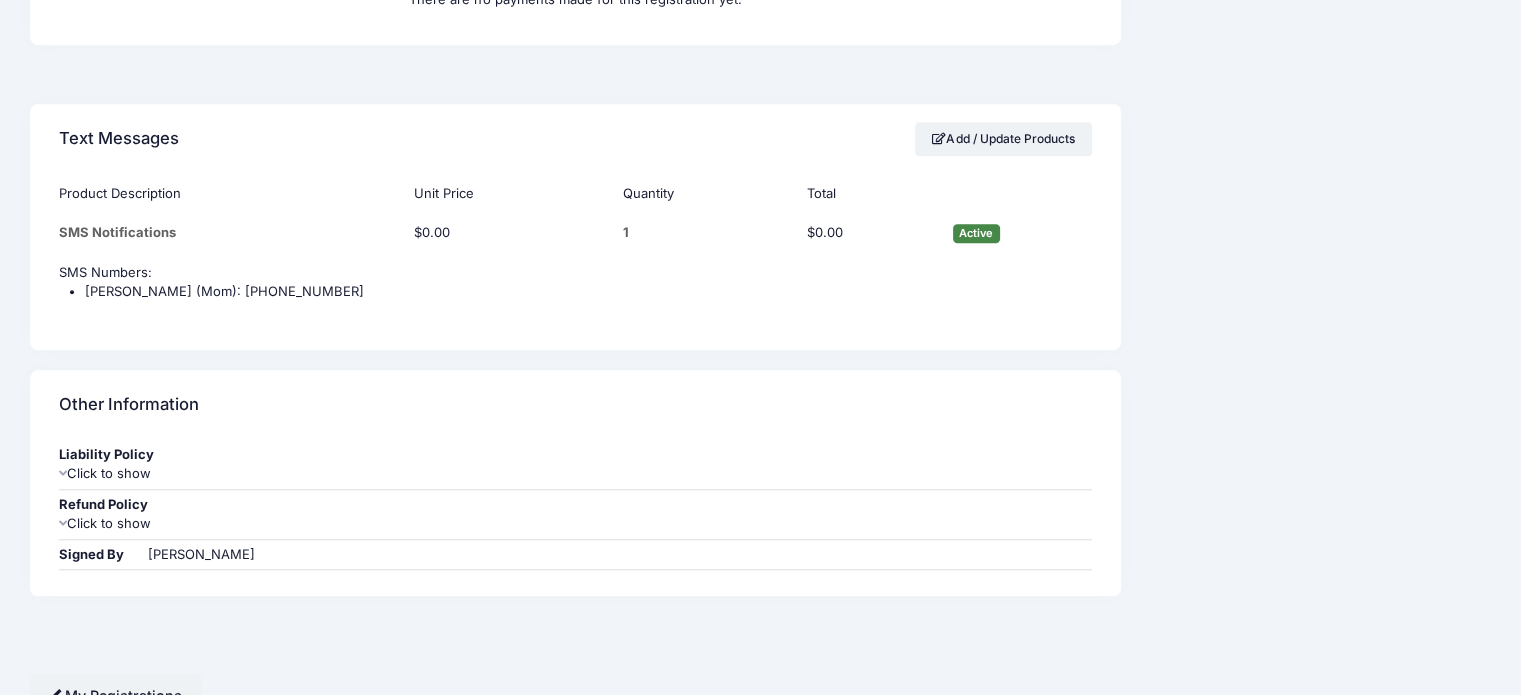 click on "Click to show" at bounding box center [575, 474] 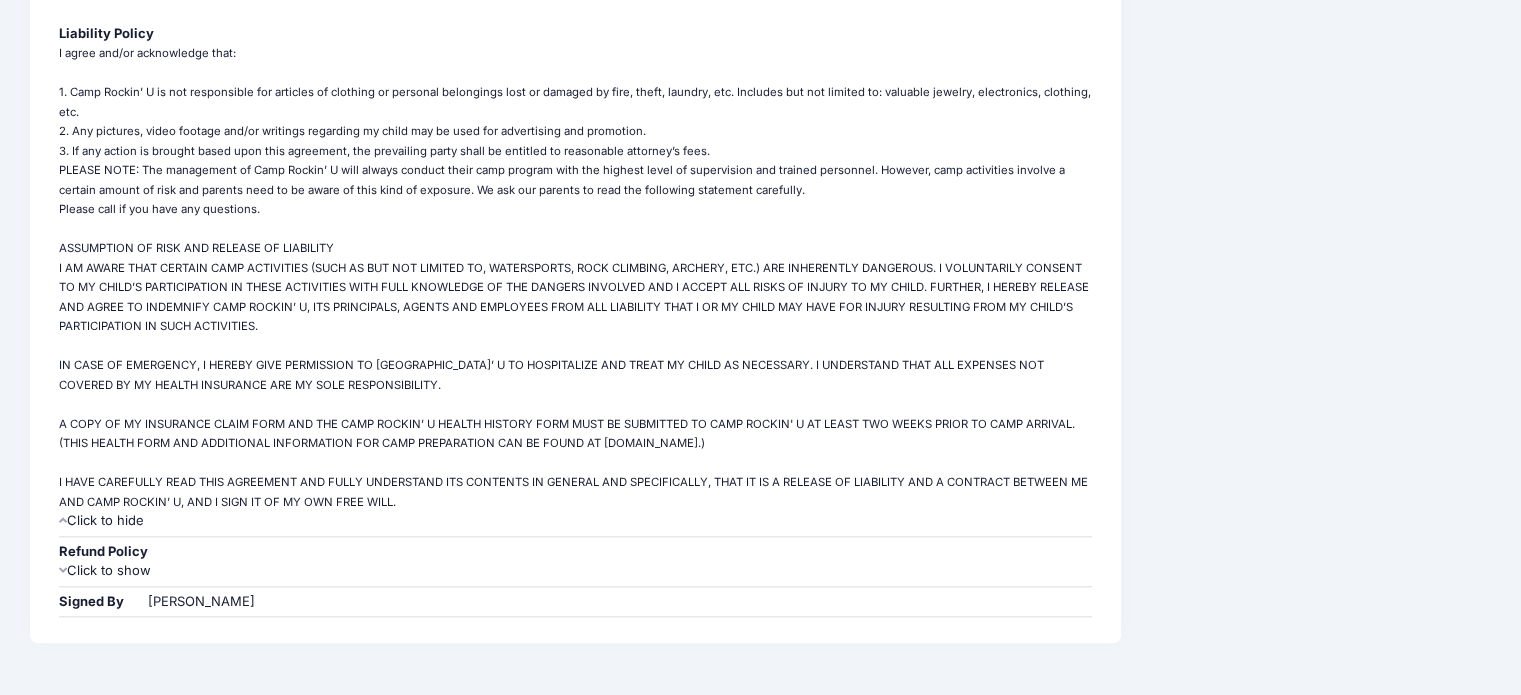 scroll, scrollTop: 2215, scrollLeft: 0, axis: vertical 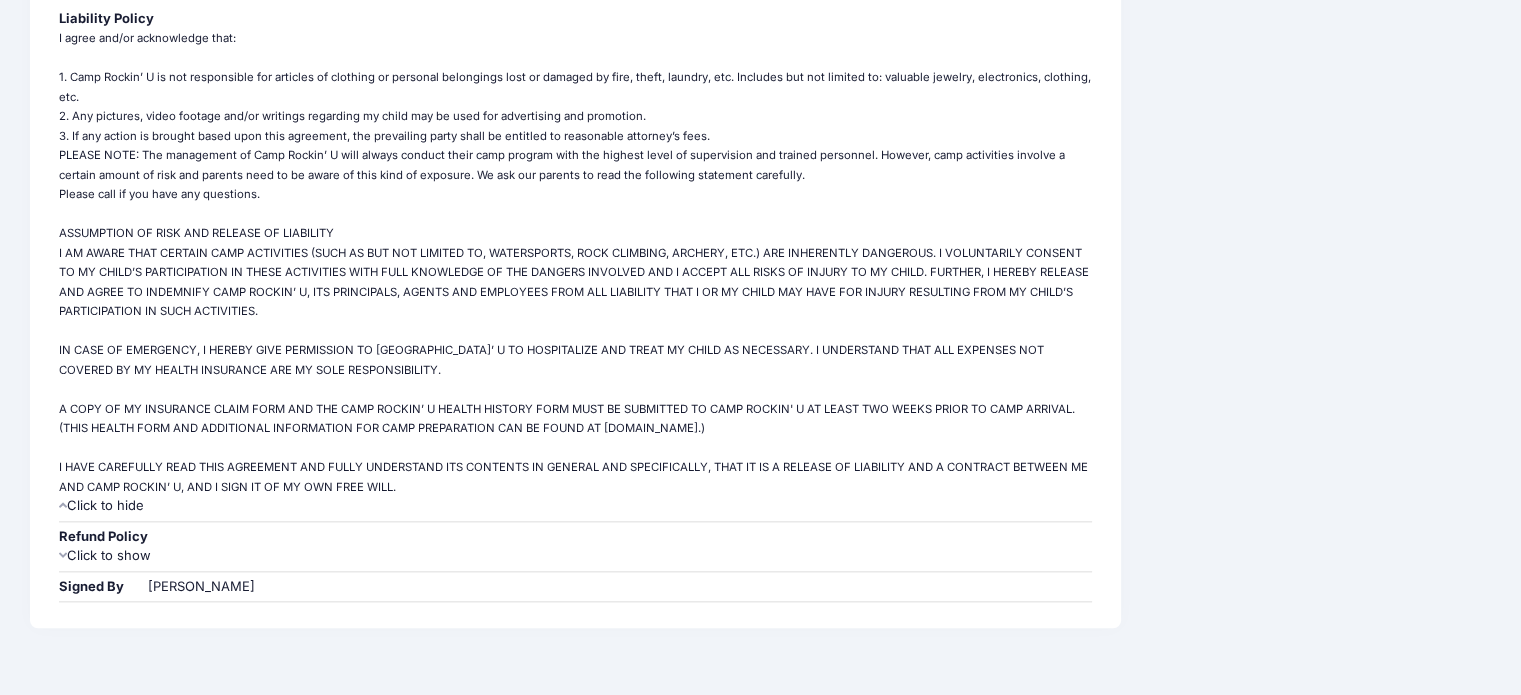 click on "Click to hide" at bounding box center (575, 506) 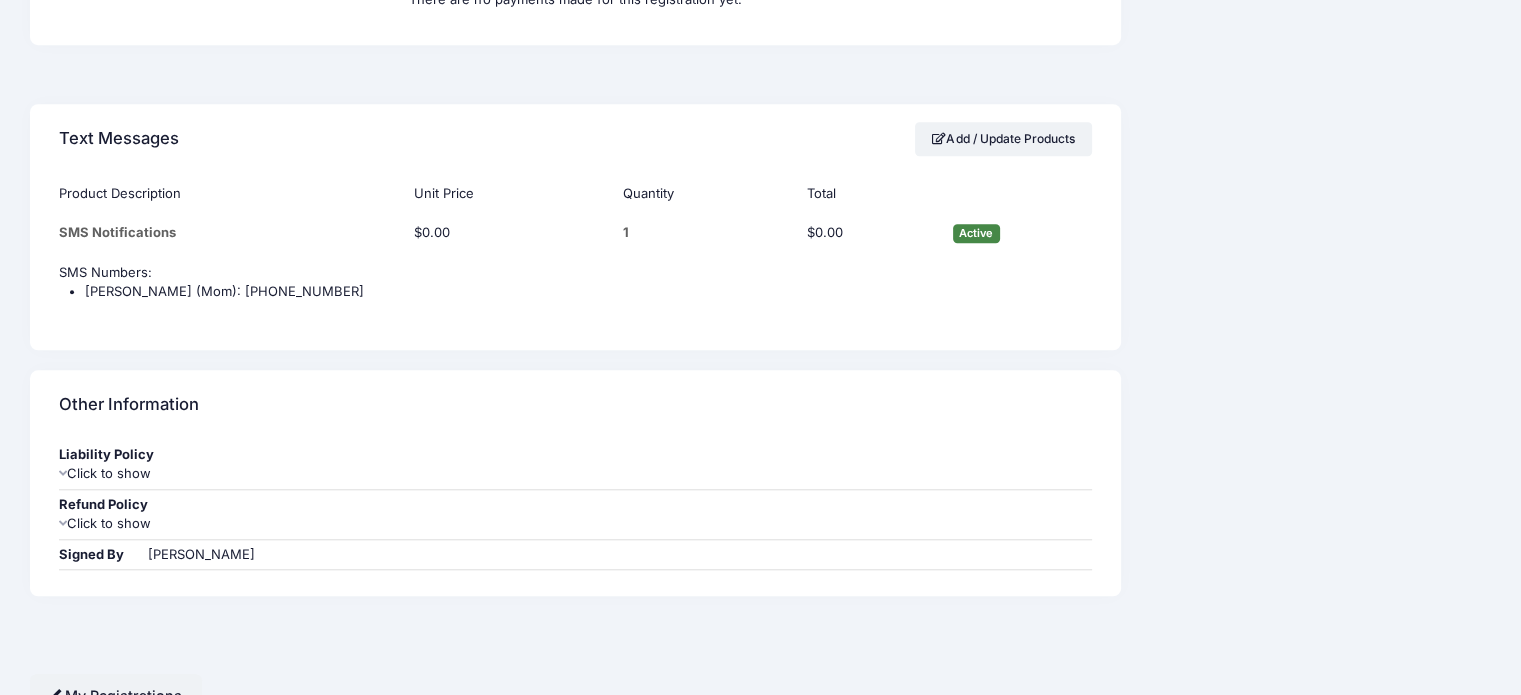 click on "Click to show" at bounding box center (575, 524) 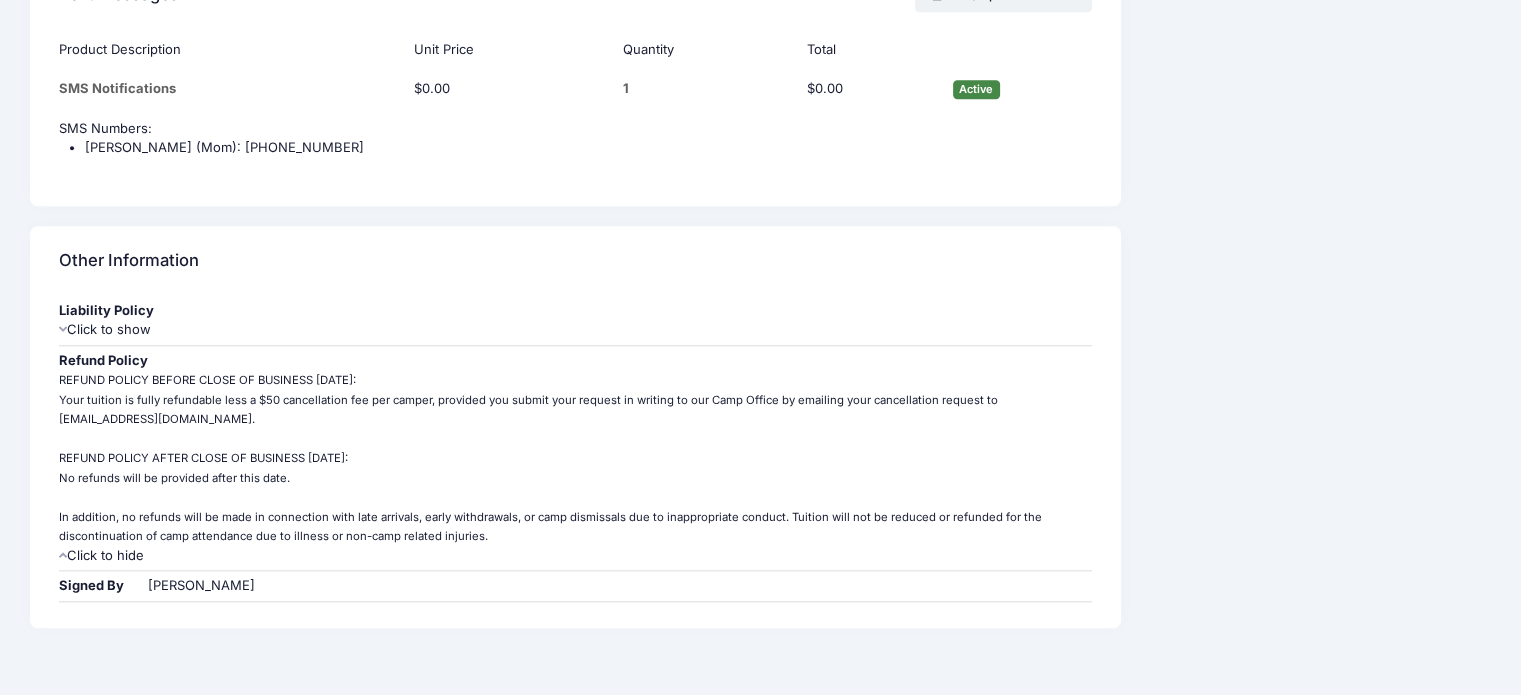 scroll, scrollTop: 1878, scrollLeft: 0, axis: vertical 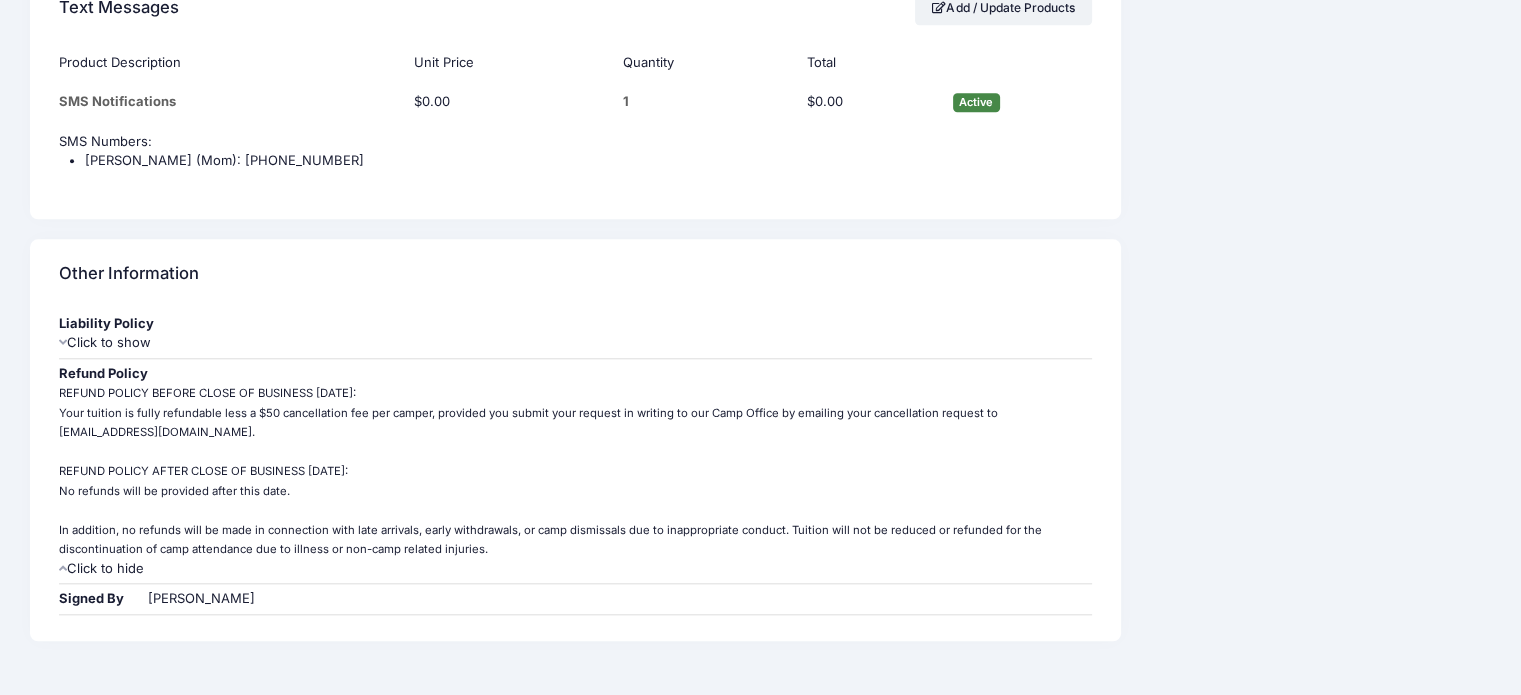 click on "Click to hide" at bounding box center (575, 569) 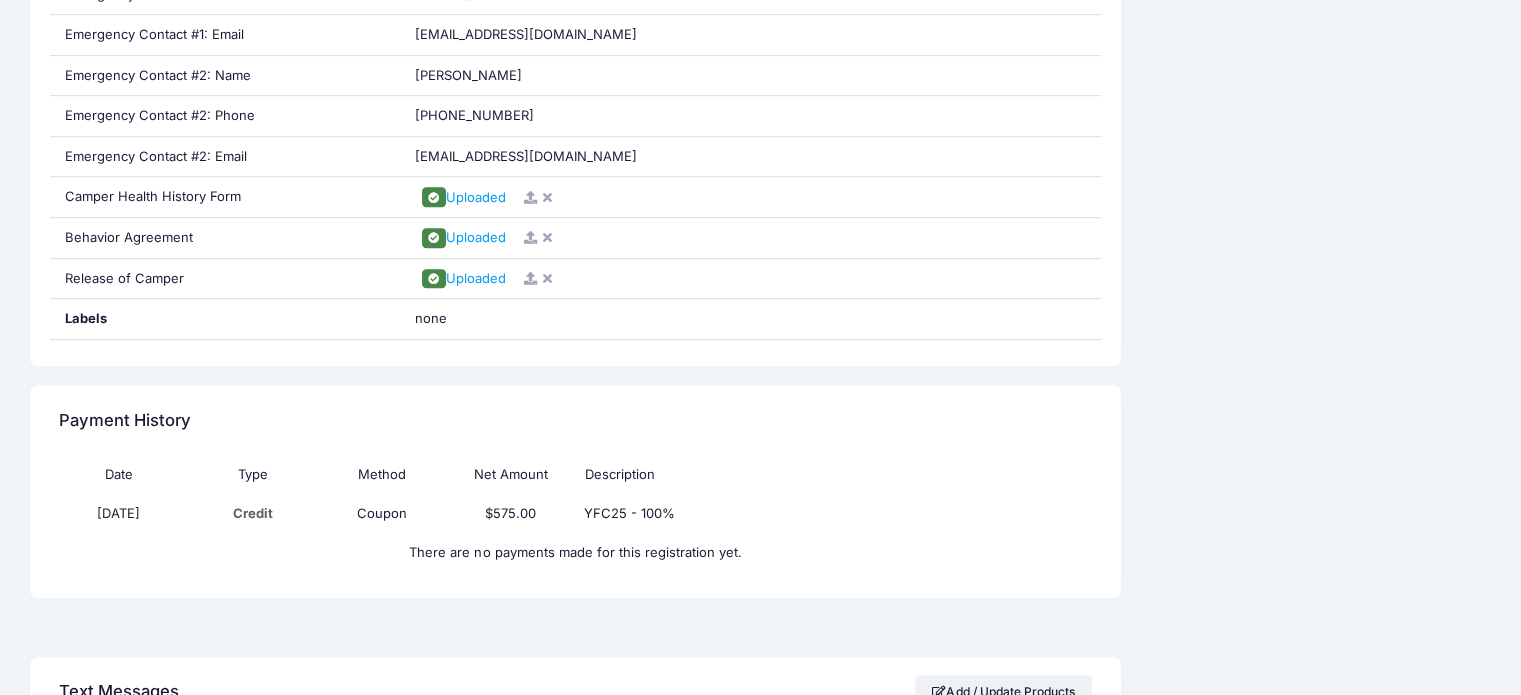 scroll, scrollTop: 1195, scrollLeft: 0, axis: vertical 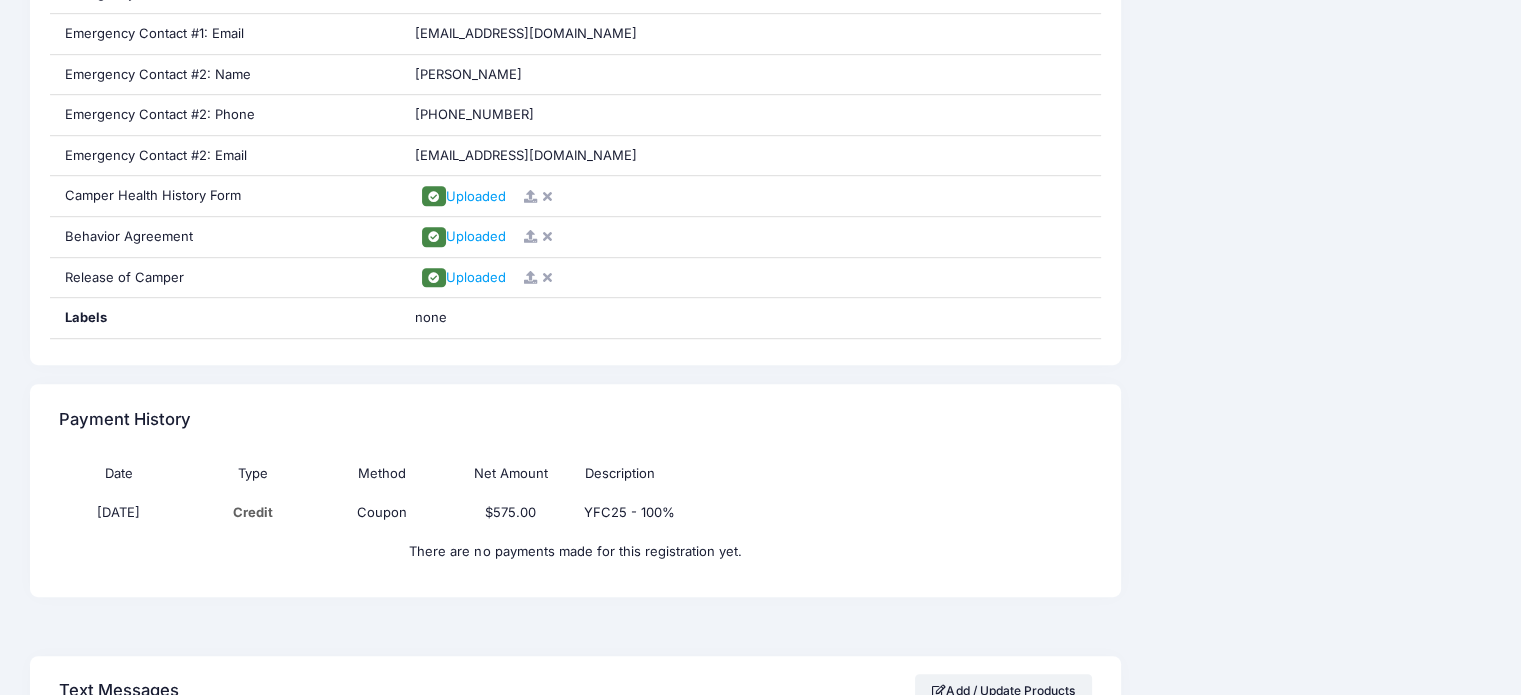 drag, startPoint x: 348, startPoint y: 515, endPoint x: 1019, endPoint y: 390, distance: 682.54376 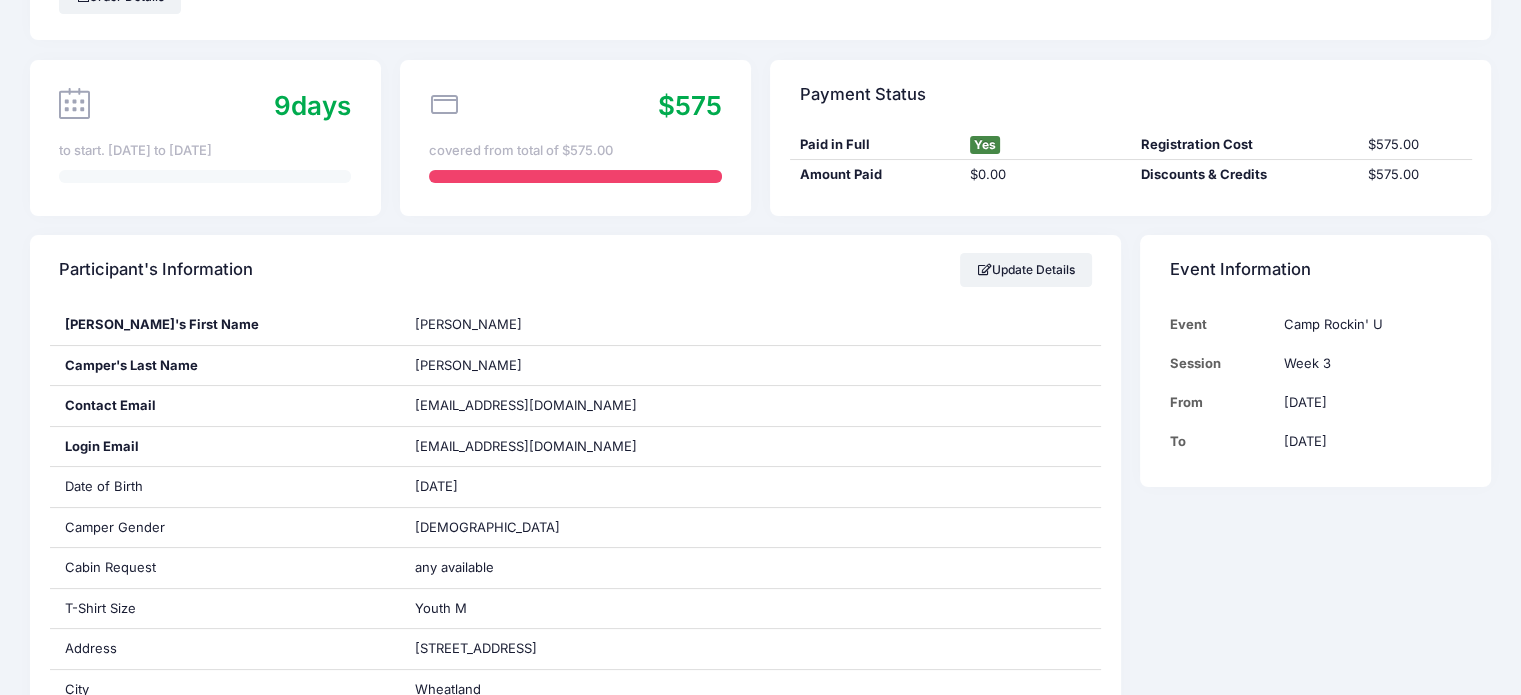 scroll, scrollTop: 0, scrollLeft: 0, axis: both 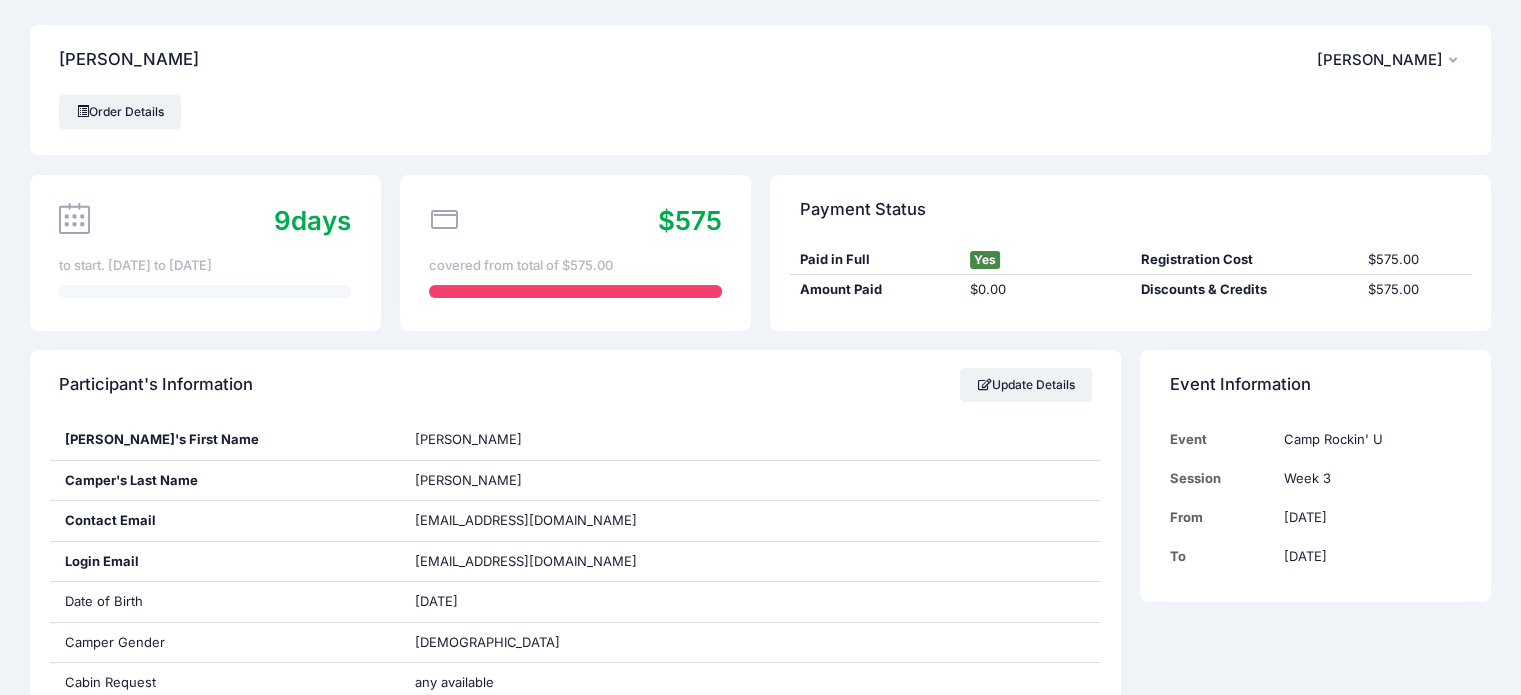 click on "to start. Jul 20th to Jul 25th" at bounding box center (205, 266) 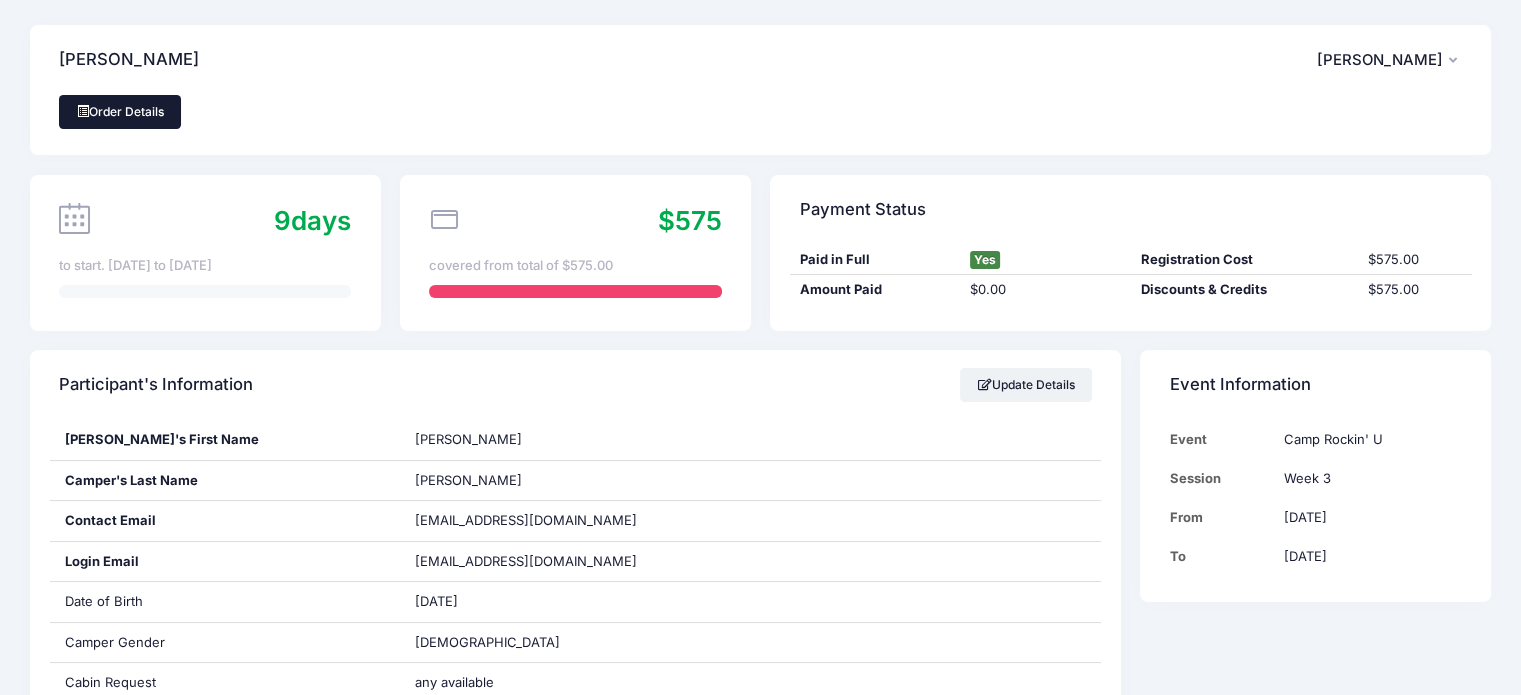 click on "Order Details" at bounding box center [120, 112] 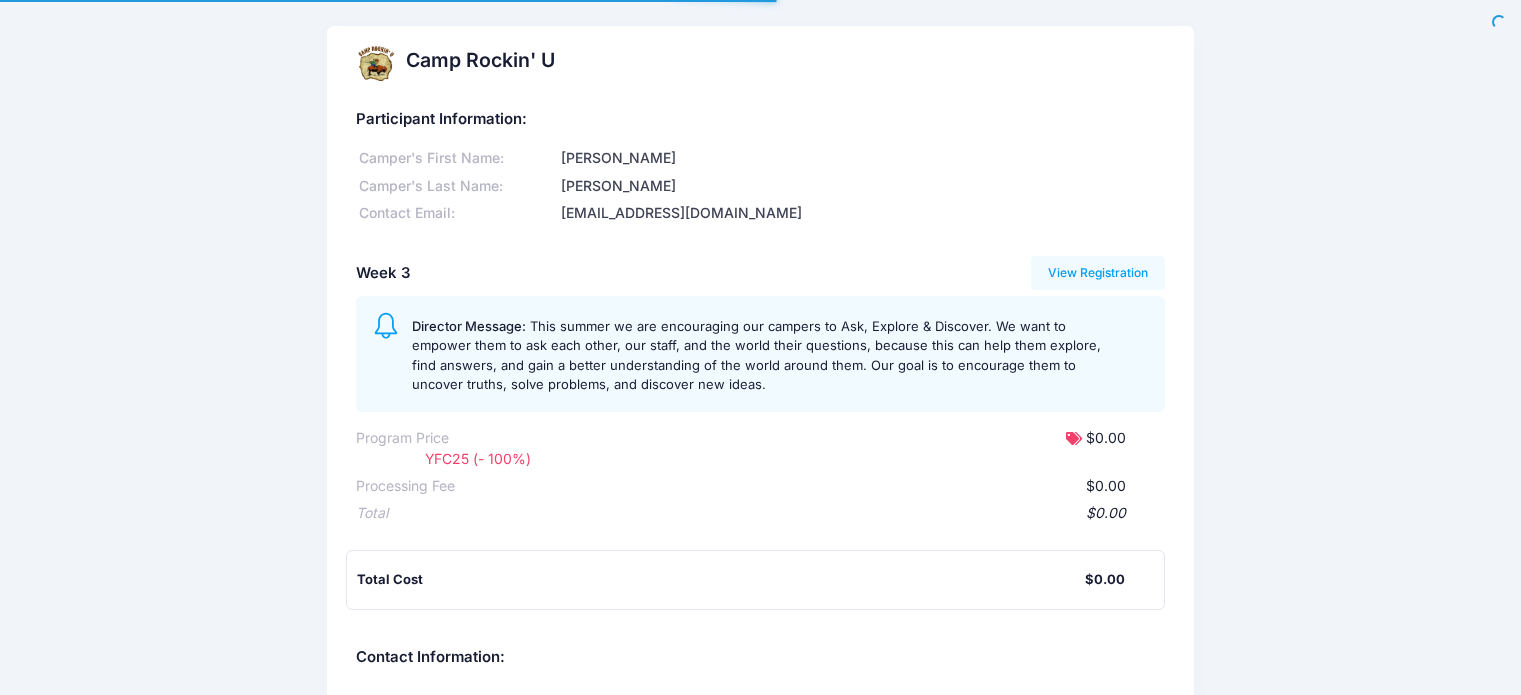 scroll, scrollTop: 0, scrollLeft: 0, axis: both 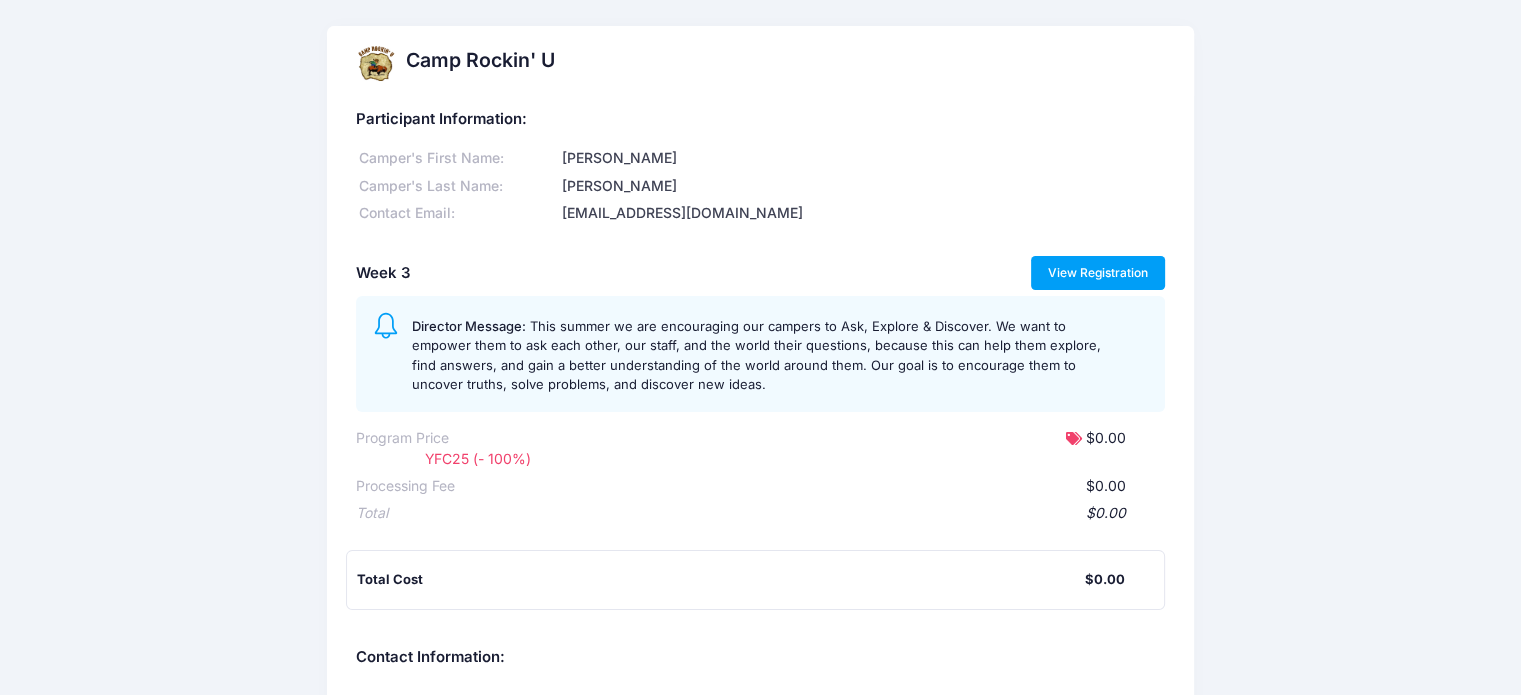 click on "View Registration" at bounding box center [1098, 273] 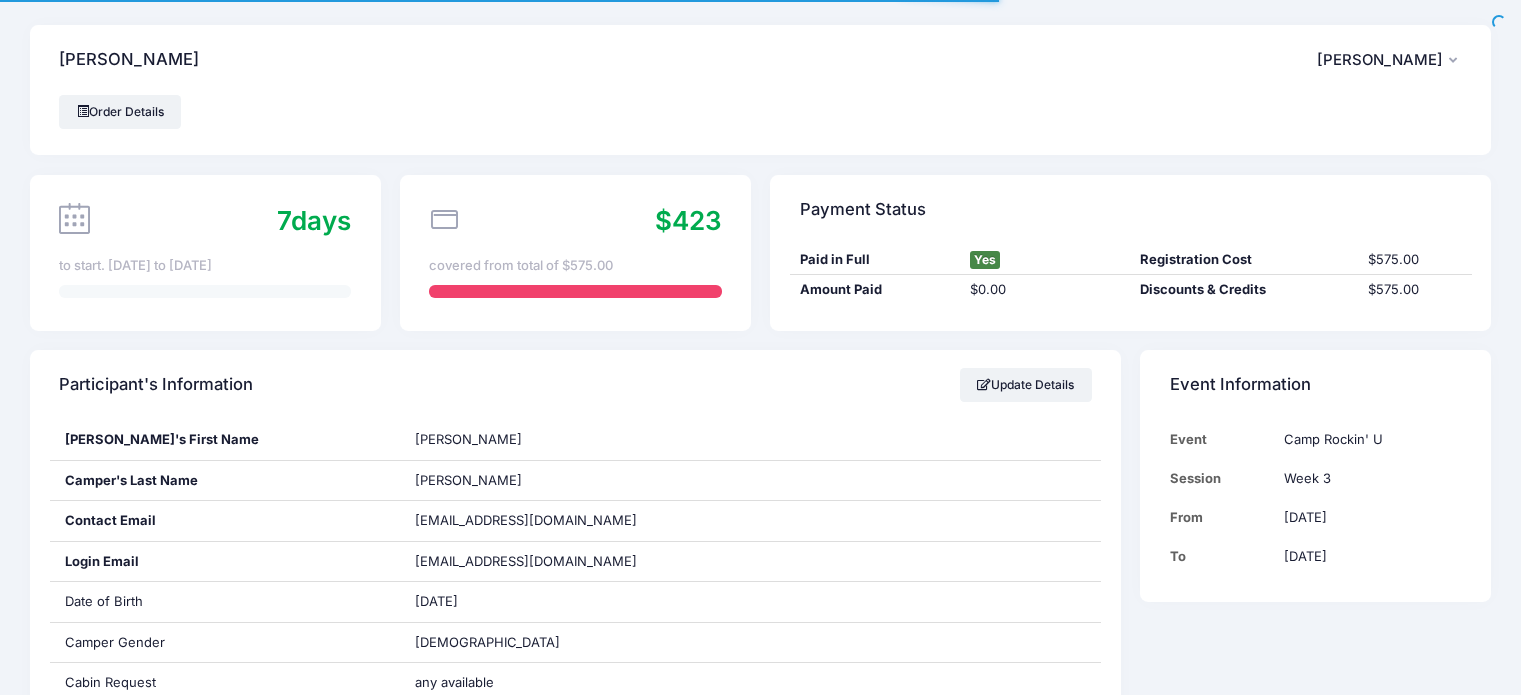 scroll, scrollTop: 0, scrollLeft: 0, axis: both 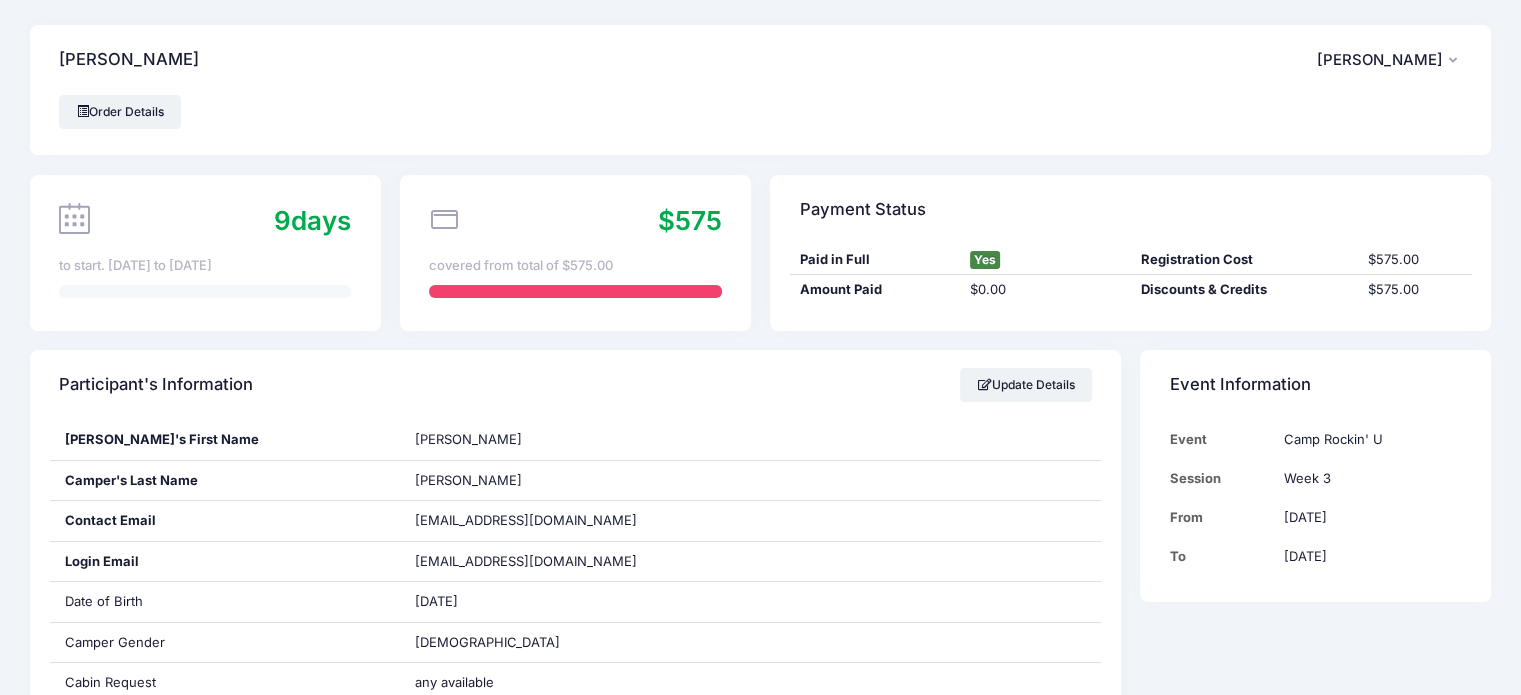 click on "Paid in Full" at bounding box center (875, 260) 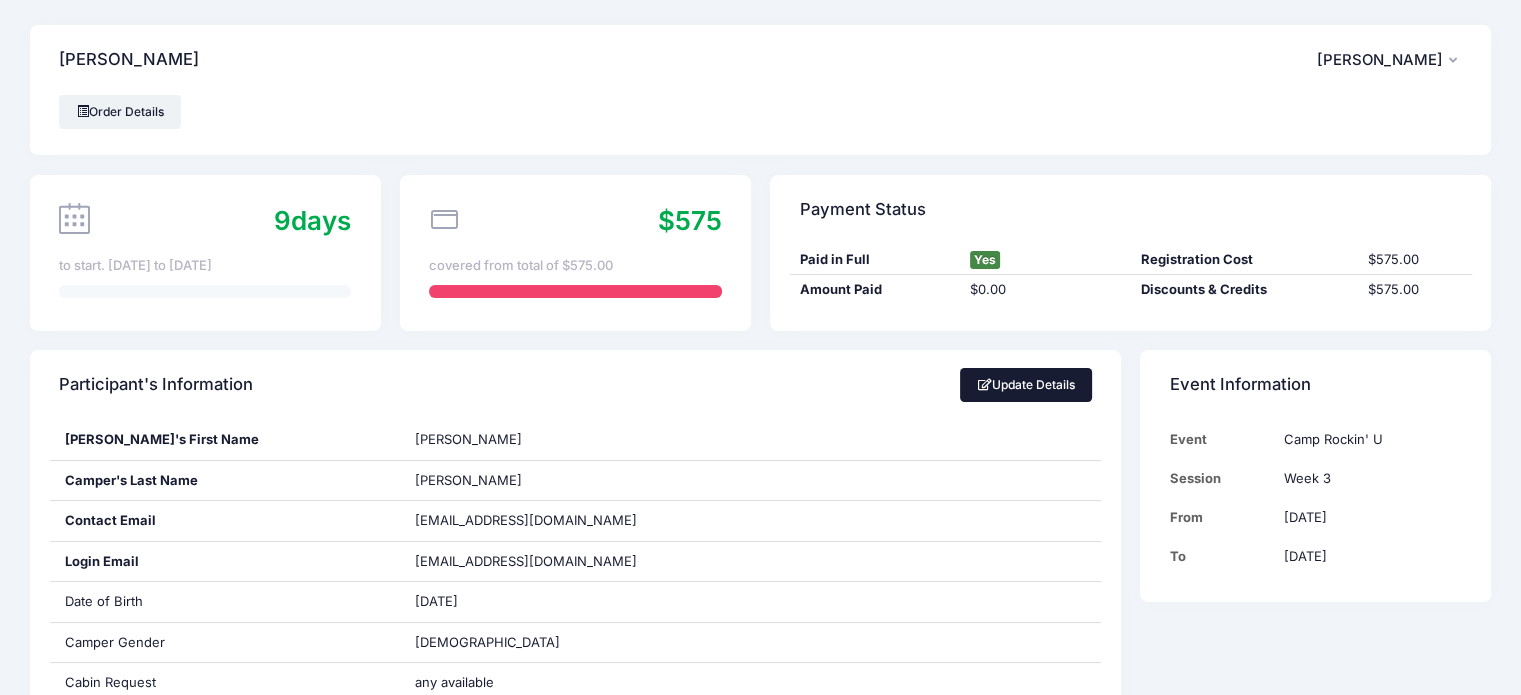 click on "Update Details" at bounding box center [1026, 385] 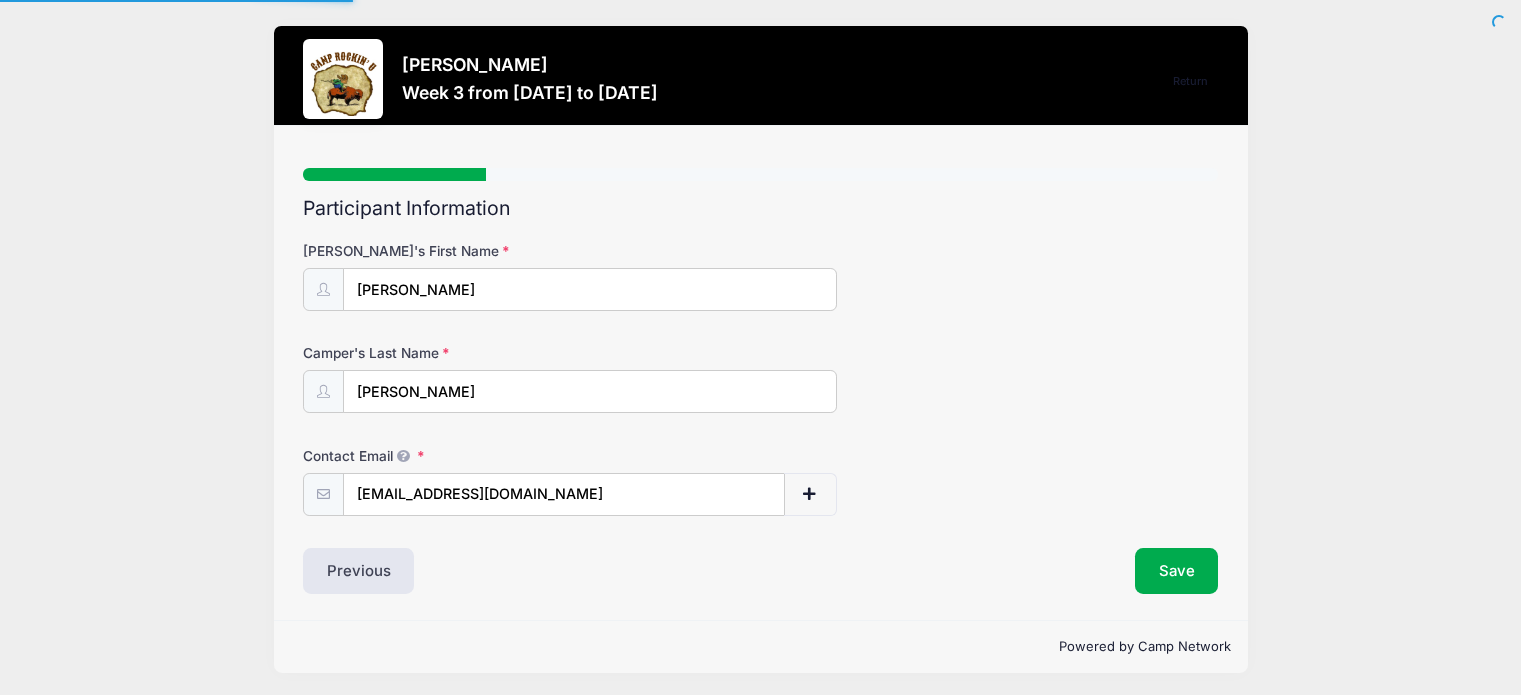 scroll, scrollTop: 0, scrollLeft: 0, axis: both 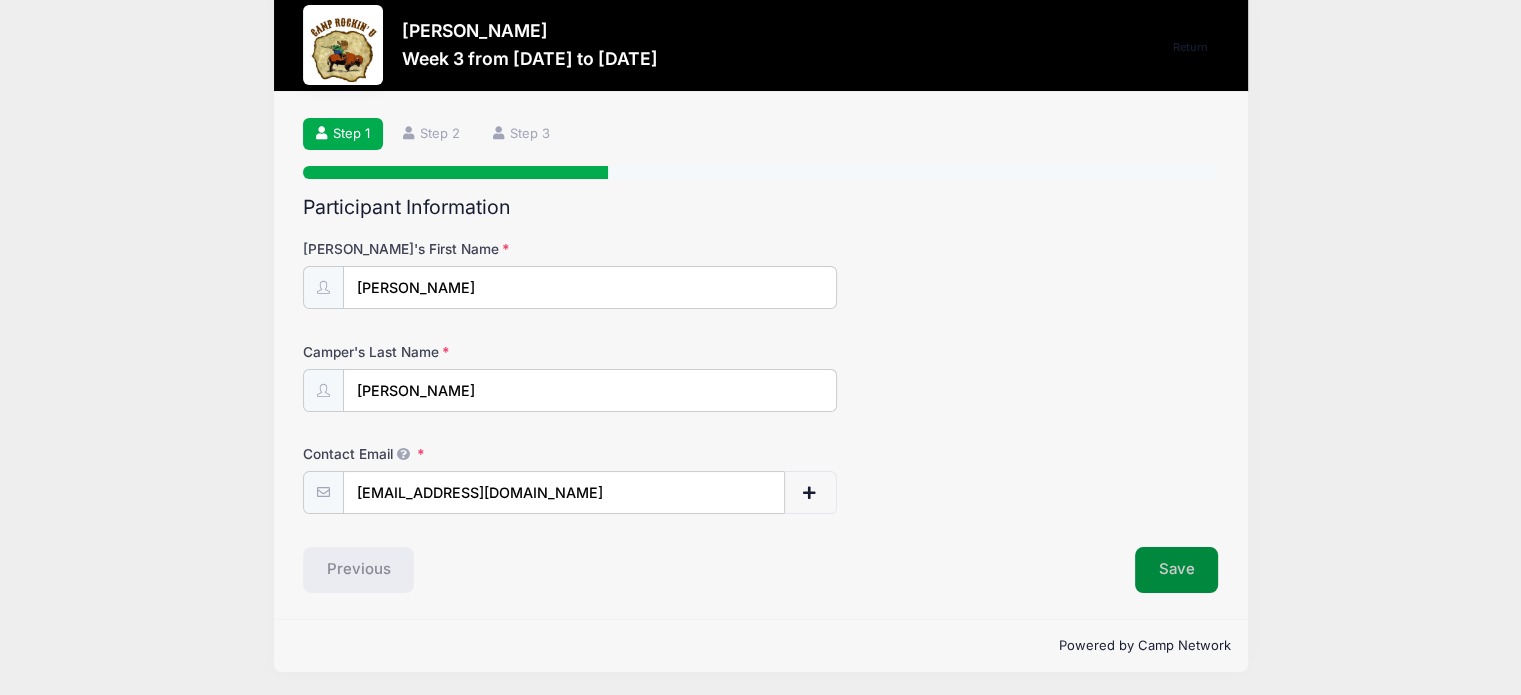click on "Save" at bounding box center (1177, 570) 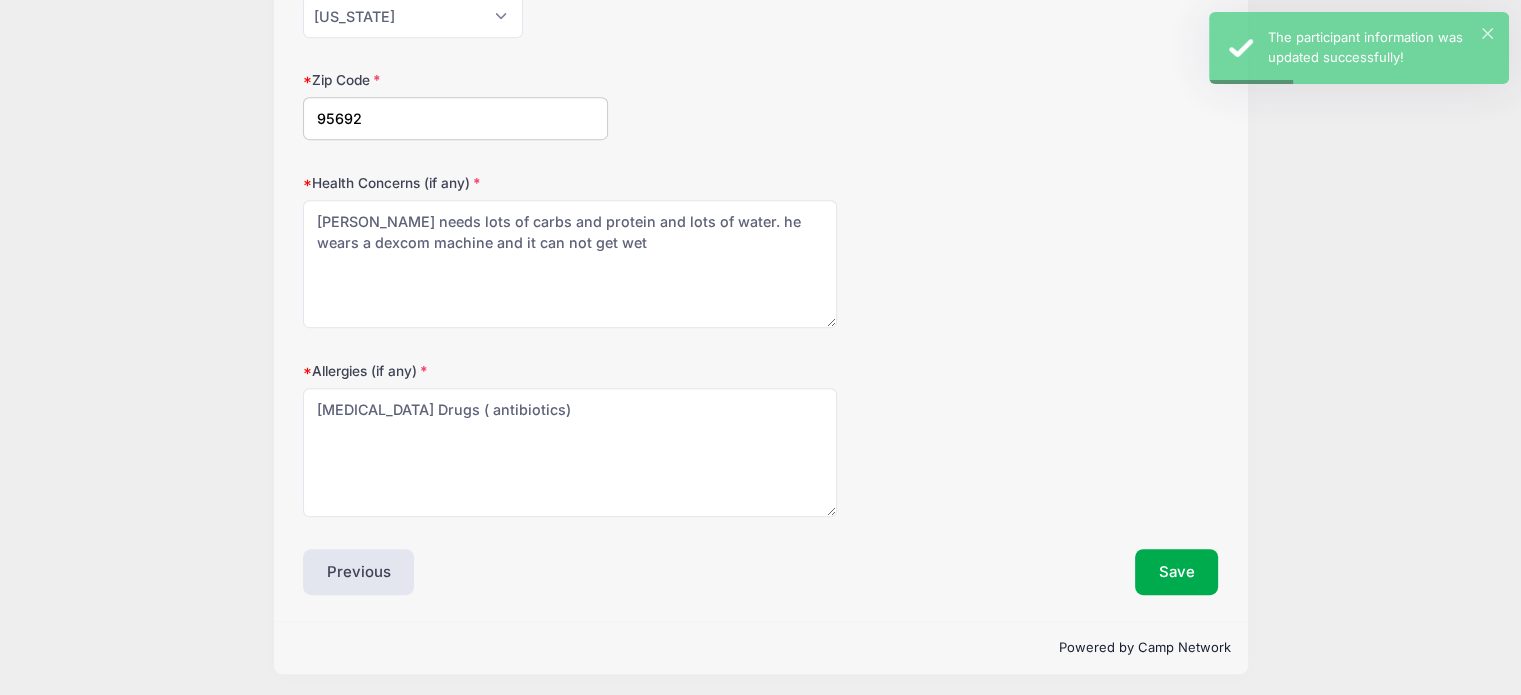 scroll, scrollTop: 918, scrollLeft: 0, axis: vertical 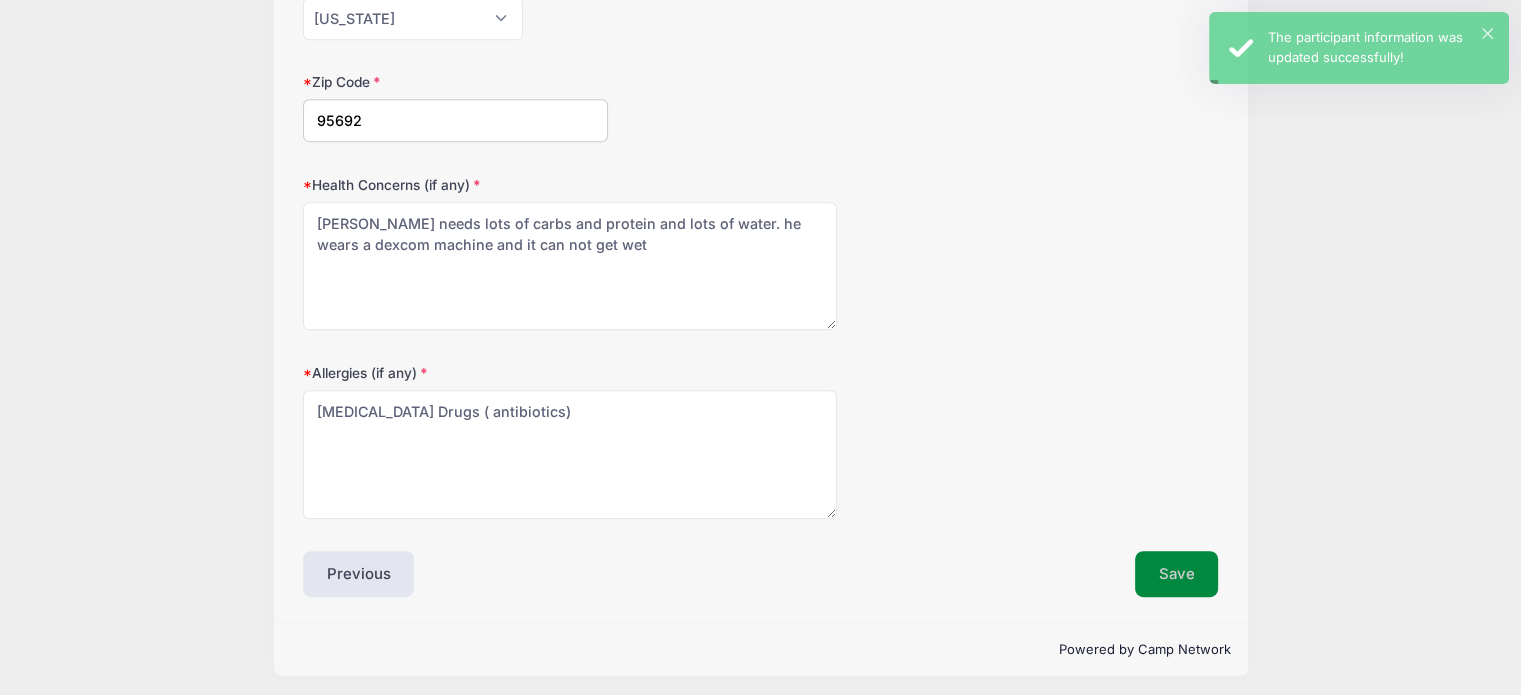 click on "Save" at bounding box center (1177, 574) 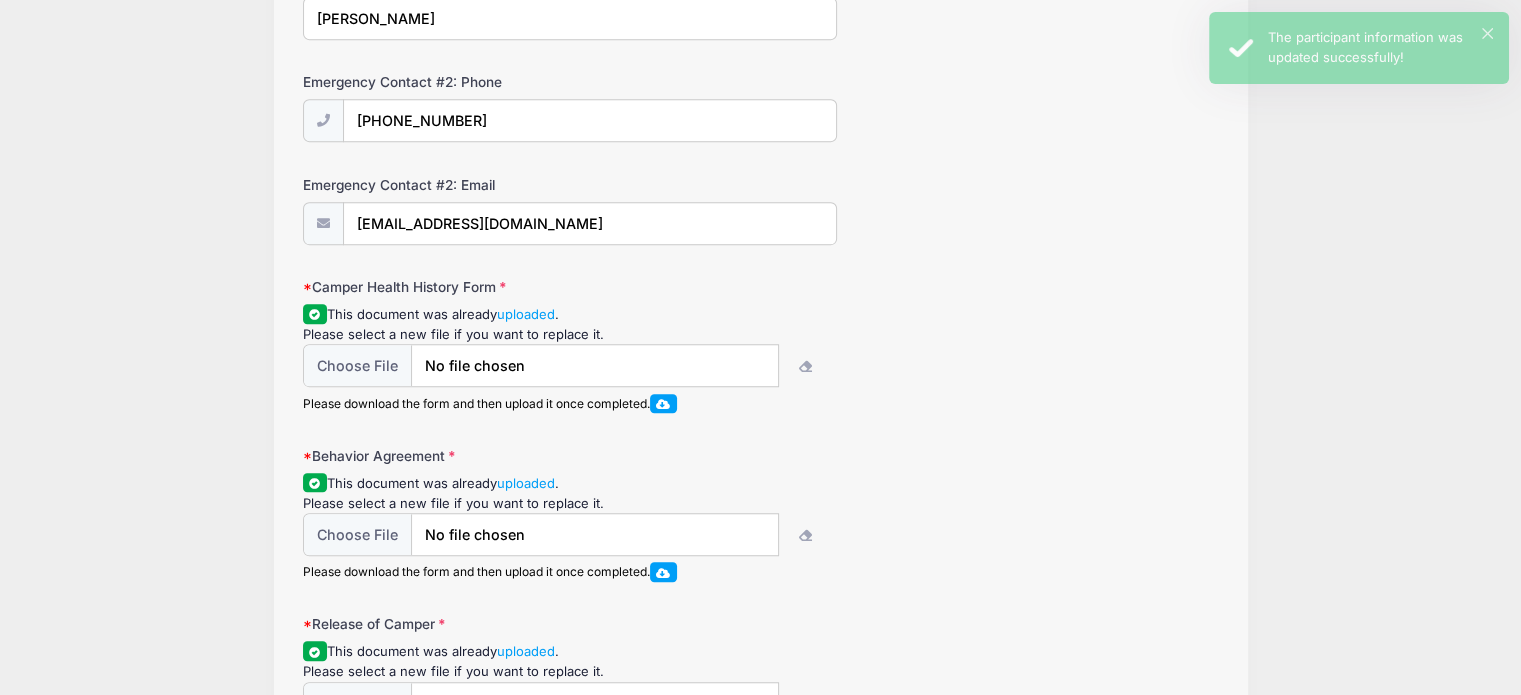 scroll, scrollTop: 448, scrollLeft: 0, axis: vertical 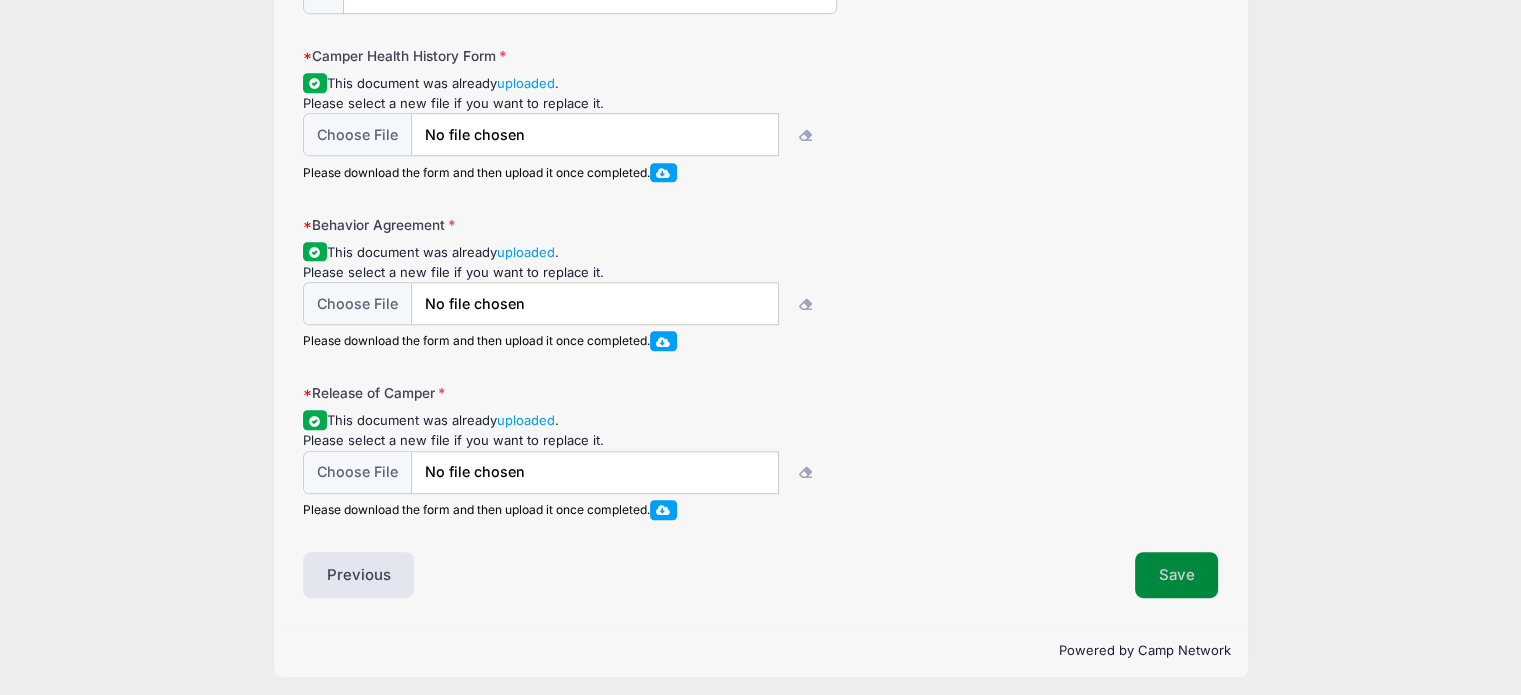 click on "Save" at bounding box center [1177, 575] 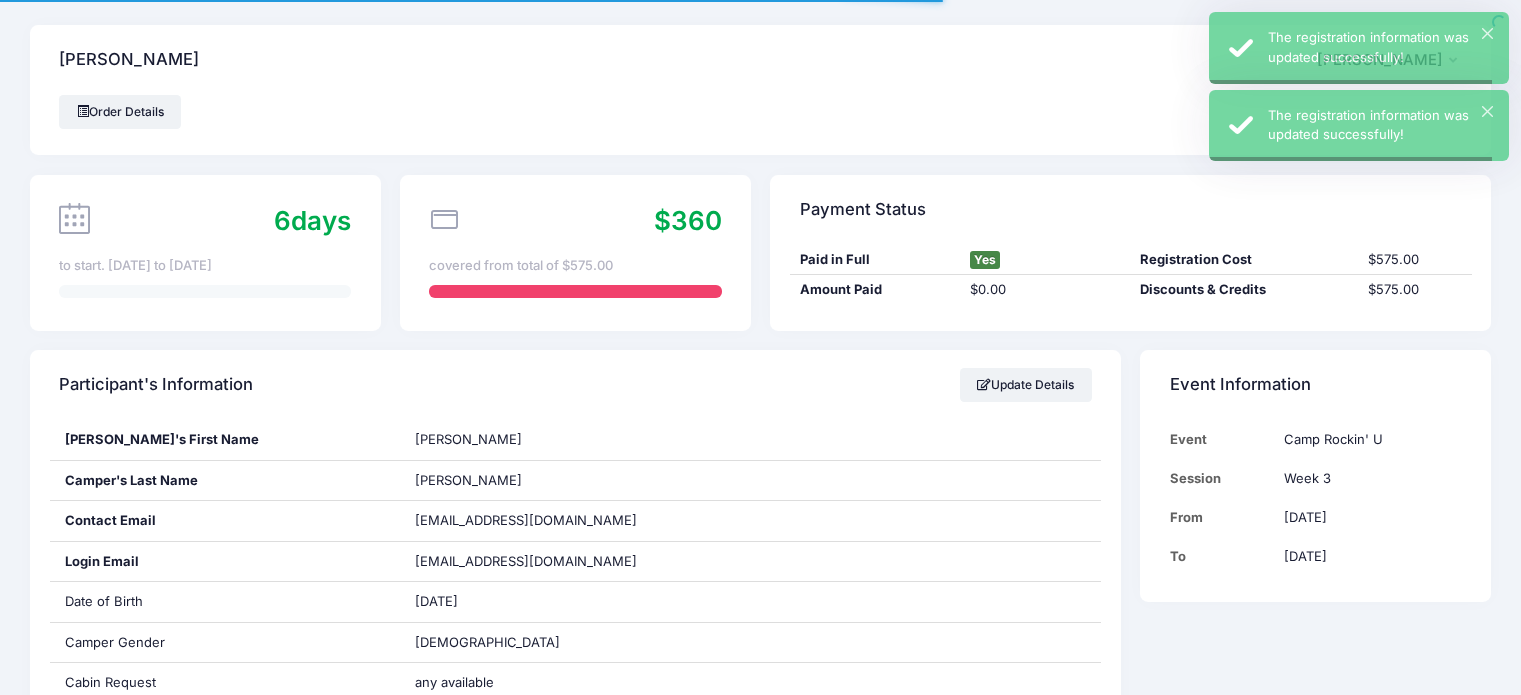 scroll, scrollTop: 0, scrollLeft: 0, axis: both 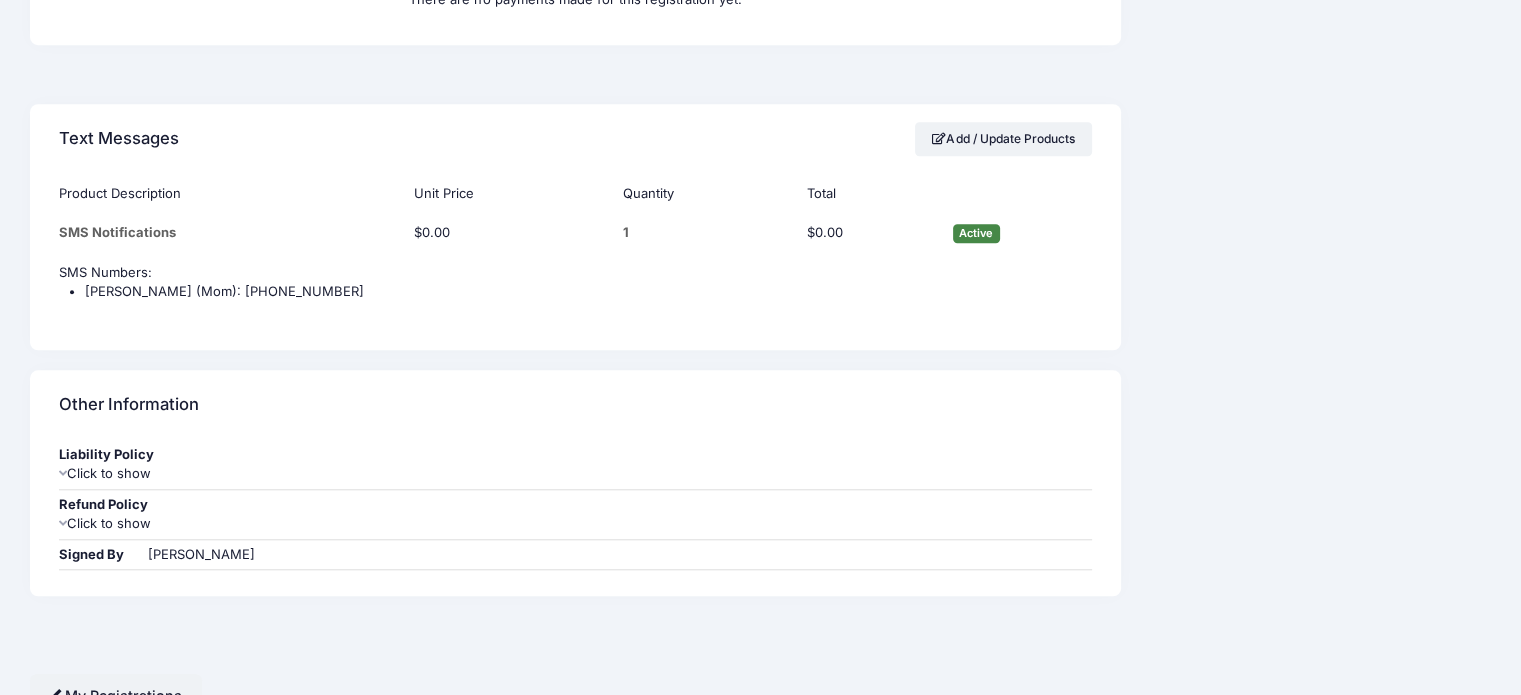 click on "Click to show" at bounding box center (575, 524) 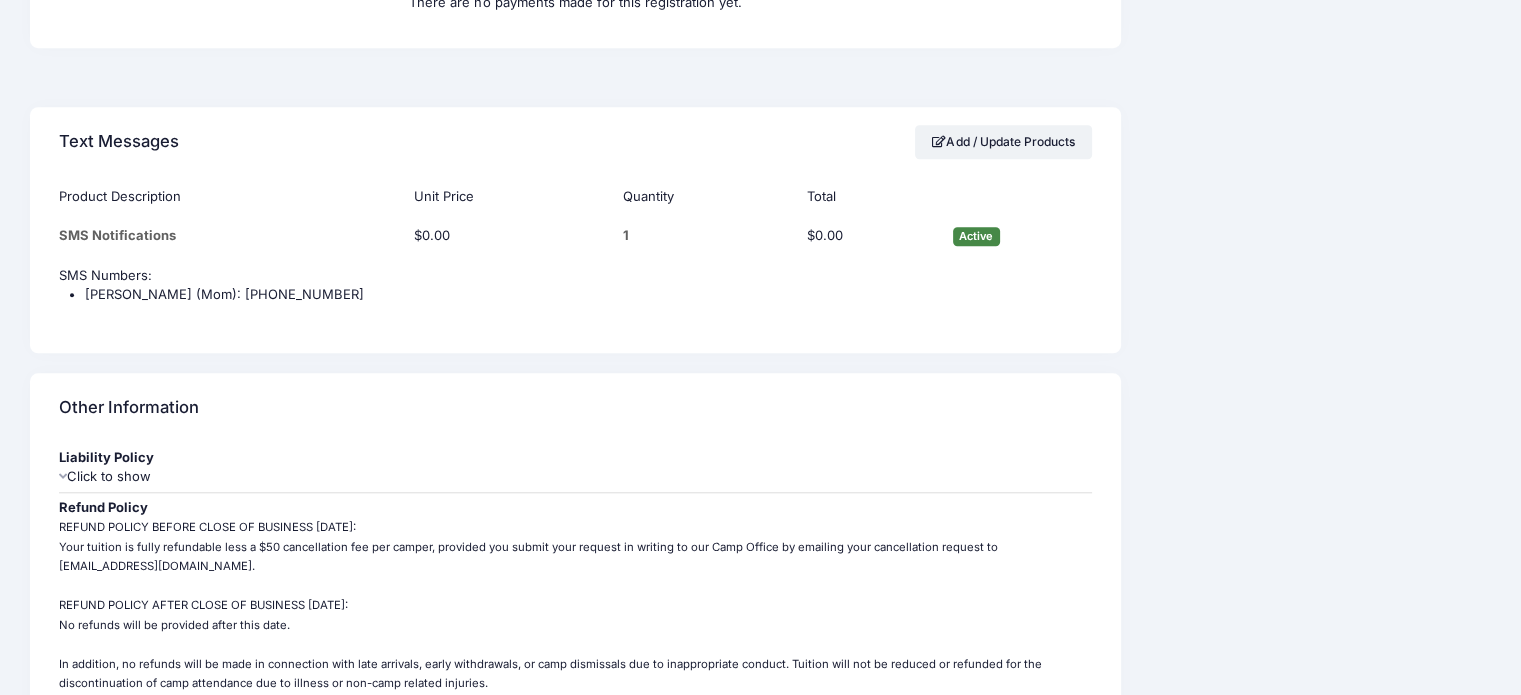 scroll, scrollTop: 1923, scrollLeft: 0, axis: vertical 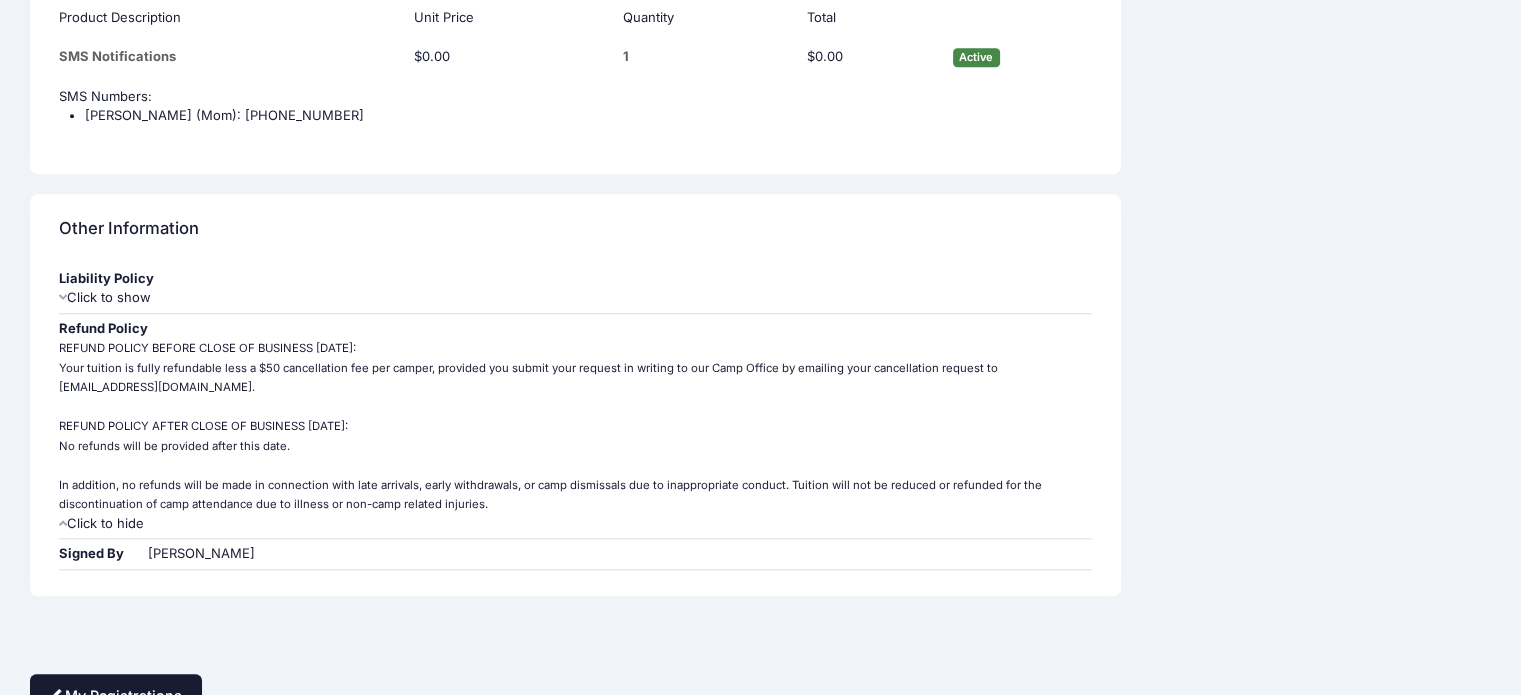 click on "My Registrations" at bounding box center (116, 695) 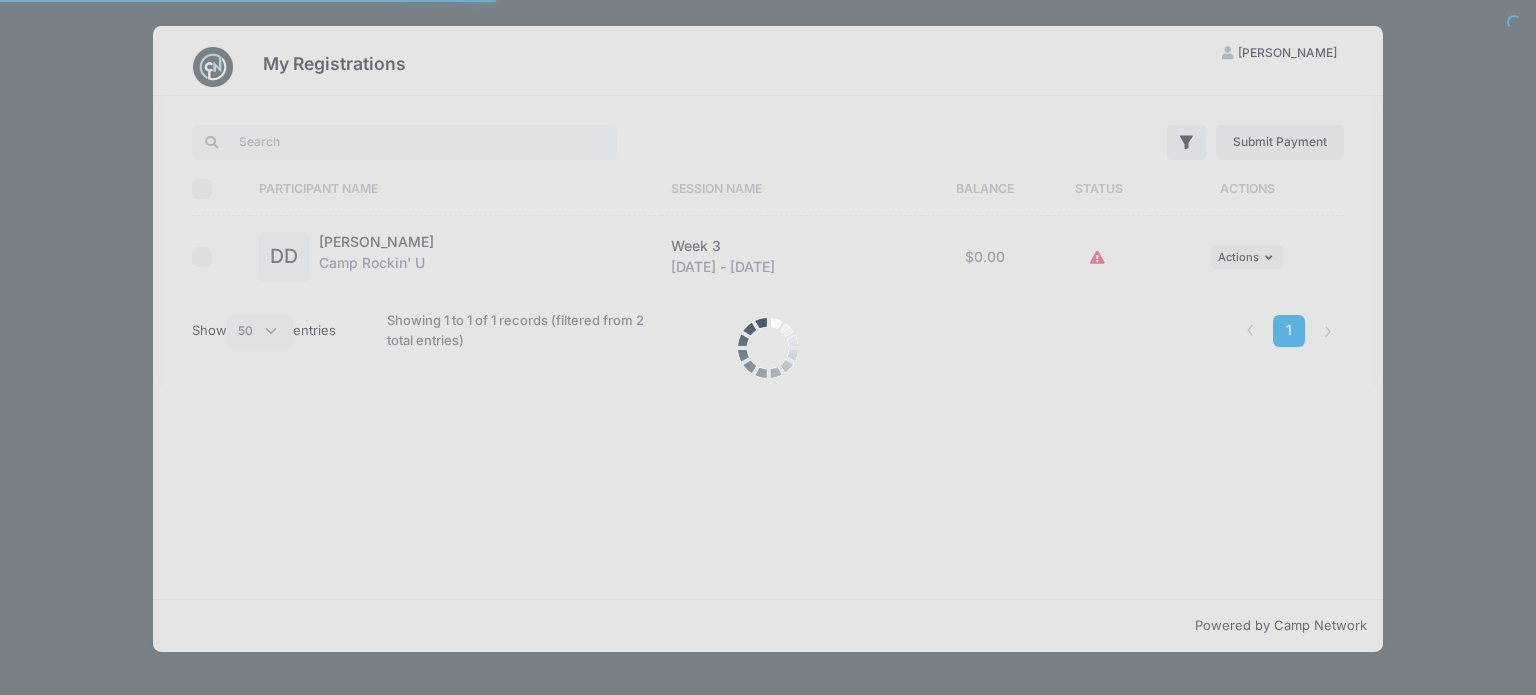 select on "50" 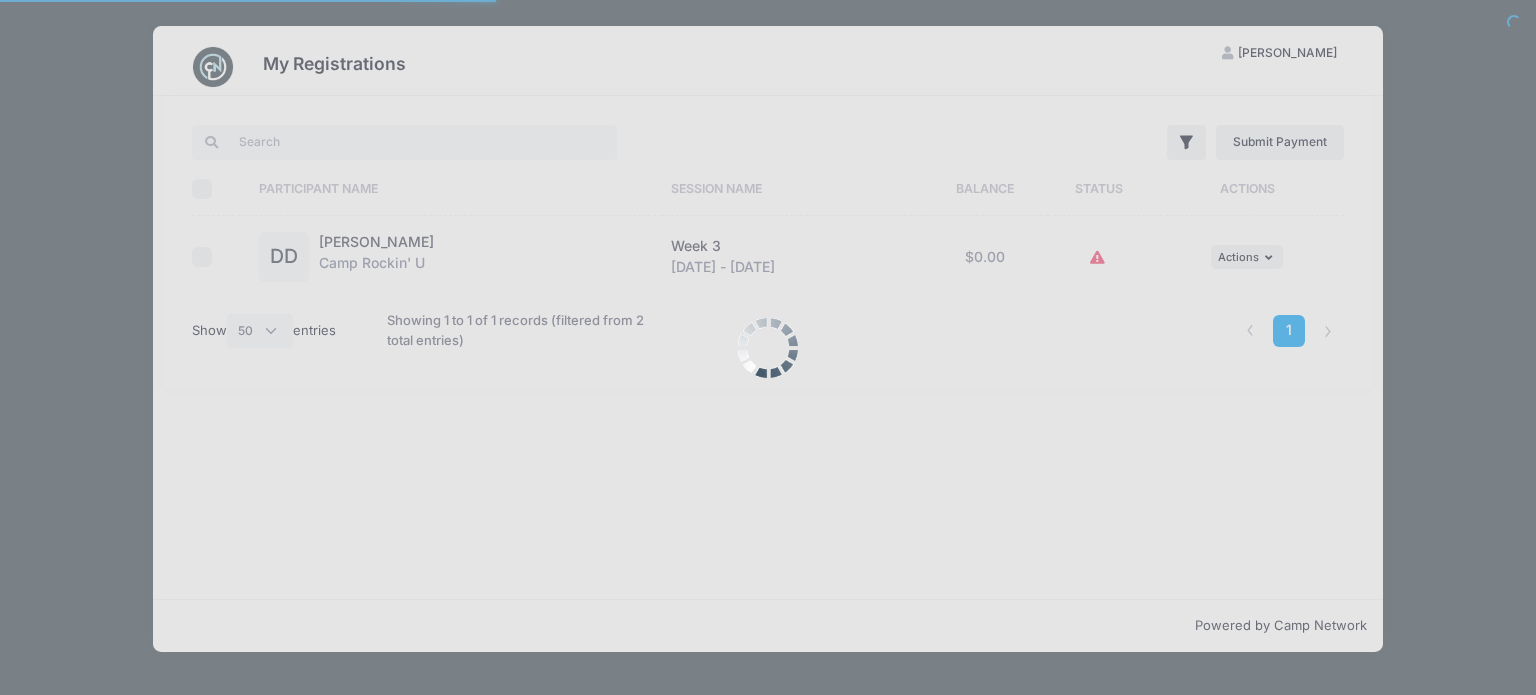 scroll, scrollTop: 0, scrollLeft: 0, axis: both 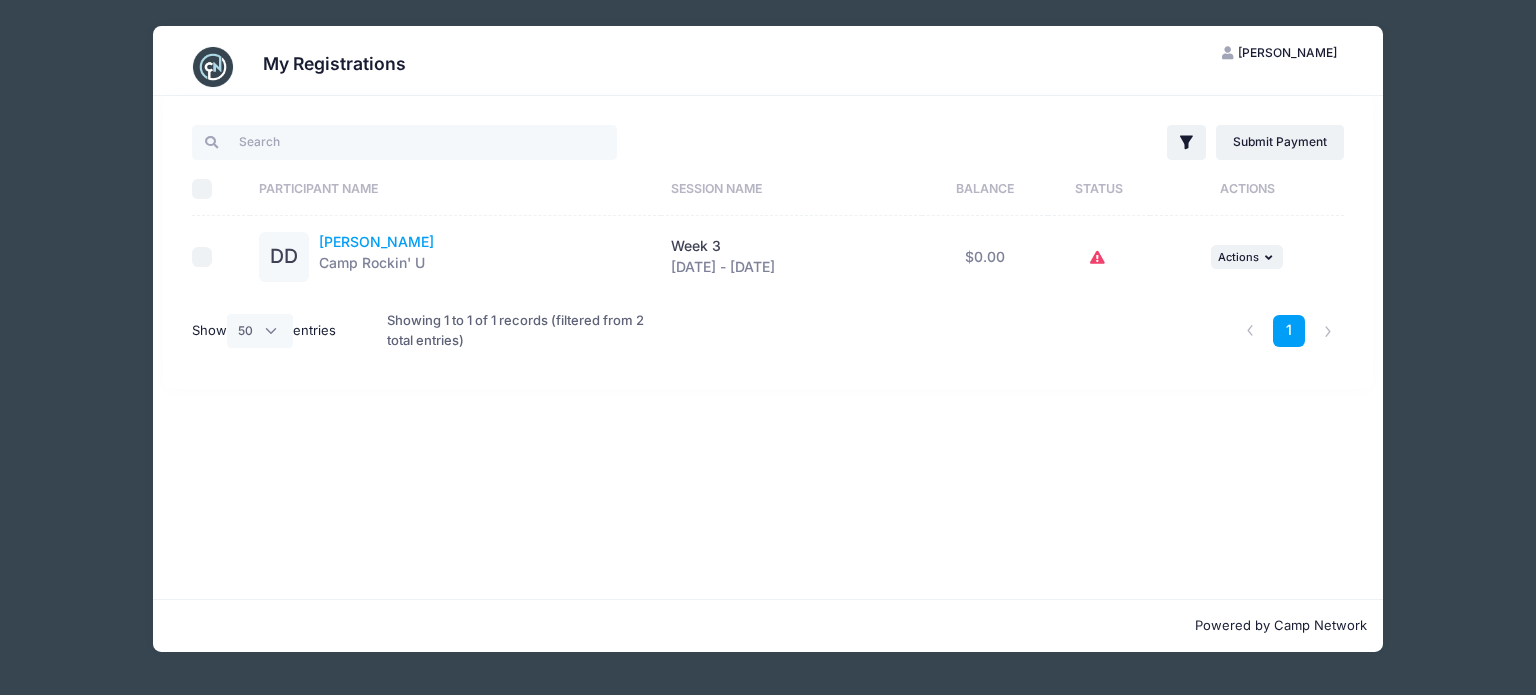 click on "Dustin Dupuis" at bounding box center (376, 241) 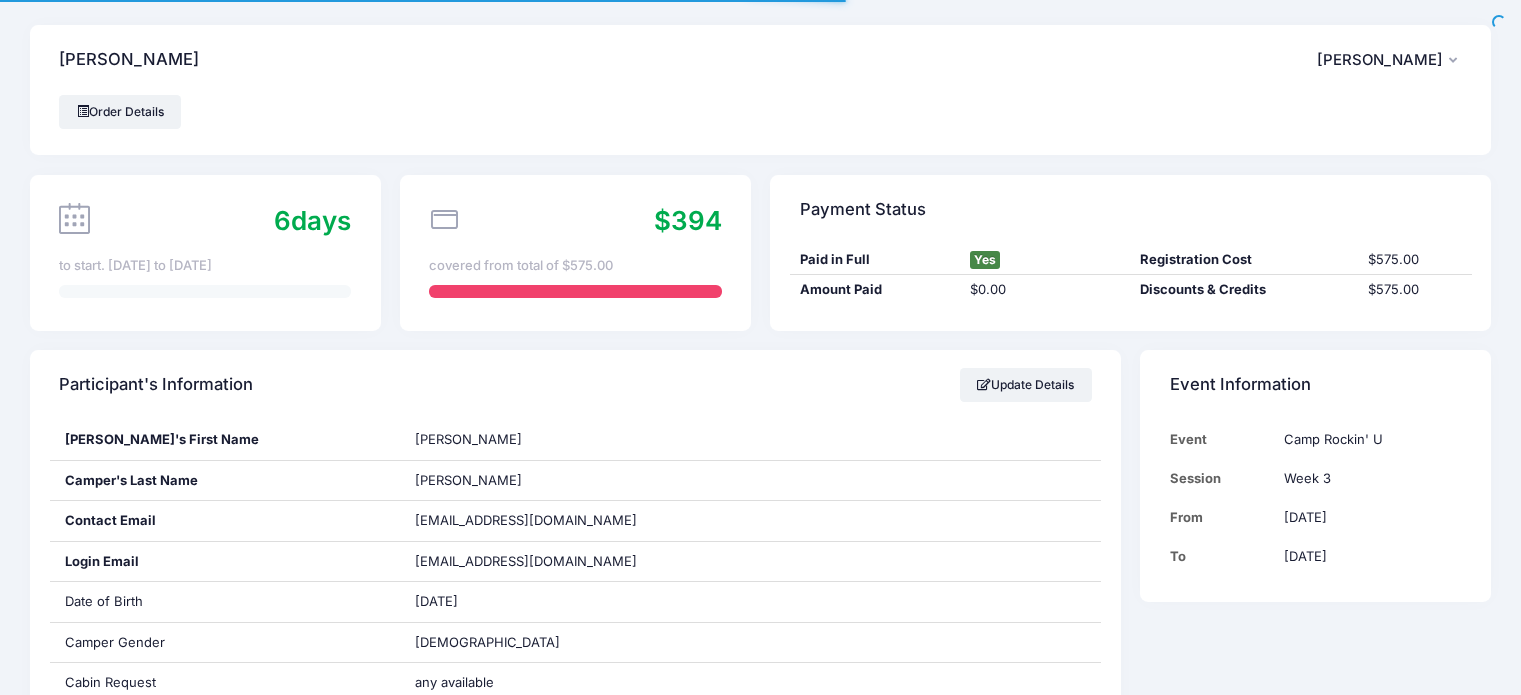 scroll, scrollTop: 0, scrollLeft: 0, axis: both 